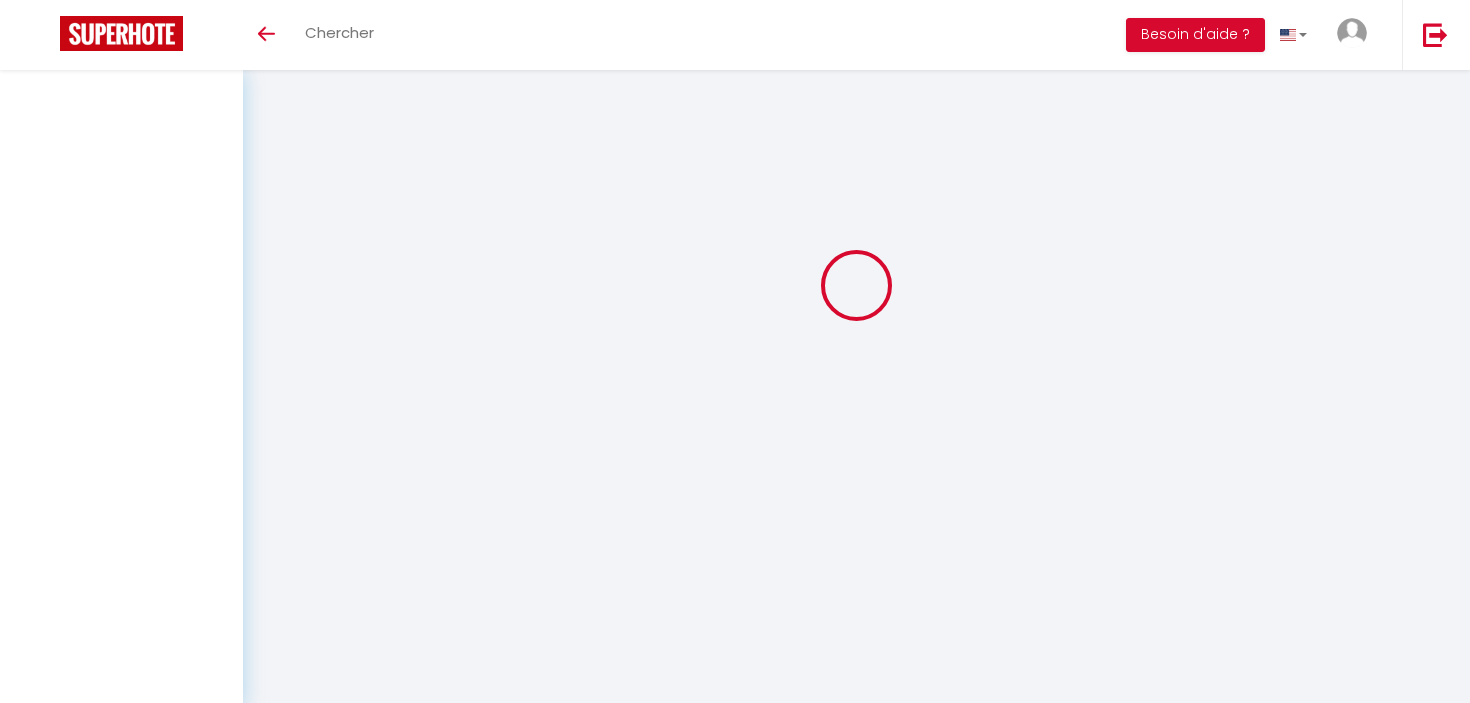 scroll, scrollTop: 70, scrollLeft: 0, axis: vertical 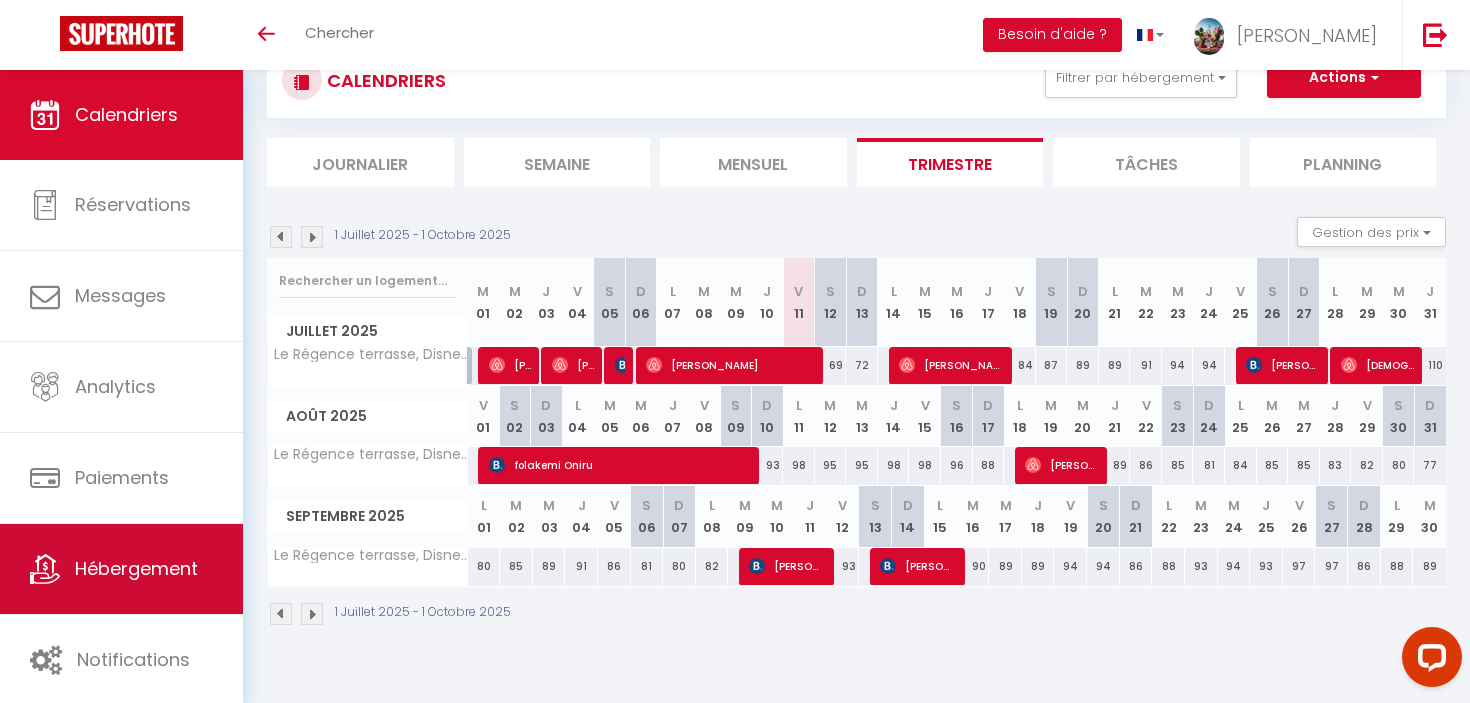 click on "Hébergement" at bounding box center [121, 569] 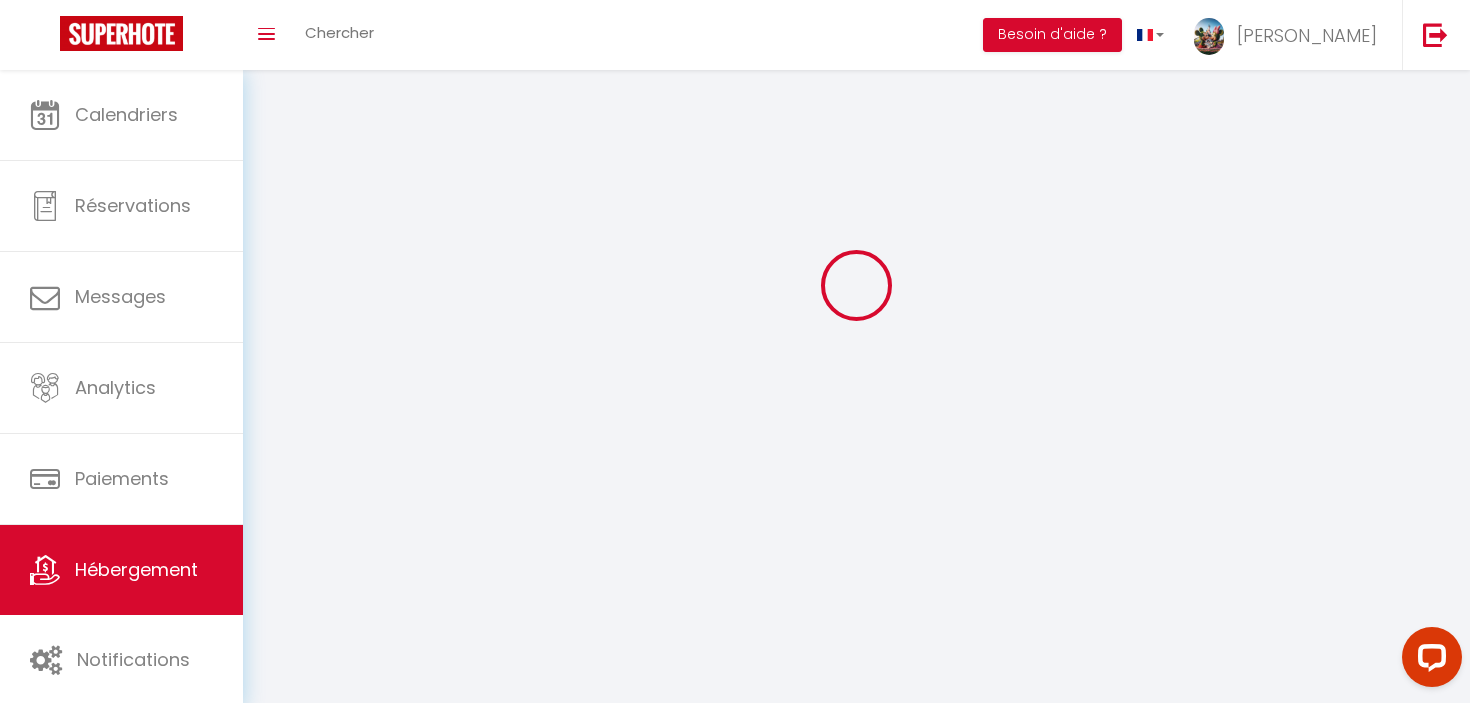 scroll, scrollTop: 0, scrollLeft: 0, axis: both 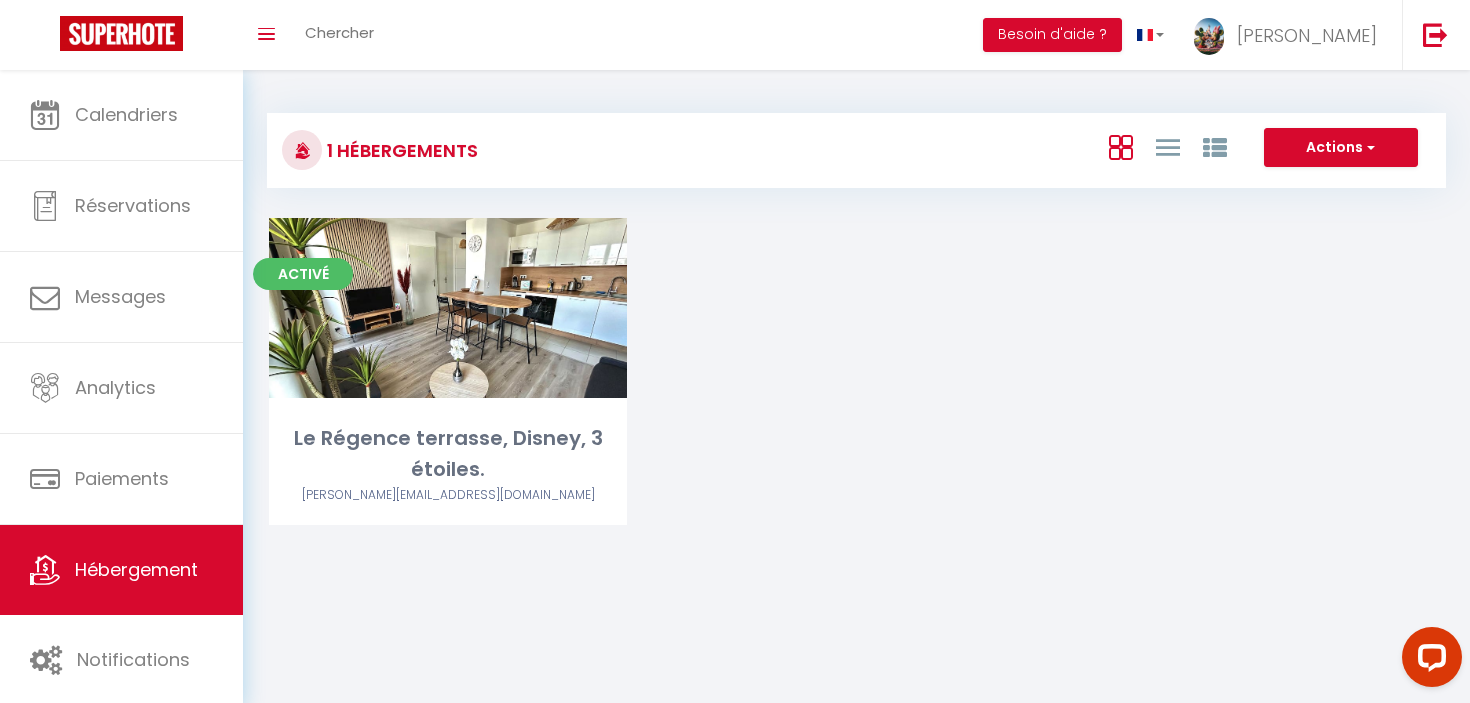 click on "1 Hébergements
Actions
Créer un Hébergement
Nouveau groupe" at bounding box center [856, 150] 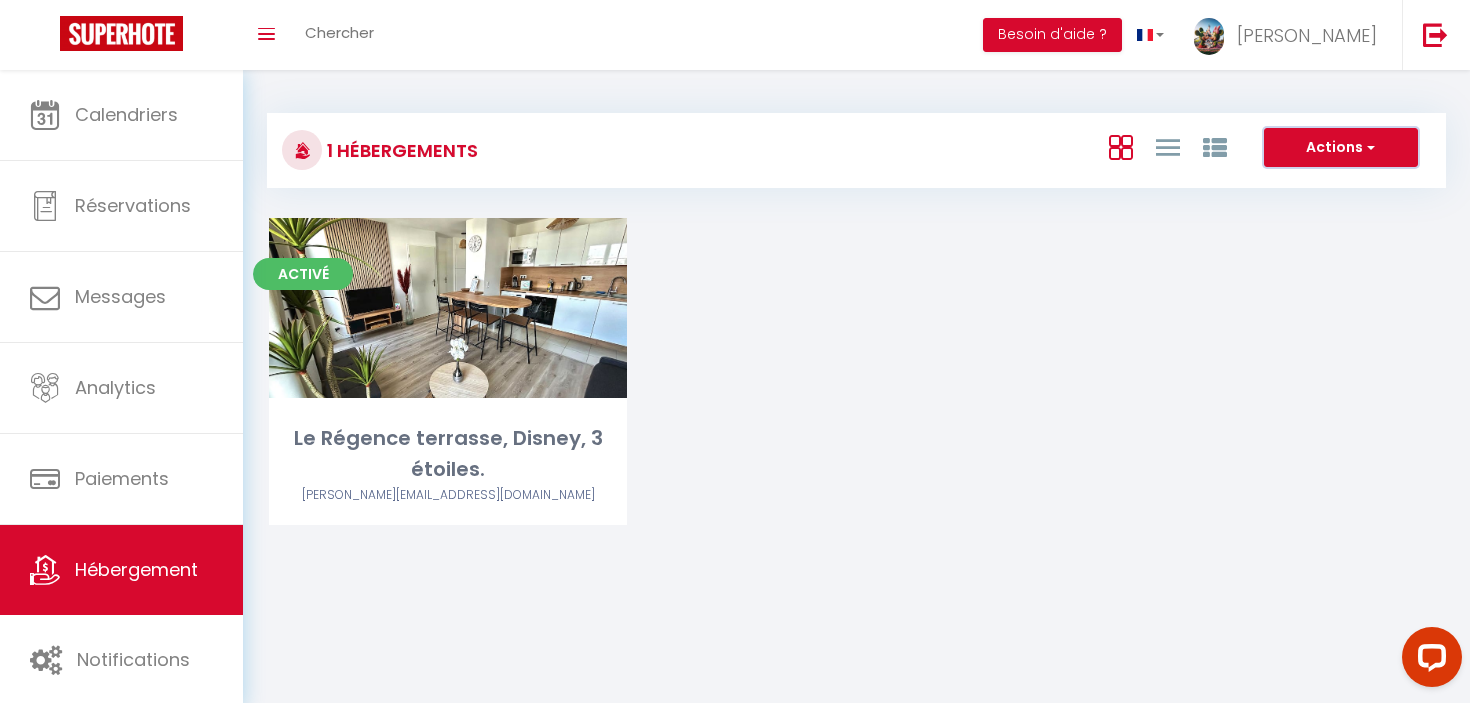click on "Actions" at bounding box center [1341, 148] 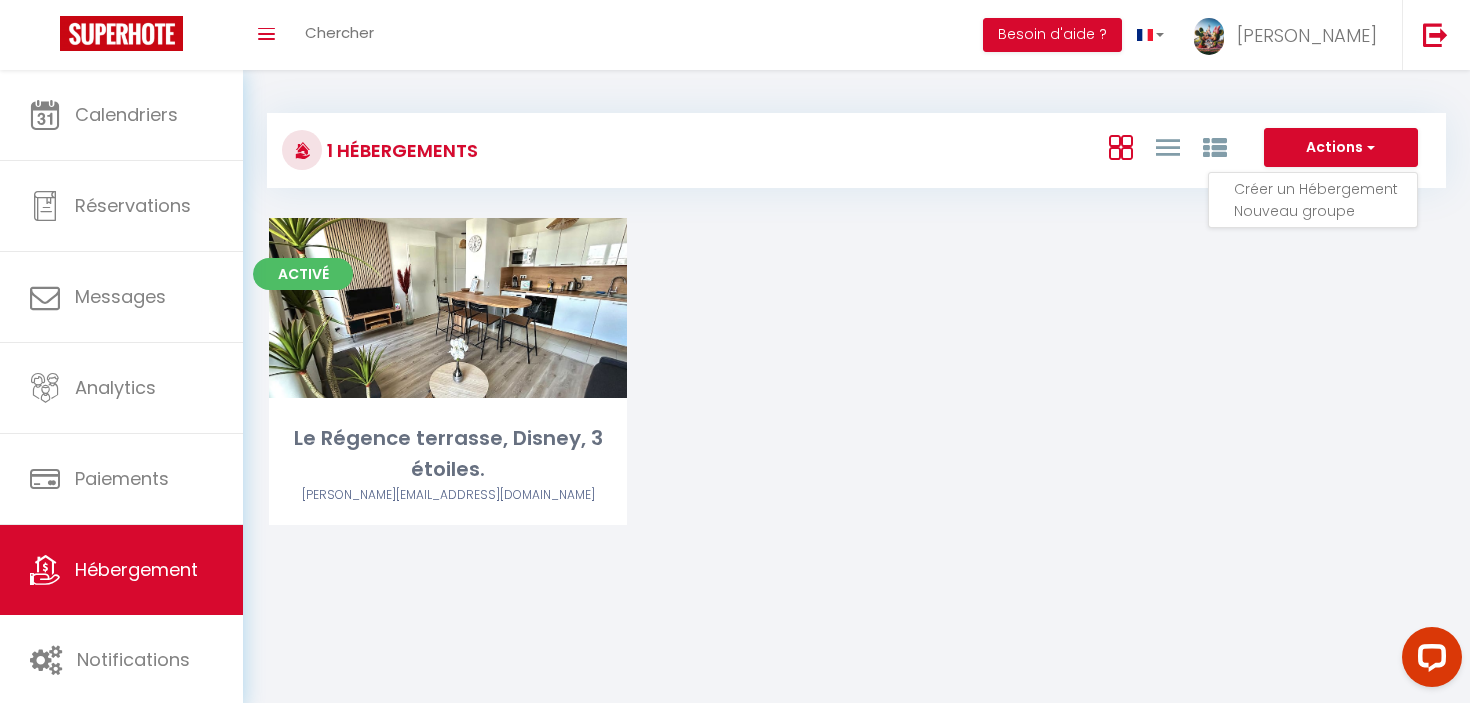 click on "Activé
Editer
Le Régence terrasse, Disney, 3 étoiles.   audrey.08d@gmail.com" at bounding box center [856, 396] 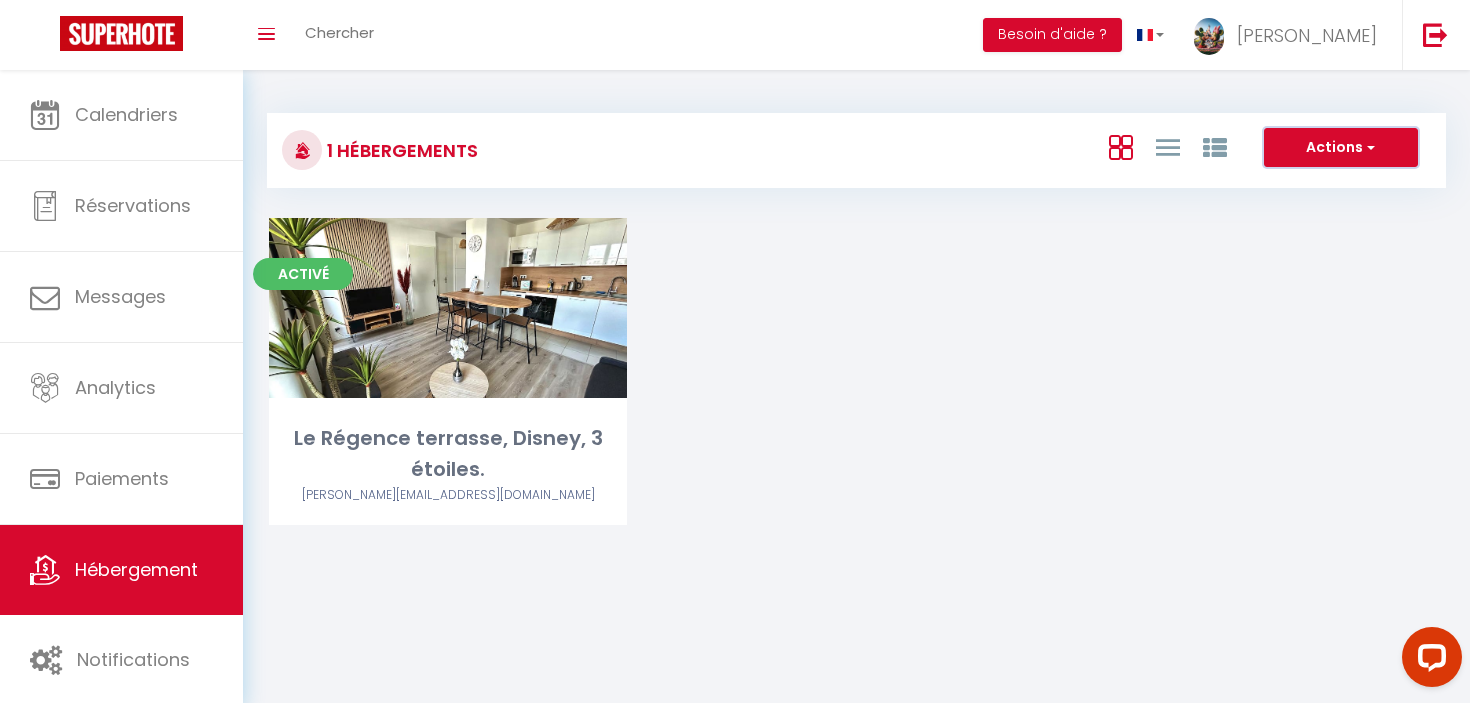 click on "Actions" at bounding box center (1341, 148) 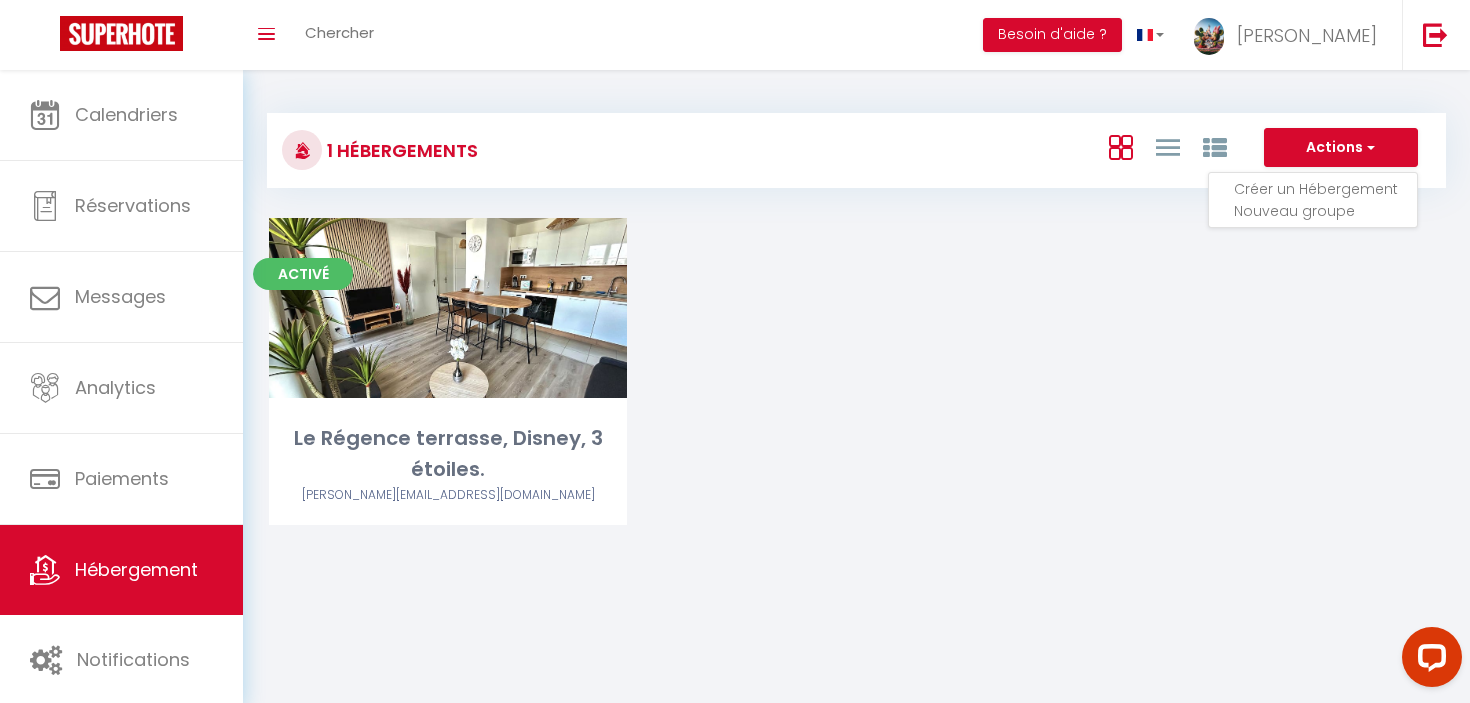 click on "Activé
Editer
Le Régence terrasse, Disney, 3 étoiles.   audrey.08d@gmail.com" at bounding box center (856, 396) 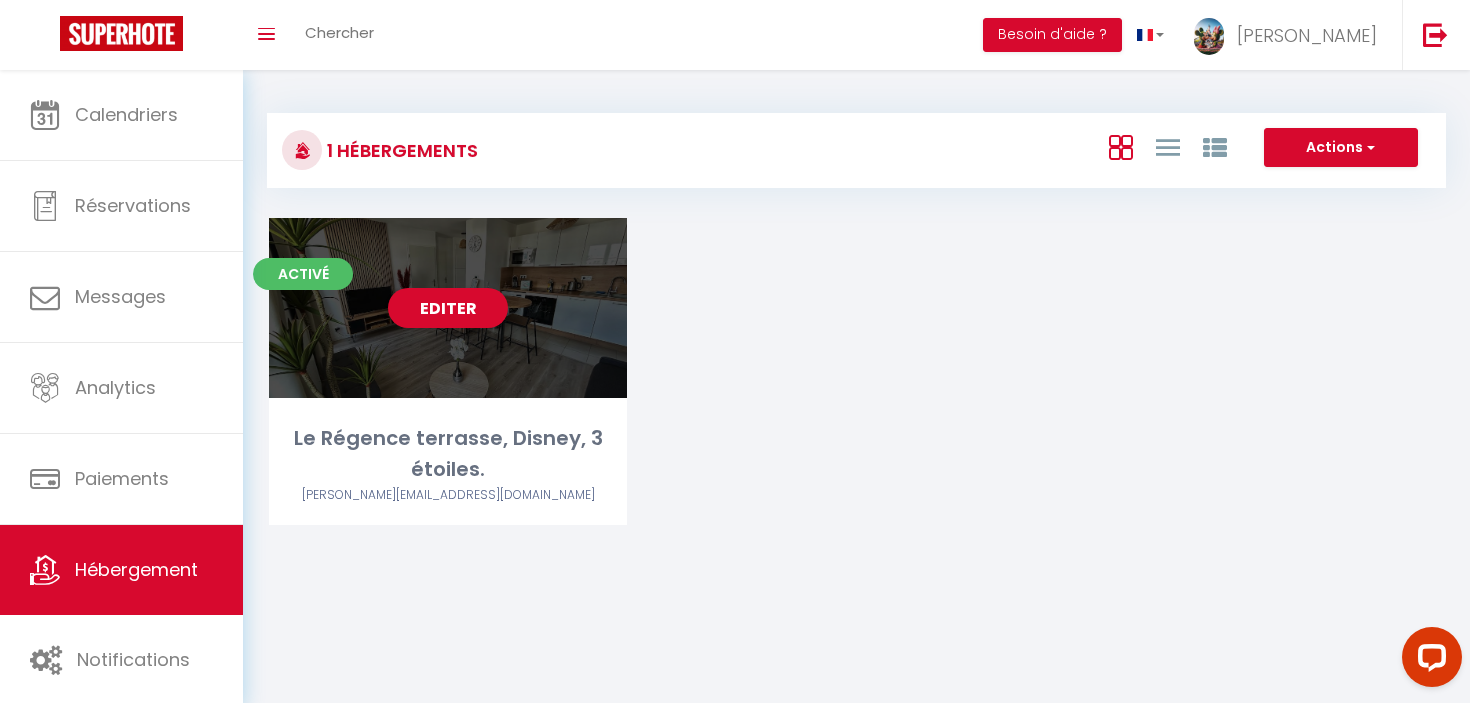 click on "Editer" at bounding box center [448, 308] 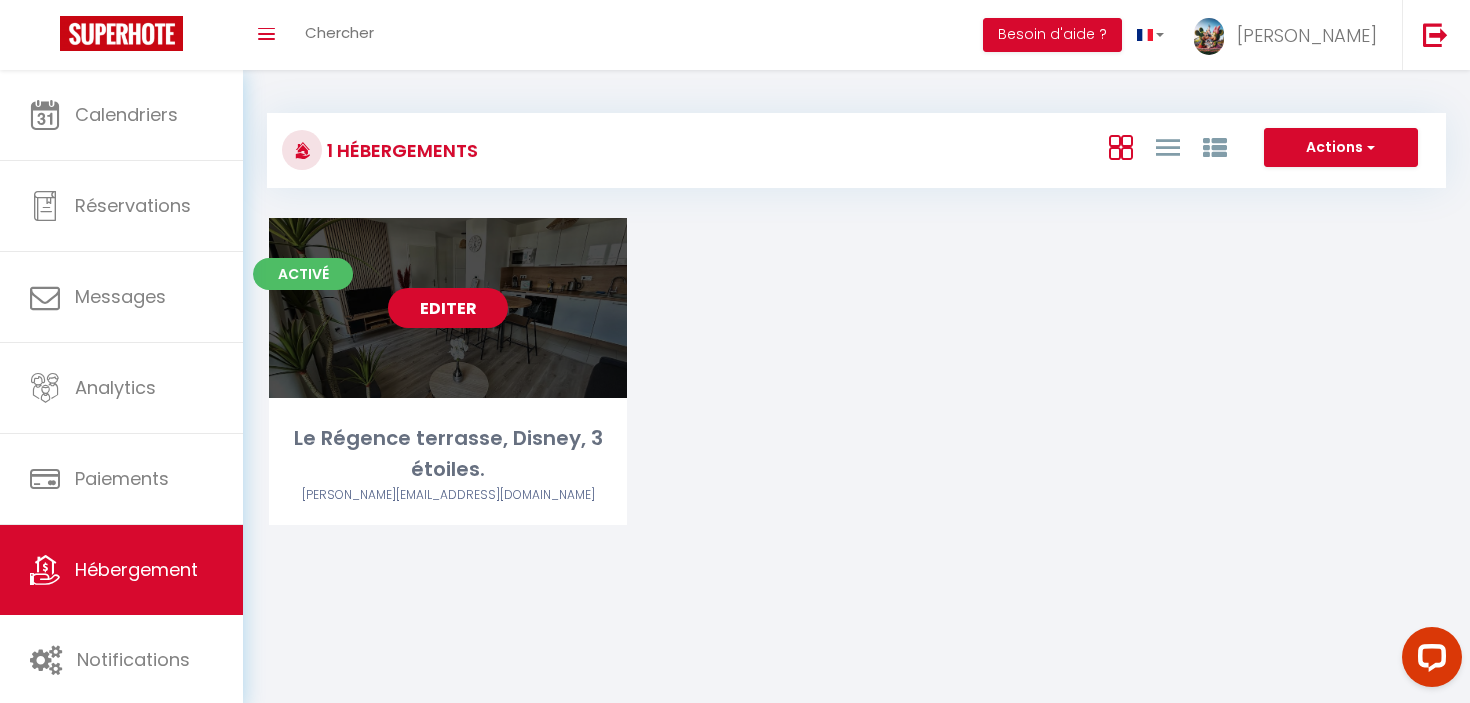 click on "Editer" at bounding box center (448, 308) 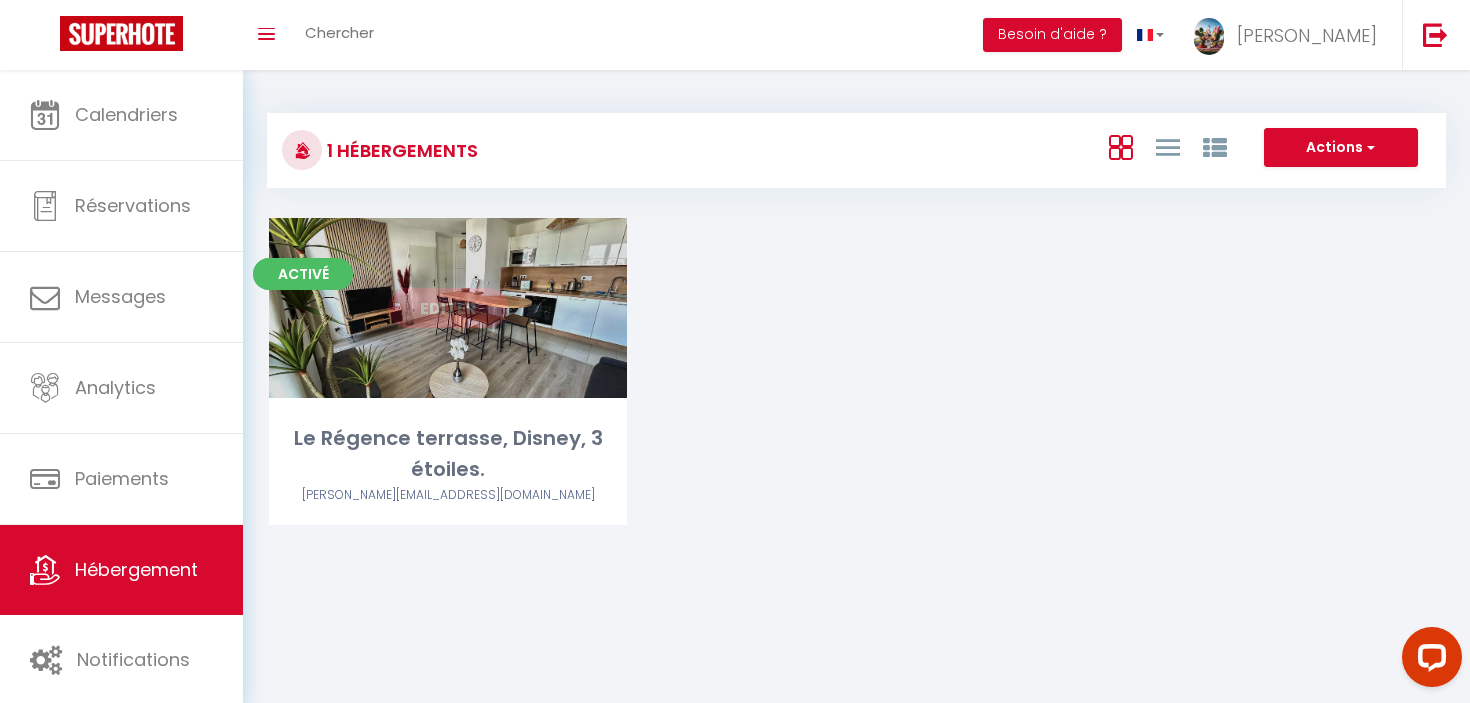 click on "Editer" at bounding box center (448, 308) 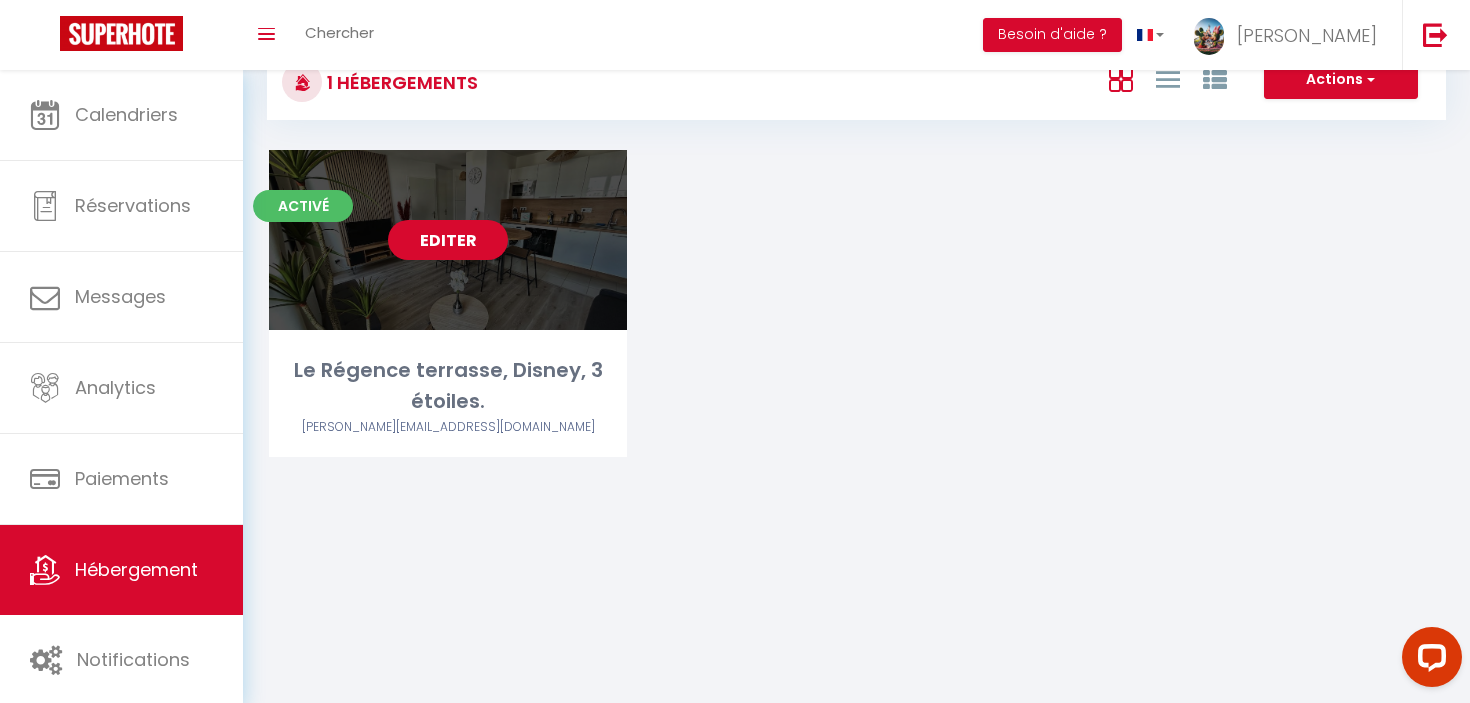 scroll, scrollTop: 69, scrollLeft: 0, axis: vertical 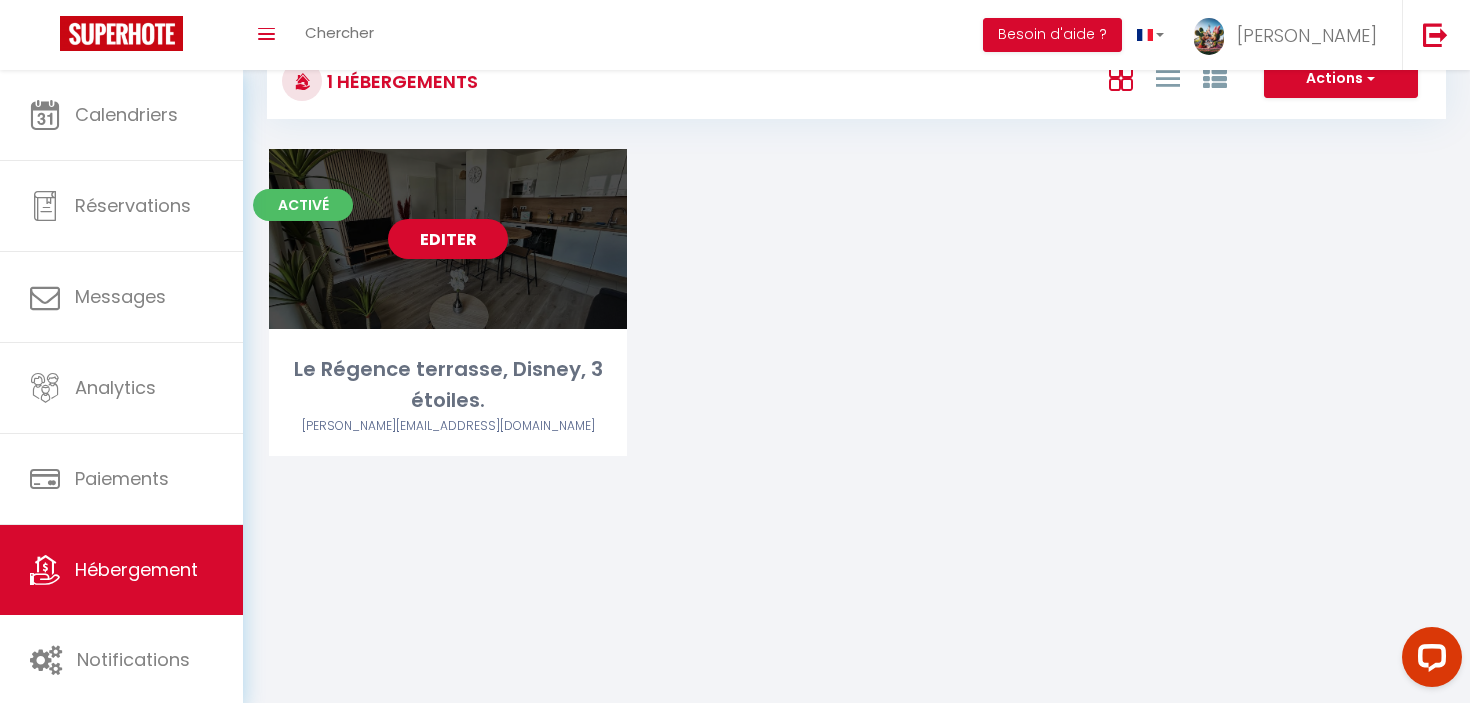 click on "Editer" at bounding box center (448, 239) 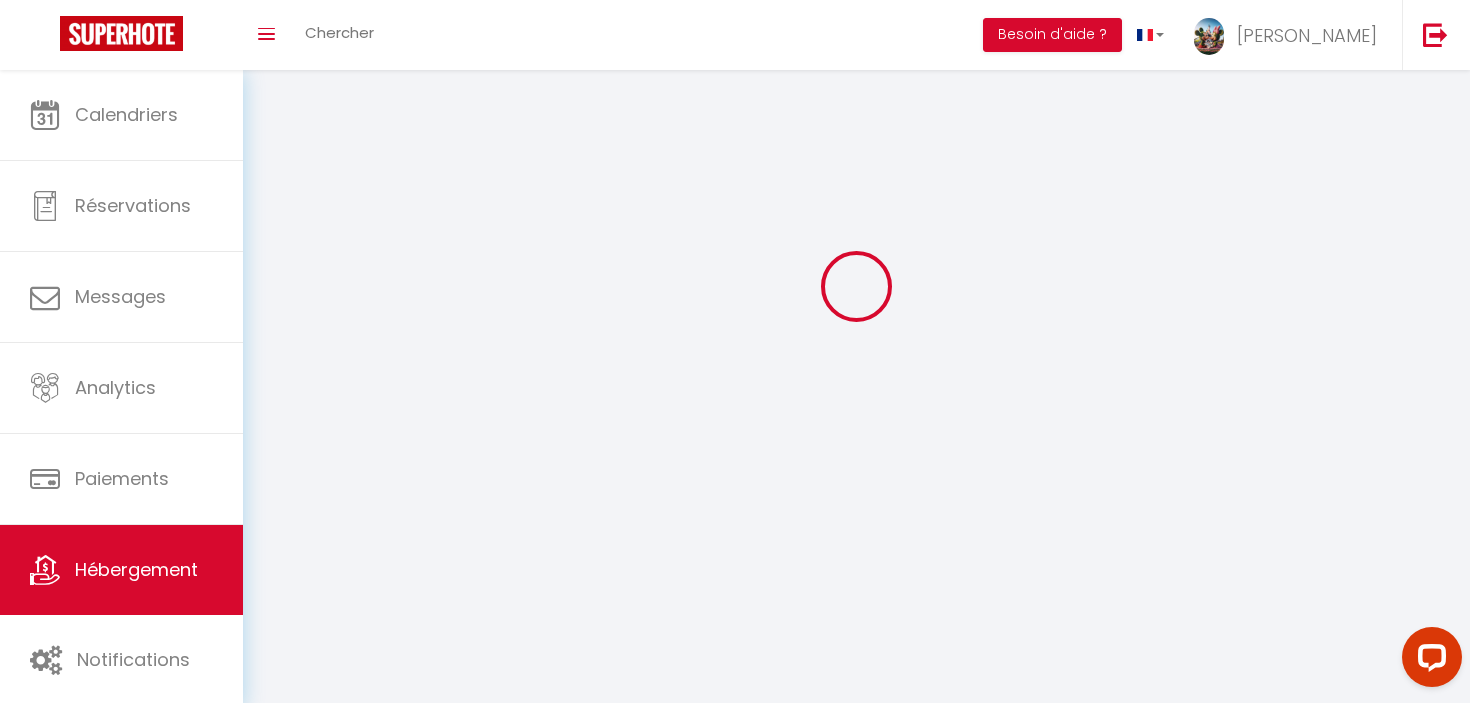 scroll, scrollTop: 0, scrollLeft: 0, axis: both 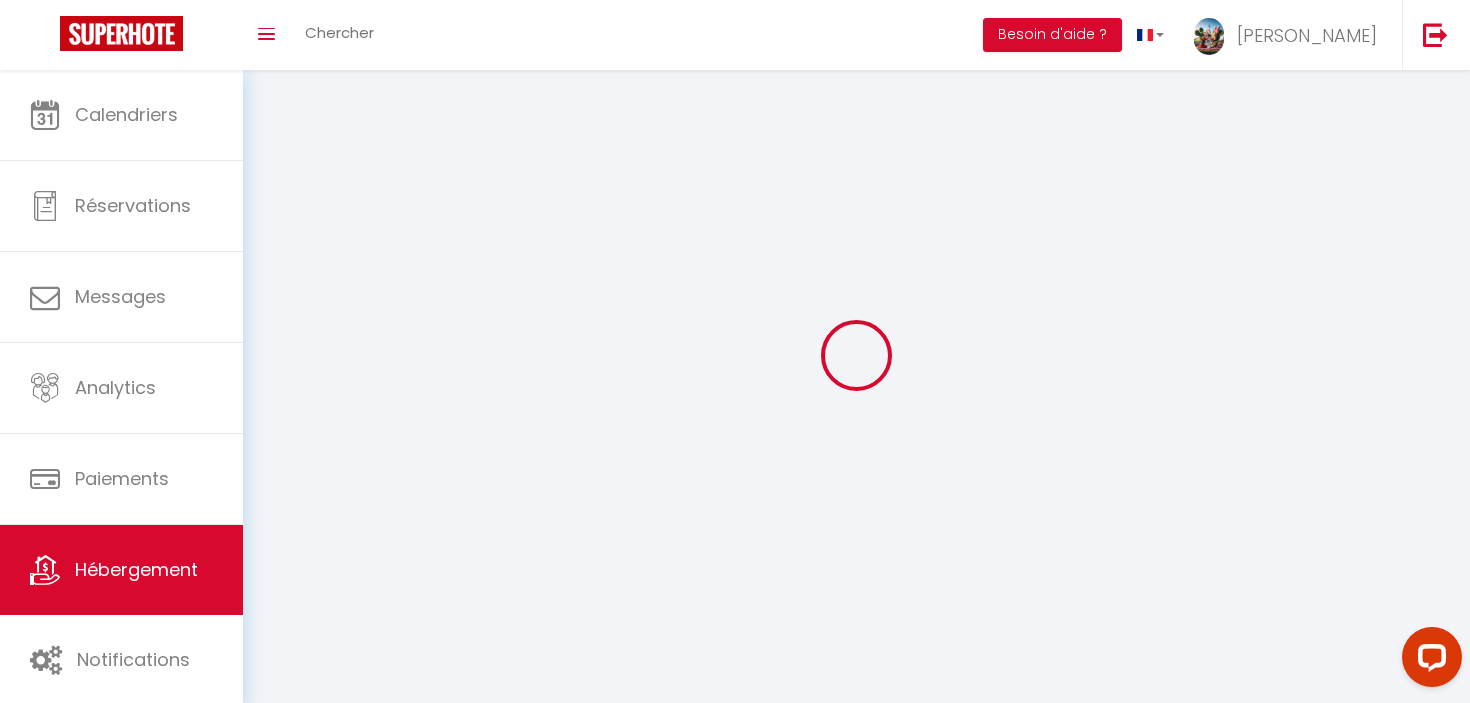 checkbox on "false" 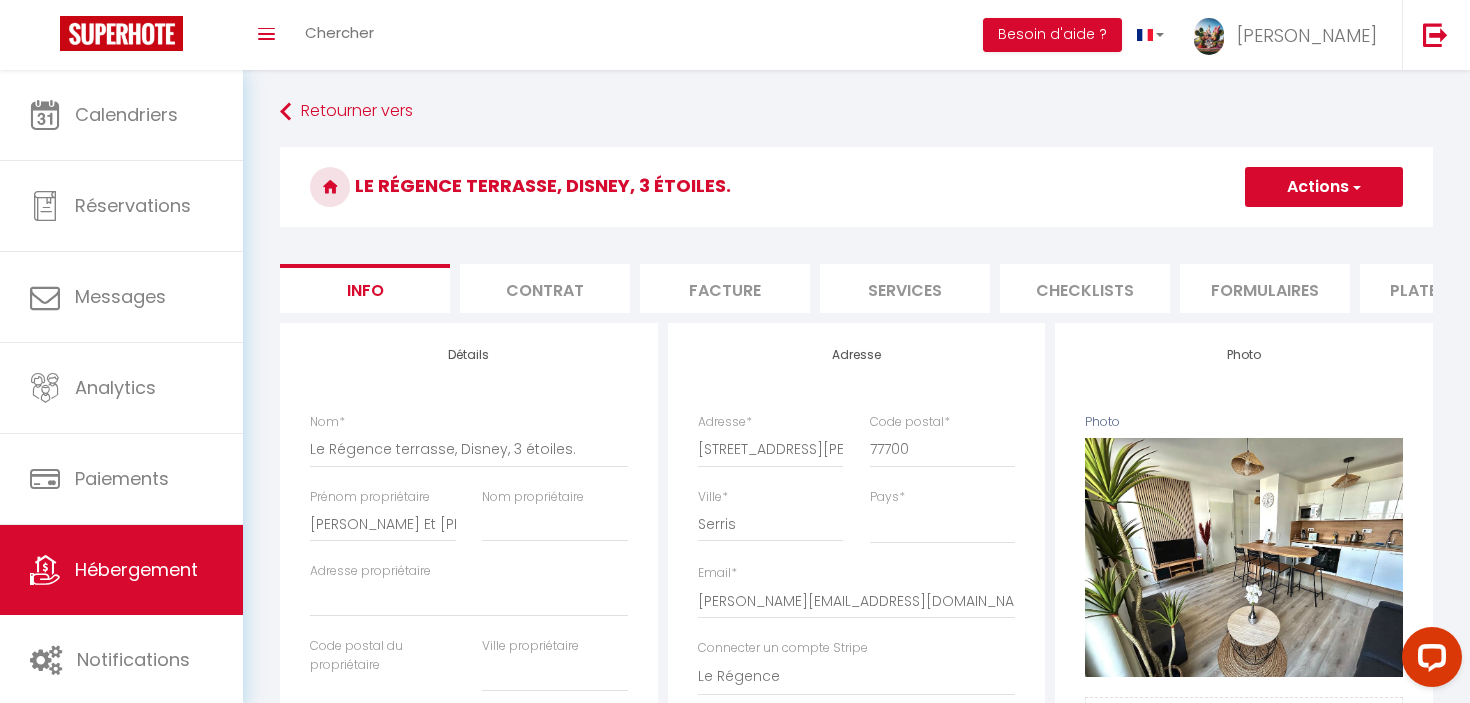 click on "Actions" at bounding box center (1324, 187) 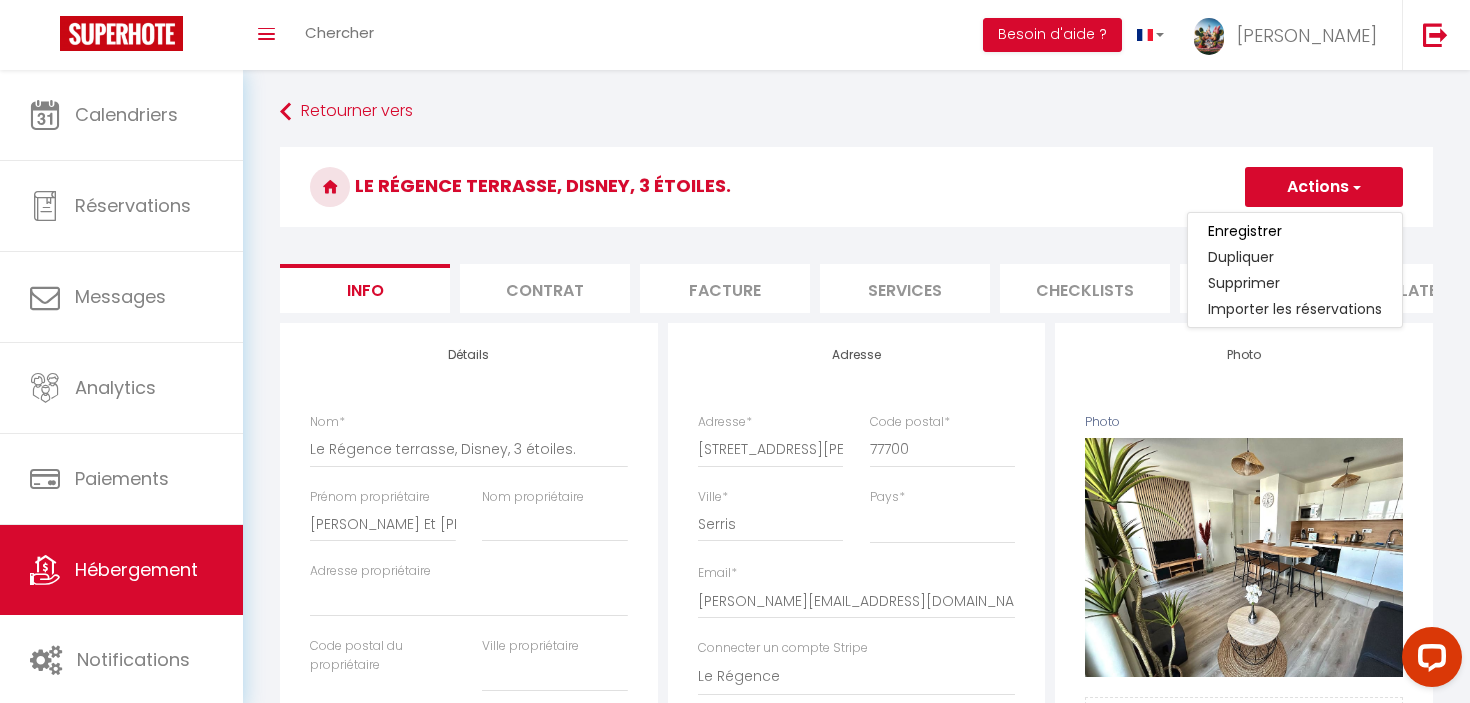 click on "Le Régence terrasse, Disney, 3 étoiles.
Actions
Enregistrer   Dupliquer   Supprimer   Importer les réservations
Info
Contrat
Facture
Services
Checklists
Formulaires
Plateformes
Paramètres
Vrbo
website
Journal
Modèle personnalisé
×         Titre Modèle
Annuler
Enregistrer
×   *     *                   Ooops, something wrong happened." at bounding box center [856, 909] 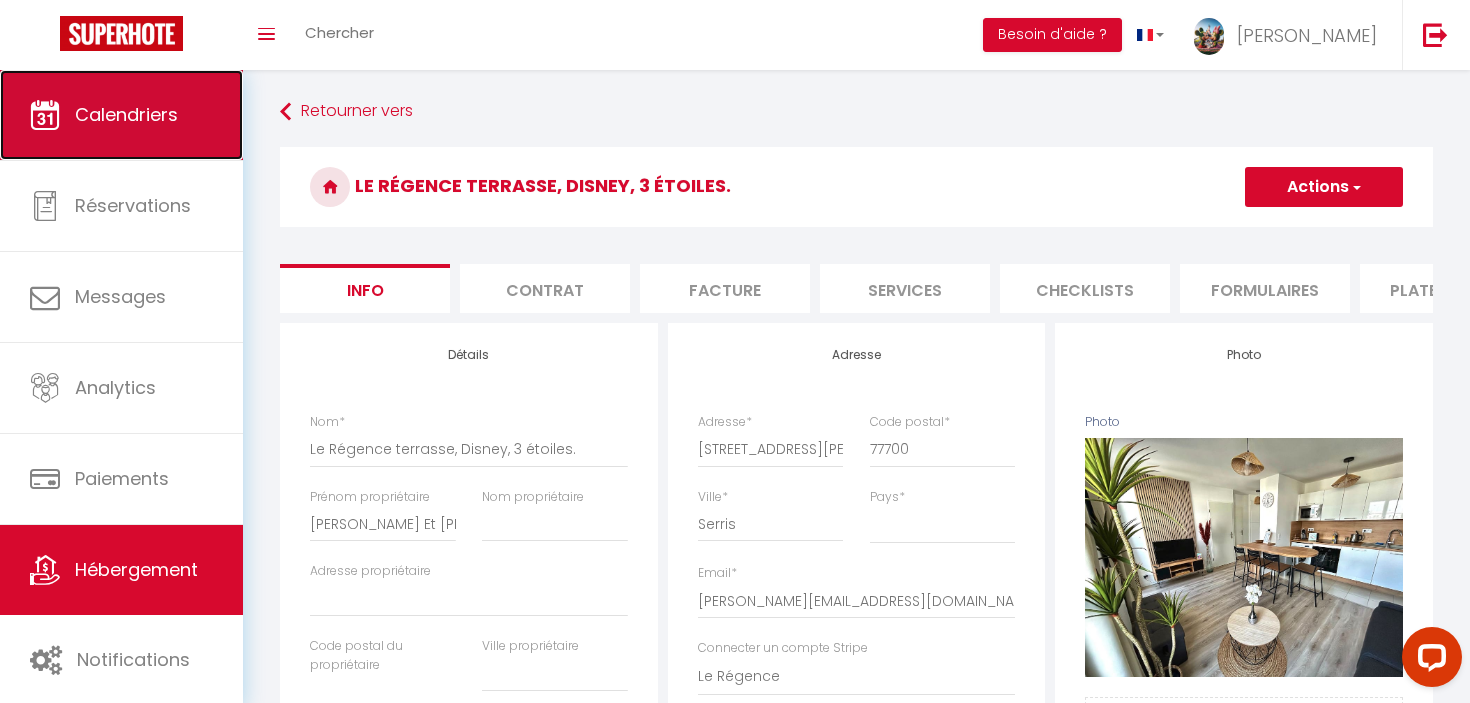click on "Calendriers" at bounding box center [126, 114] 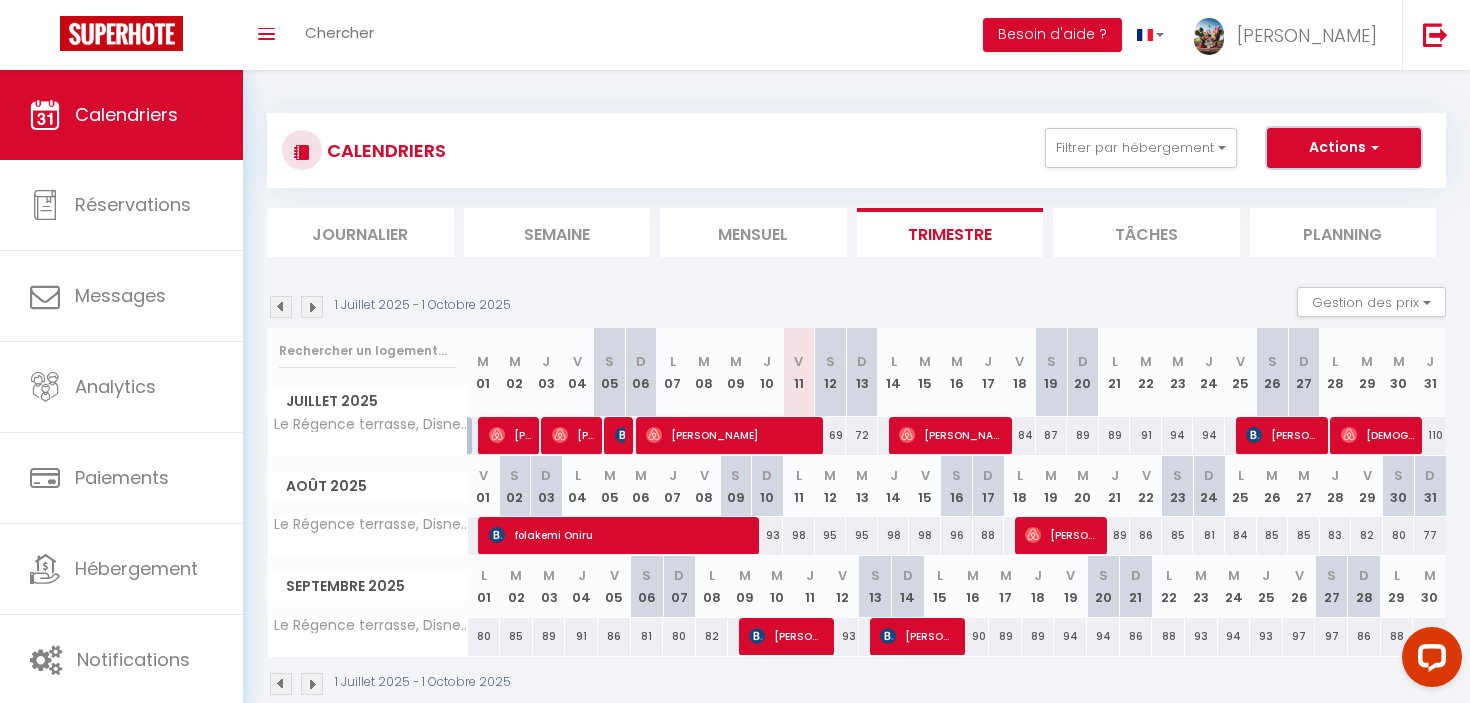 click on "Actions" at bounding box center (1344, 148) 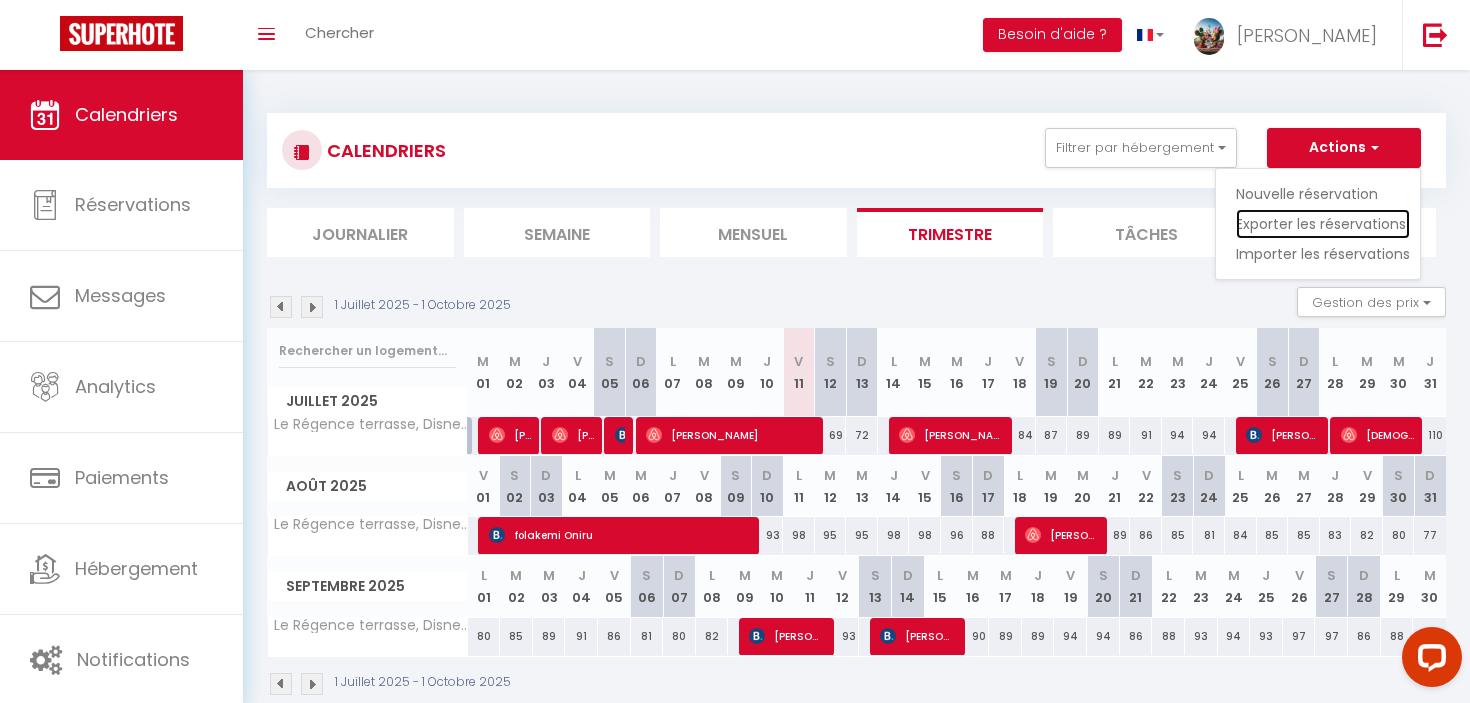 click on "Exporter les réservations" at bounding box center (1323, 224) 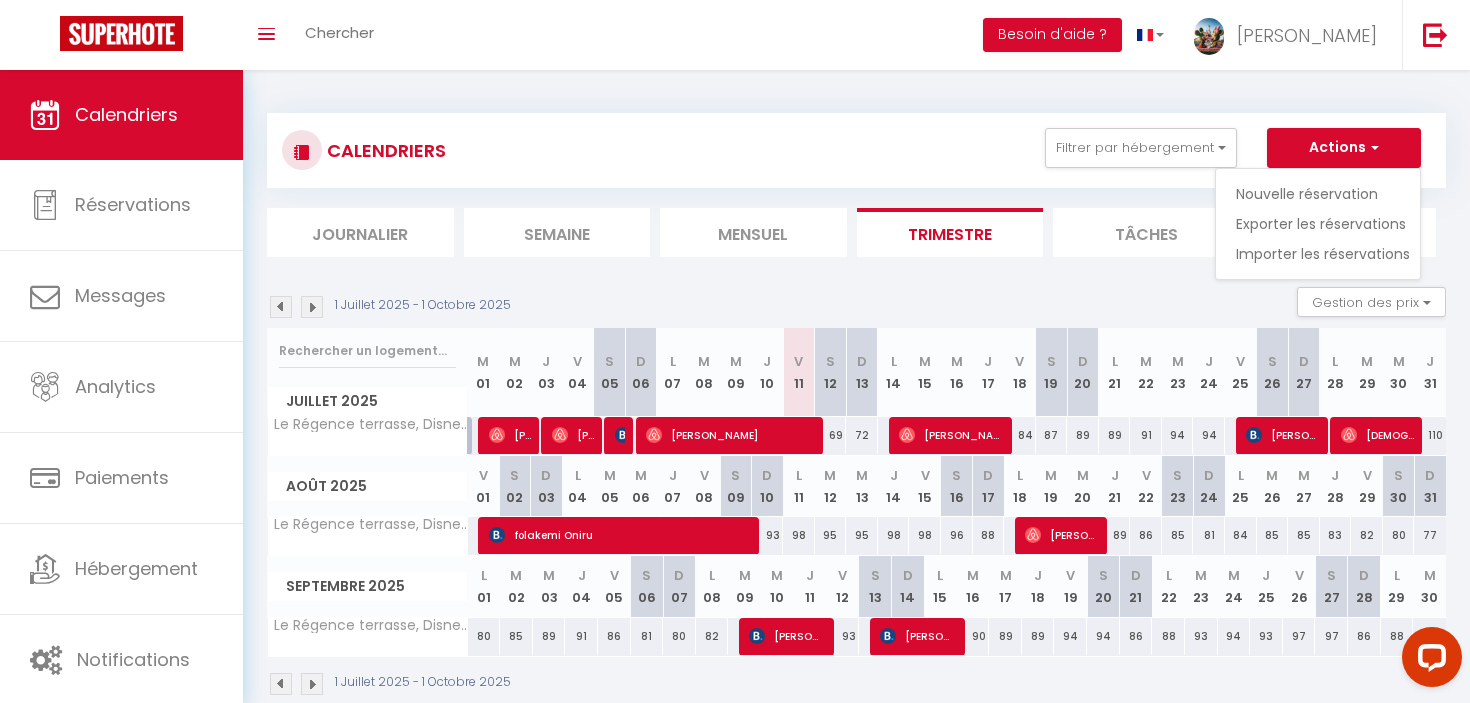 type on "[PERSON_NAME][EMAIL_ADDRESS][DOMAIN_NAME]" 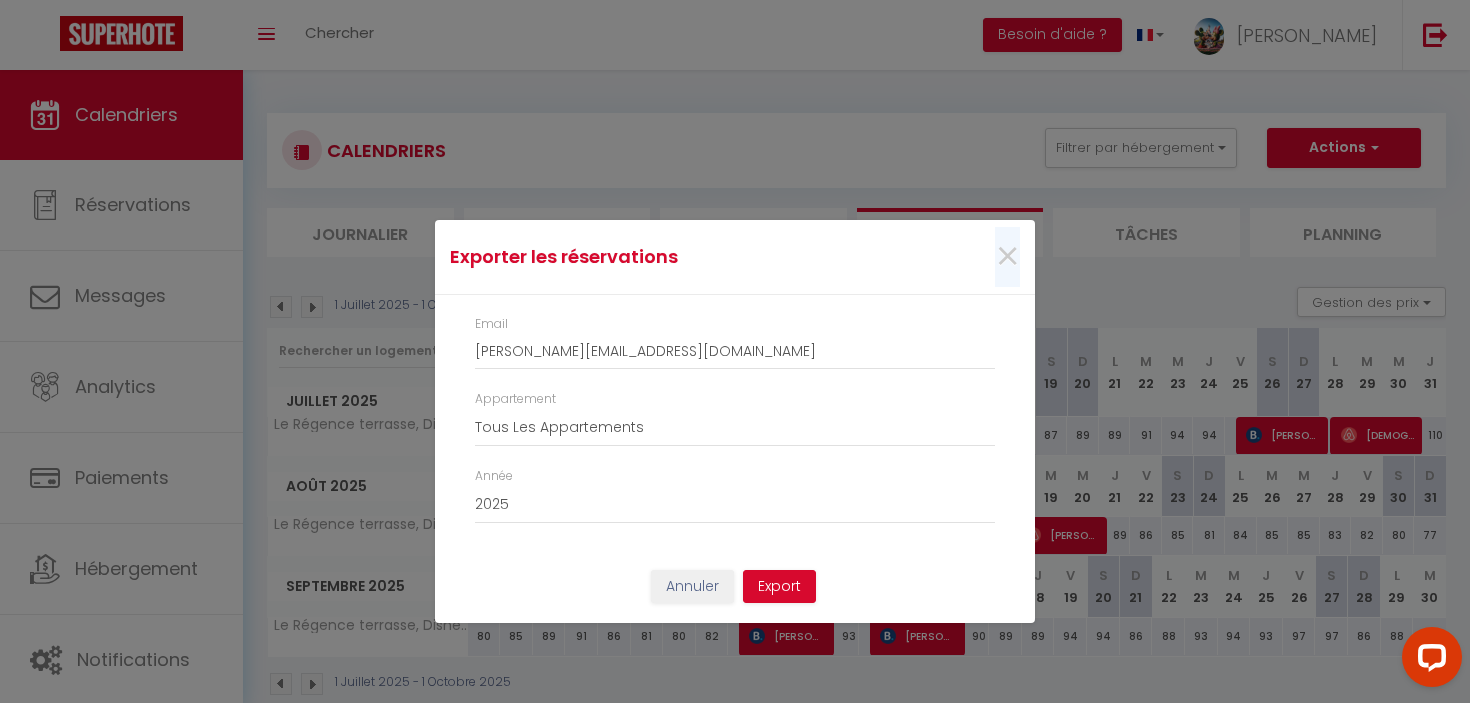 drag, startPoint x: 1300, startPoint y: 227, endPoint x: 1069, endPoint y: 239, distance: 231.31148 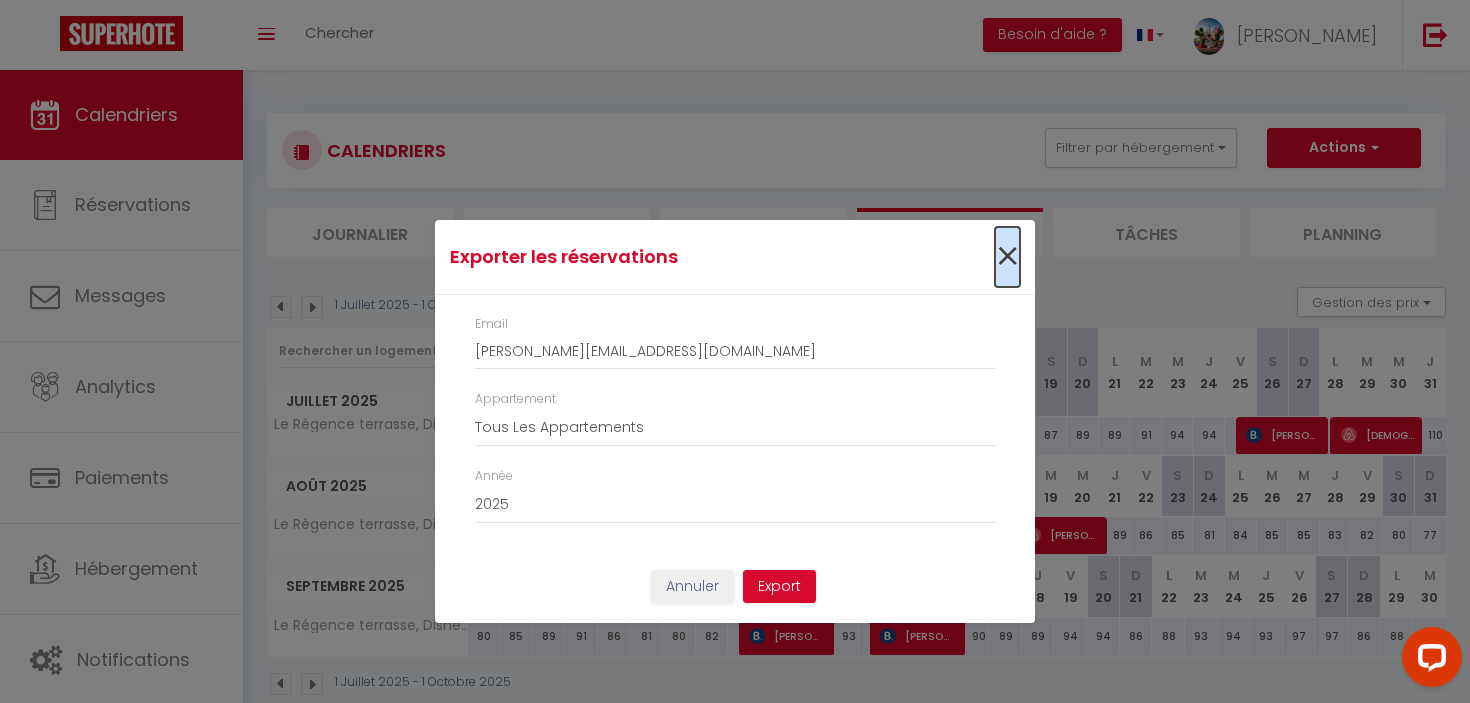 click on "×" at bounding box center [1007, 257] 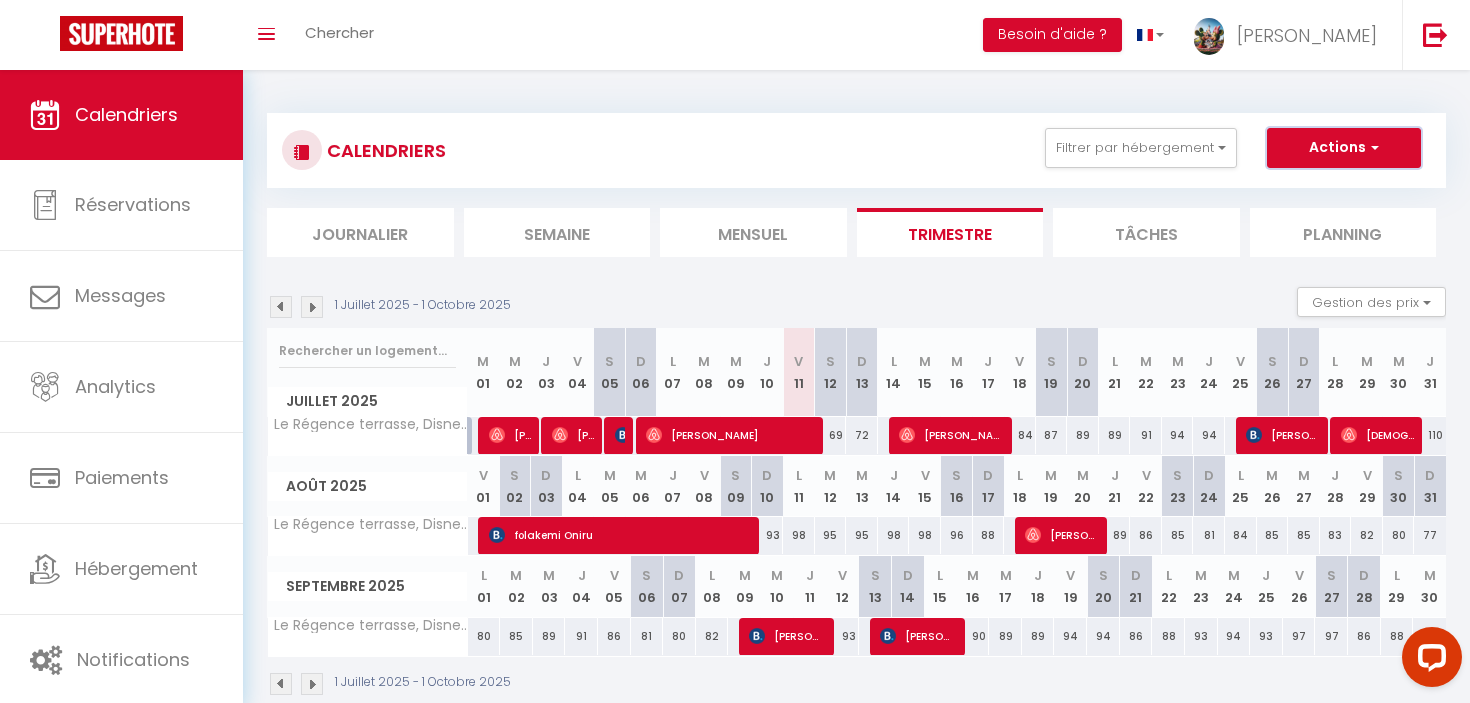 click on "Actions" at bounding box center [1344, 148] 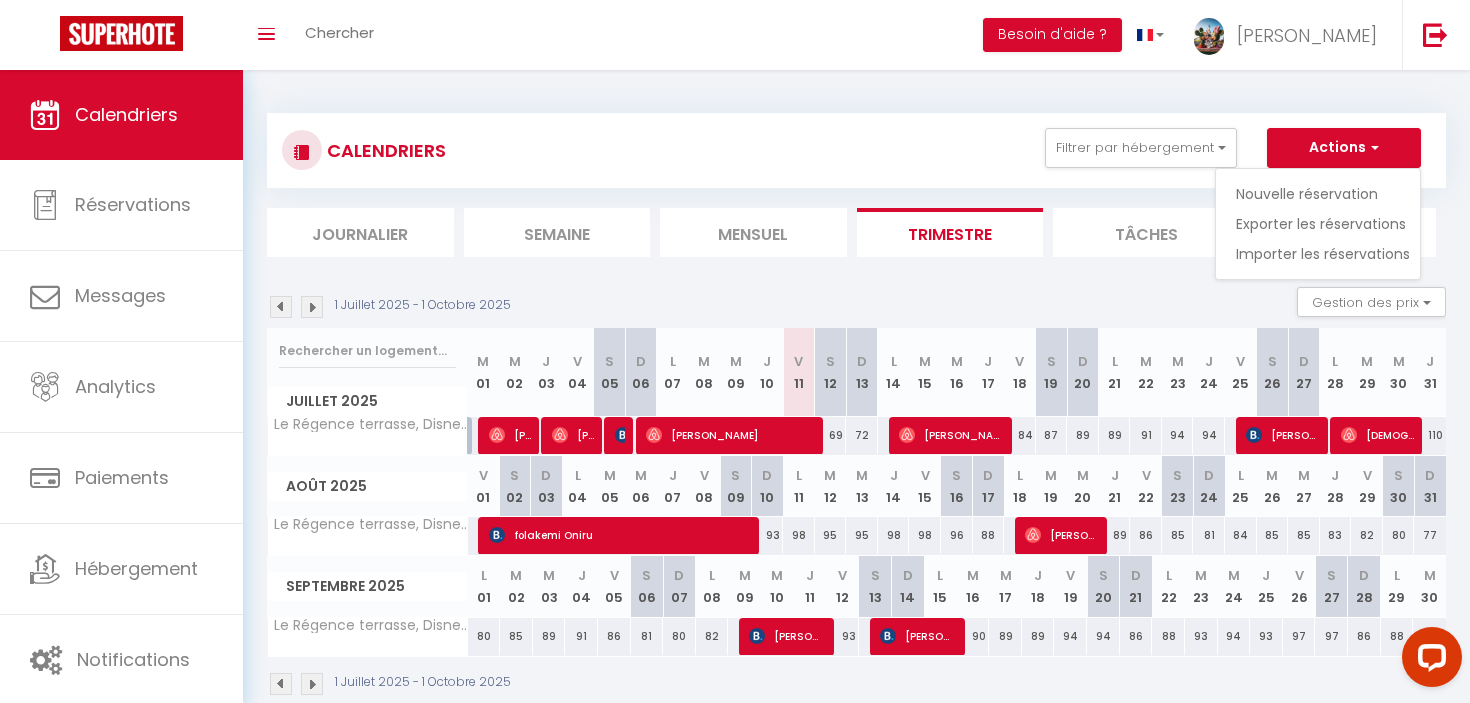 click on "CALENDRIERS
Filtrer par hébergement
Tous       Le Régence terrasse, Disney, 3 étoiles.    Effacer   Sauvegarder
Actions
Nouvelle réservation   Exporter les réservations   Importer les réservations" at bounding box center (856, 150) 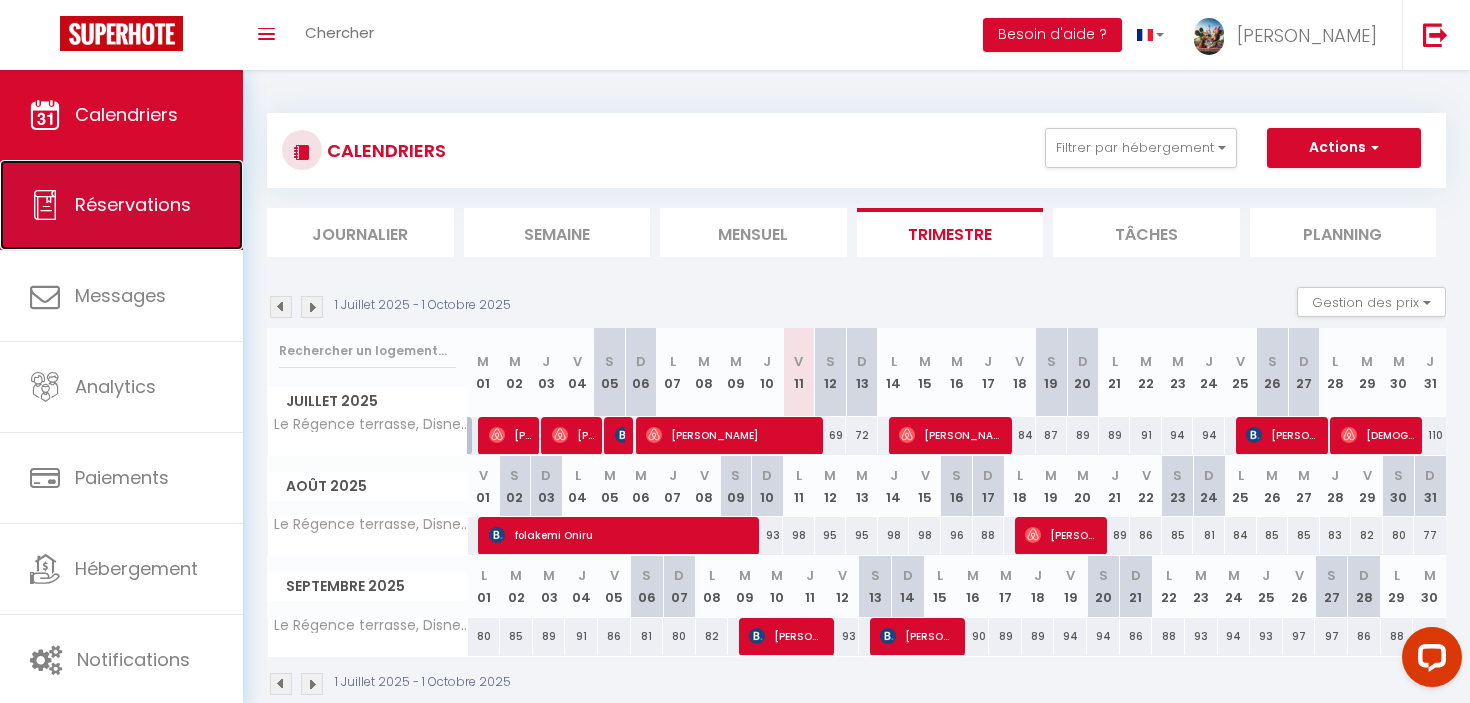 click on "Réservations" at bounding box center [121, 205] 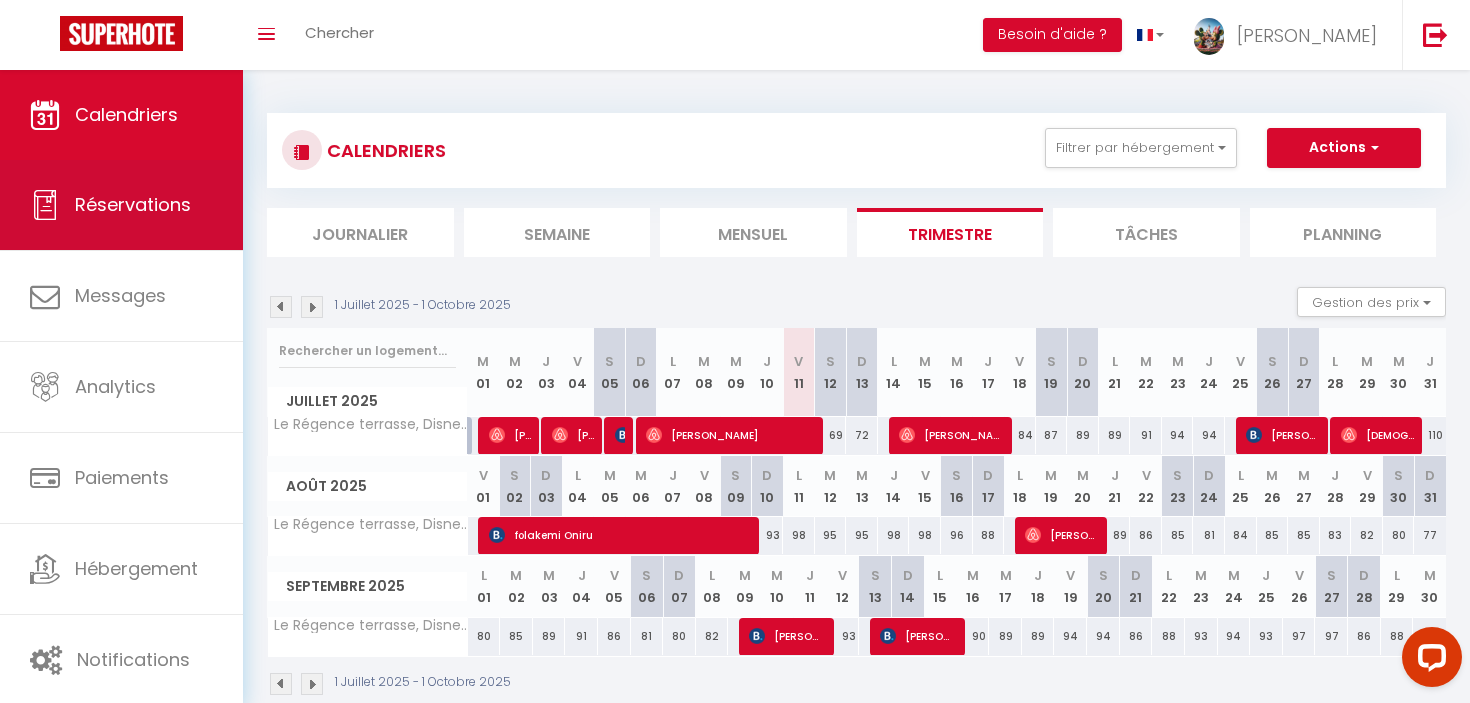 select on "not_cancelled" 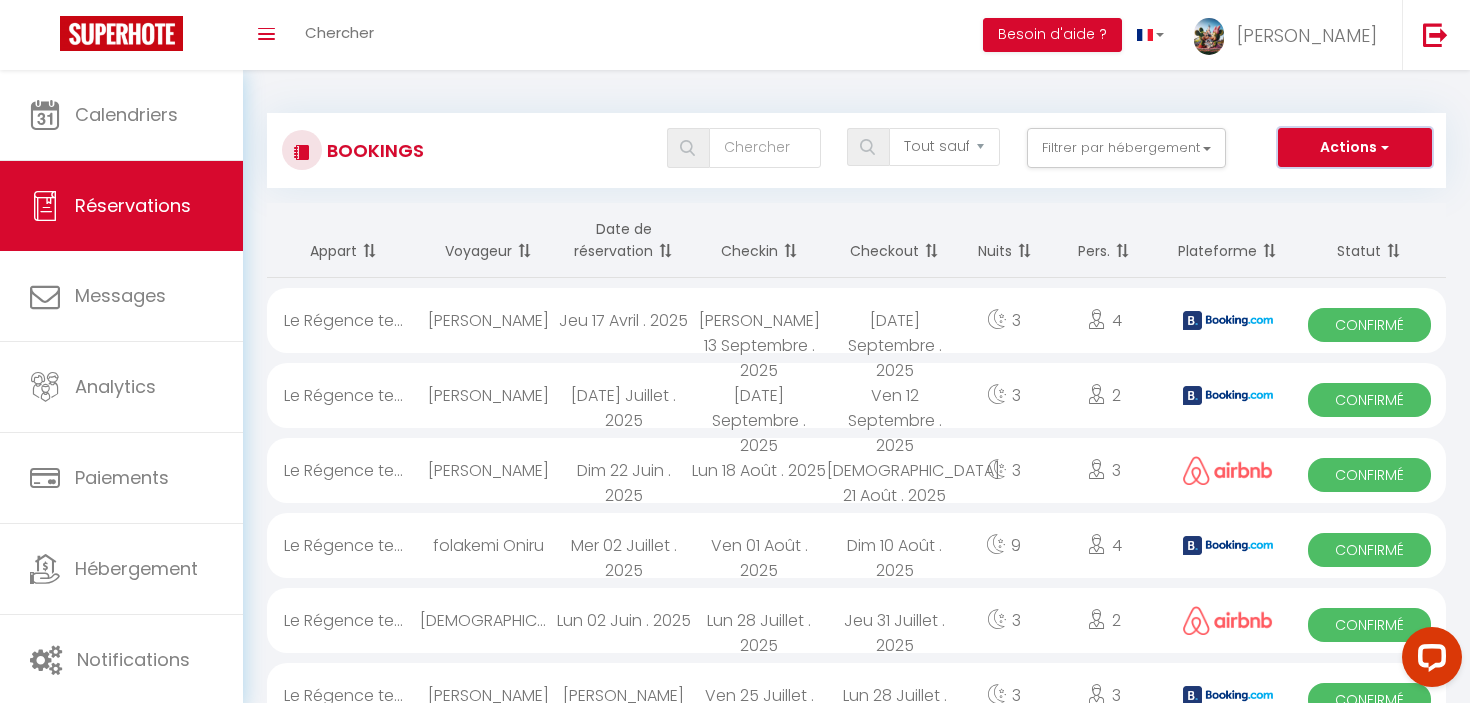 click on "Actions" at bounding box center [1355, 148] 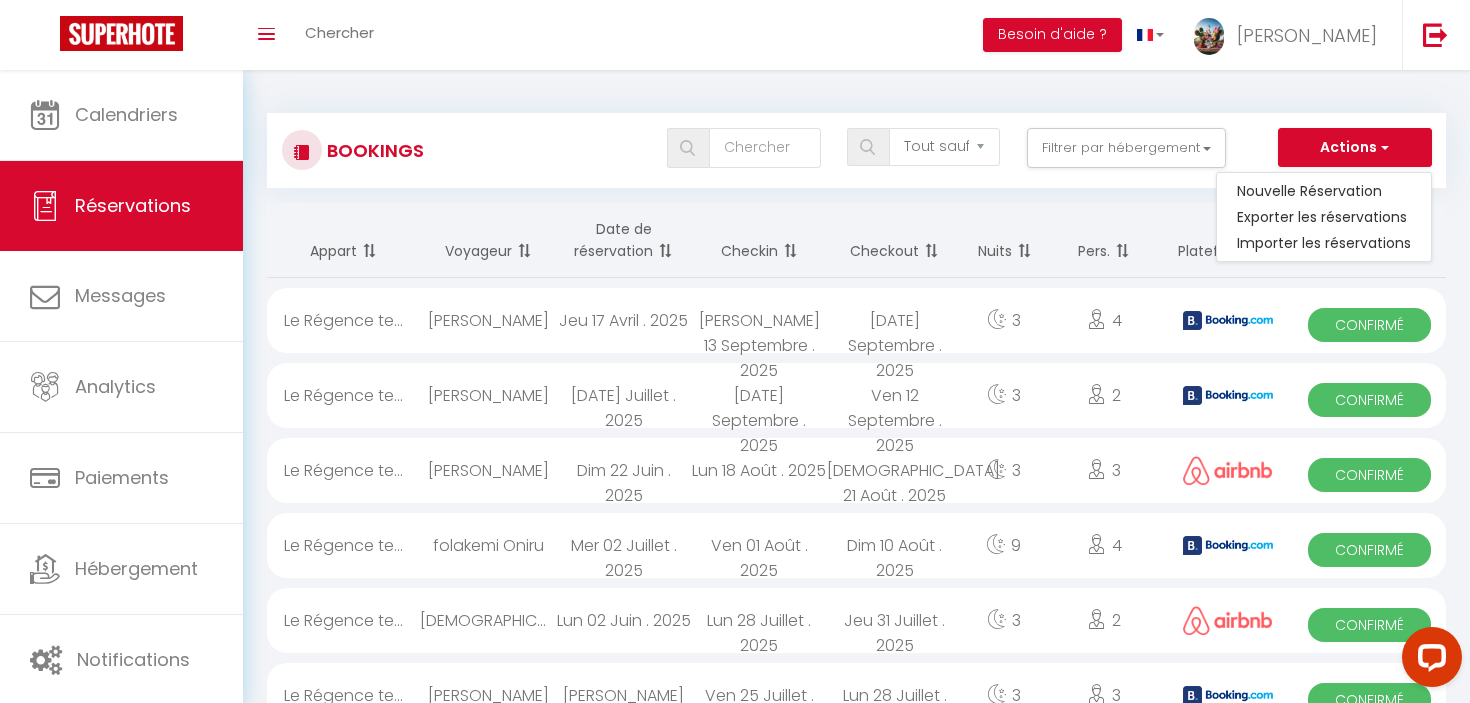 click on "Tous les statuts   Annulé   Confirmé   Non Confirmé   Tout sauf annulé   No Show   Request
Filtrer par hébergement
Tous
Le Régence terrasse, Disney, 3 étoiles.
Actions
Nouvelle Réservation   Exporter les réservations   Importer les réservations" at bounding box center [905, 148] 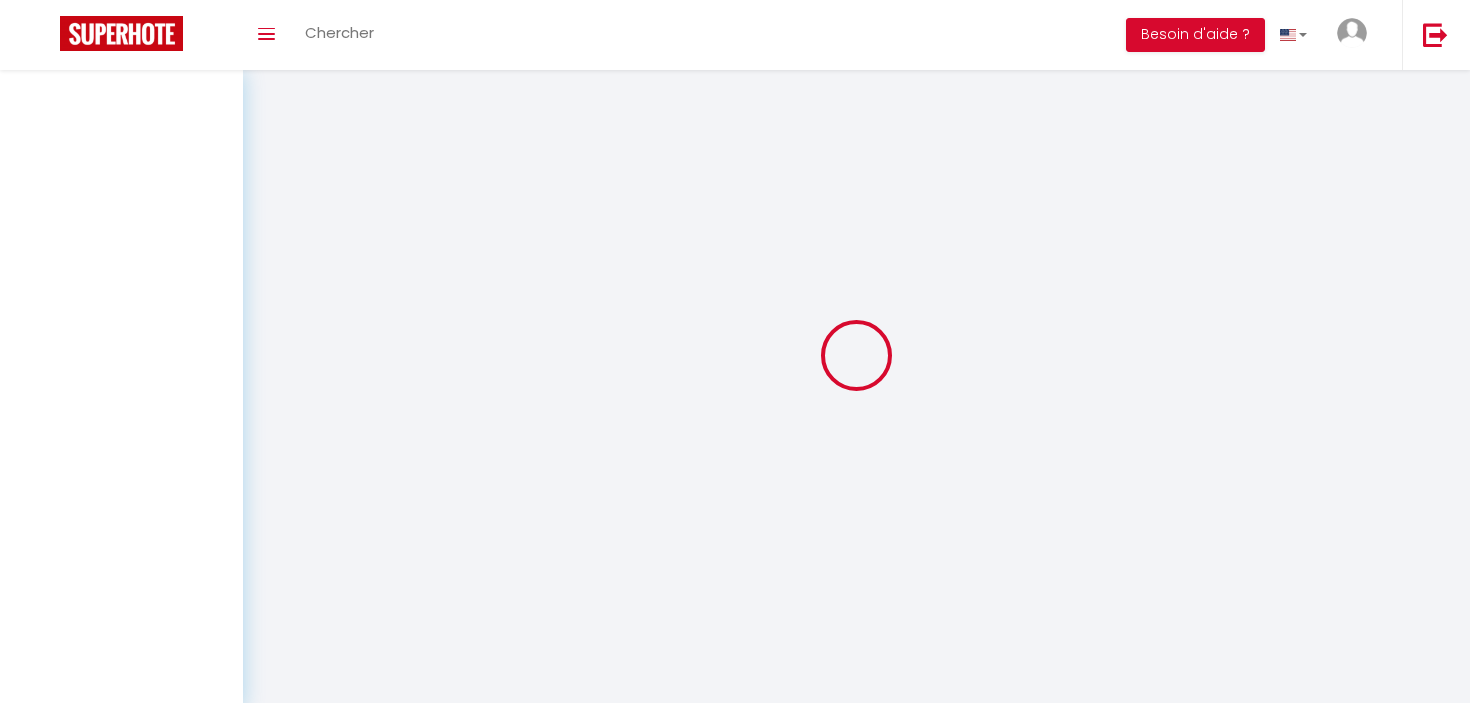 scroll, scrollTop: 0, scrollLeft: 0, axis: both 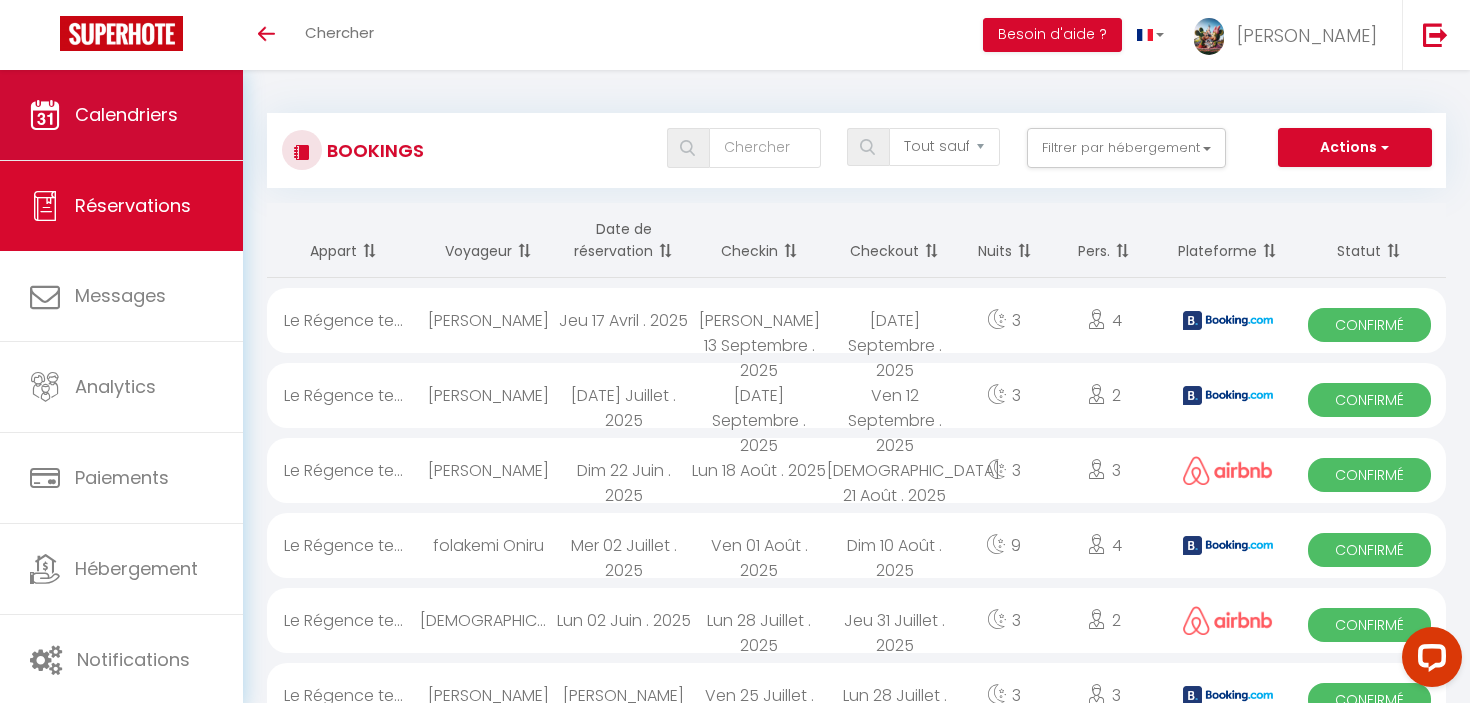 click on "Calendriers" at bounding box center (121, 115) 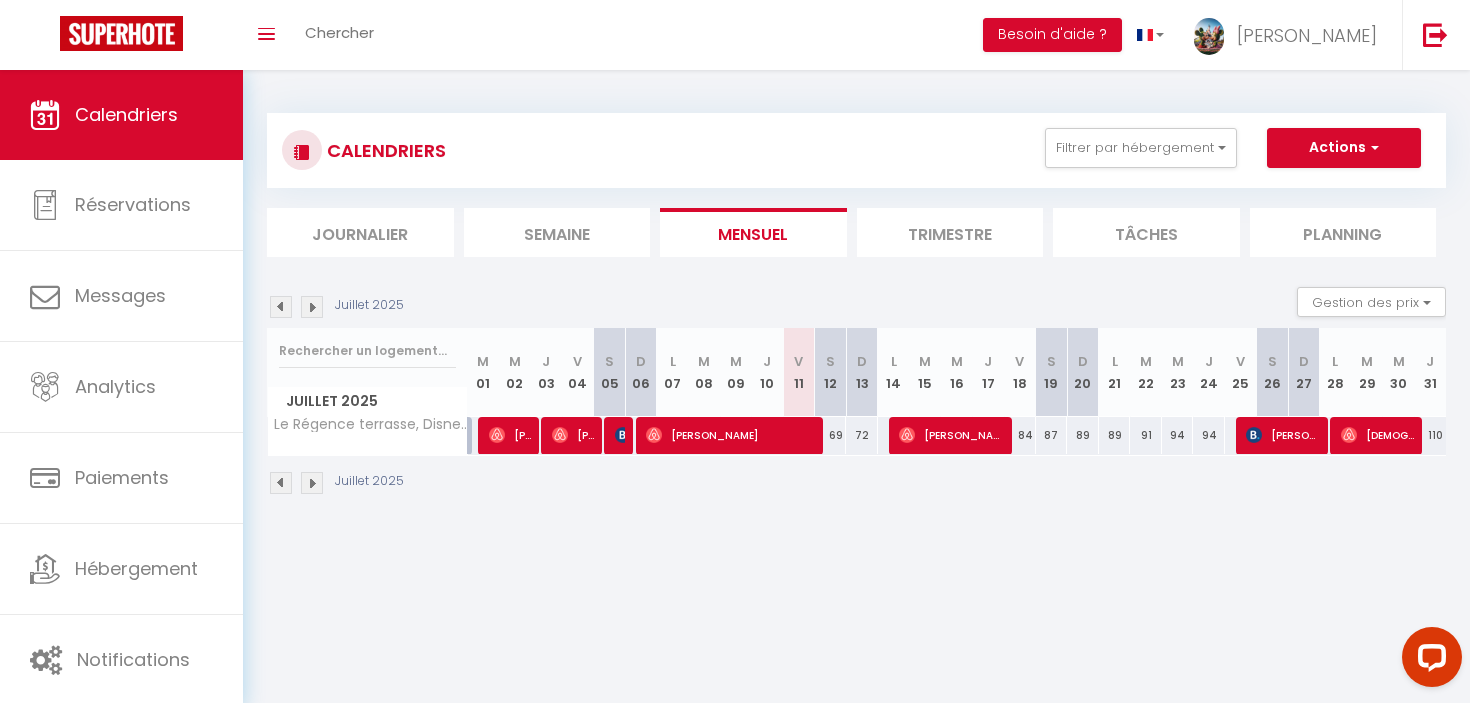 click on "Tâches" at bounding box center [1146, 232] 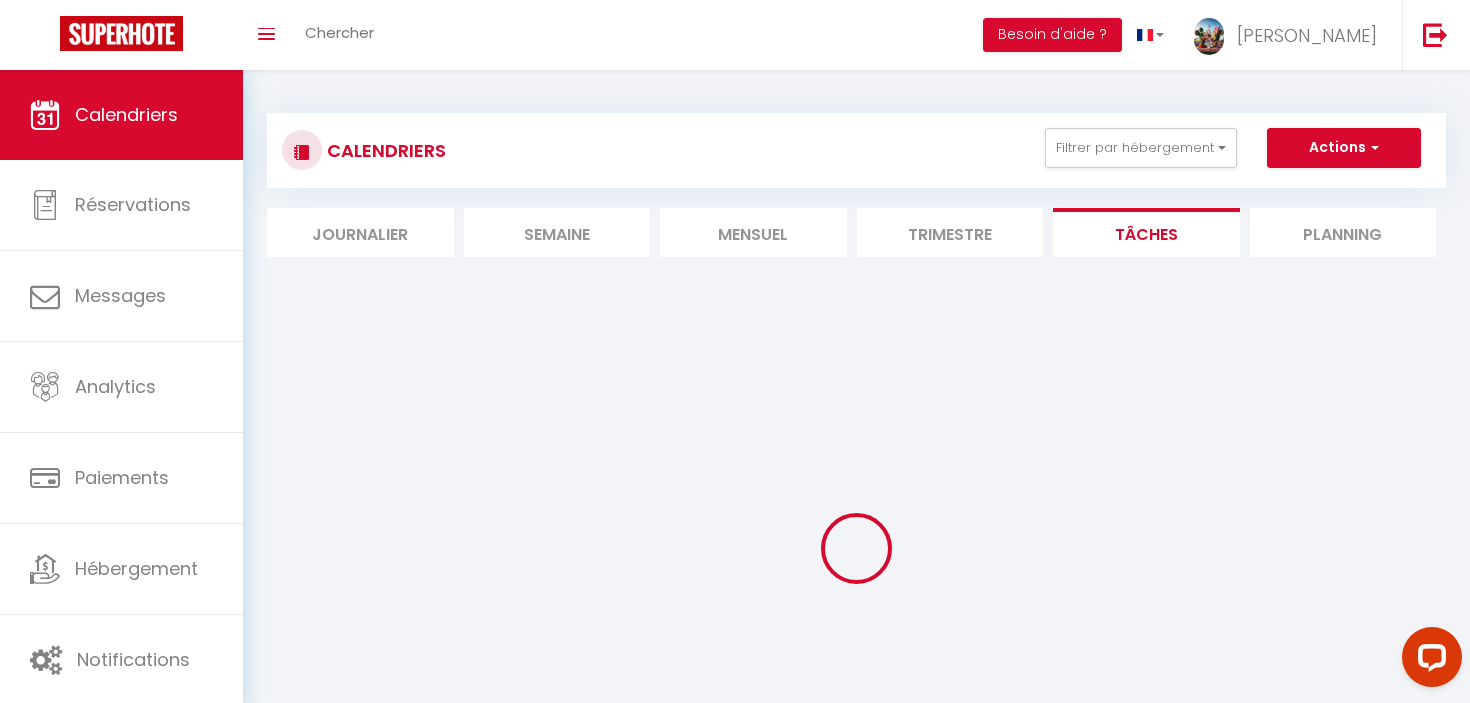 select 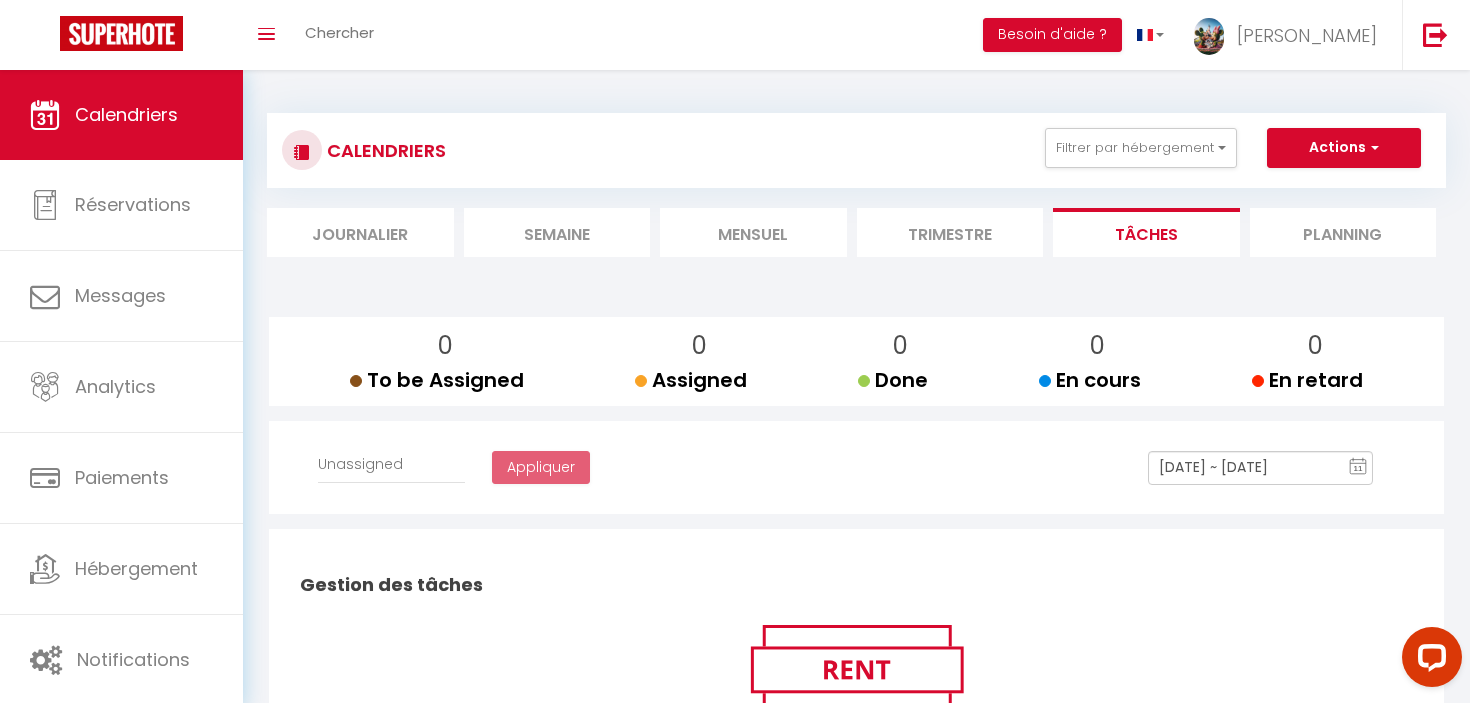 click on "Trimestre" at bounding box center (950, 232) 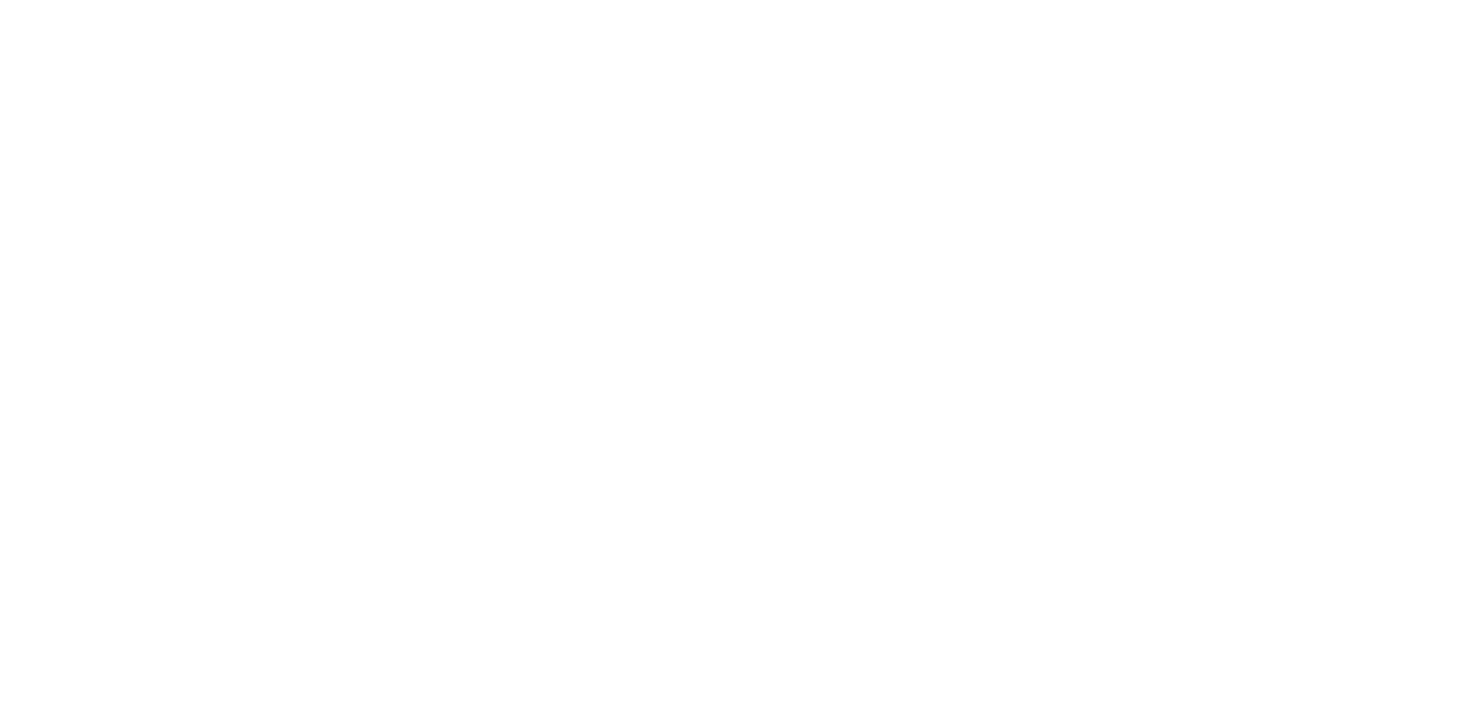 scroll, scrollTop: 0, scrollLeft: 0, axis: both 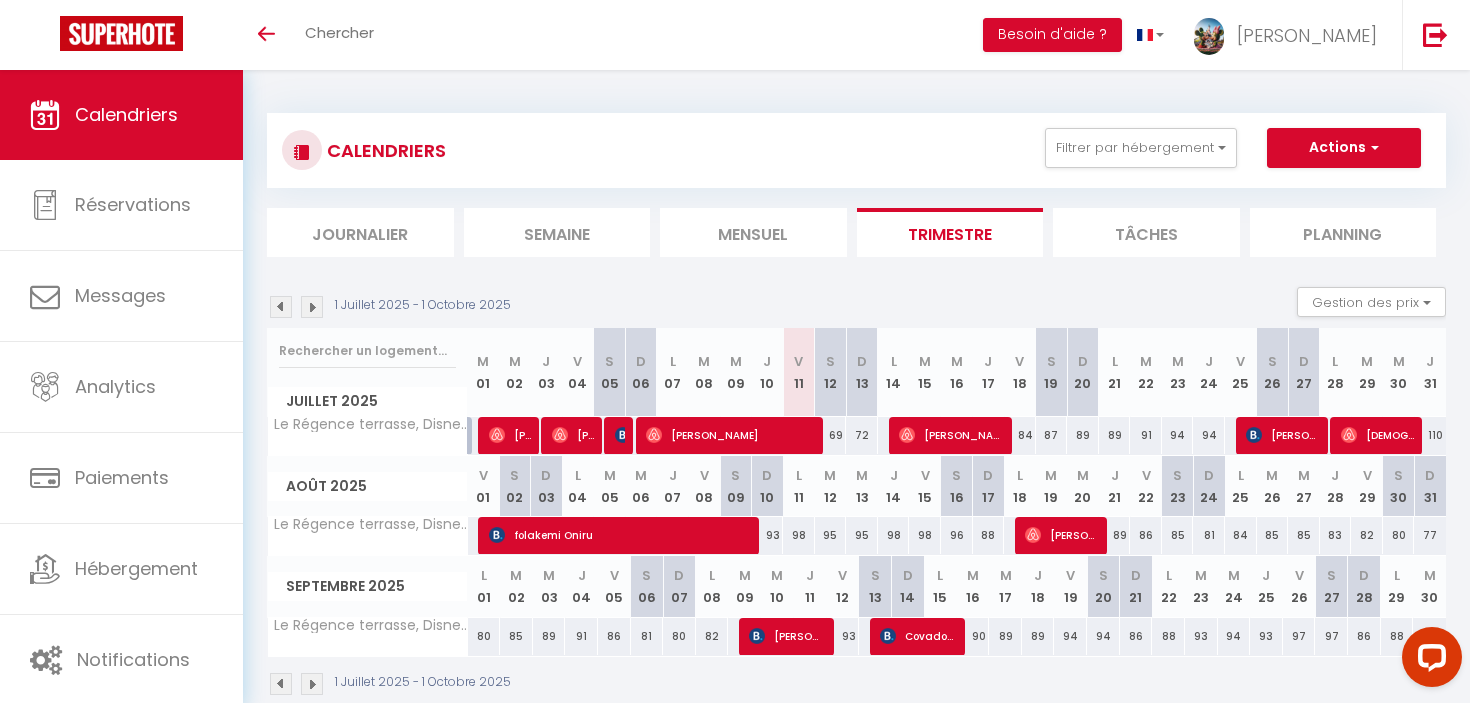 drag, startPoint x: 829, startPoint y: 435, endPoint x: 875, endPoint y: 436, distance: 46.010868 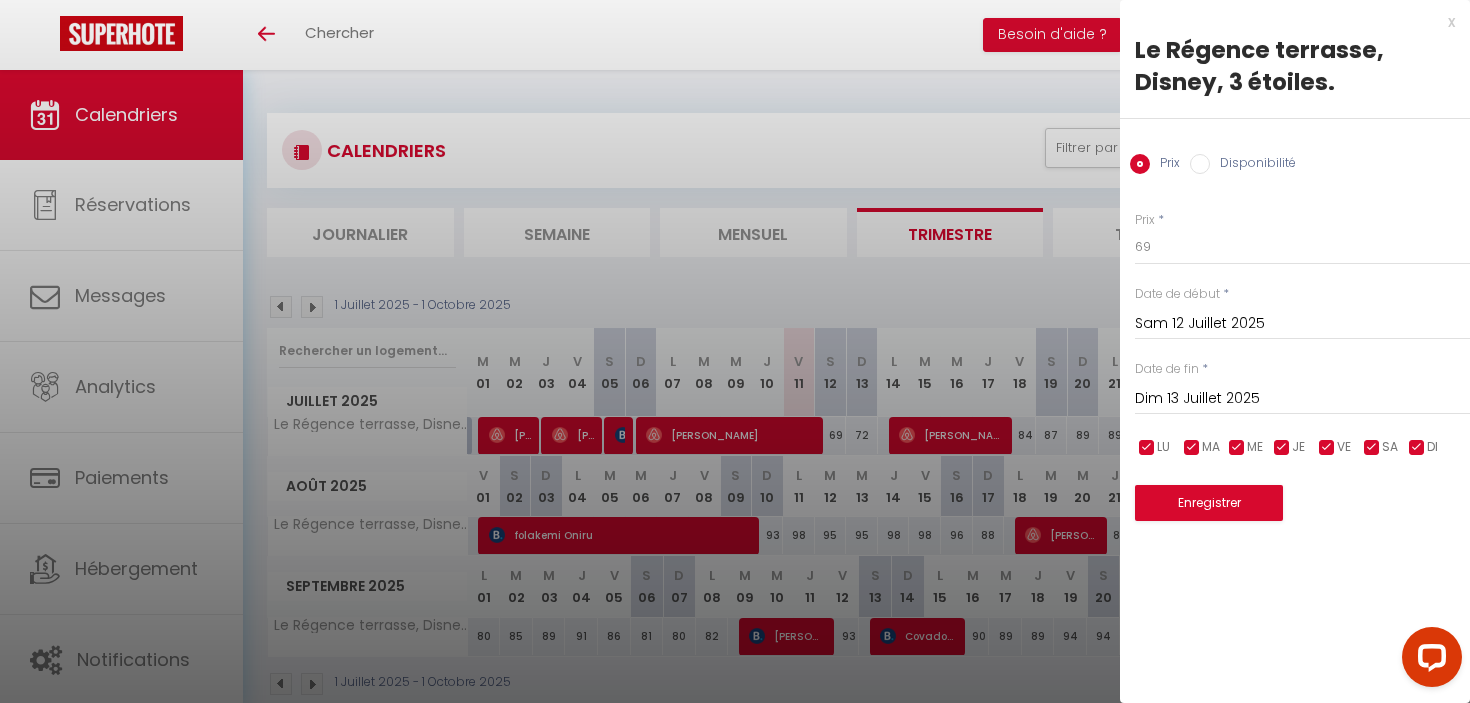 click on "x" at bounding box center (1287, 22) 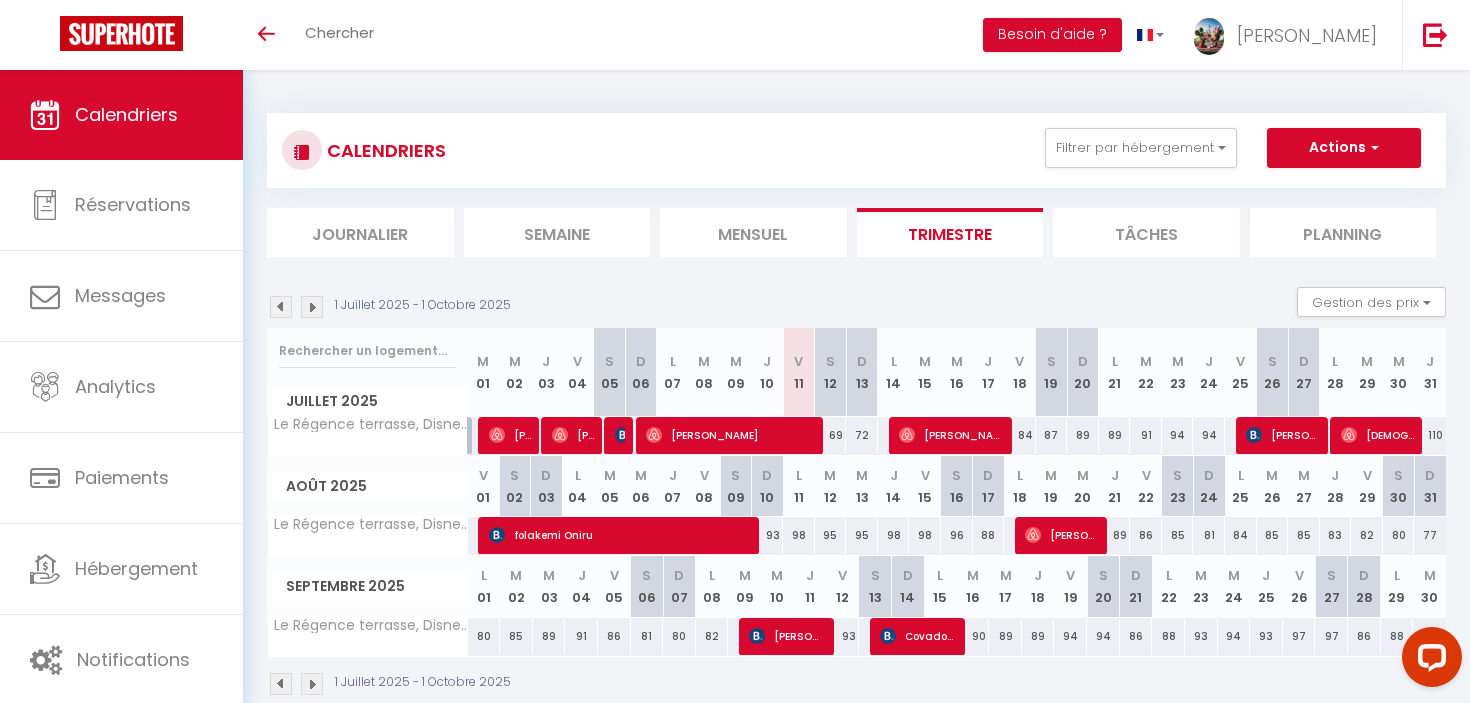 click on "69" at bounding box center [831, 435] 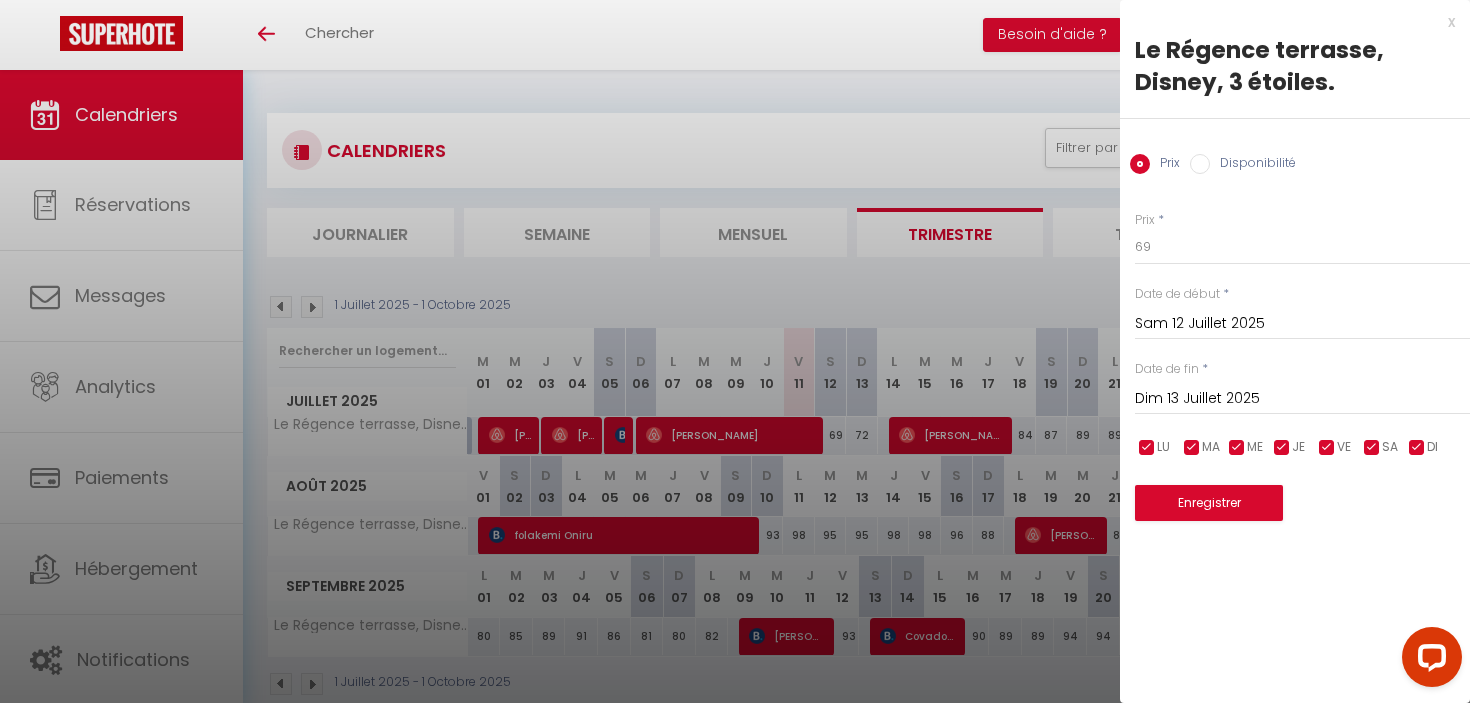 click on "Disponibilité" at bounding box center (1253, 165) 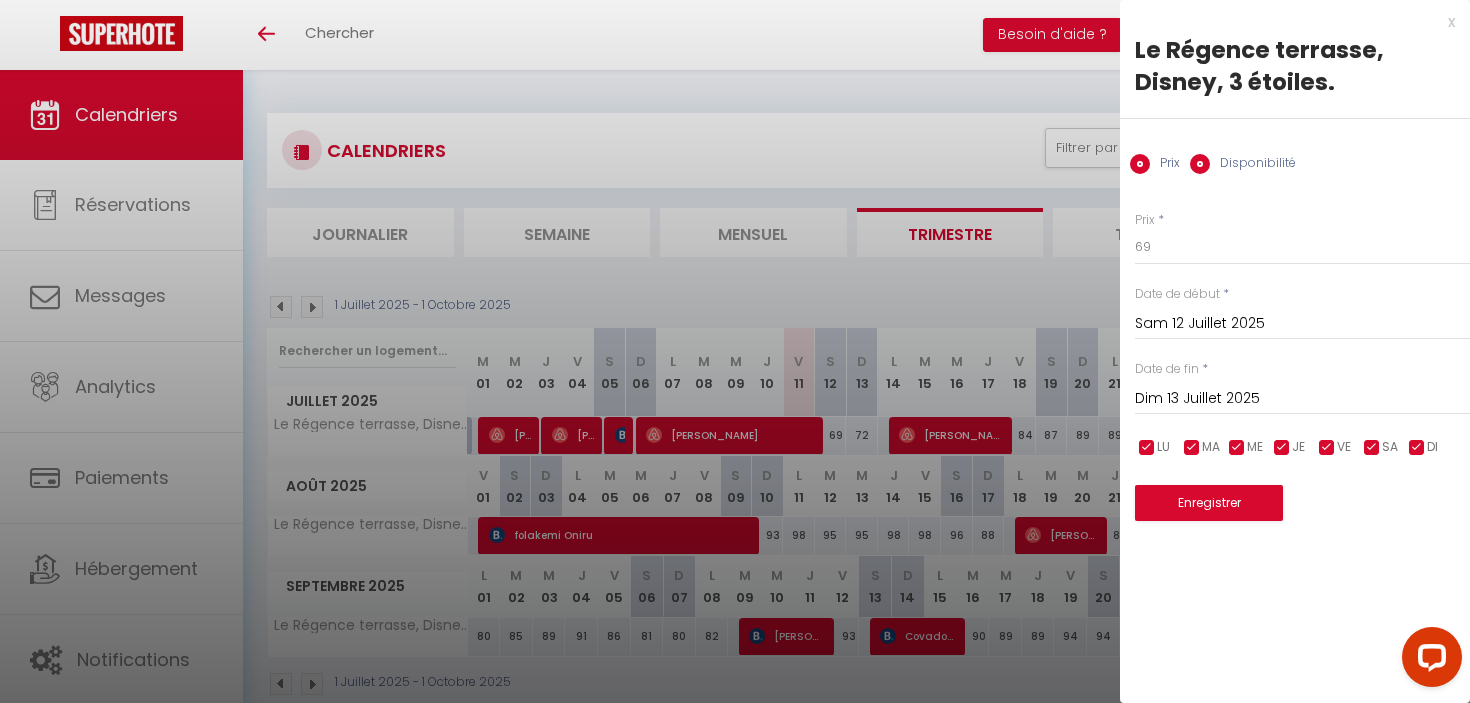 radio on "false" 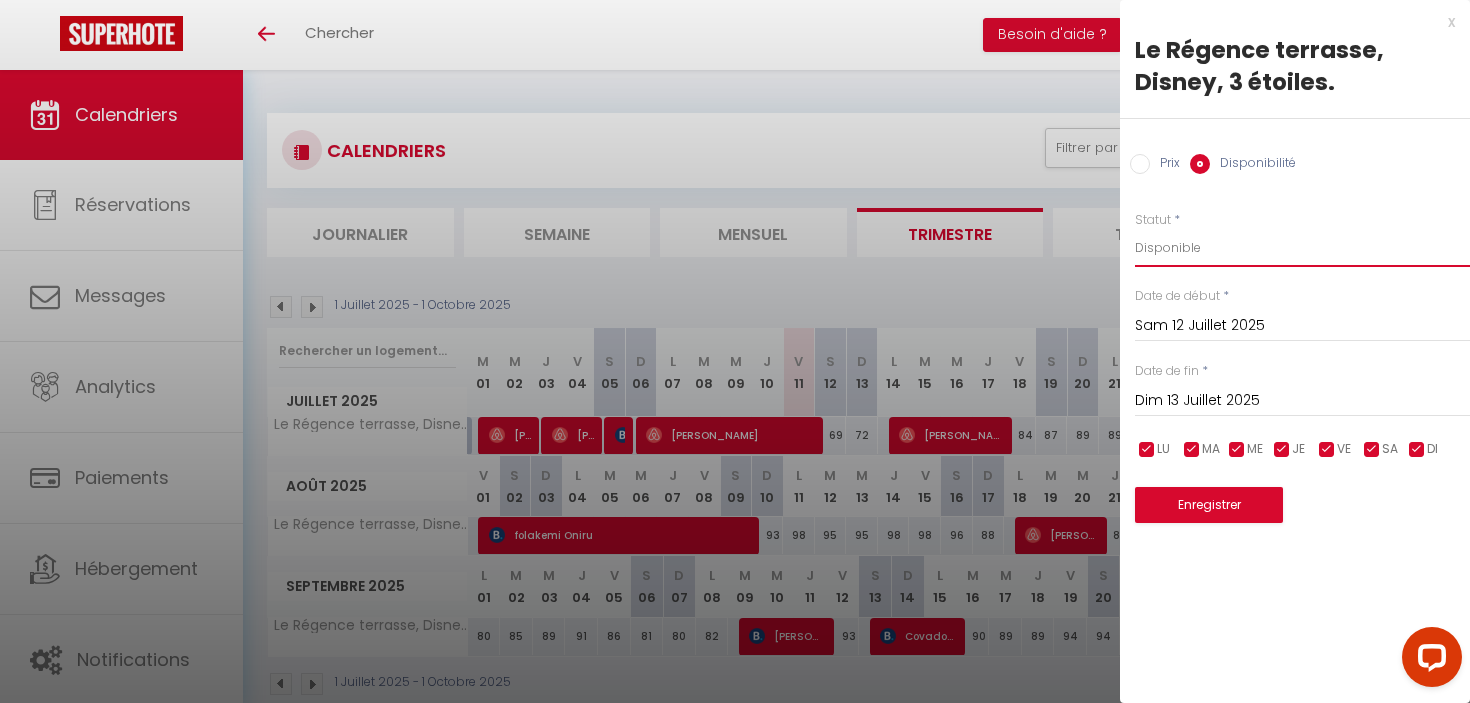 click on "Disponible
Indisponible" at bounding box center (1302, 248) 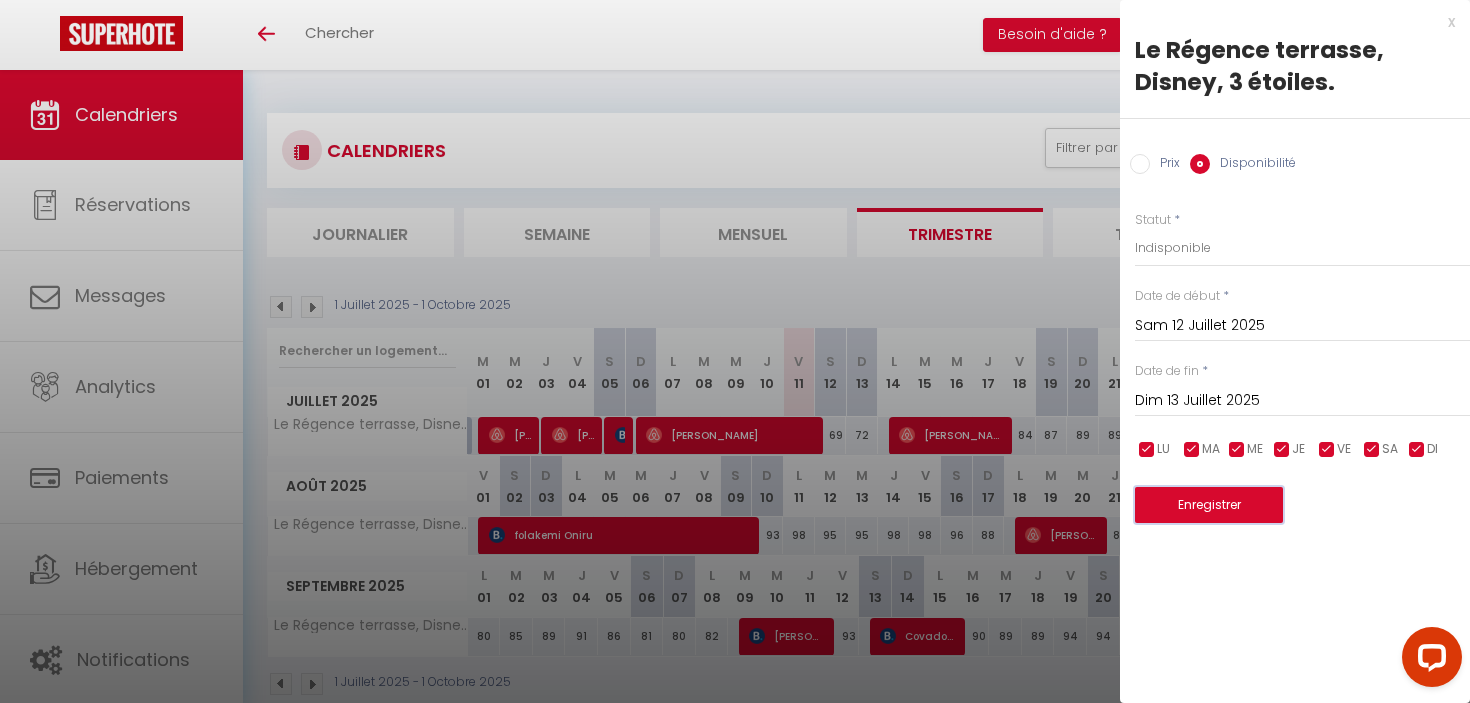 click on "Enregistrer" at bounding box center [1209, 505] 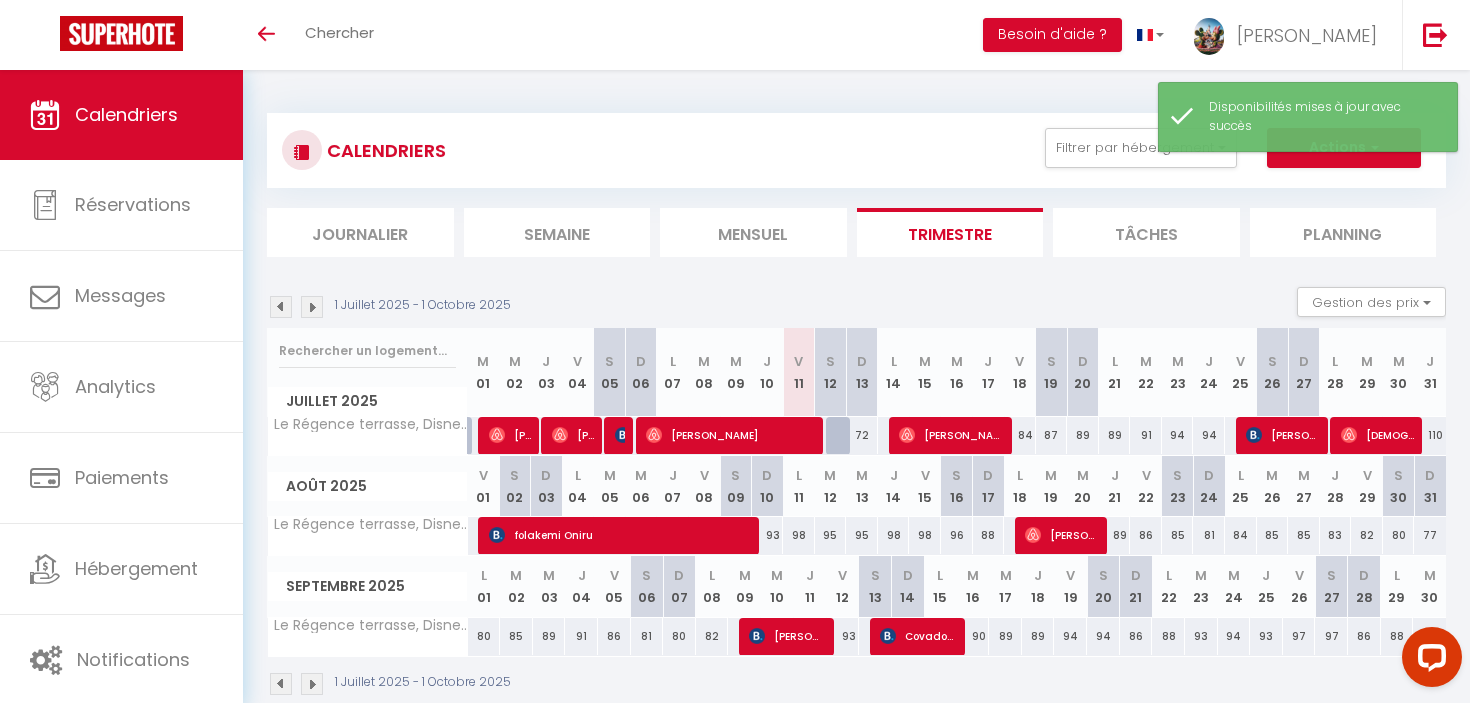 click at bounding box center (842, 436) 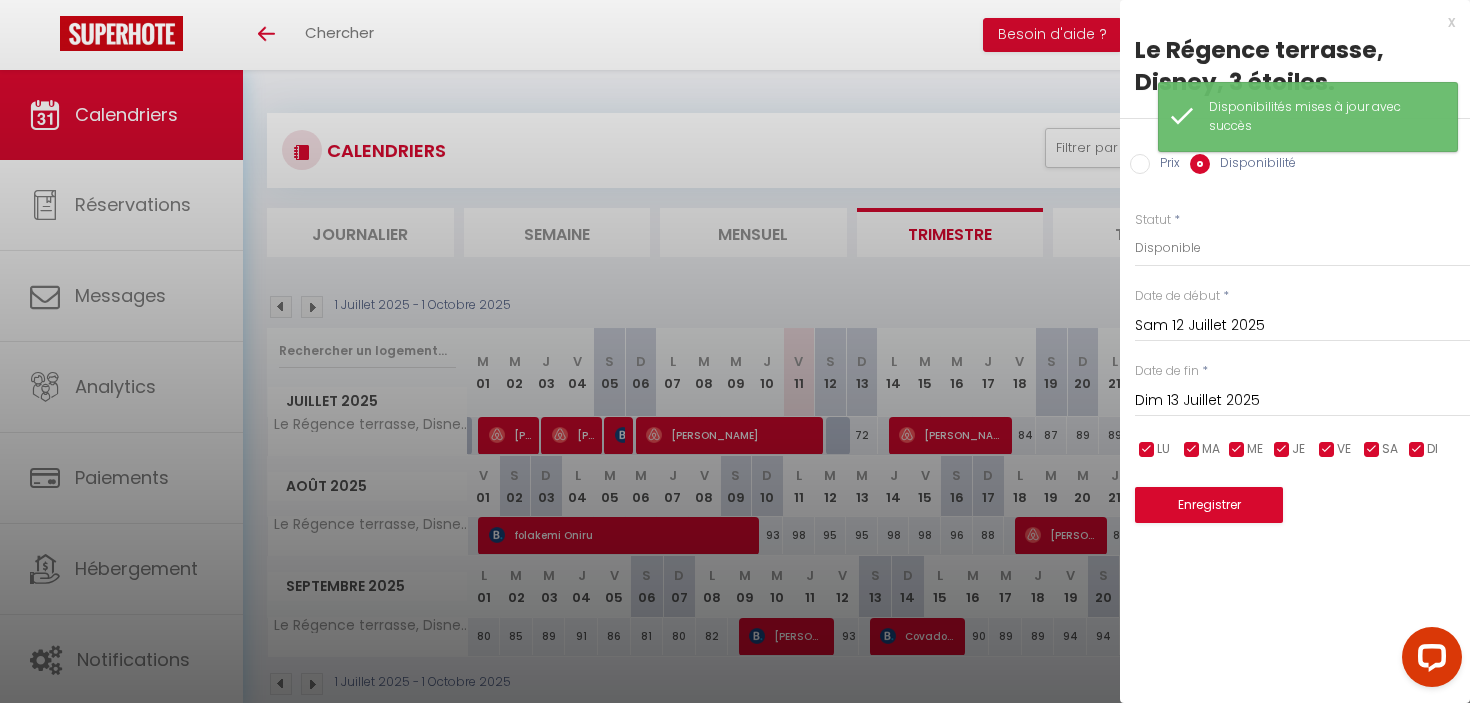 click on "Dim 13 Juillet 2025" at bounding box center (1302, 401) 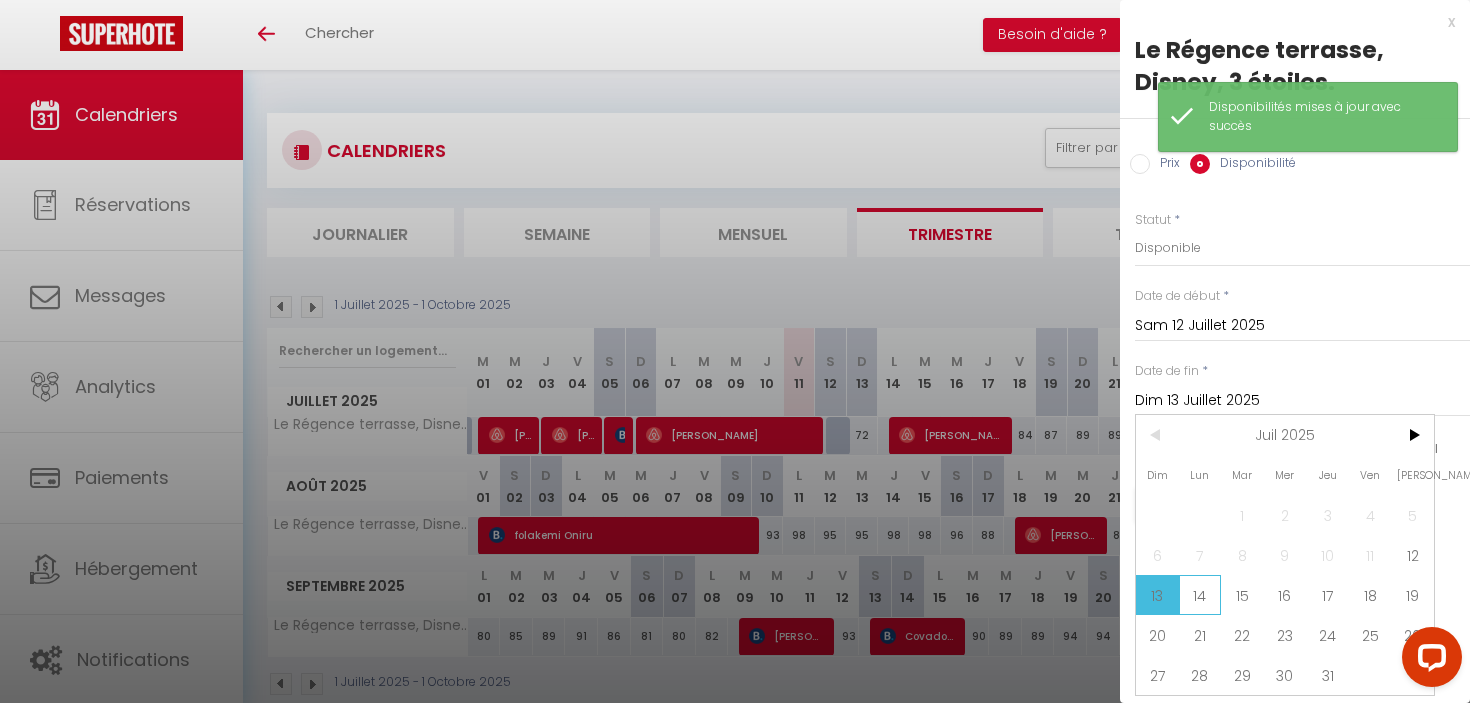 click on "14" at bounding box center [1200, 595] 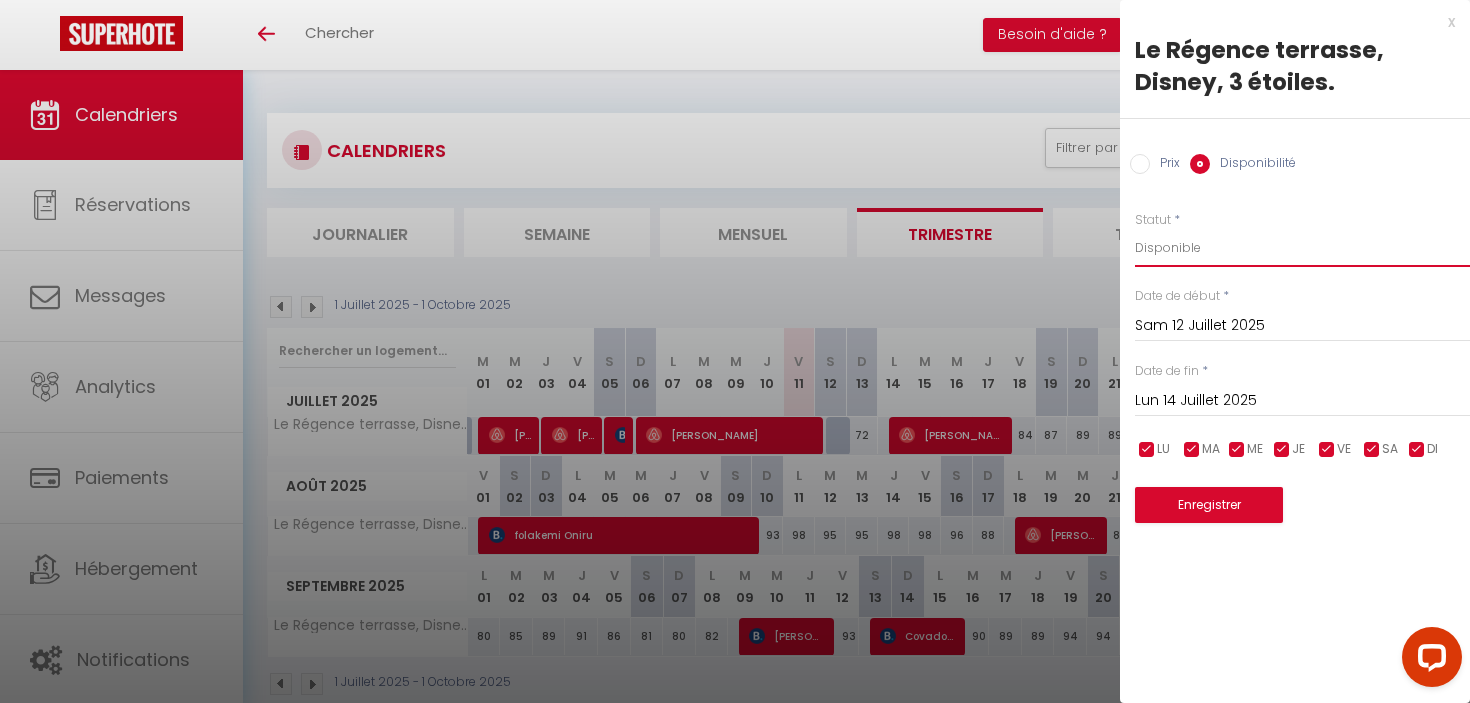 click on "Disponible
Indisponible" at bounding box center (1302, 248) 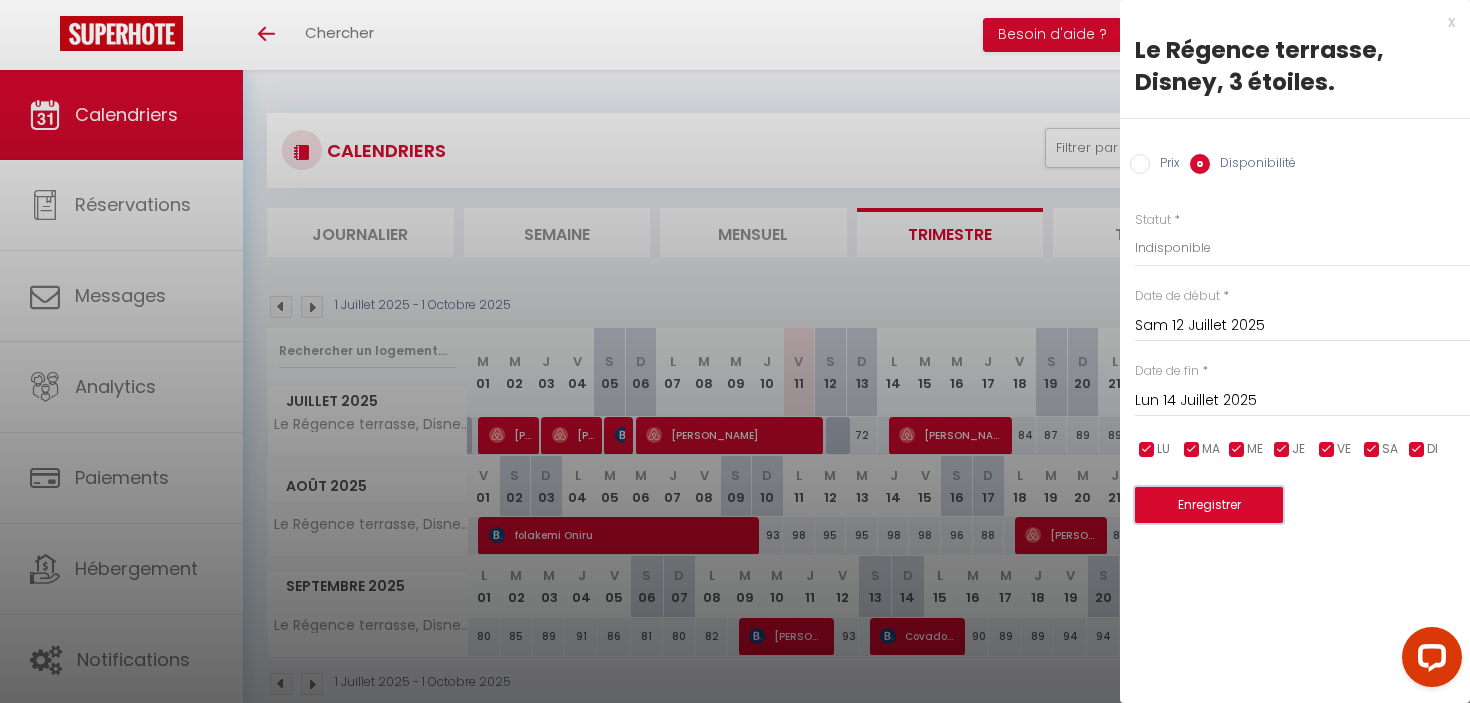 click on "Enregistrer" at bounding box center (1209, 505) 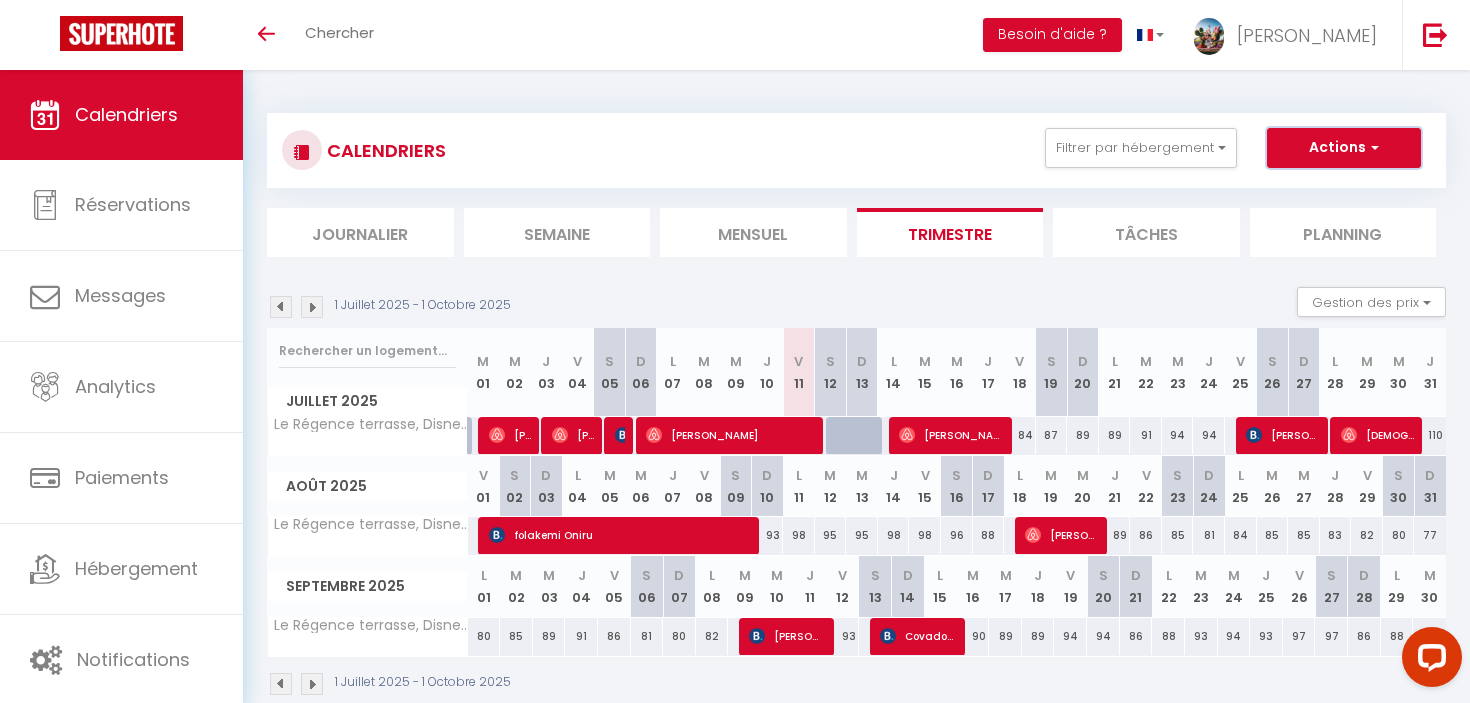 click on "Actions" at bounding box center (1344, 148) 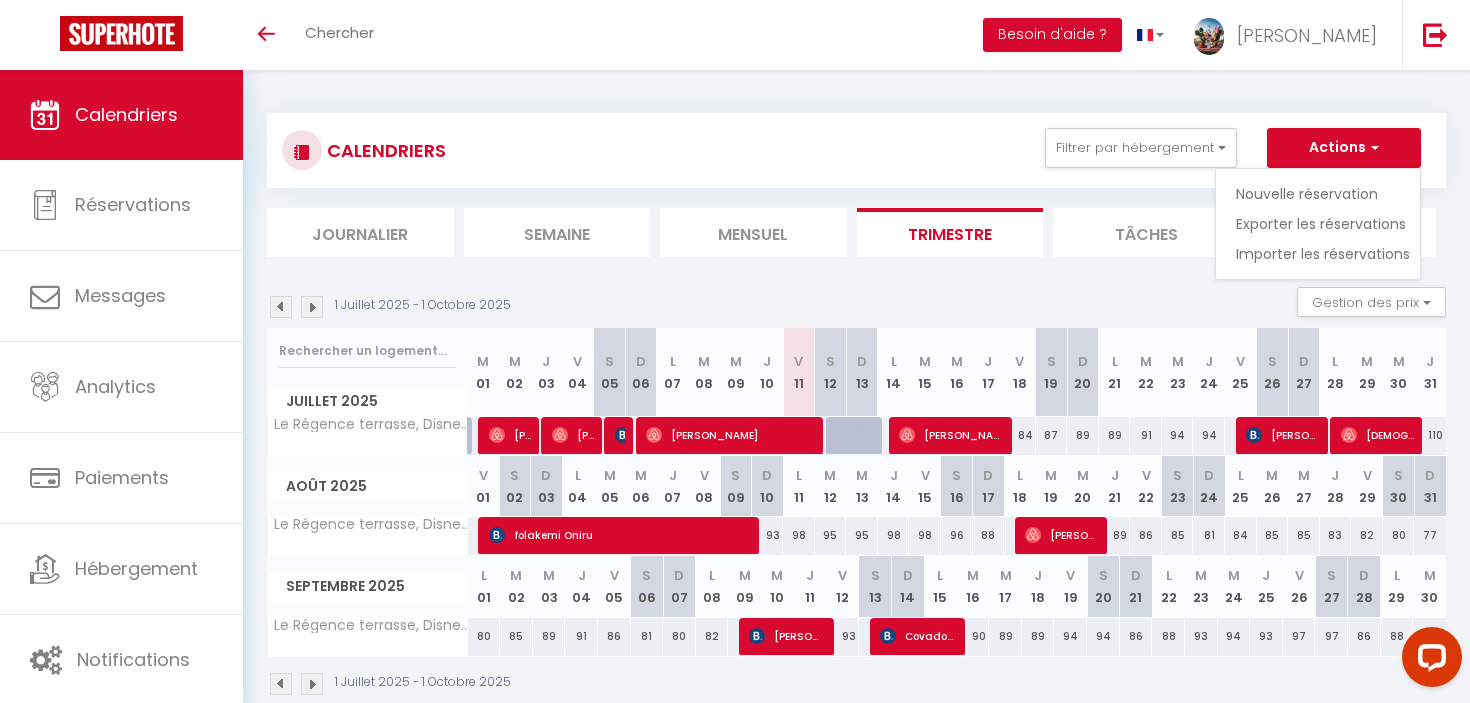click on "CALENDRIERS
Filtrer par hébergement
Tous       Le Régence terrasse, Disney, 3 étoiles.    Effacer   Sauvegarder
Actions
Nouvelle réservation   Exporter les réservations   Importer les réservations" at bounding box center [856, 150] 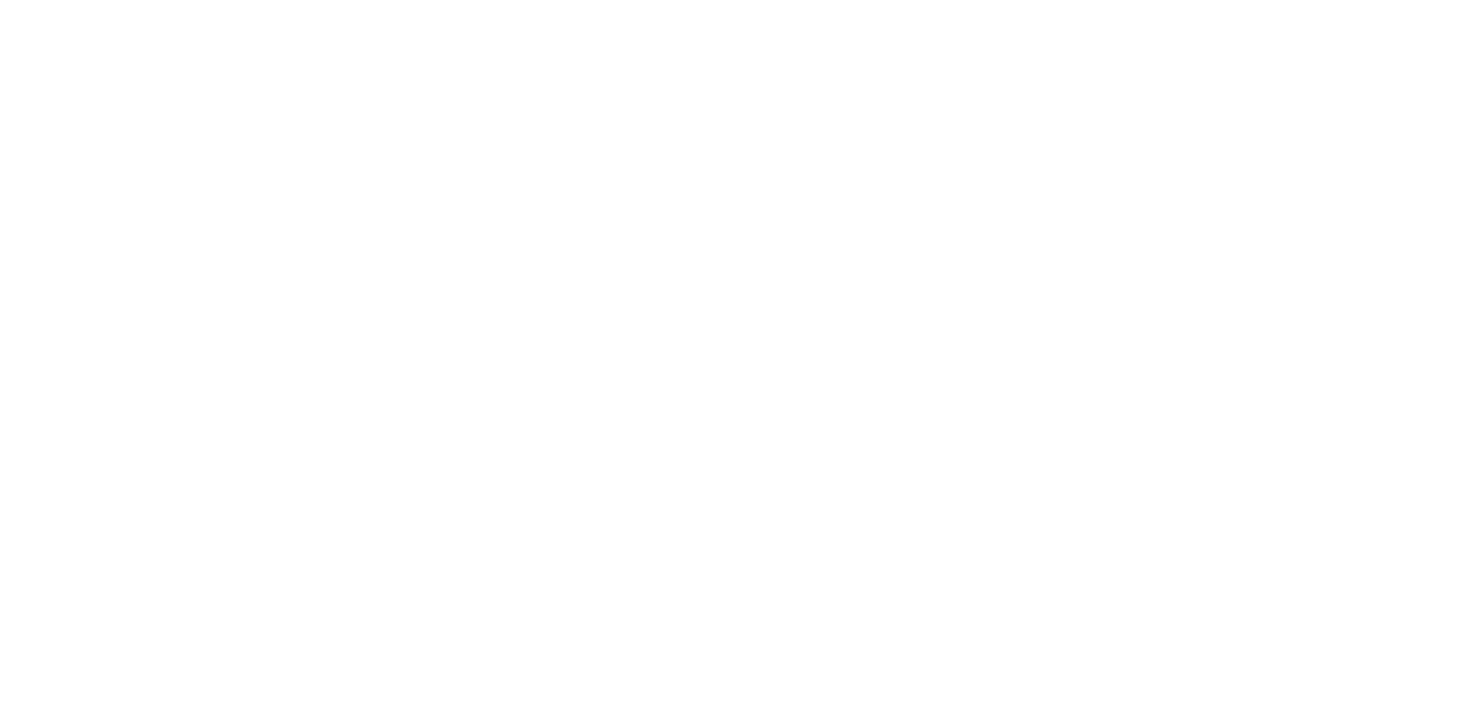 scroll, scrollTop: 0, scrollLeft: 0, axis: both 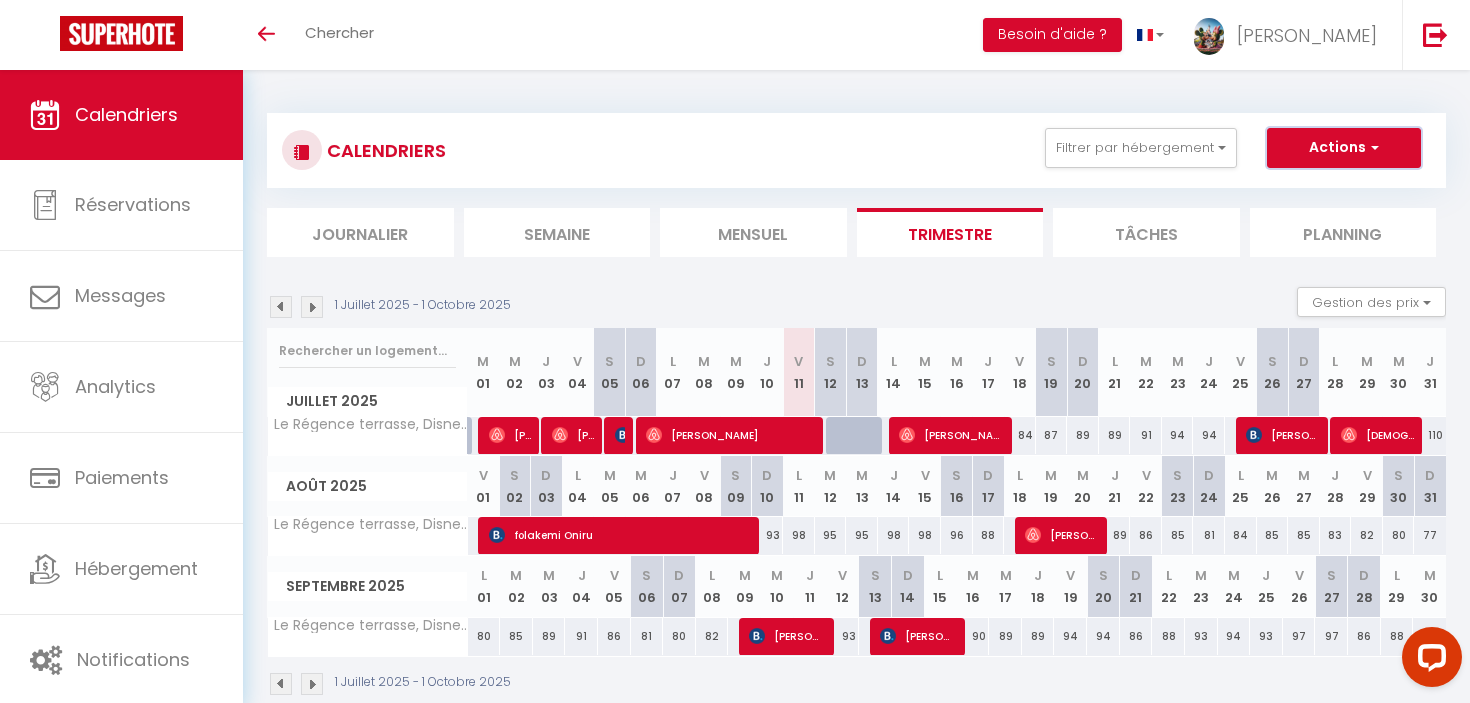 click on "Actions" at bounding box center (1344, 148) 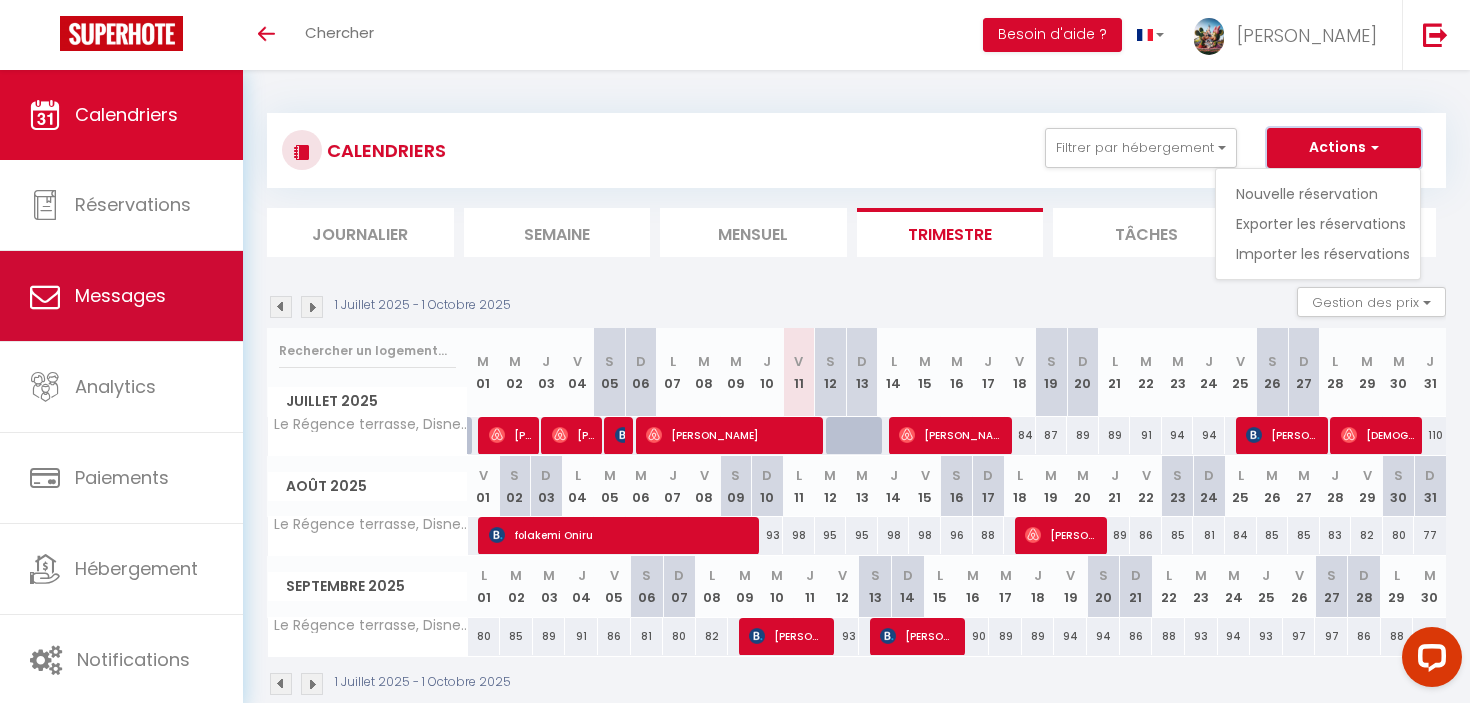 click on "Messages" at bounding box center [121, 296] 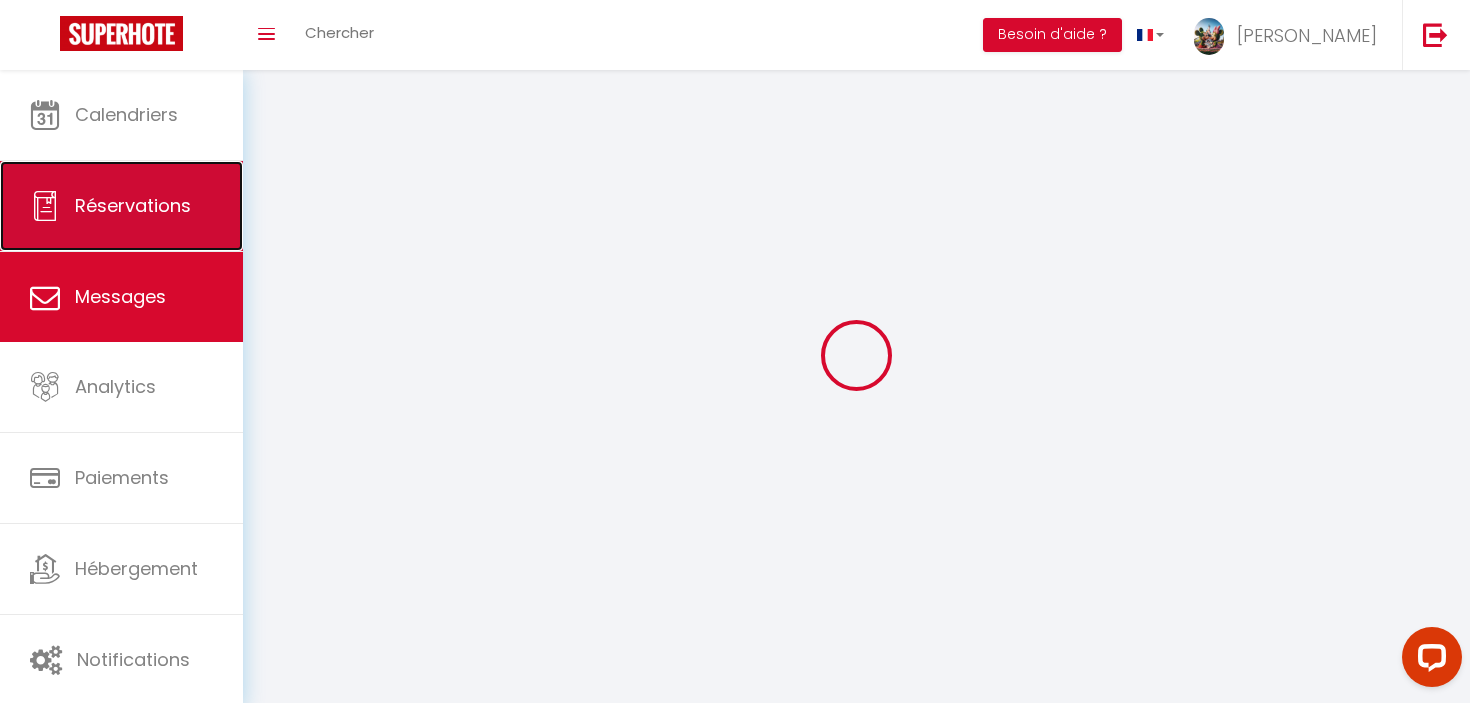 click on "Réservations" at bounding box center (133, 205) 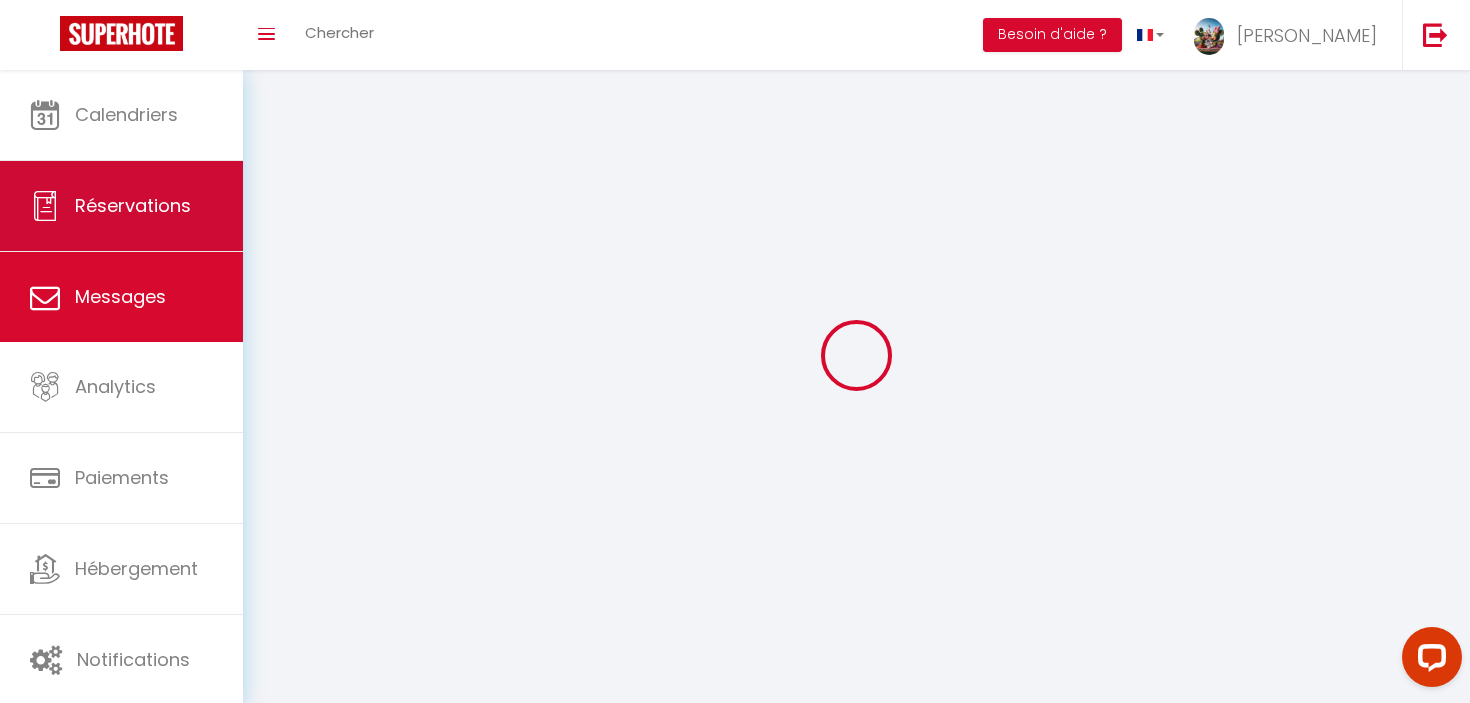 select on "not_cancelled" 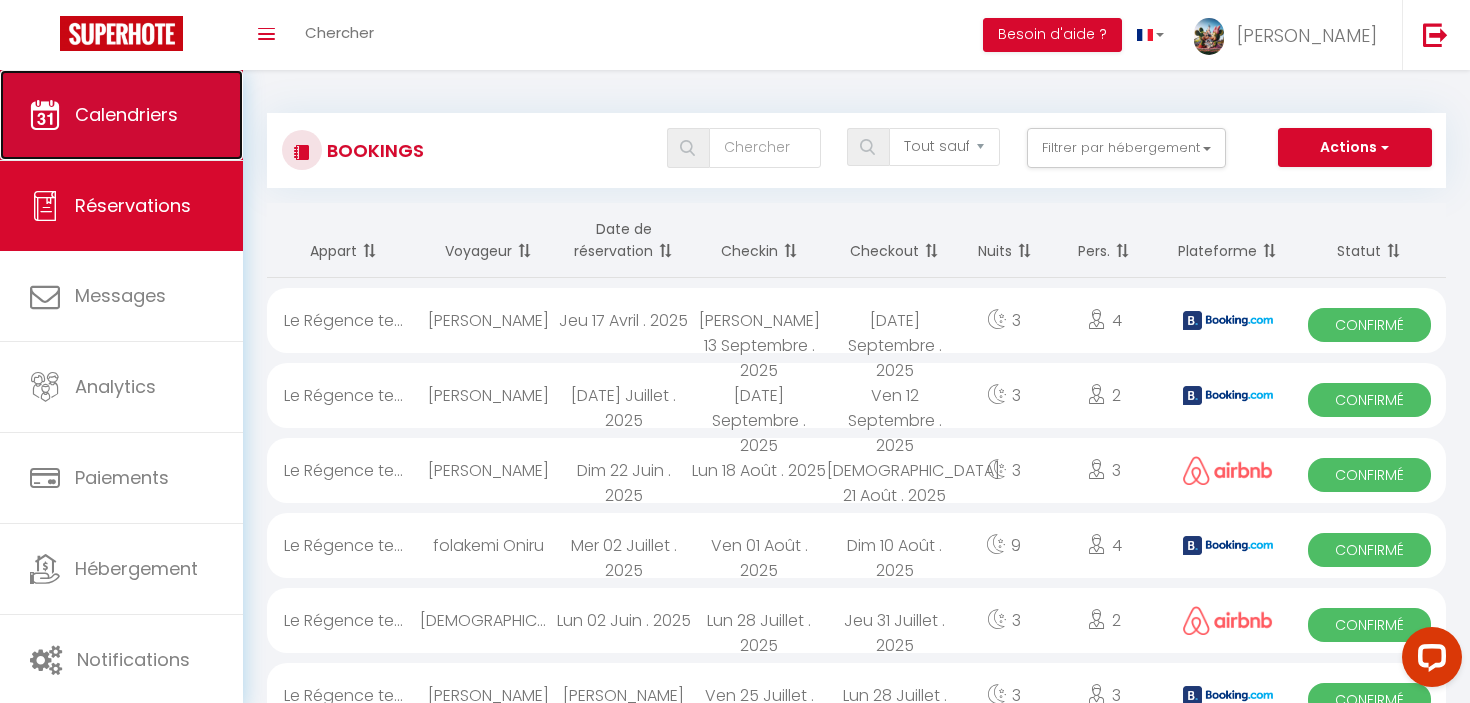 click on "Calendriers" at bounding box center [121, 115] 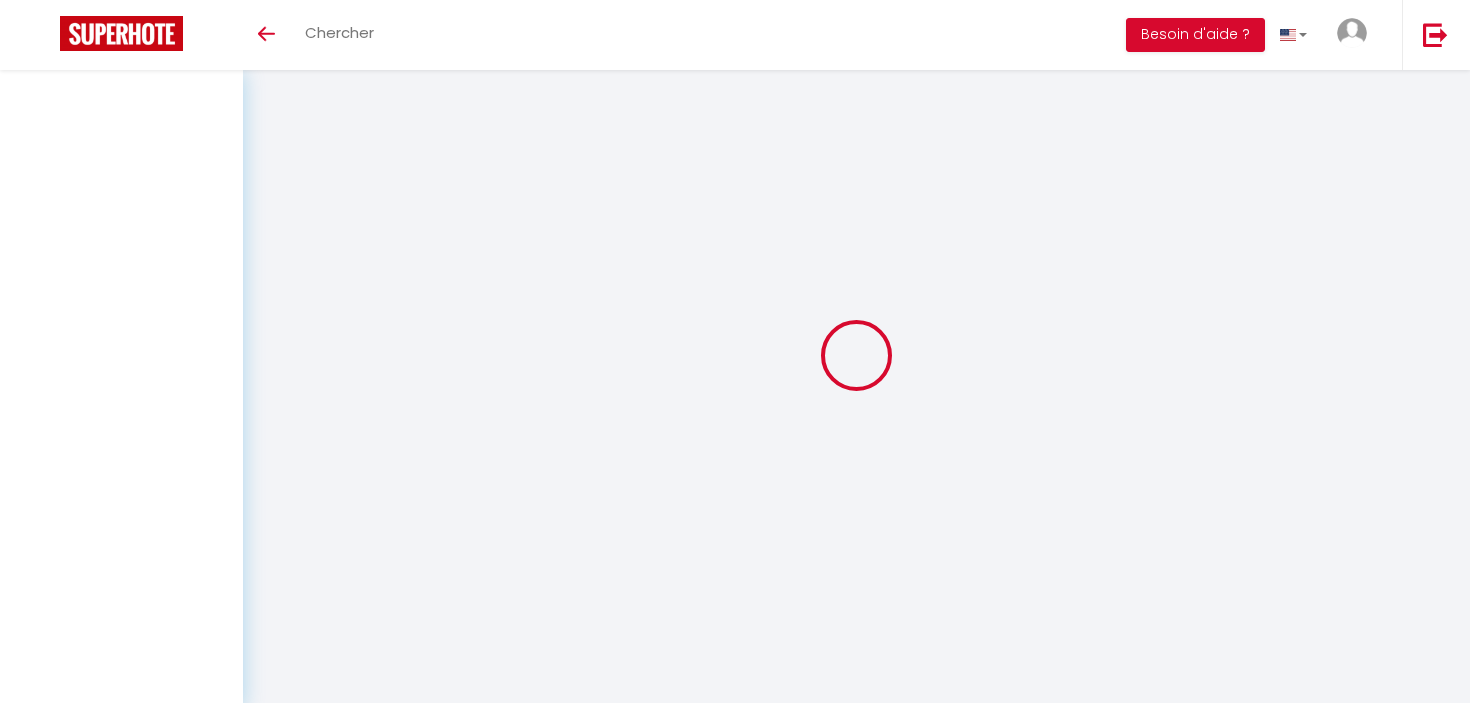 scroll, scrollTop: 0, scrollLeft: 0, axis: both 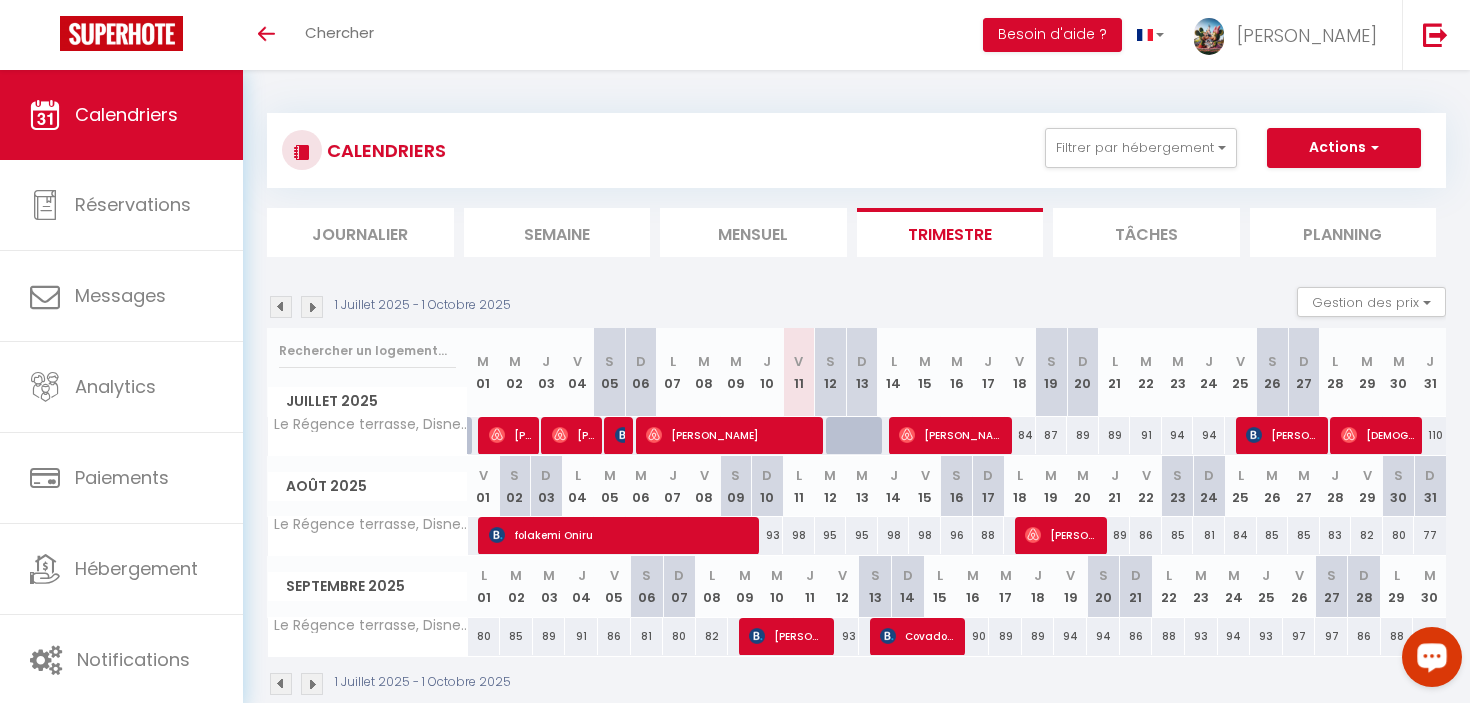 click 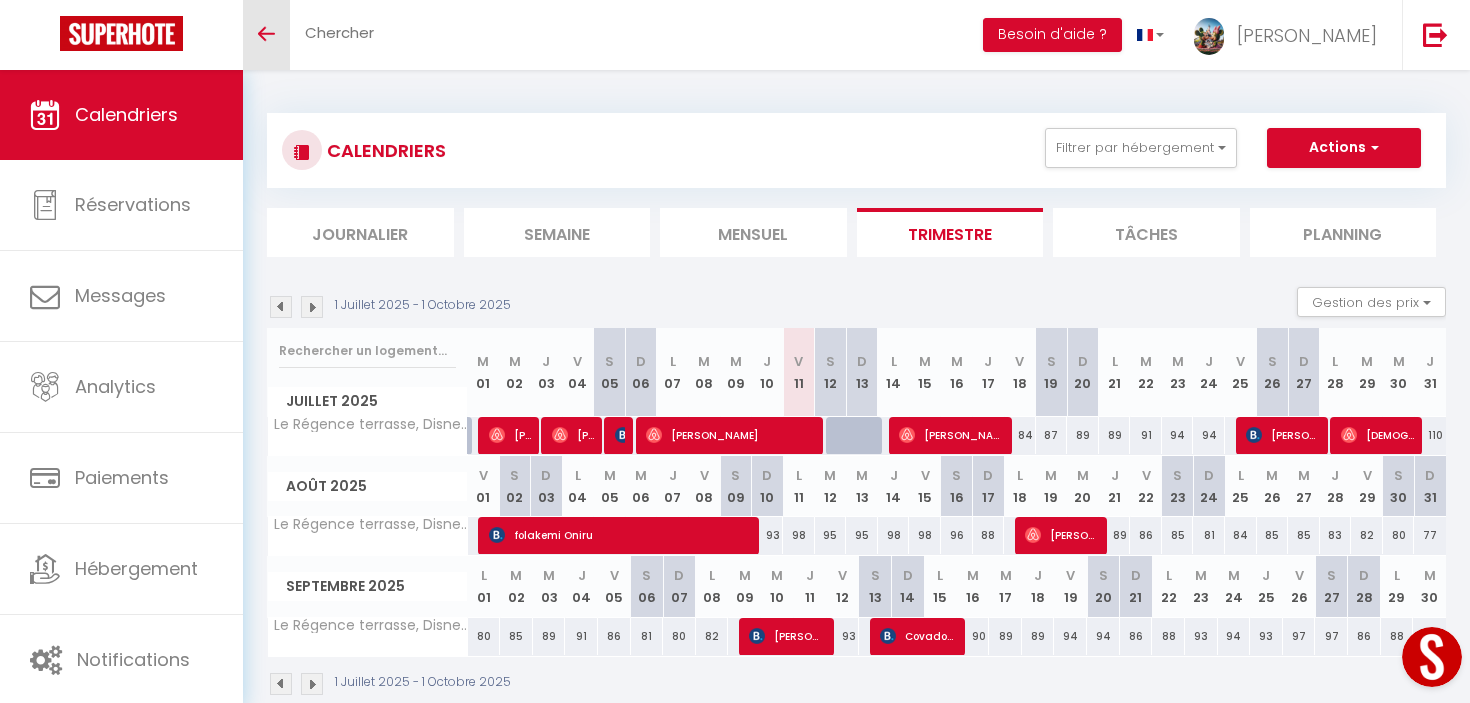 click on "Toggle menubar" at bounding box center [266, 34] 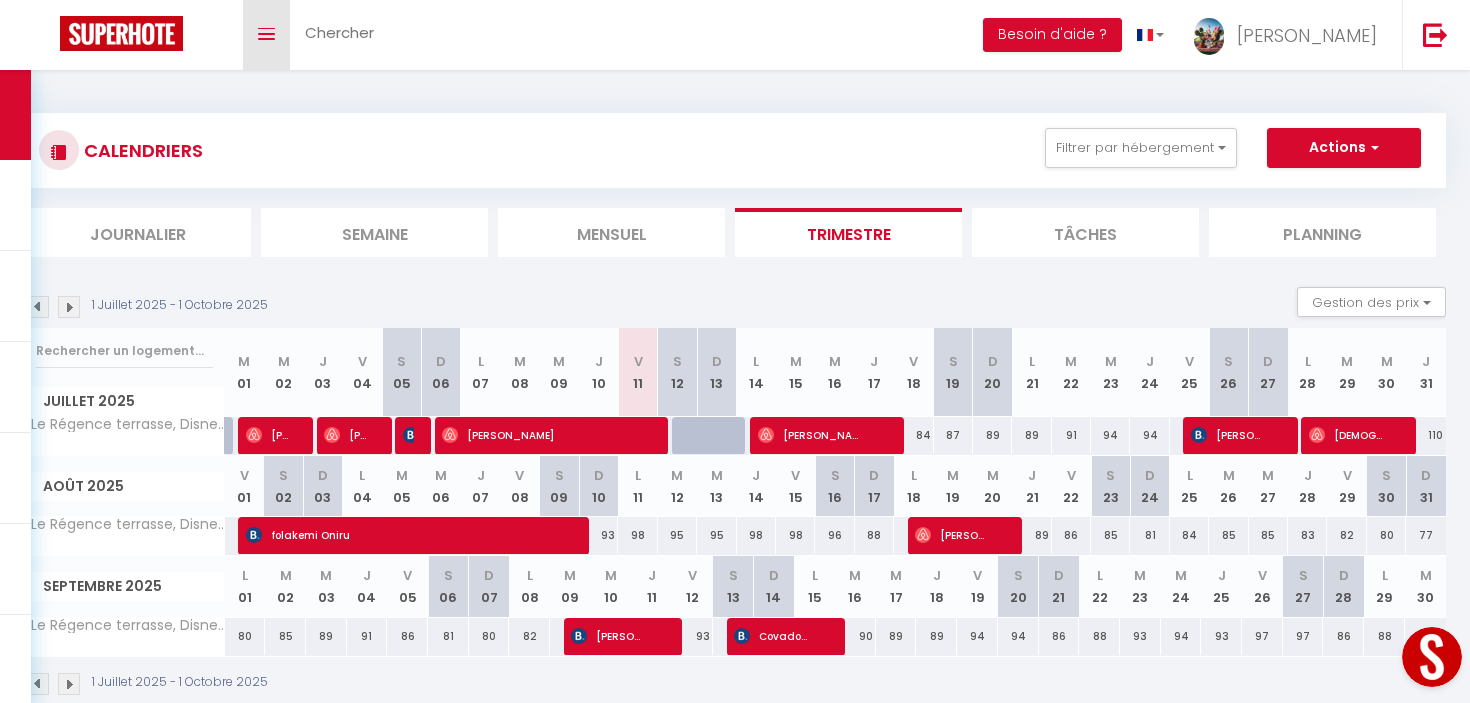 click on "Calendriers" at bounding box center (-91, 115) 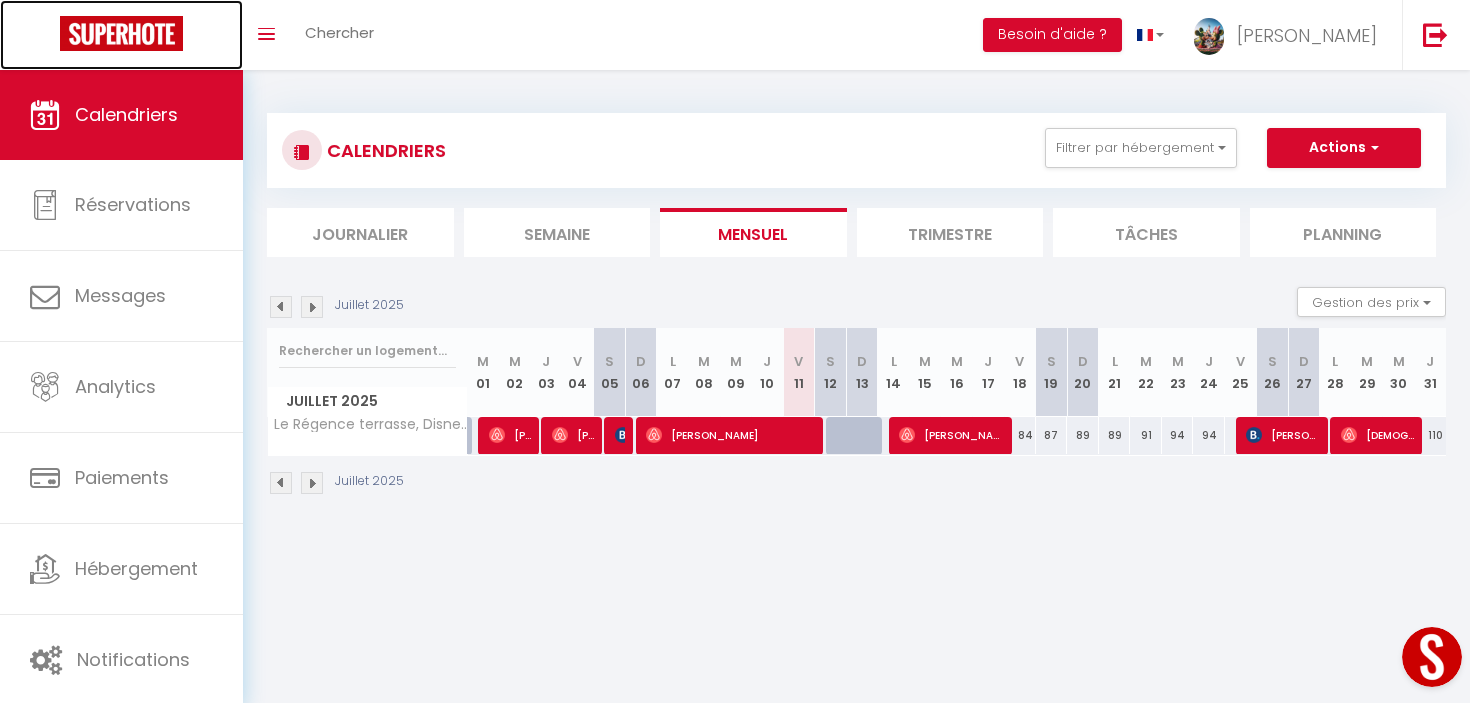 click at bounding box center [121, 33] 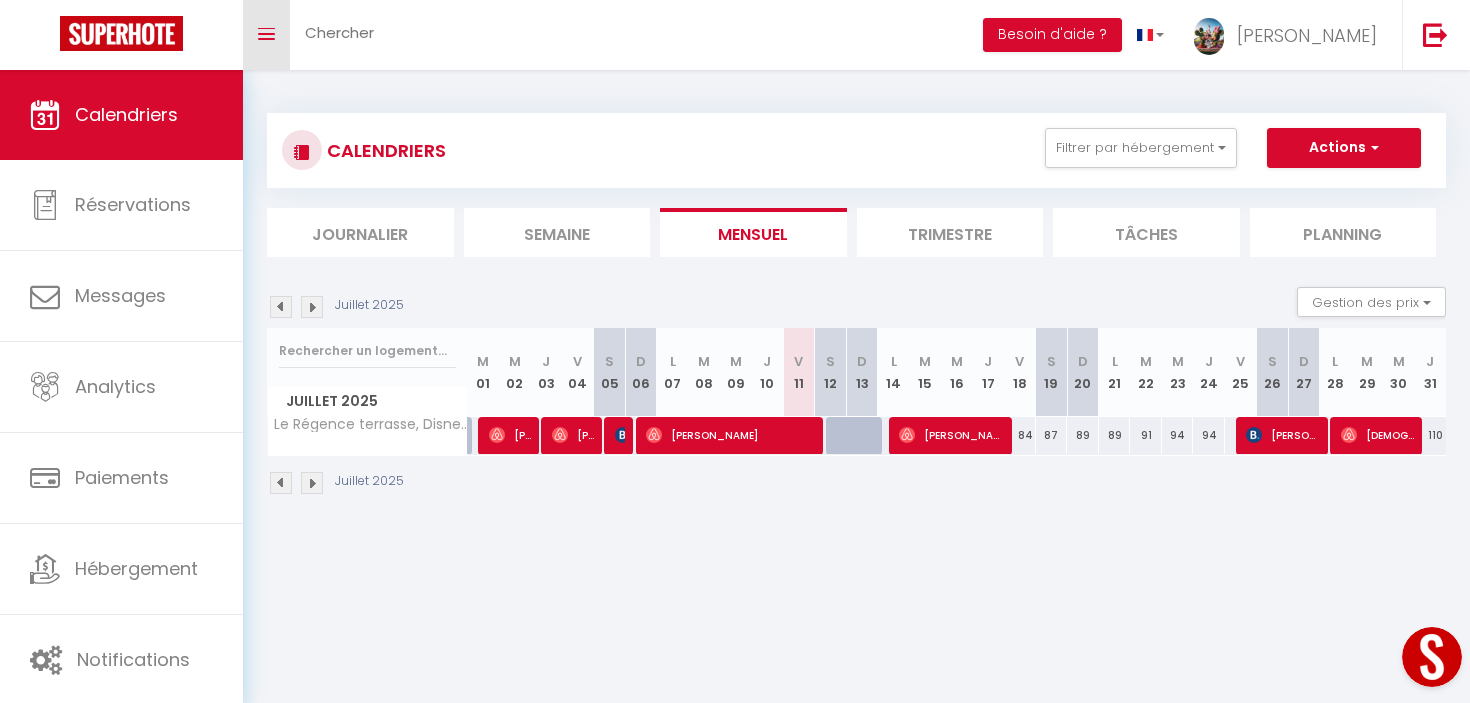 click on "Toggle menubar" at bounding box center (266, 35) 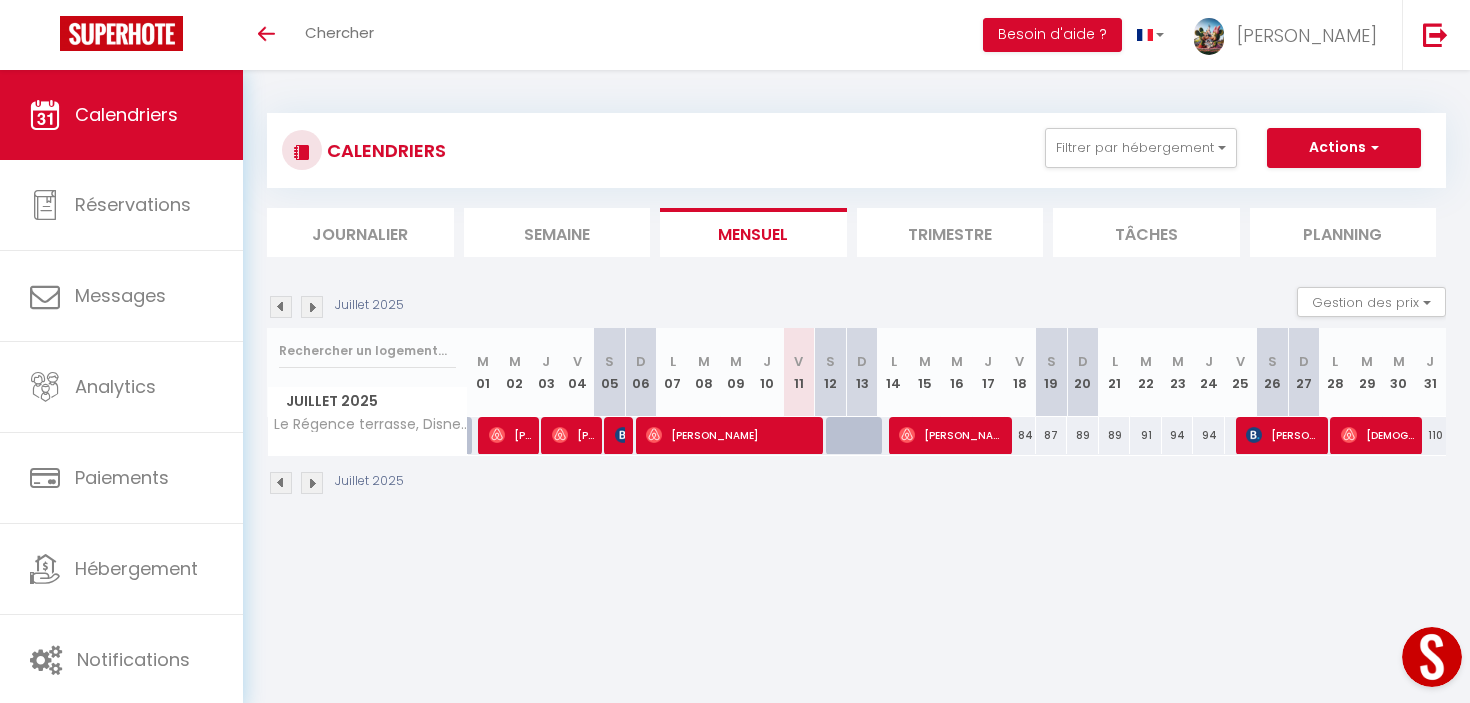click on "Trimestre" at bounding box center [950, 232] 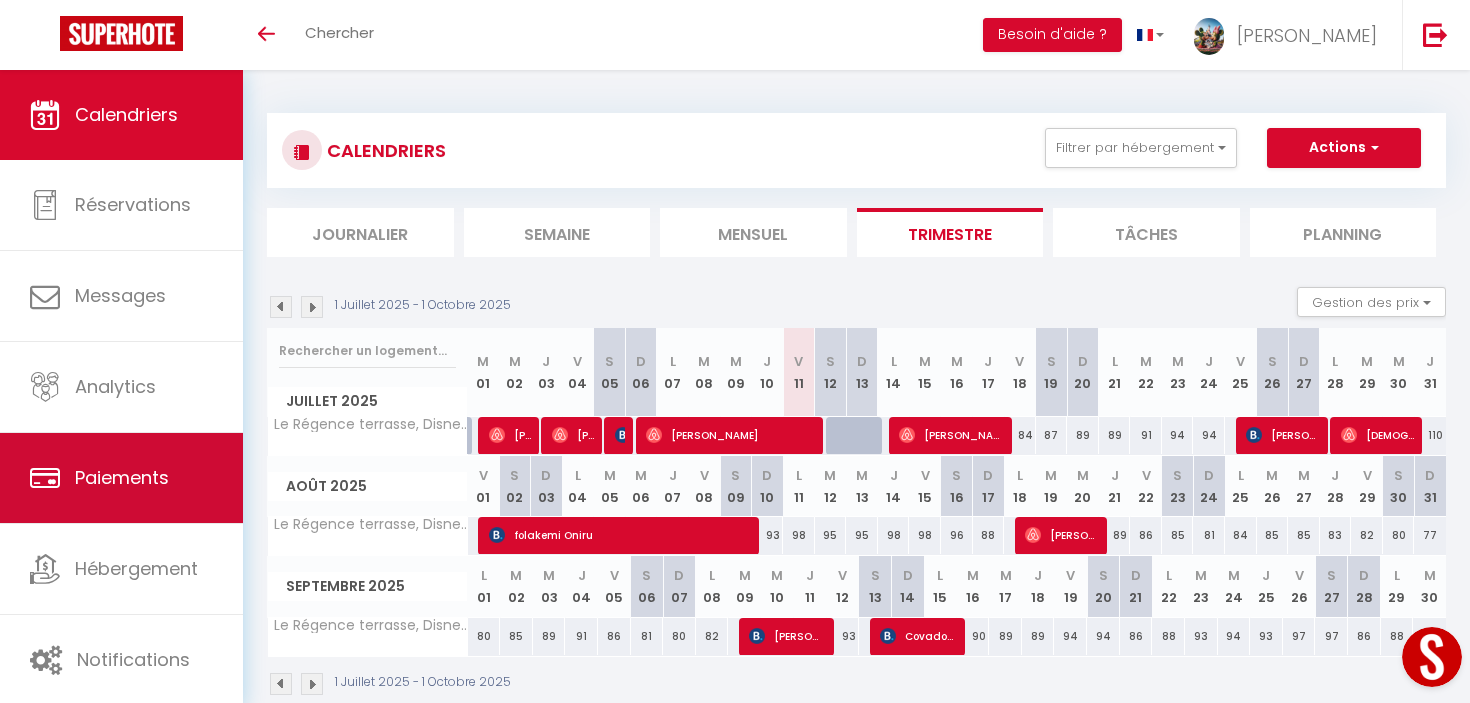 scroll, scrollTop: 70, scrollLeft: 0, axis: vertical 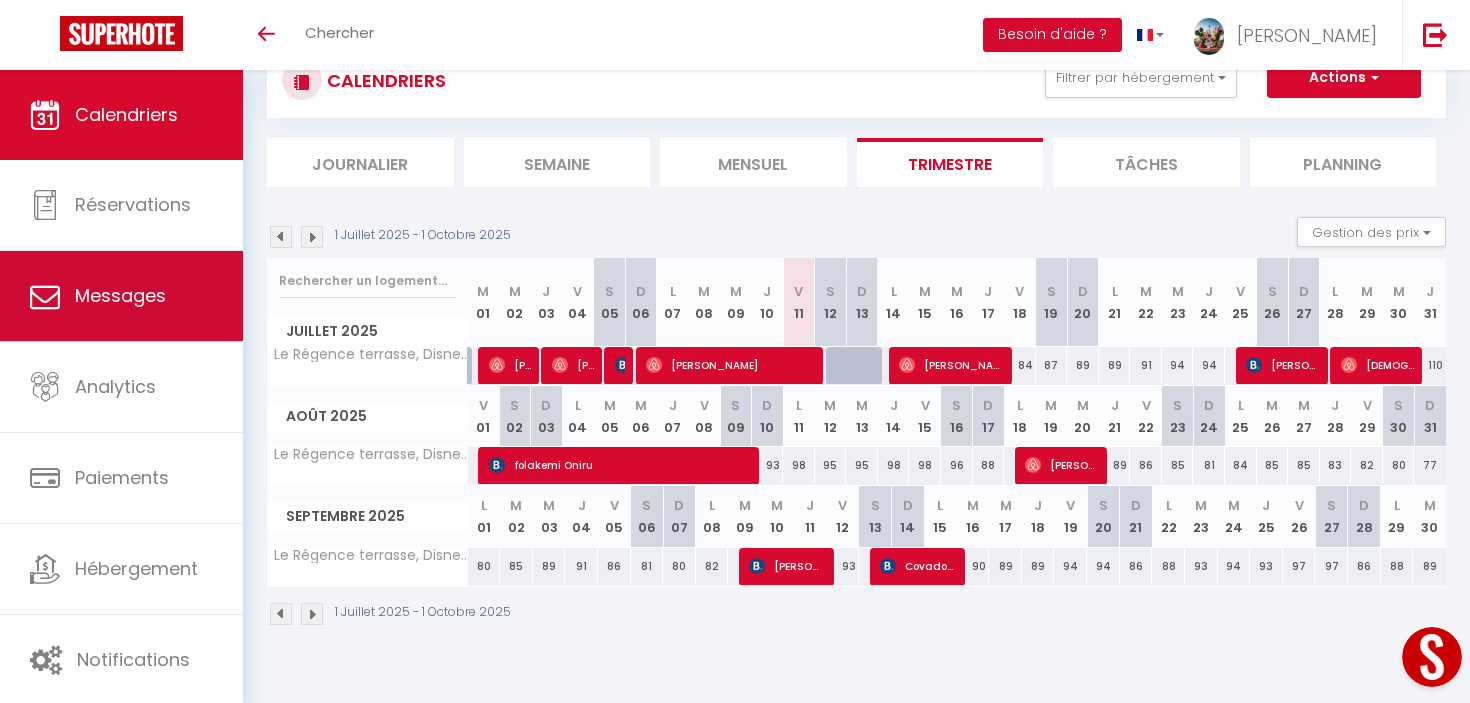 click on "Messages" at bounding box center [121, 296] 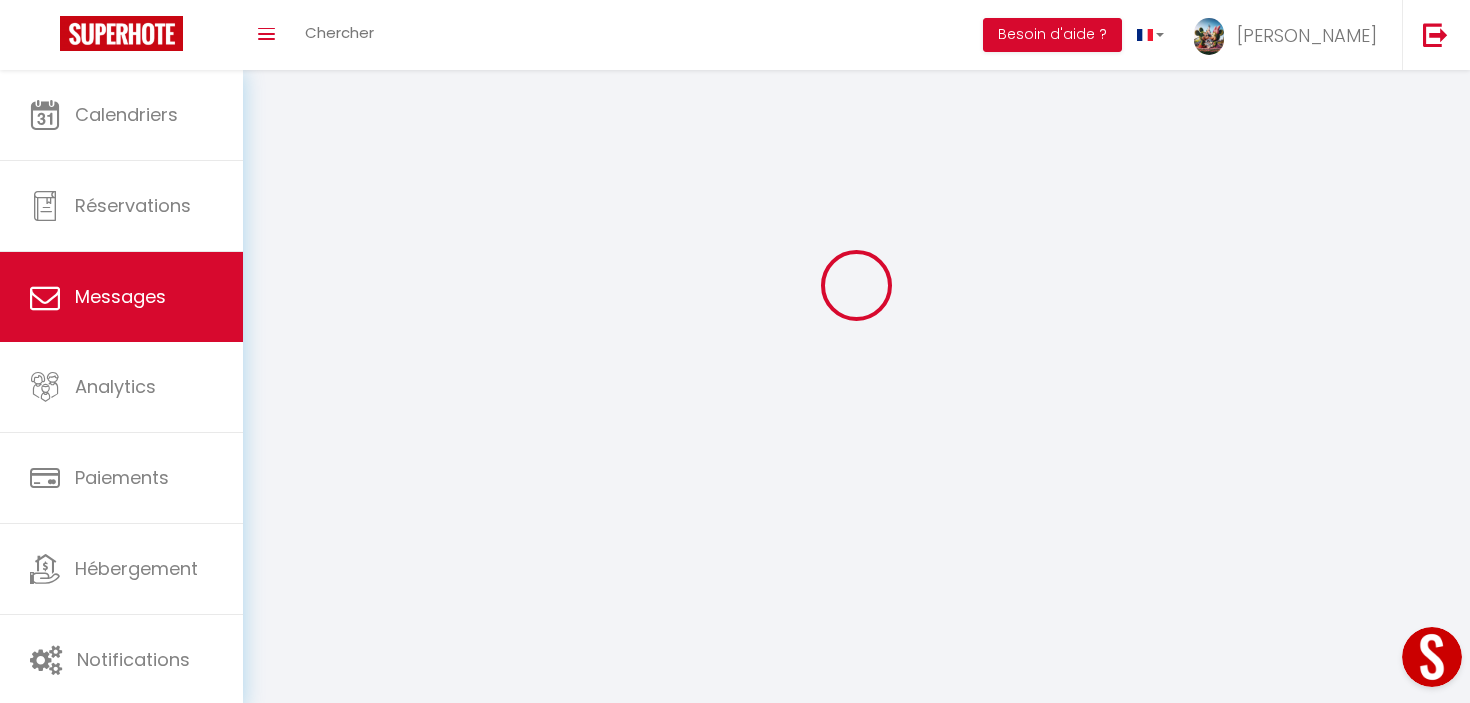 scroll, scrollTop: 0, scrollLeft: 0, axis: both 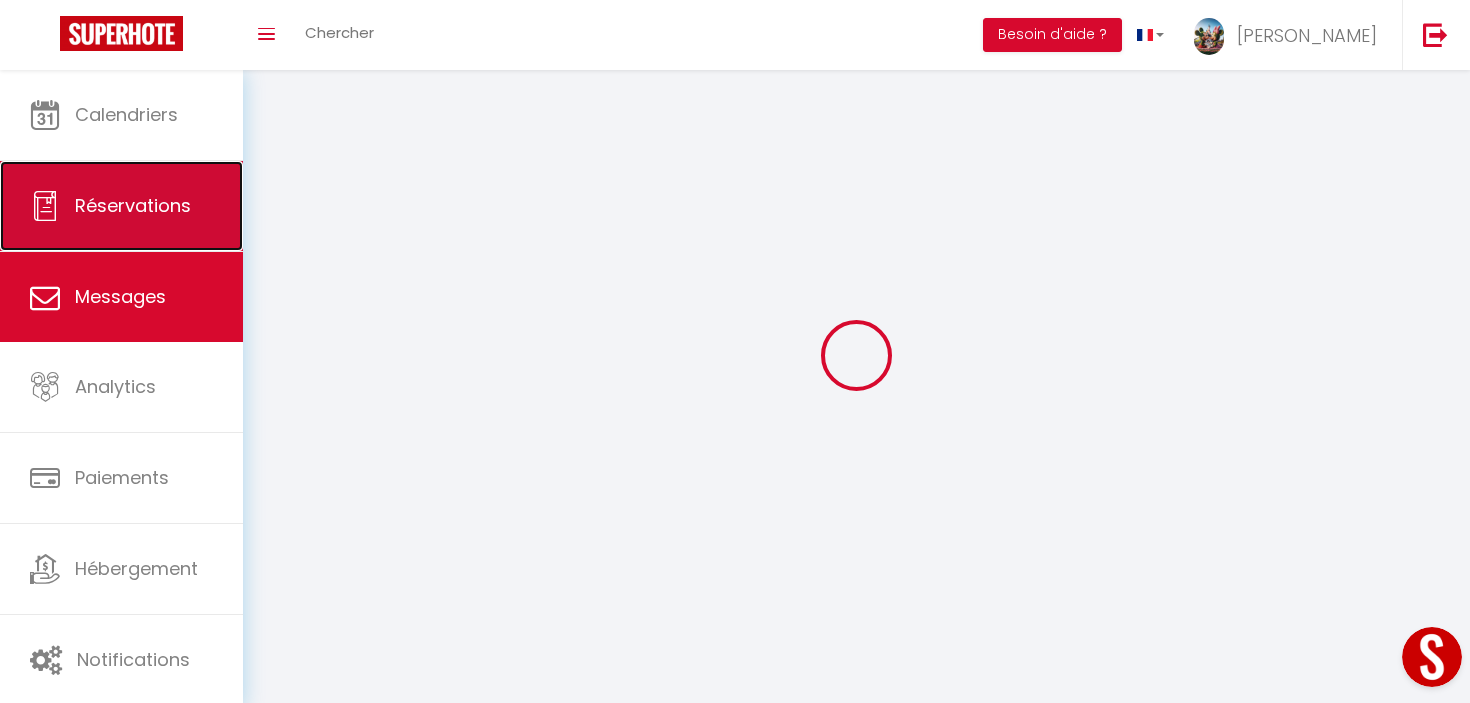 click on "Réservations" at bounding box center [121, 206] 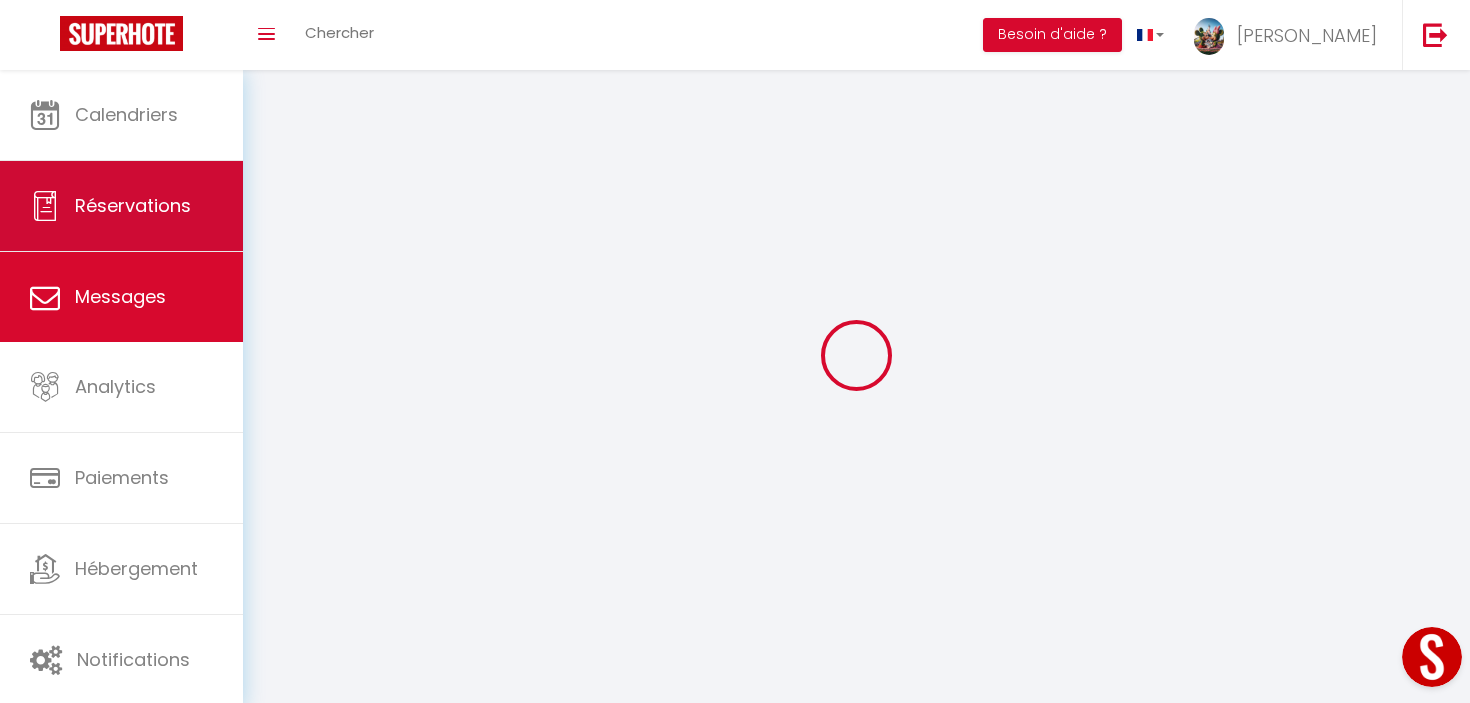 select on "not_cancelled" 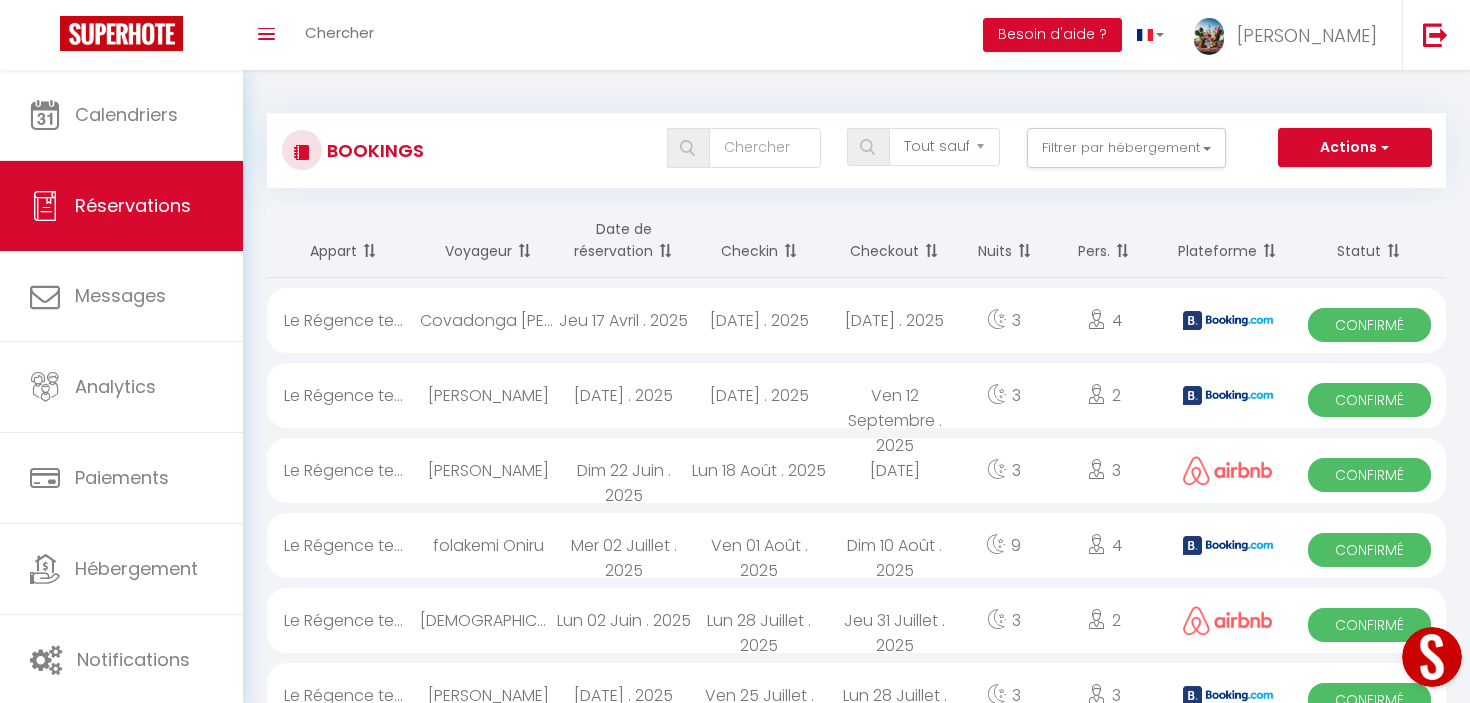 click on "Checkin" at bounding box center [759, 240] 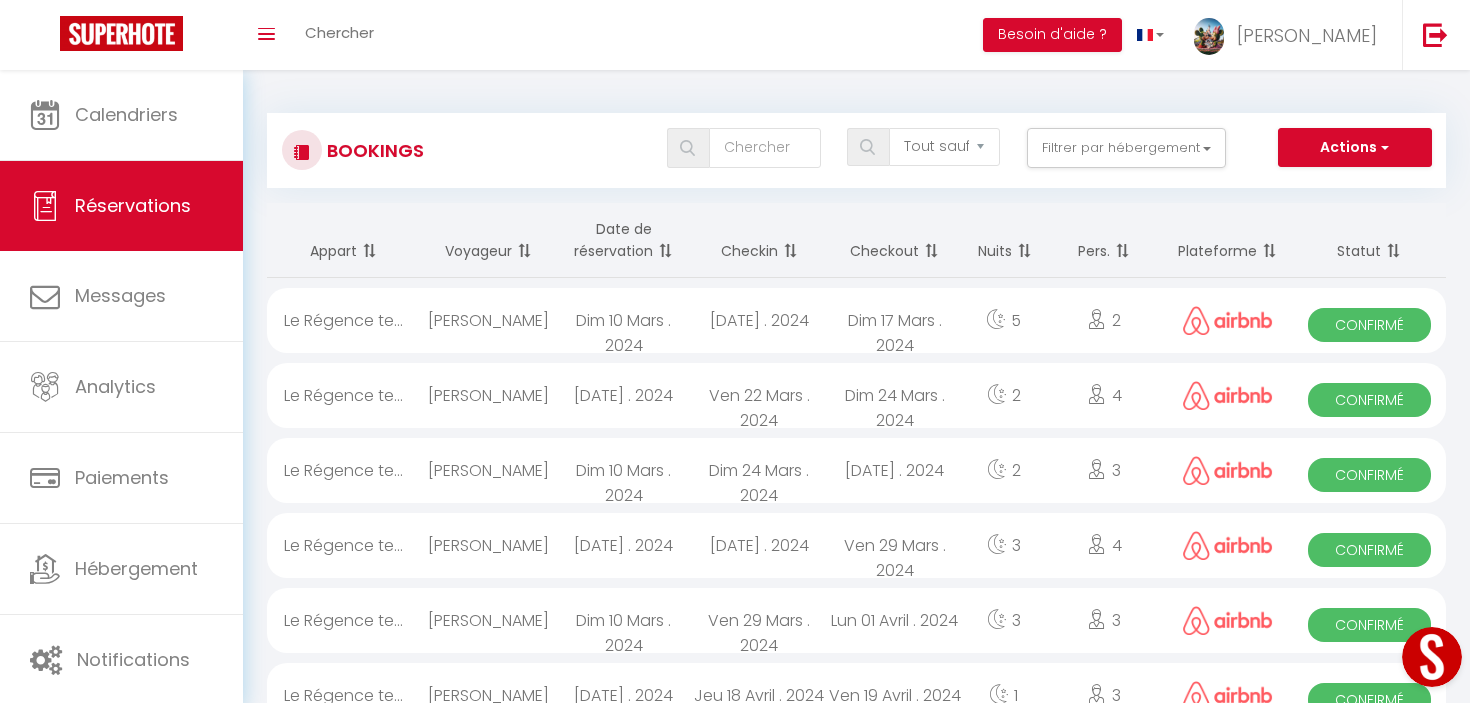 click on "Checkin" at bounding box center (759, 240) 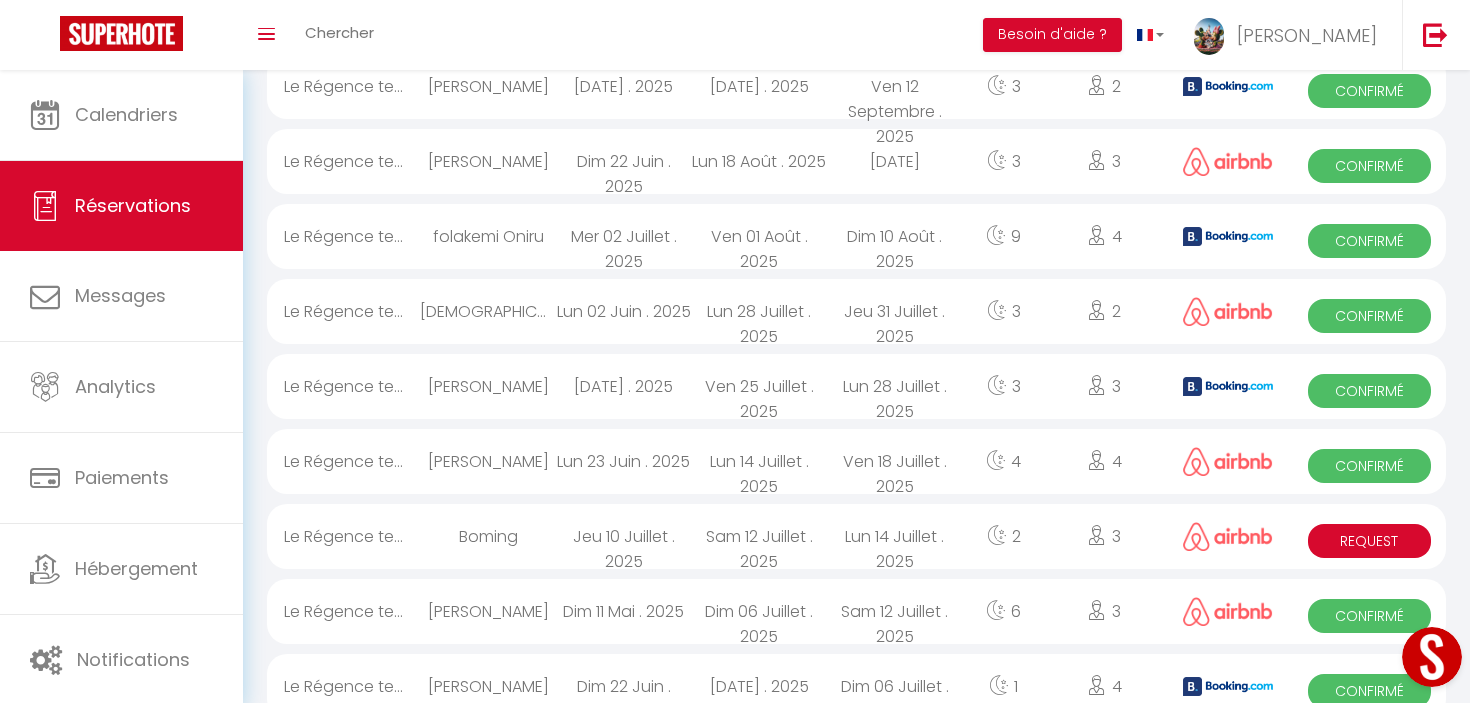 scroll, scrollTop: 327, scrollLeft: 0, axis: vertical 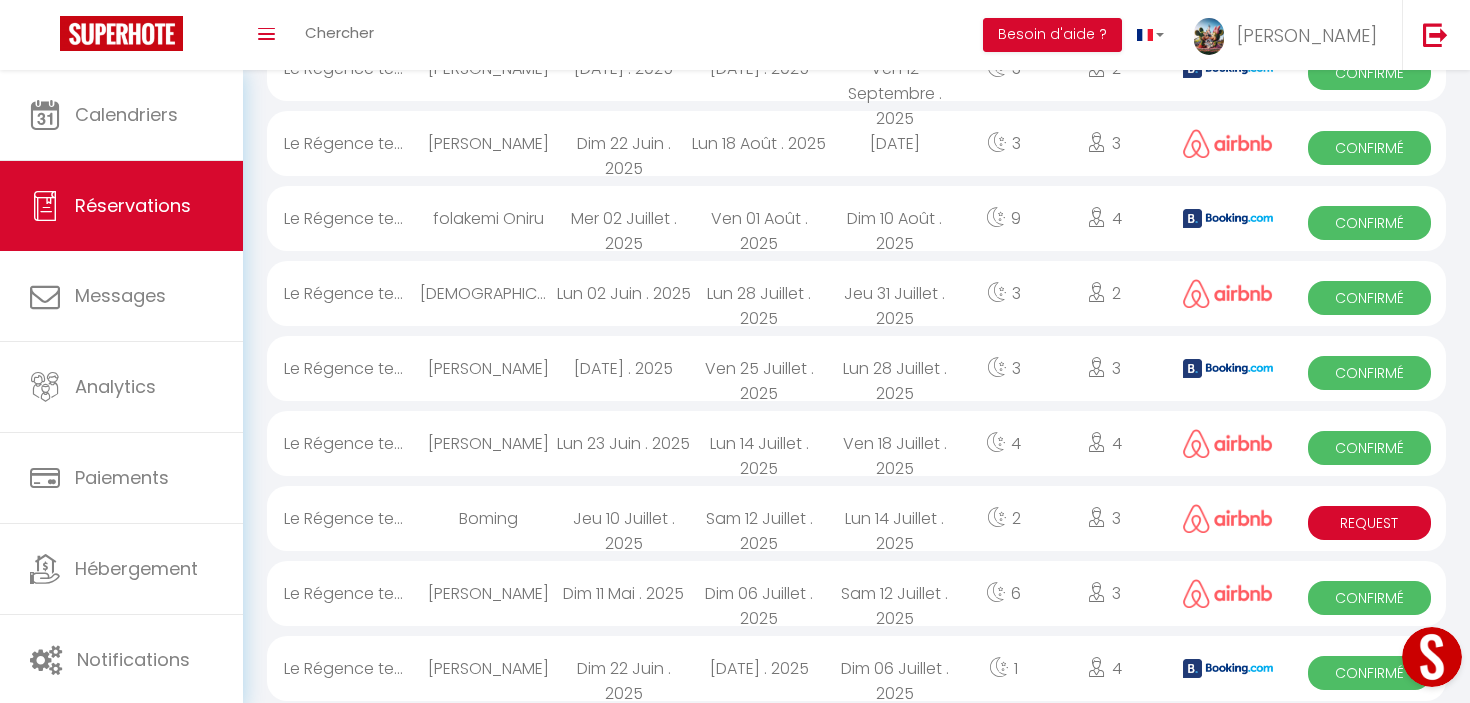 click on "Sam 12 Juillet . 2025" at bounding box center (759, 518) 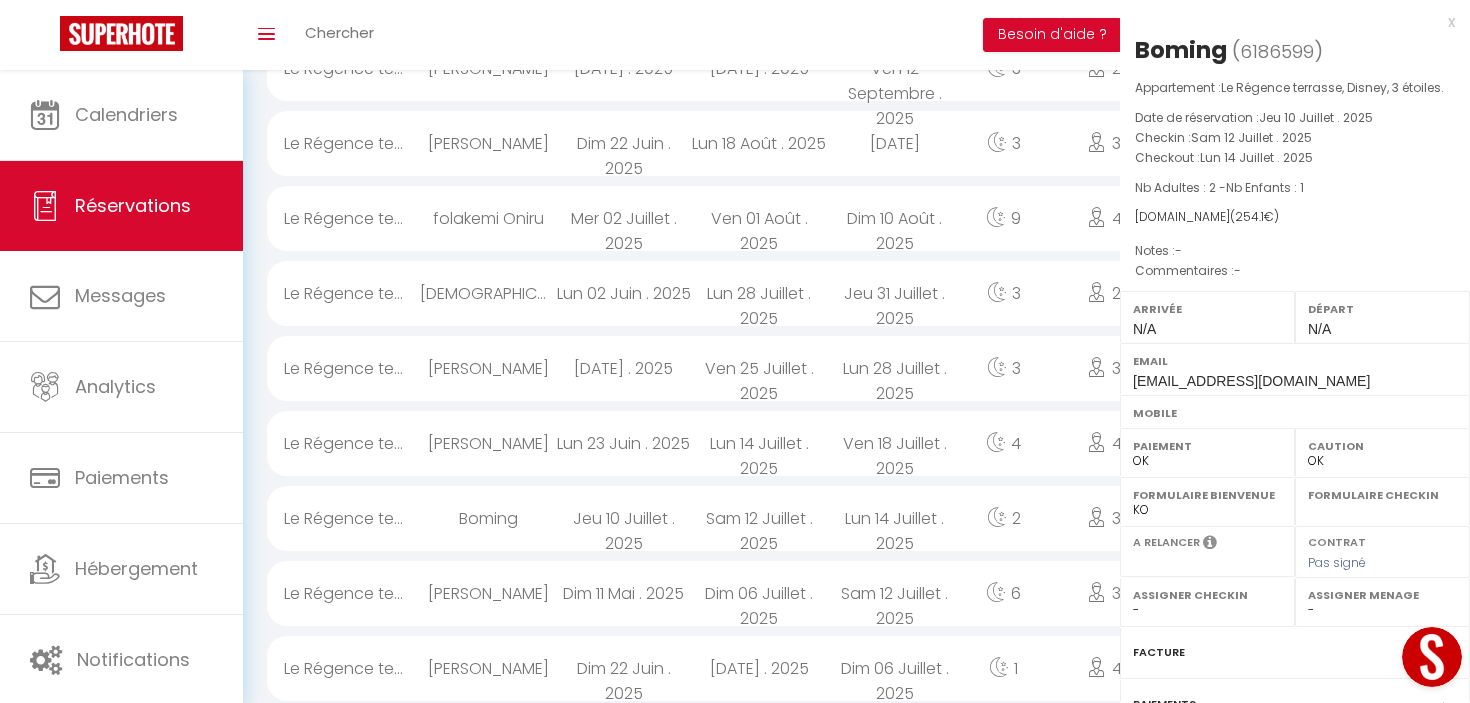 select on "0" 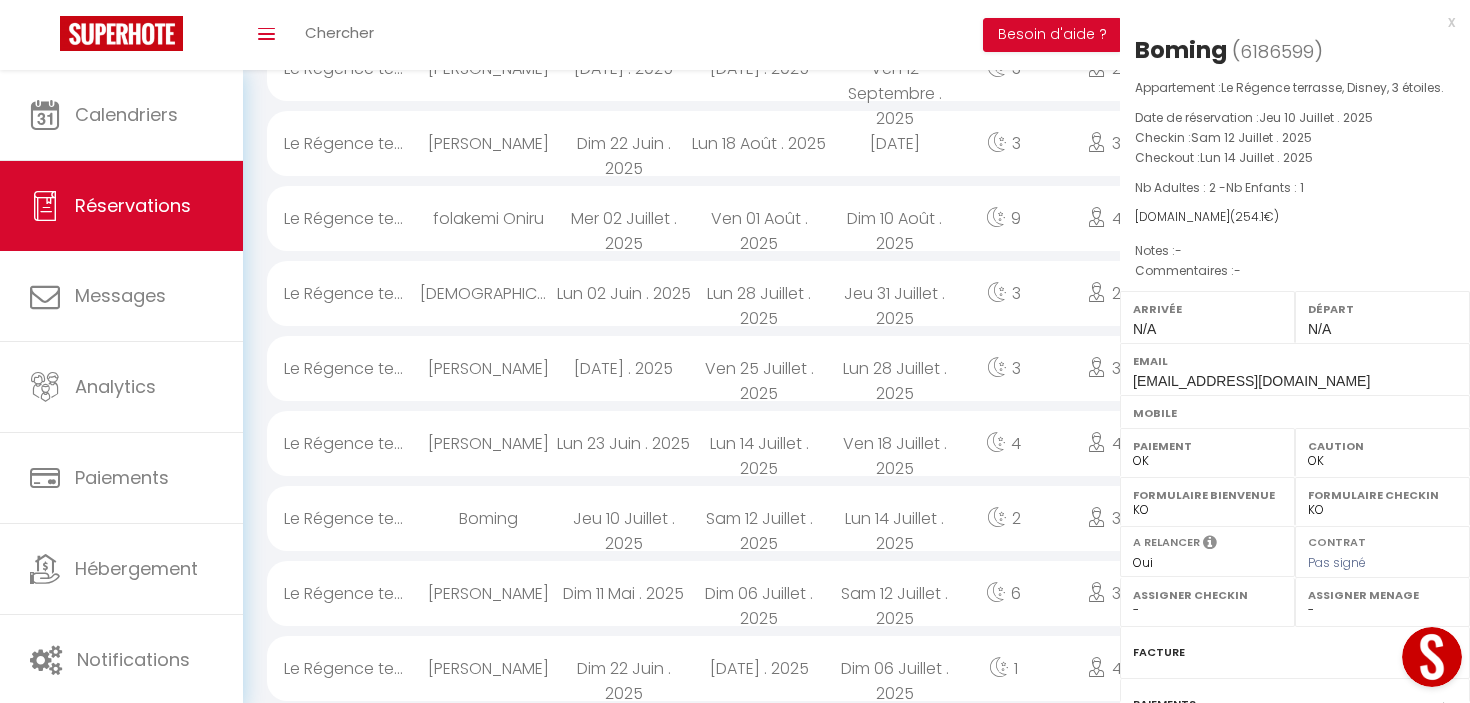select on "22864" 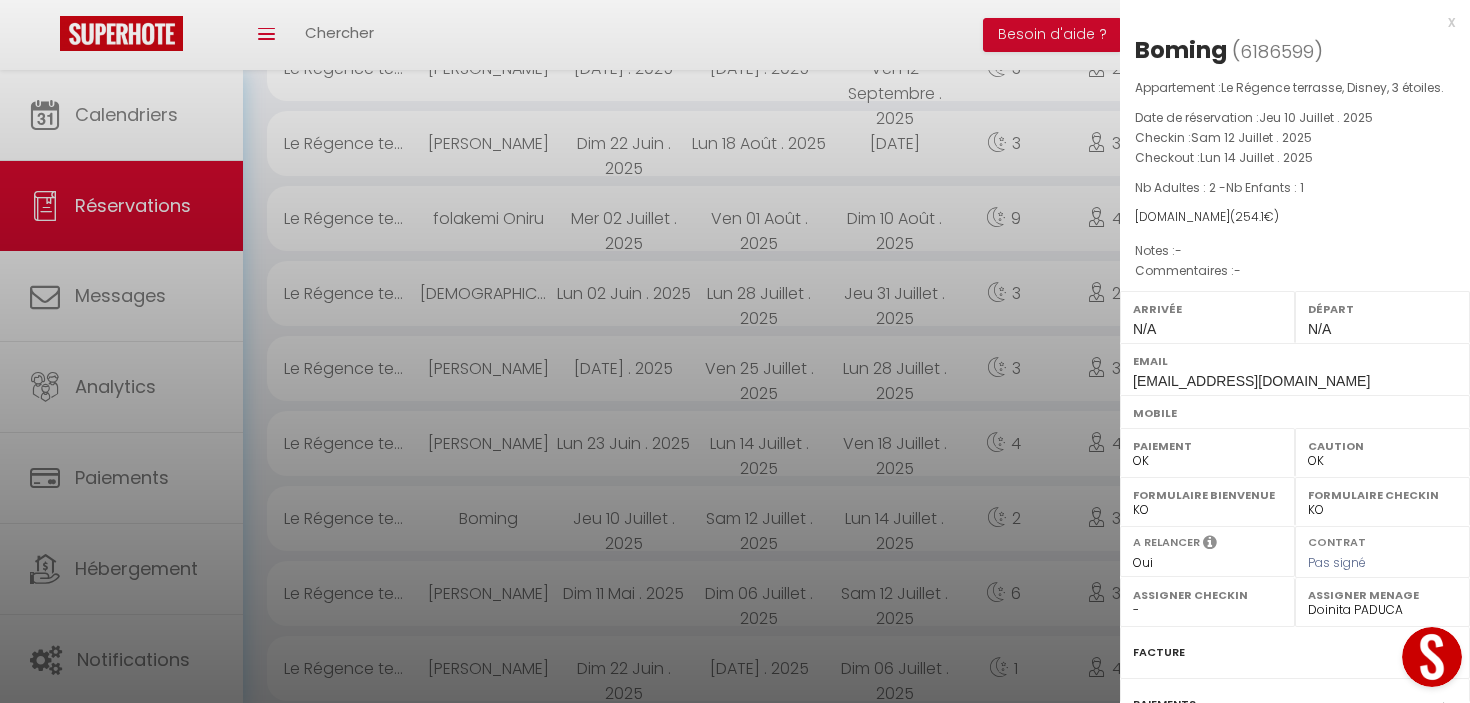 click on "x" at bounding box center [1287, 22] 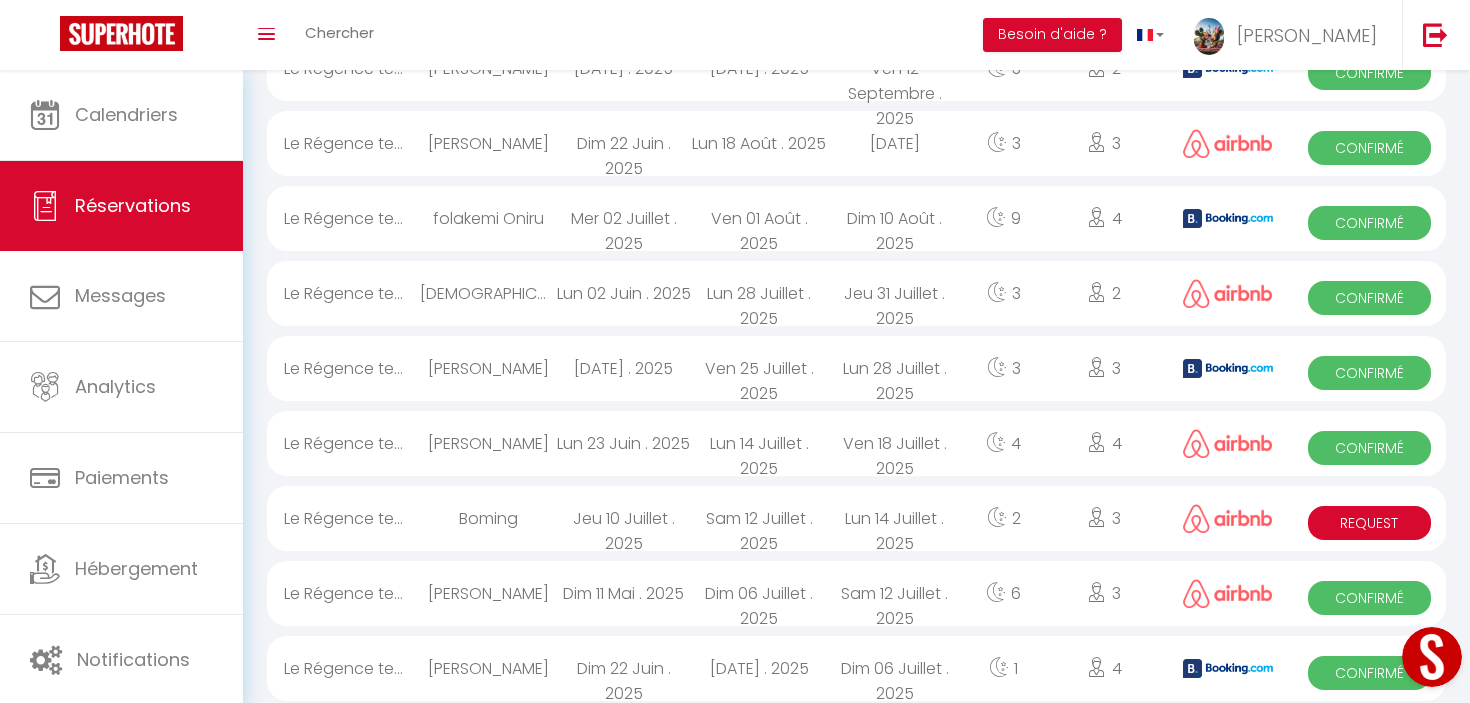 click on "Request" at bounding box center [1369, 518] 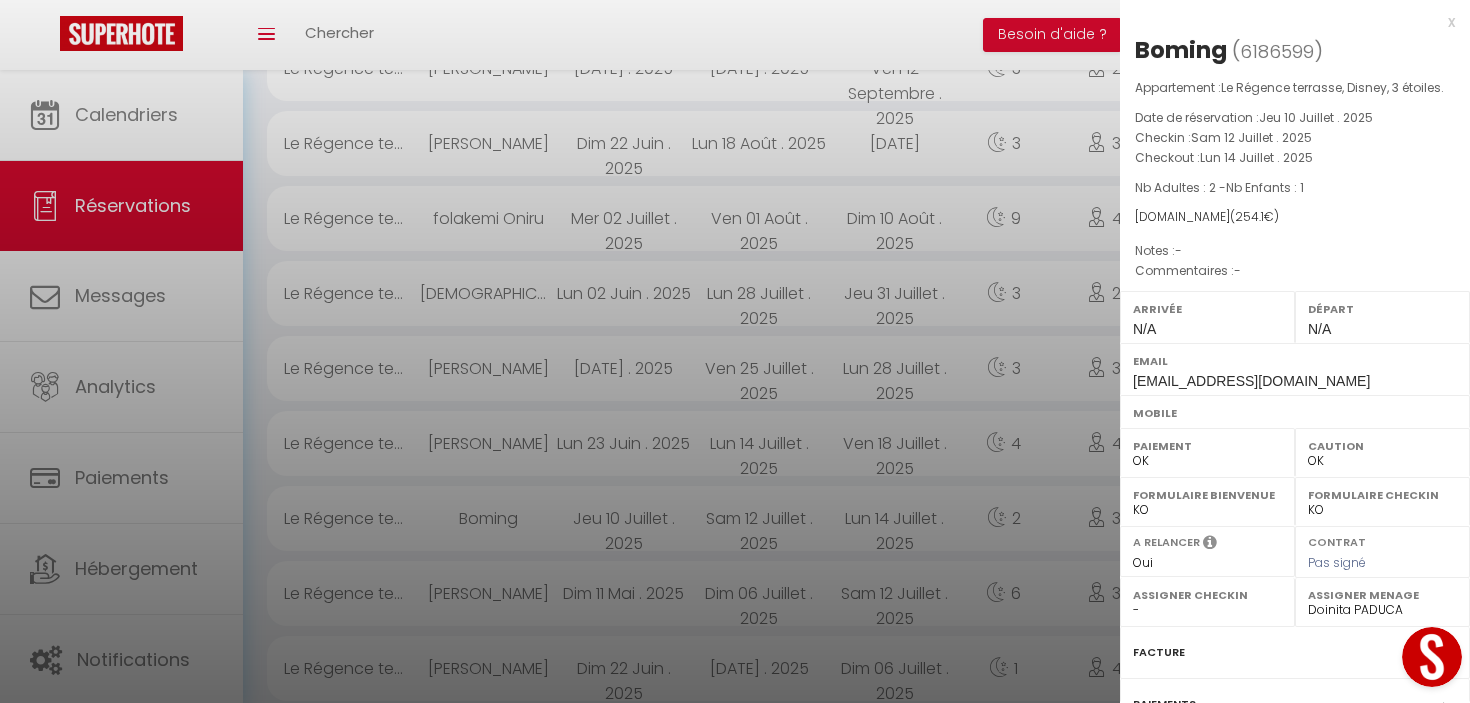 scroll, scrollTop: 210, scrollLeft: 0, axis: vertical 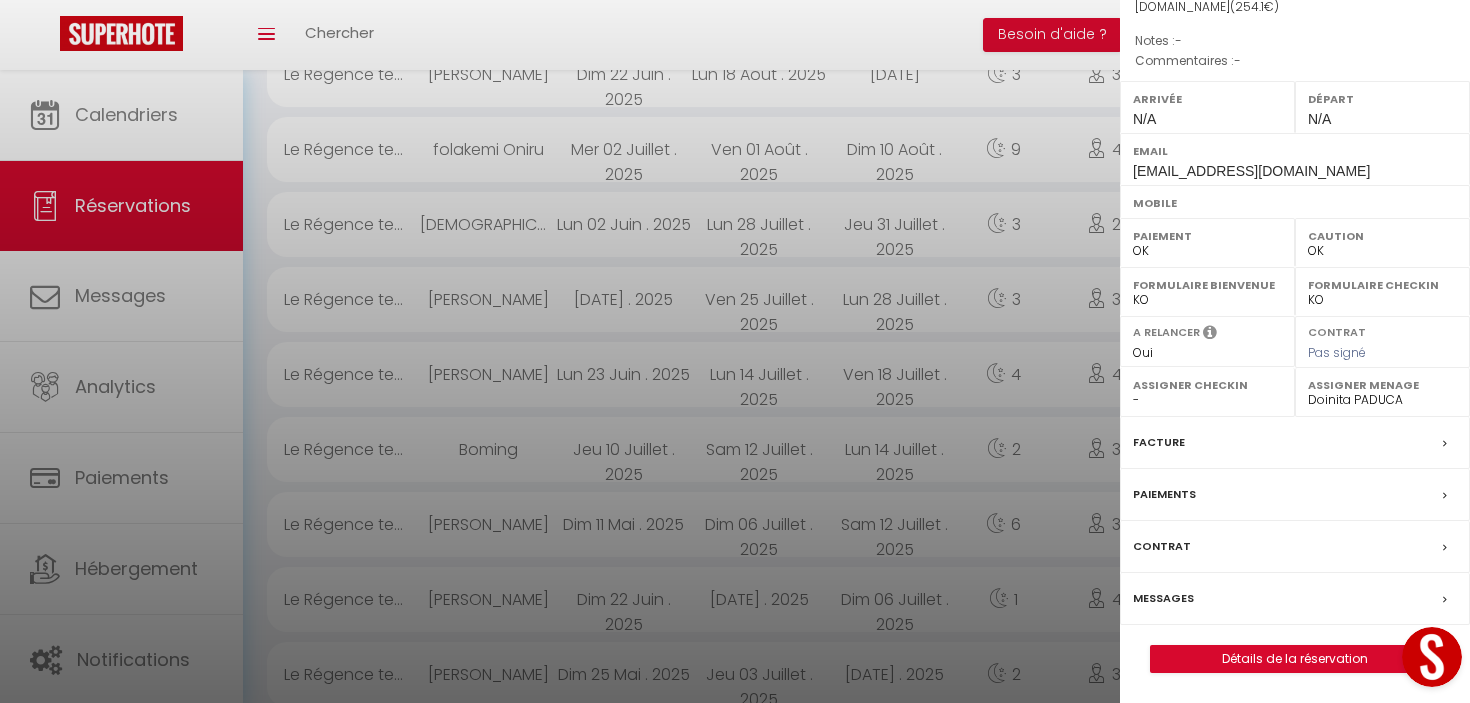 click at bounding box center (735, 351) 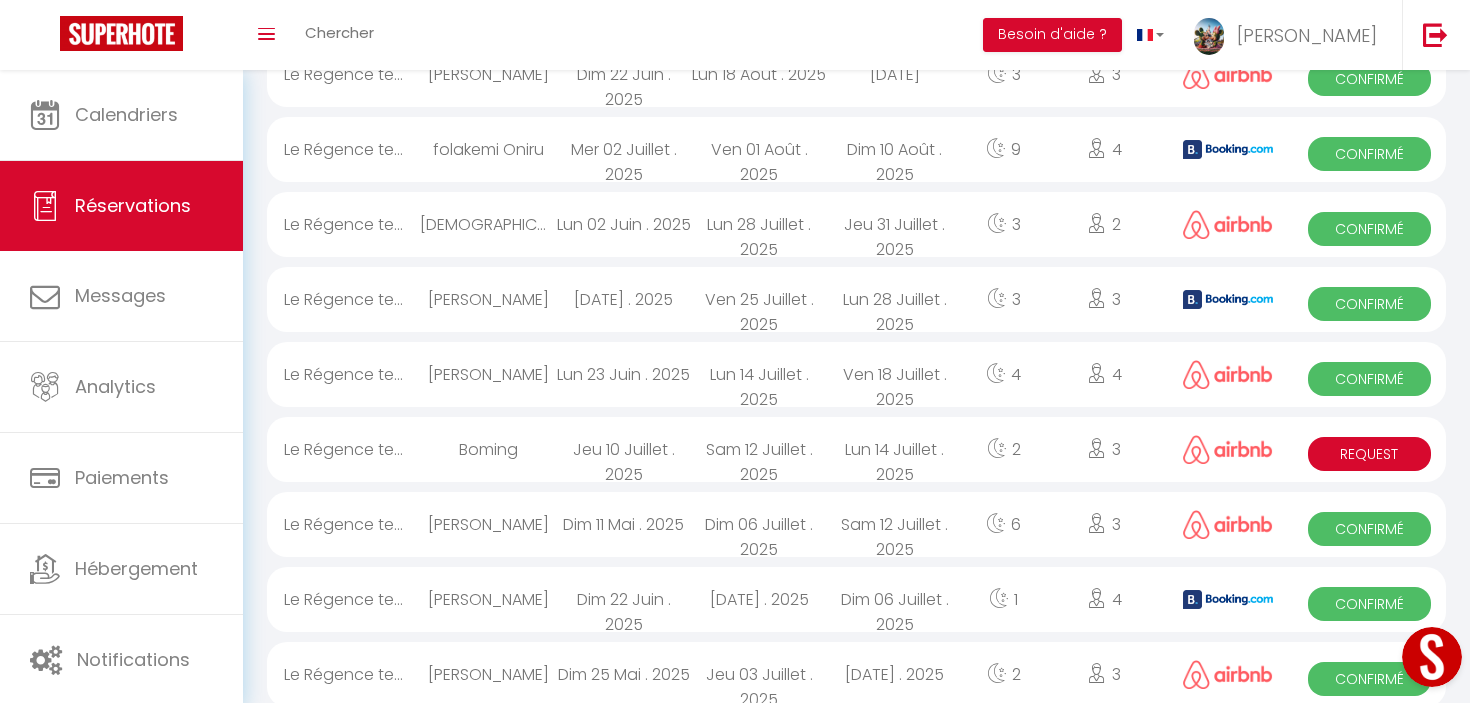 click on "Request" at bounding box center [1369, 454] 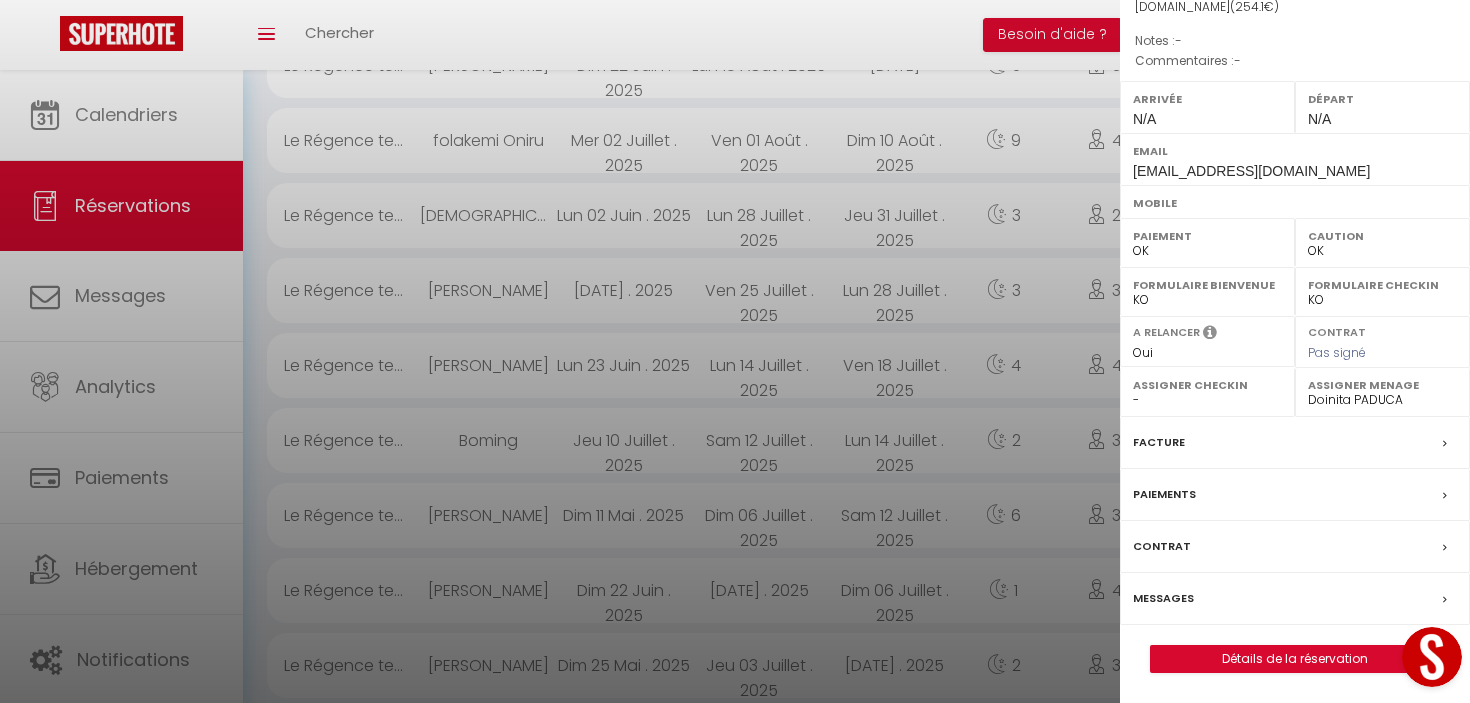 scroll, scrollTop: 406, scrollLeft: 0, axis: vertical 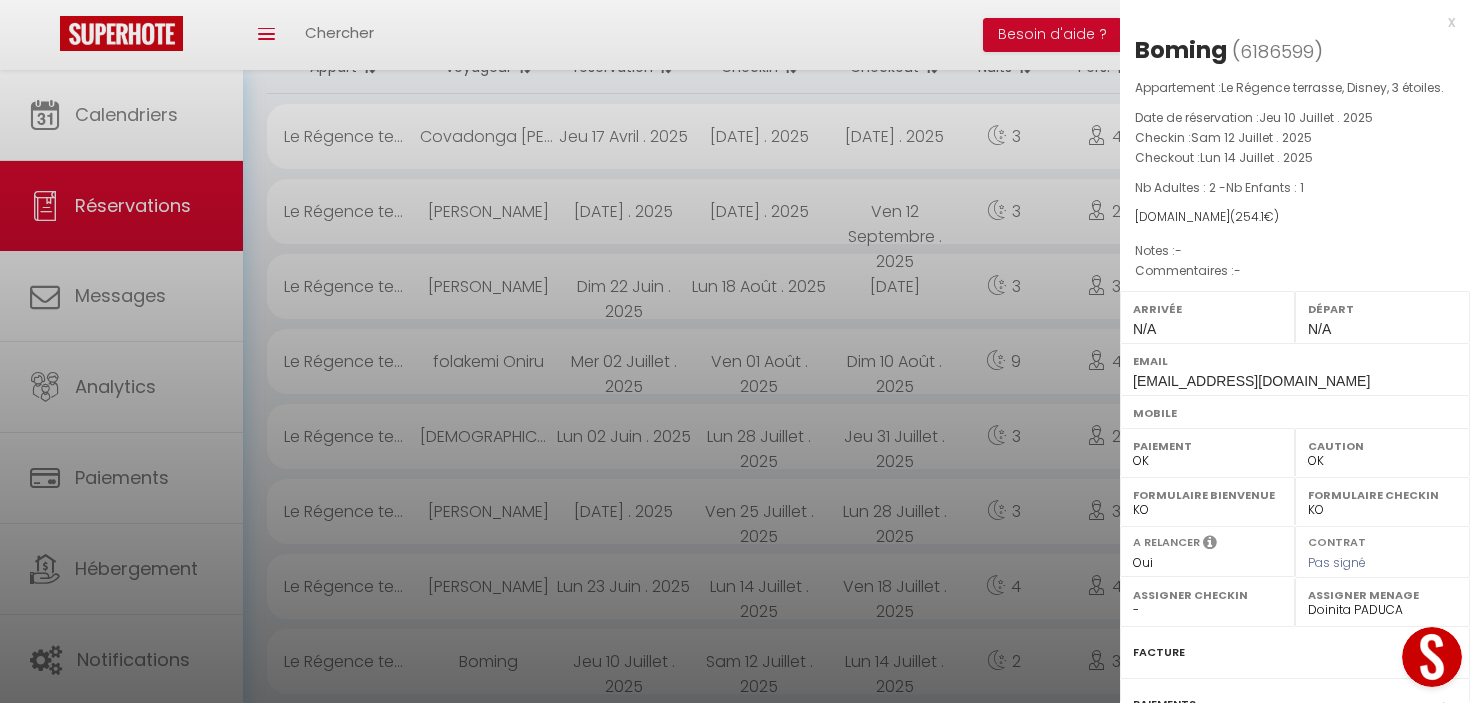 click at bounding box center (735, 351) 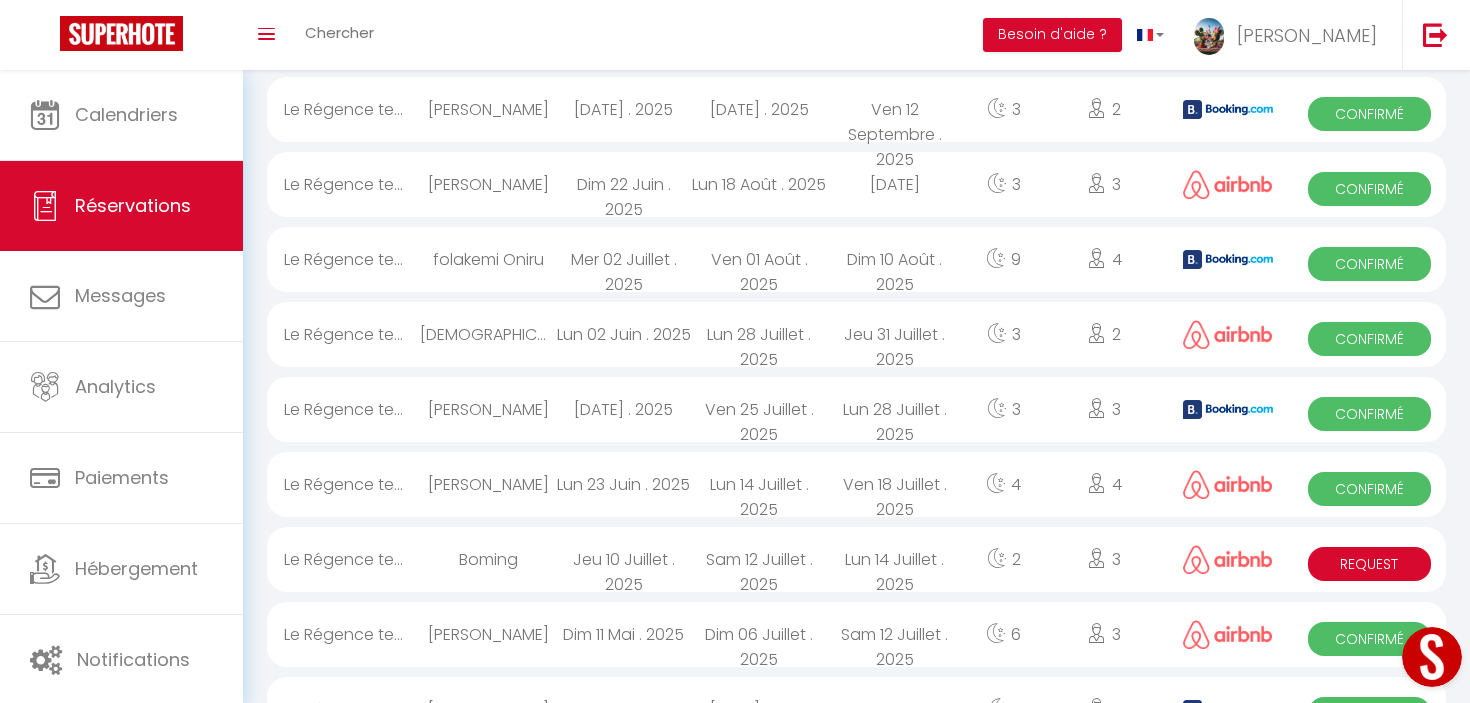 scroll, scrollTop: 412, scrollLeft: 0, axis: vertical 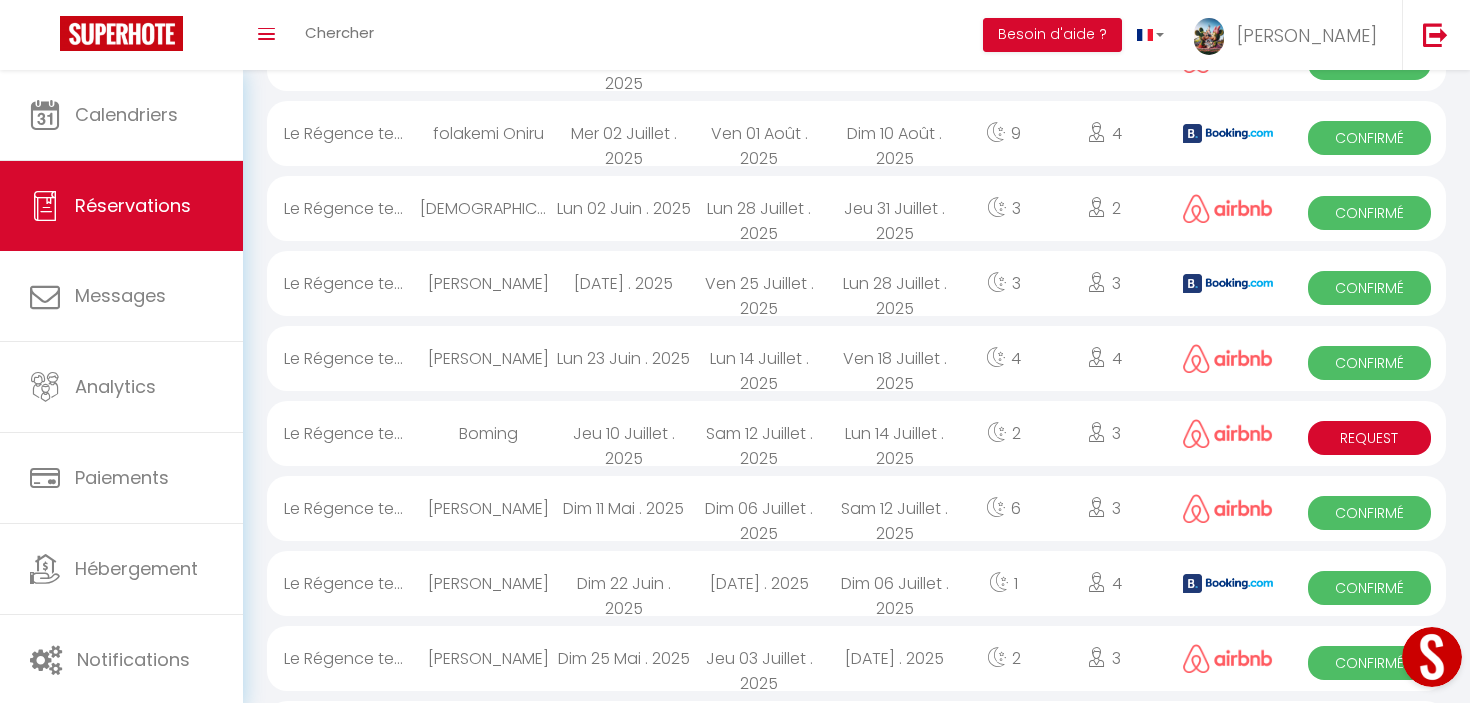 click on "Request" at bounding box center (1369, 438) 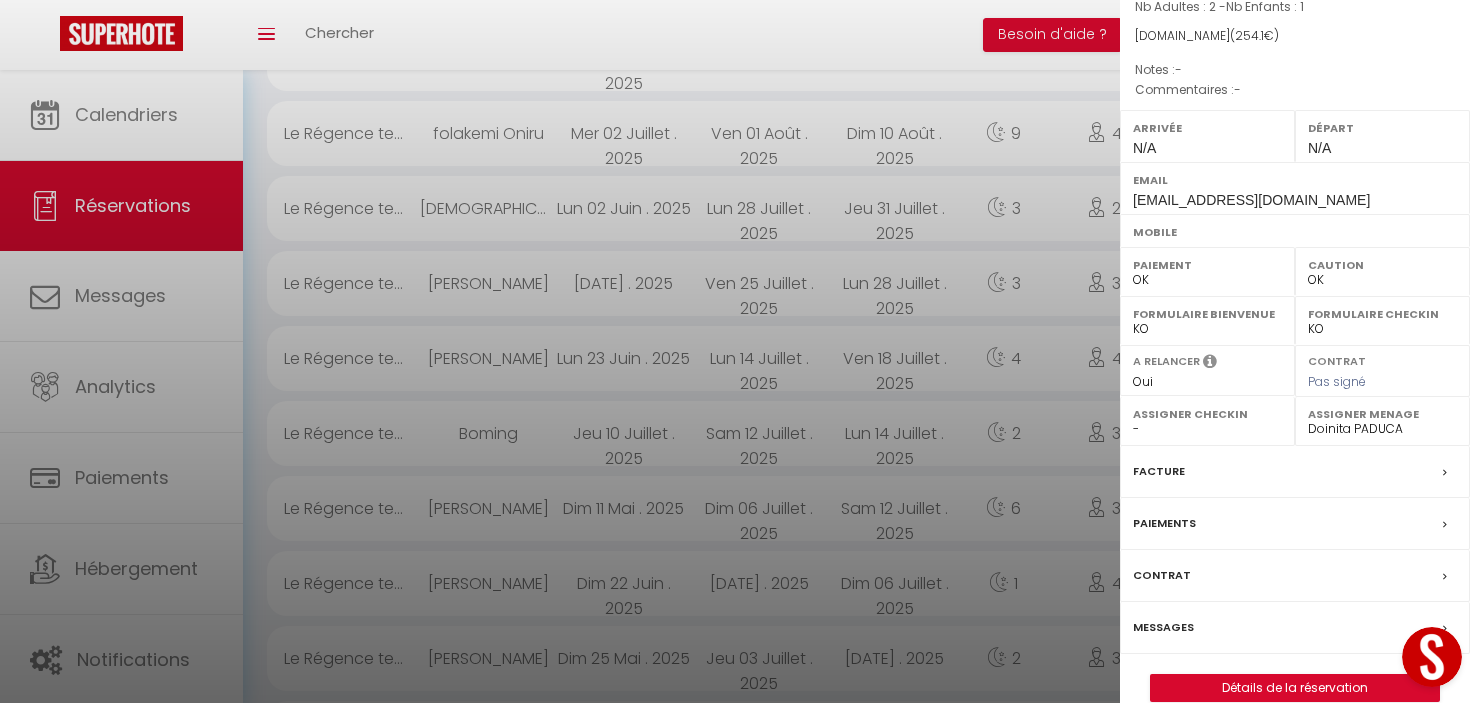 scroll, scrollTop: 210, scrollLeft: 0, axis: vertical 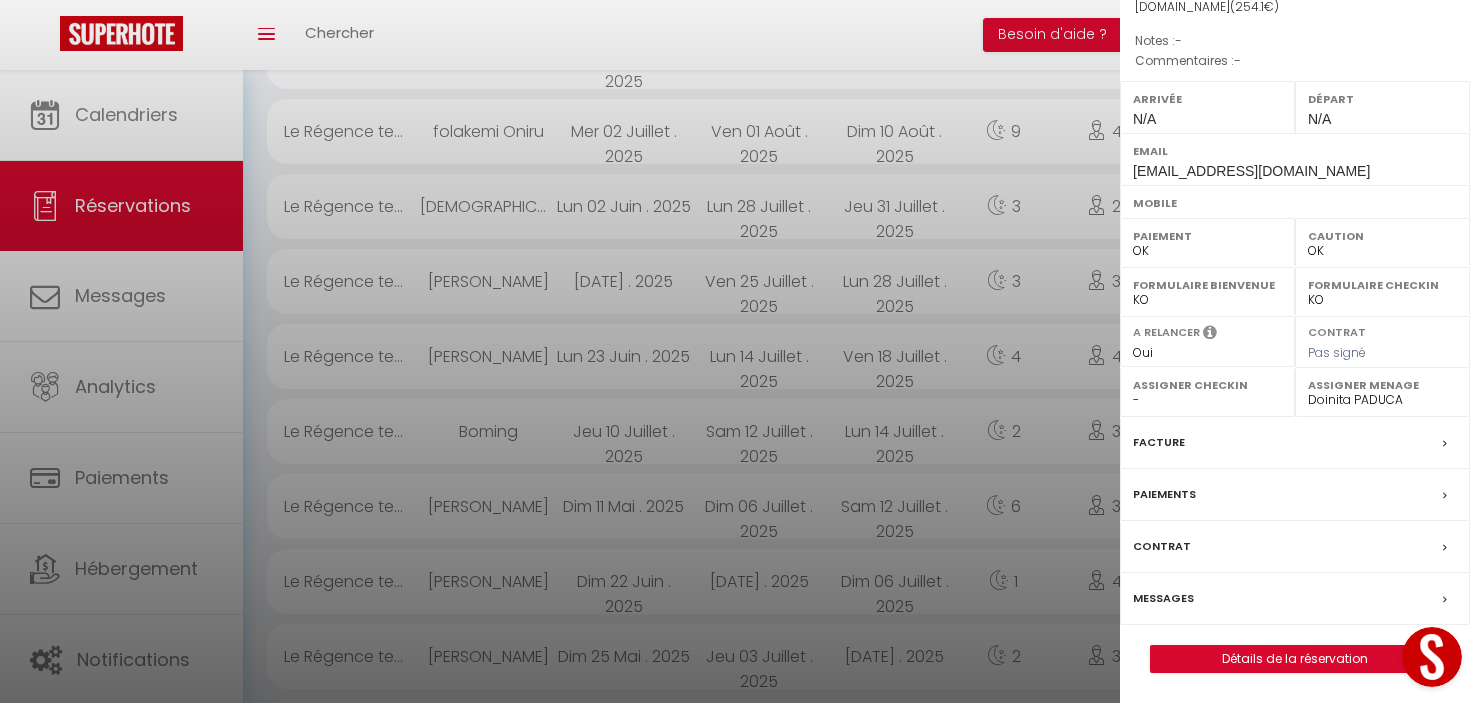 click on "Contrat" at bounding box center (1295, 547) 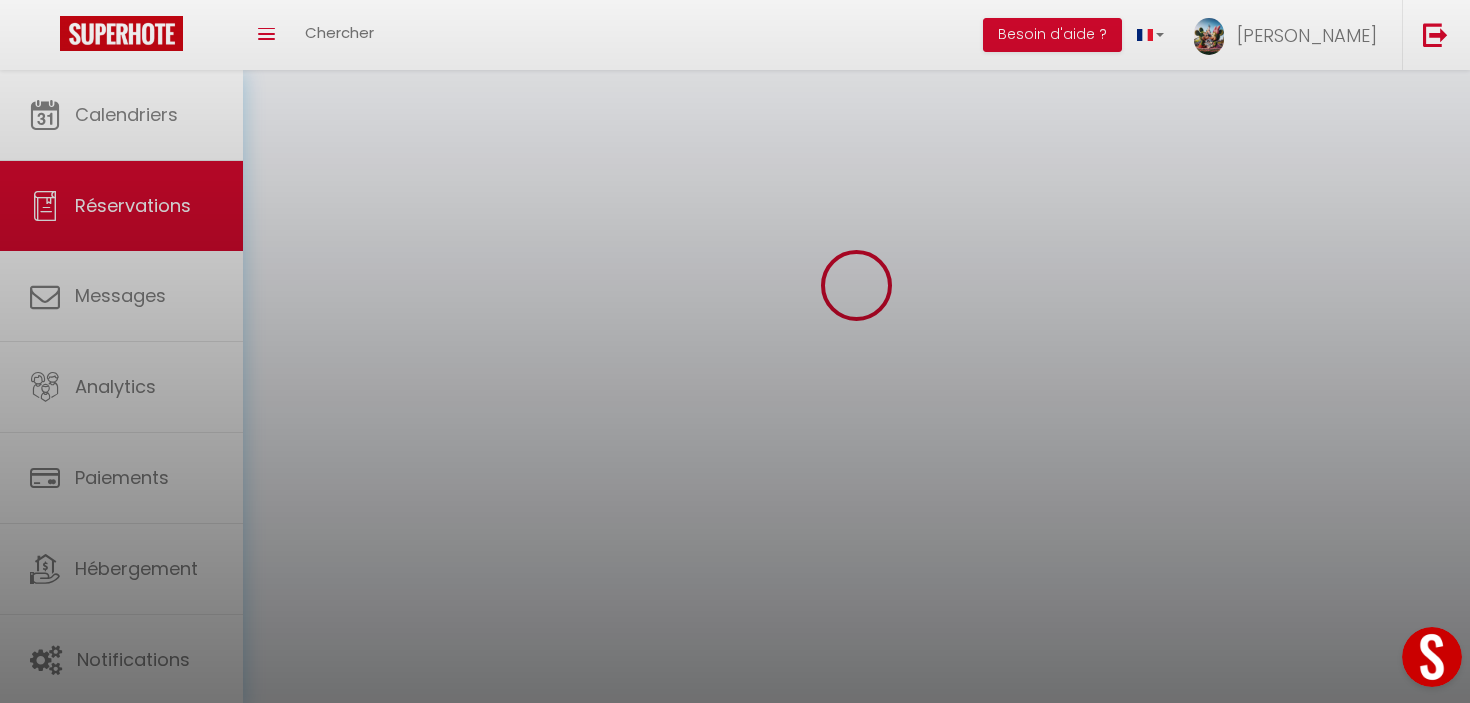 scroll, scrollTop: 0, scrollLeft: 0, axis: both 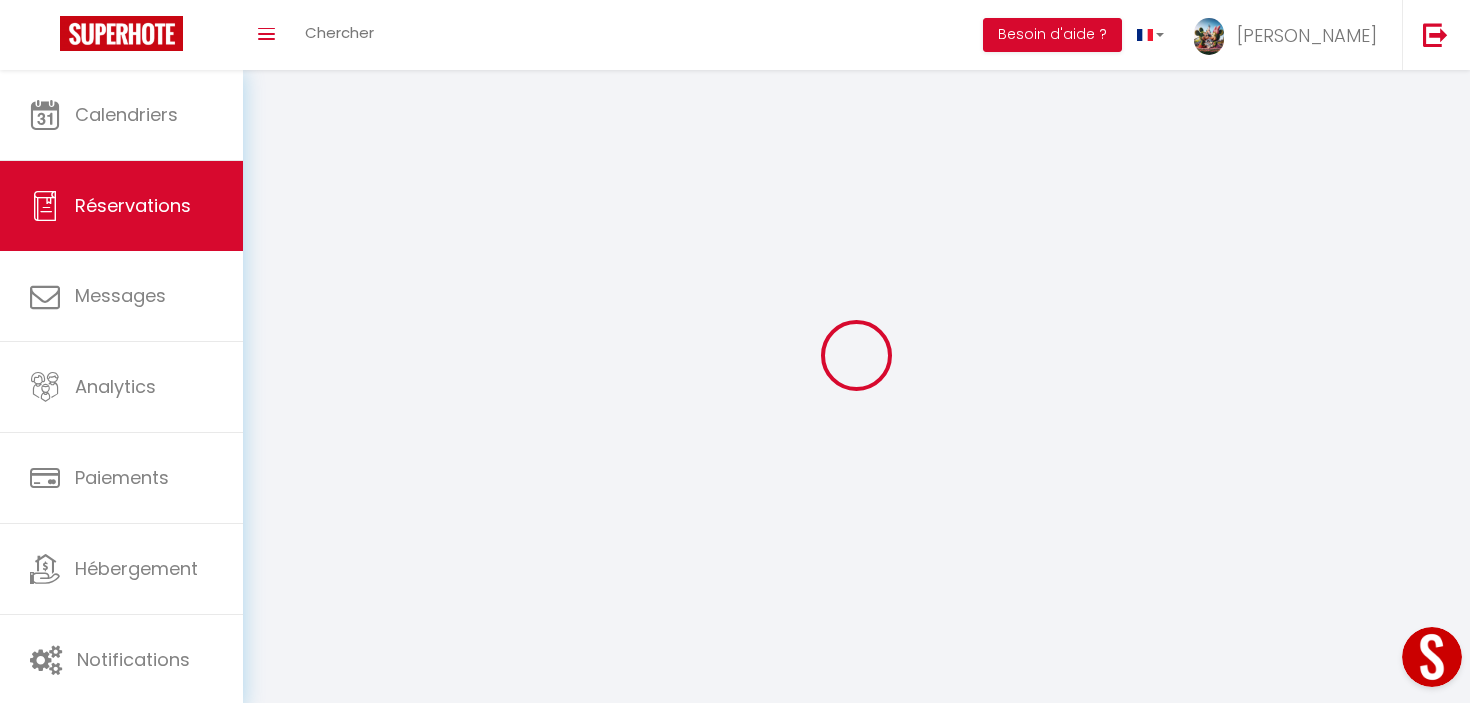 select 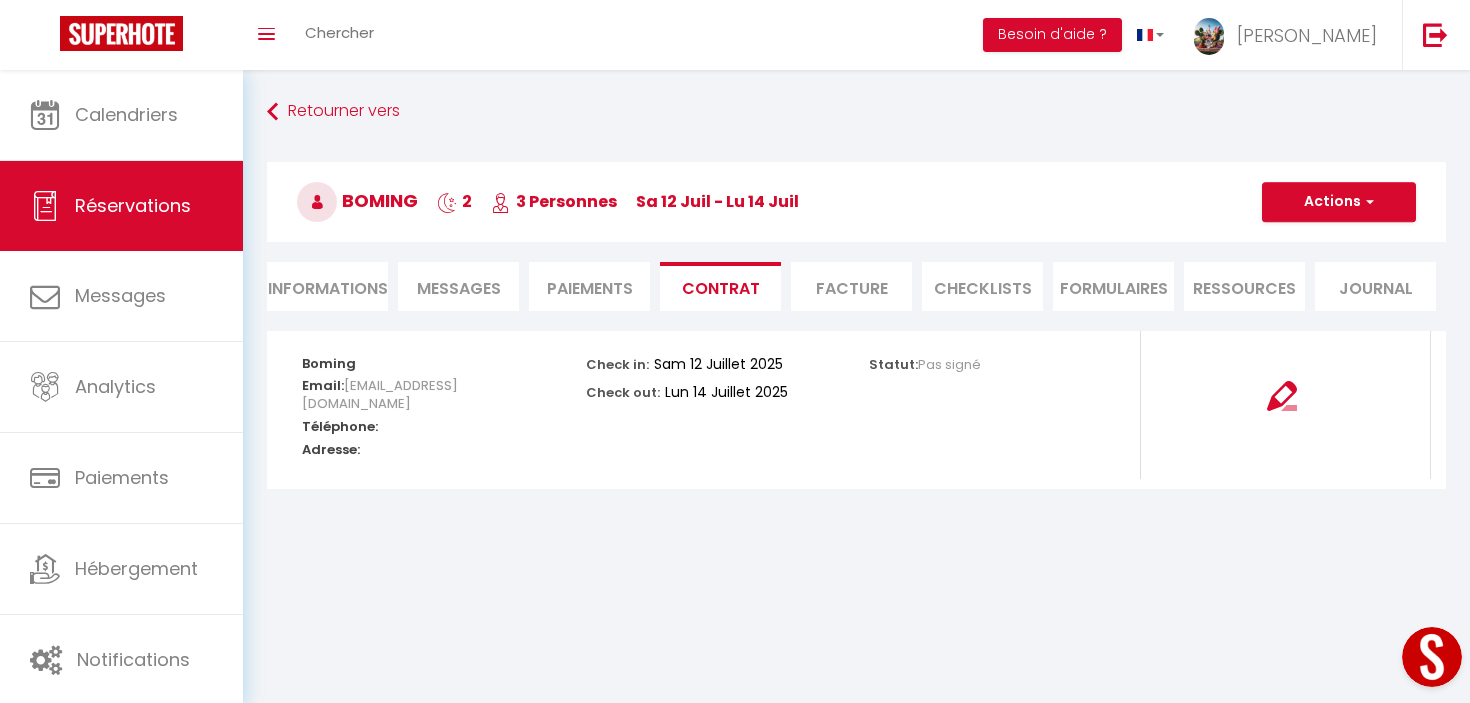 click on "Informations" at bounding box center [327, 286] 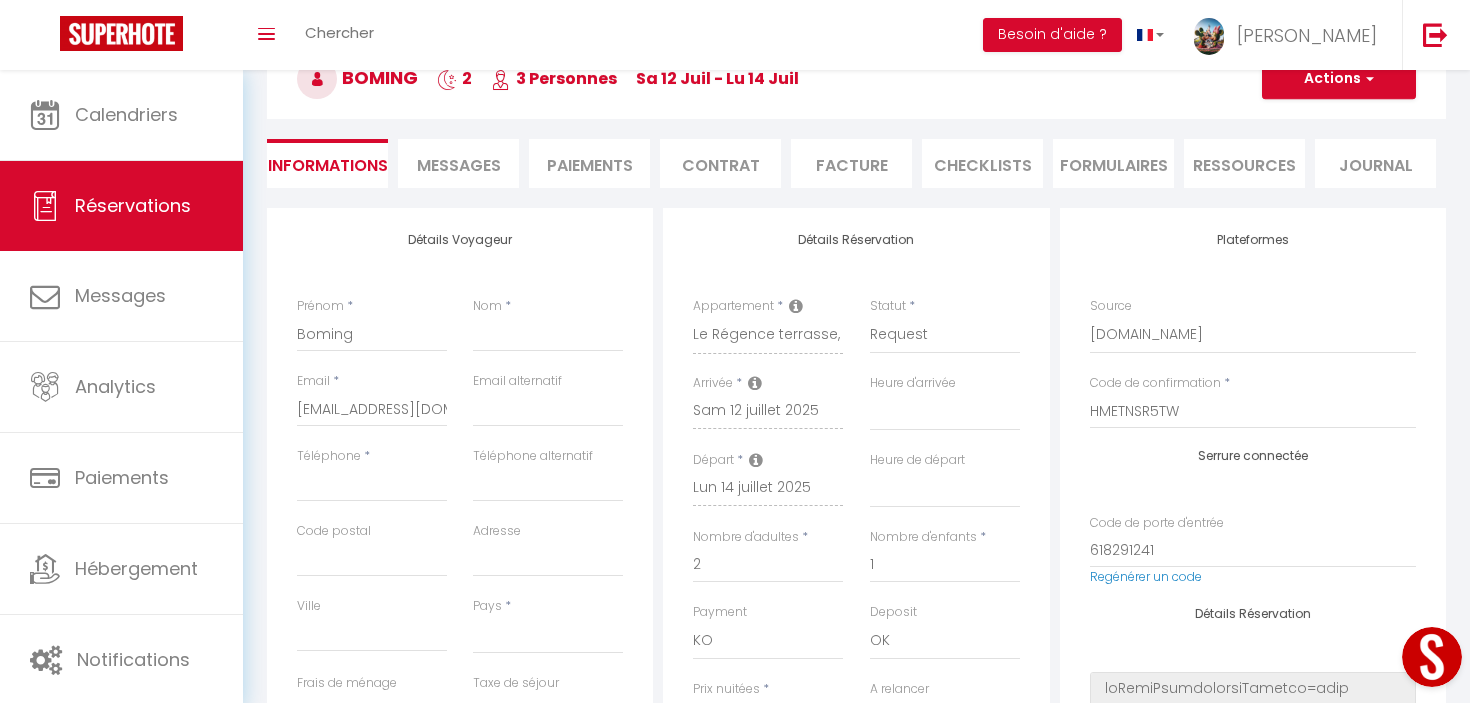 scroll, scrollTop: 137, scrollLeft: 0, axis: vertical 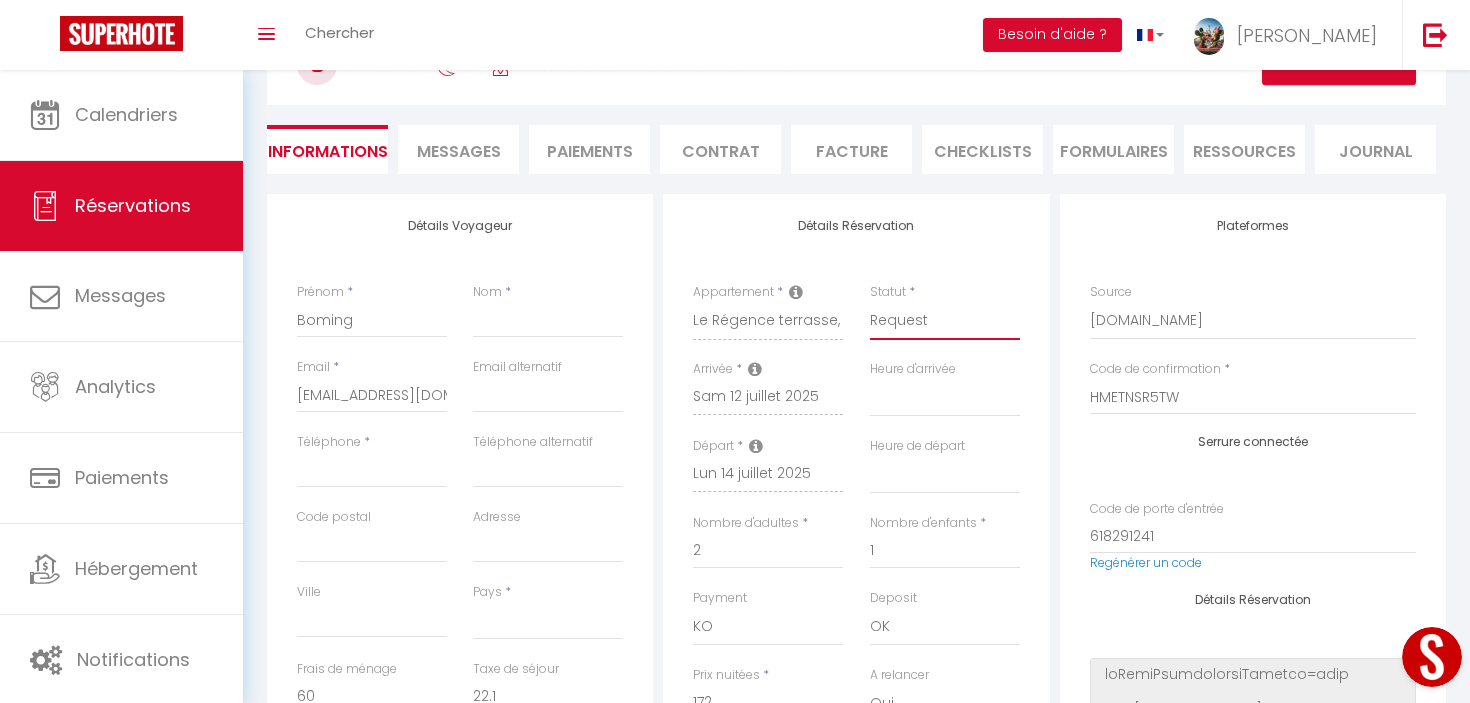 click on "Confirmé Non Confirmé Annulé Annulé par le voyageur No Show Request" at bounding box center (945, 321) 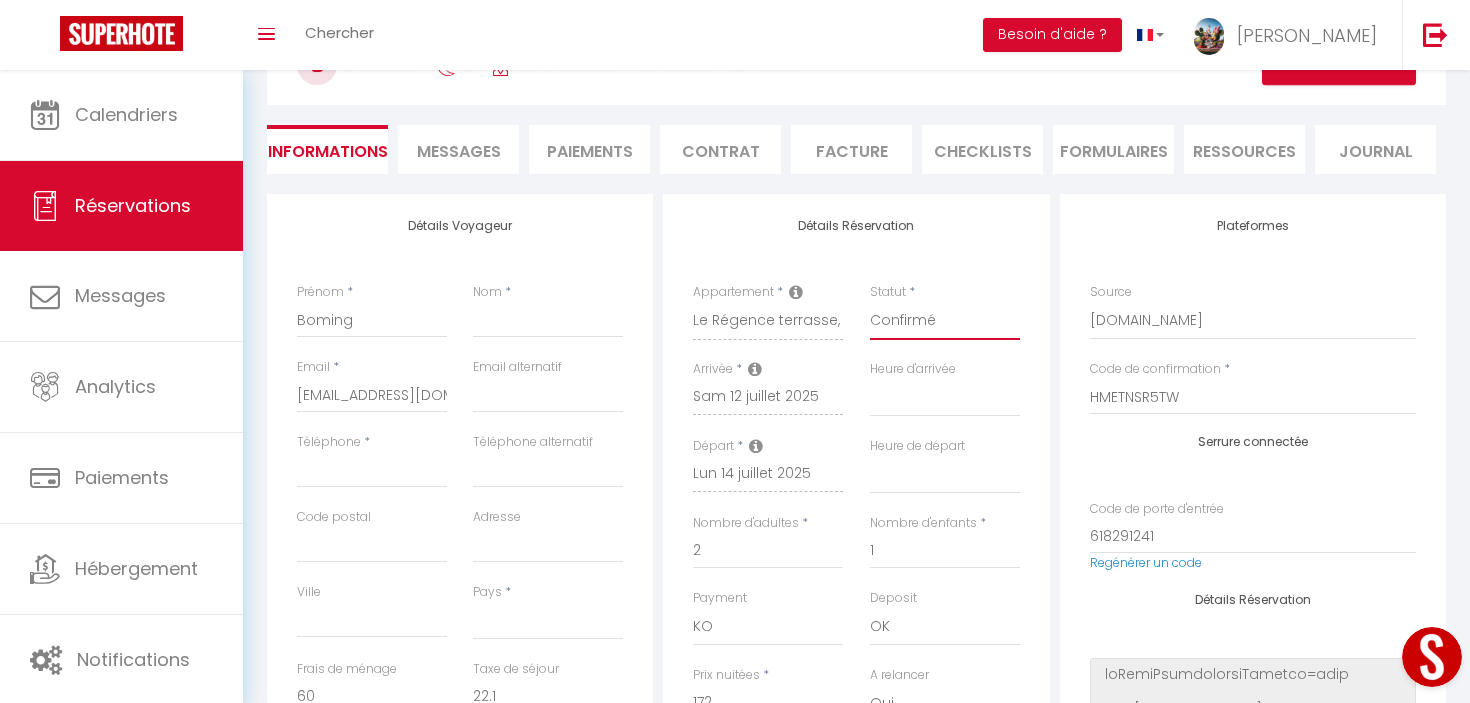 select 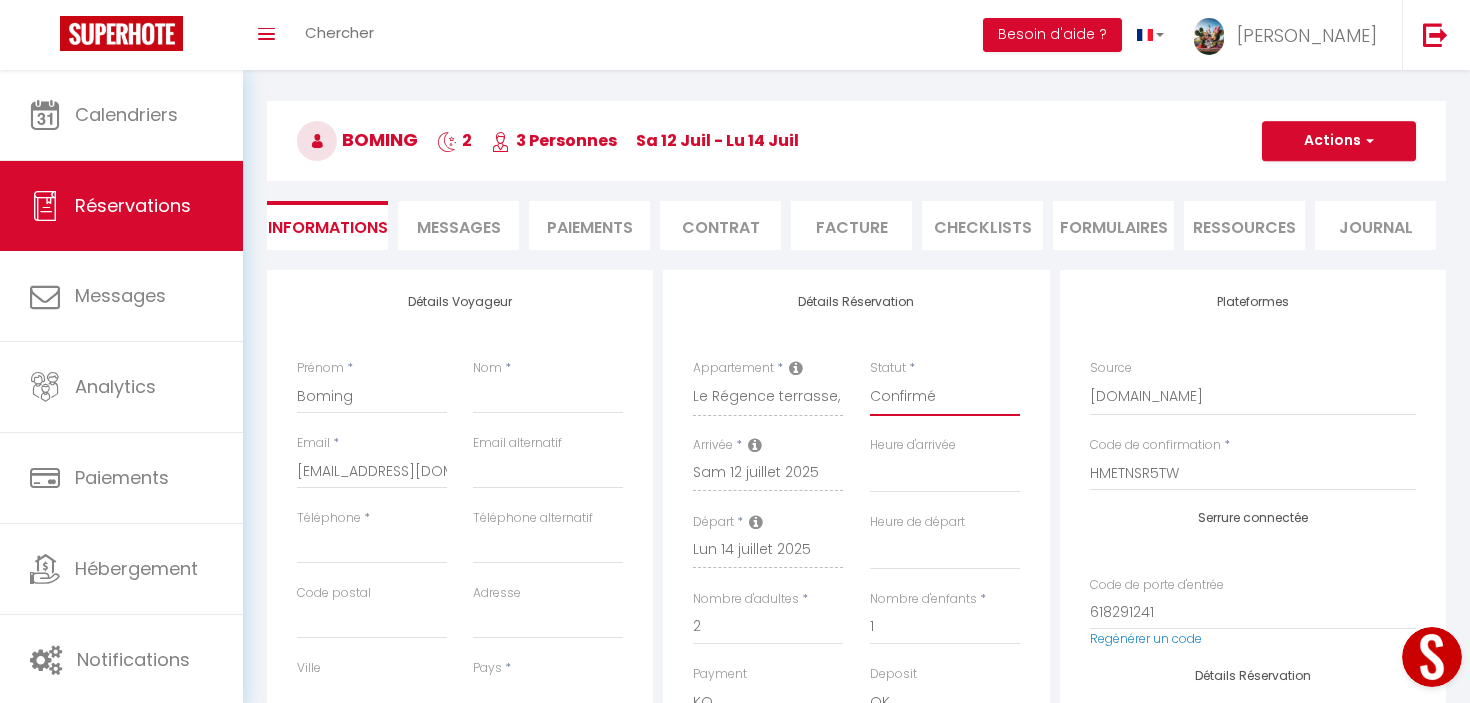 scroll, scrollTop: 0, scrollLeft: 0, axis: both 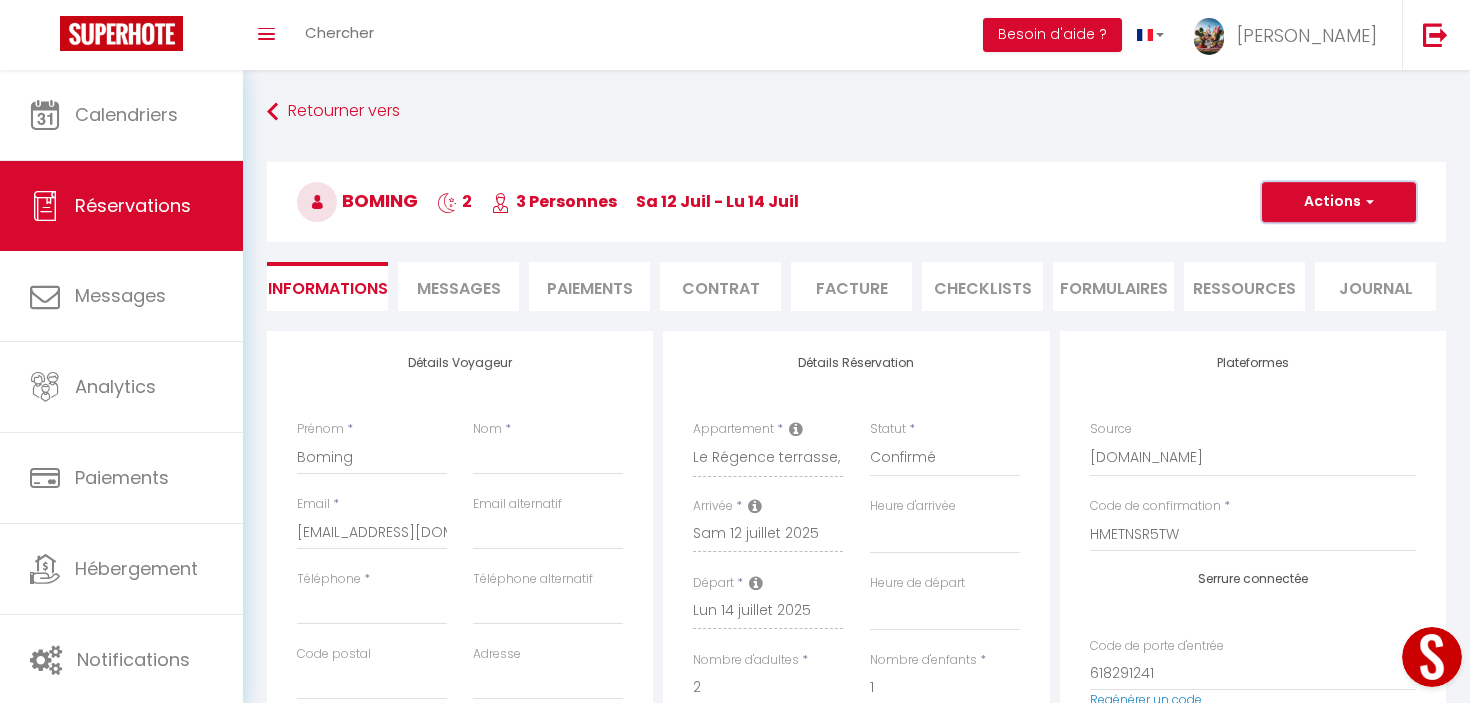 click on "Actions" at bounding box center [1339, 202] 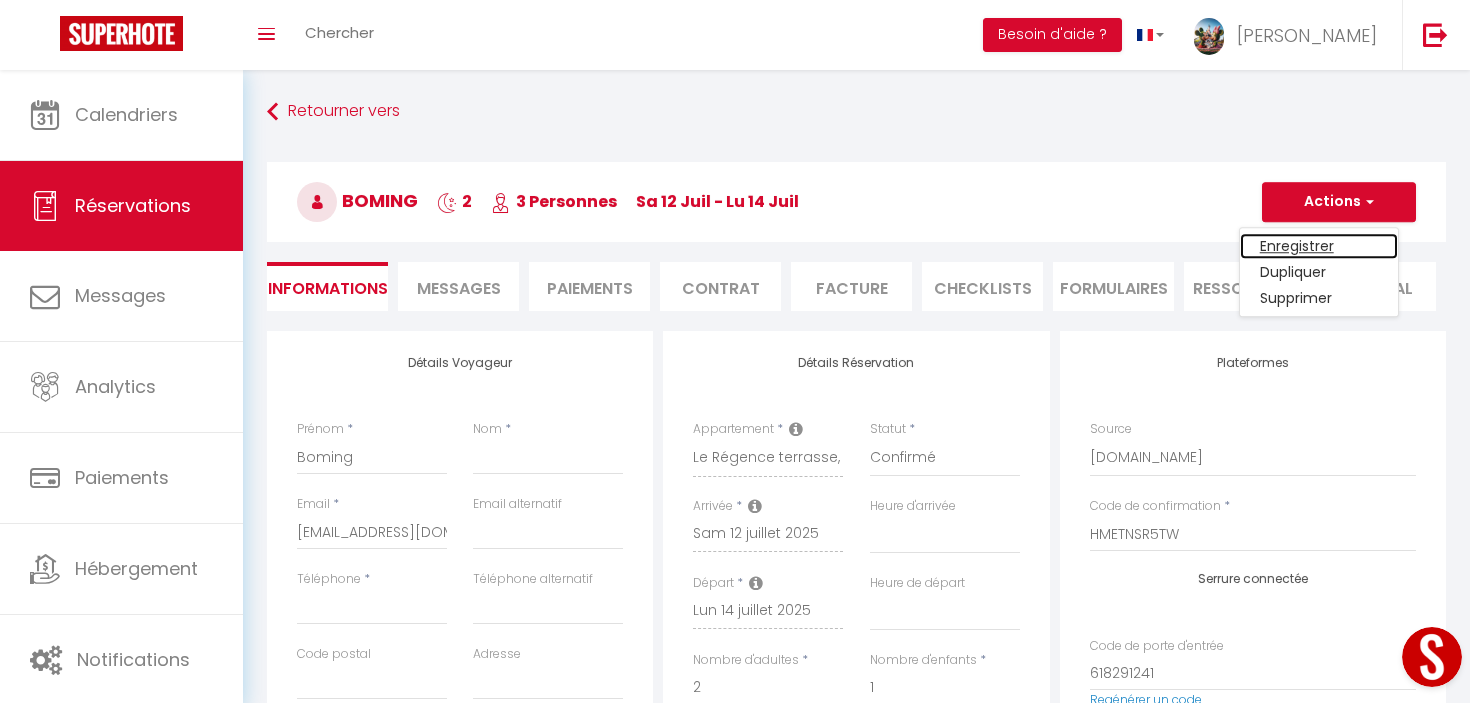 click on "Enregistrer" at bounding box center [1319, 246] 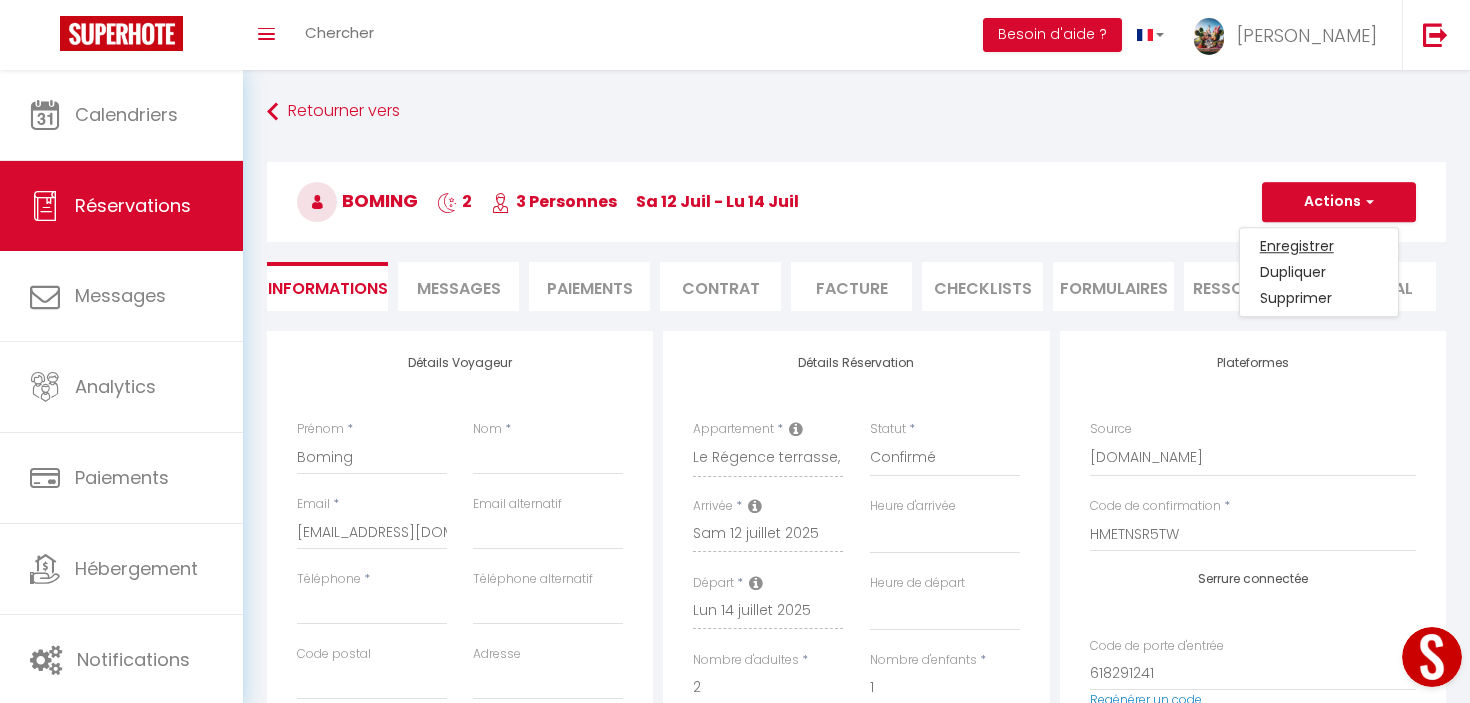 select 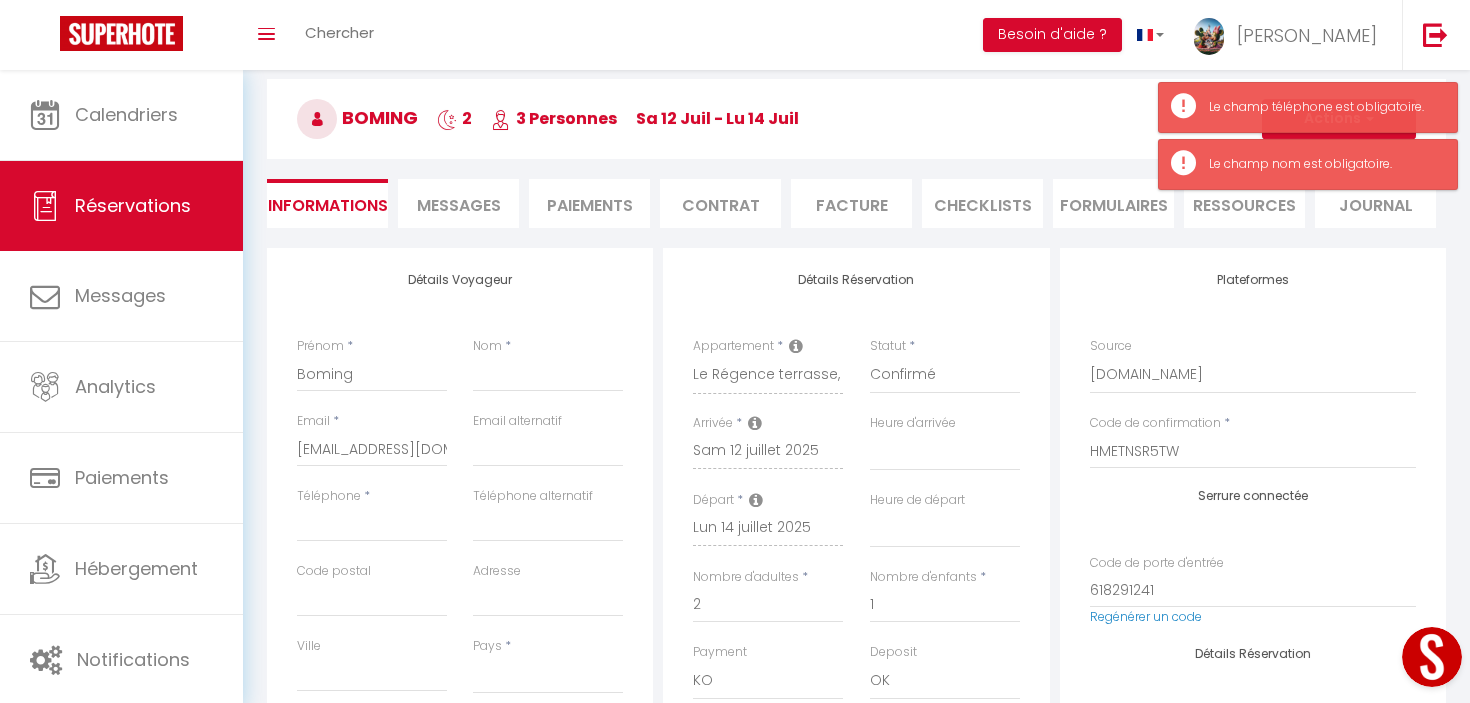 scroll, scrollTop: 88, scrollLeft: 0, axis: vertical 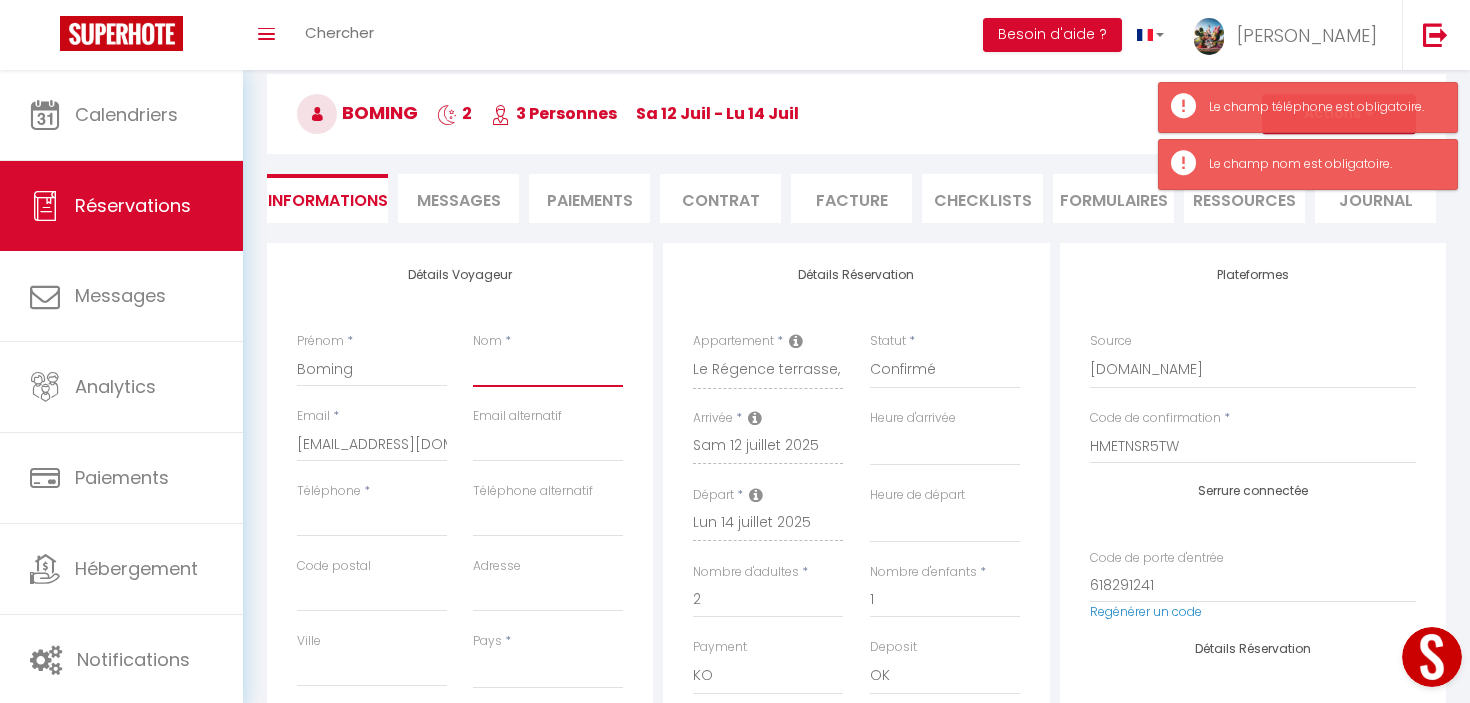click on "Nom" at bounding box center [548, 369] 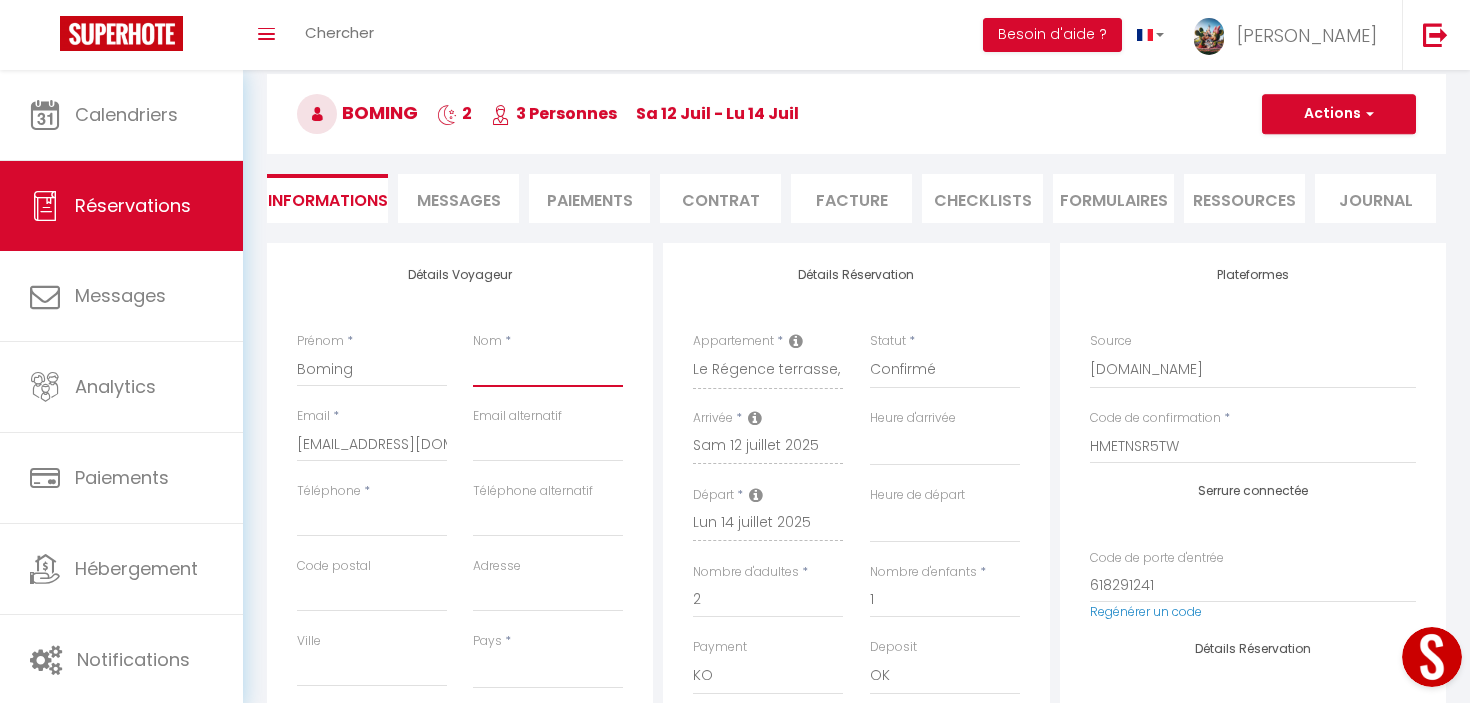 type on "Z" 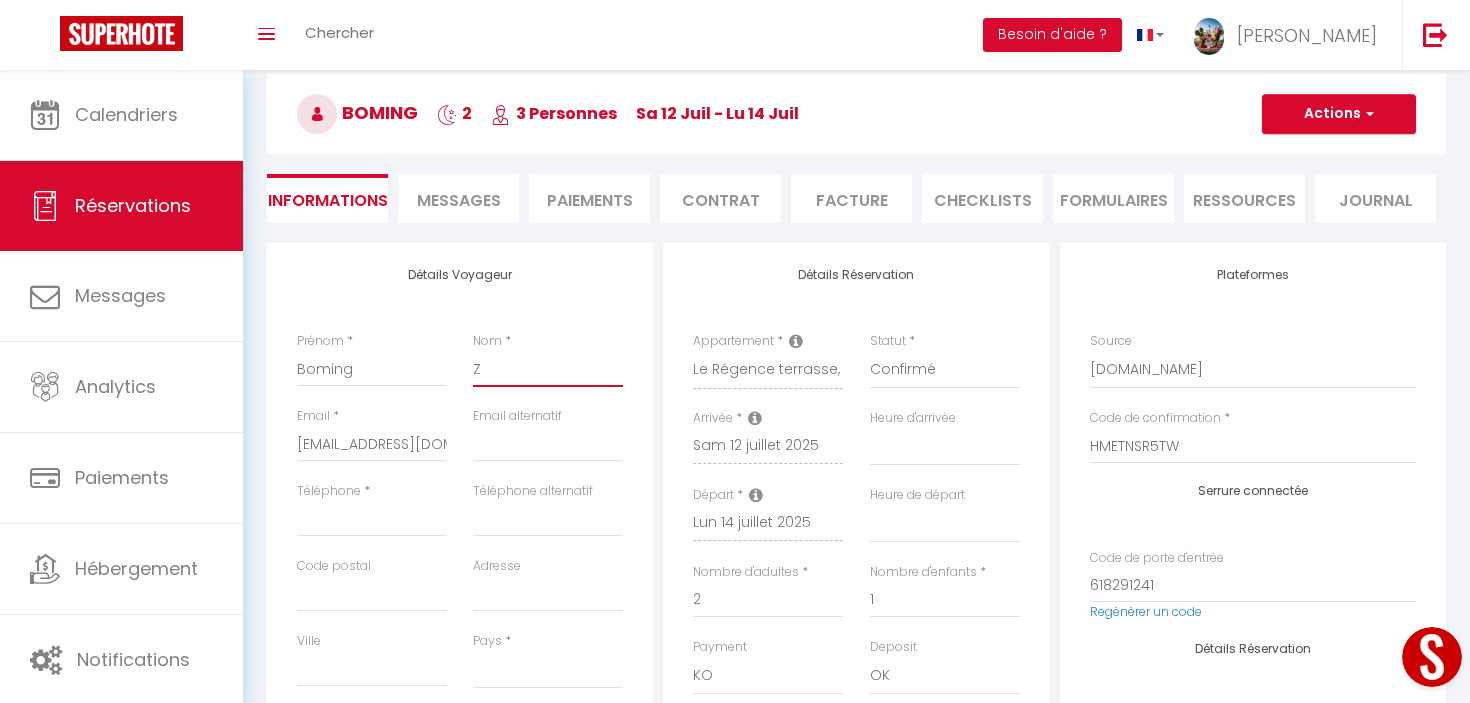 select 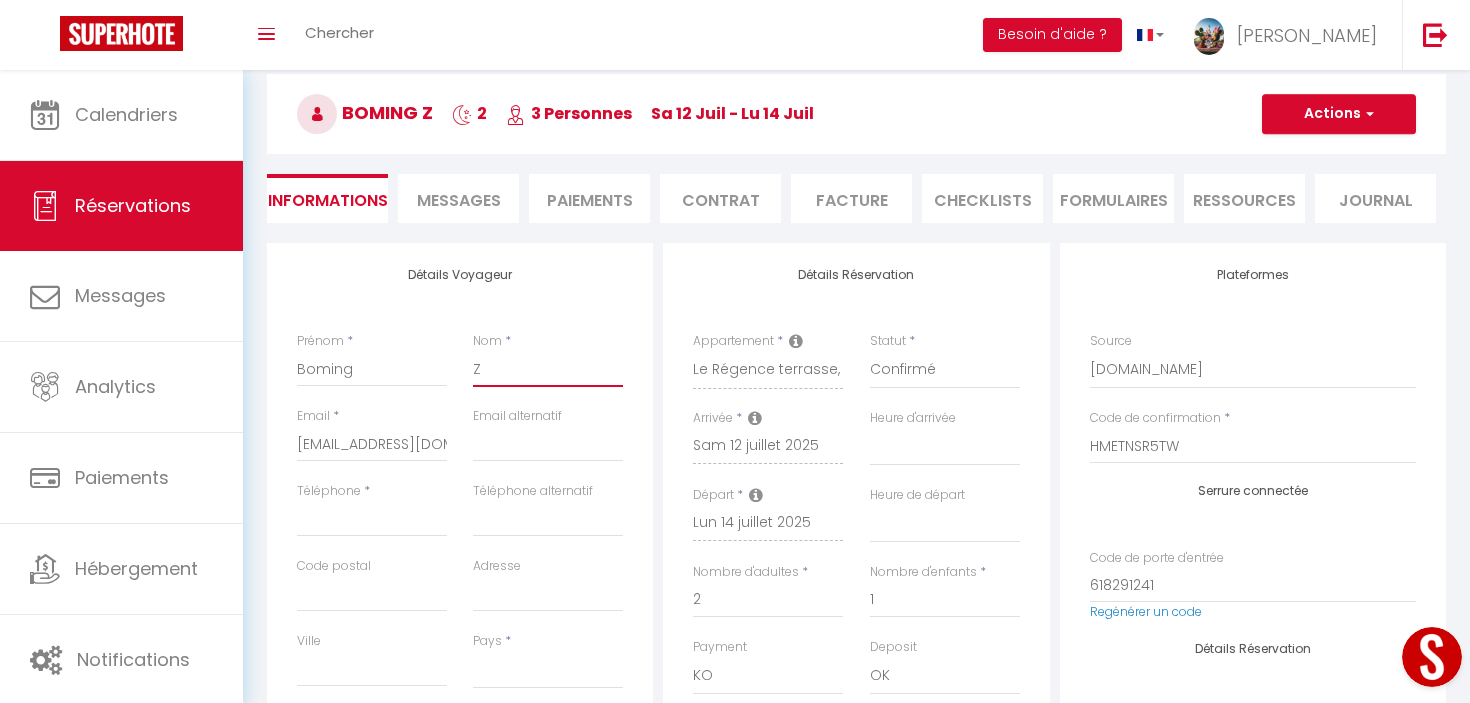 type on "Zh" 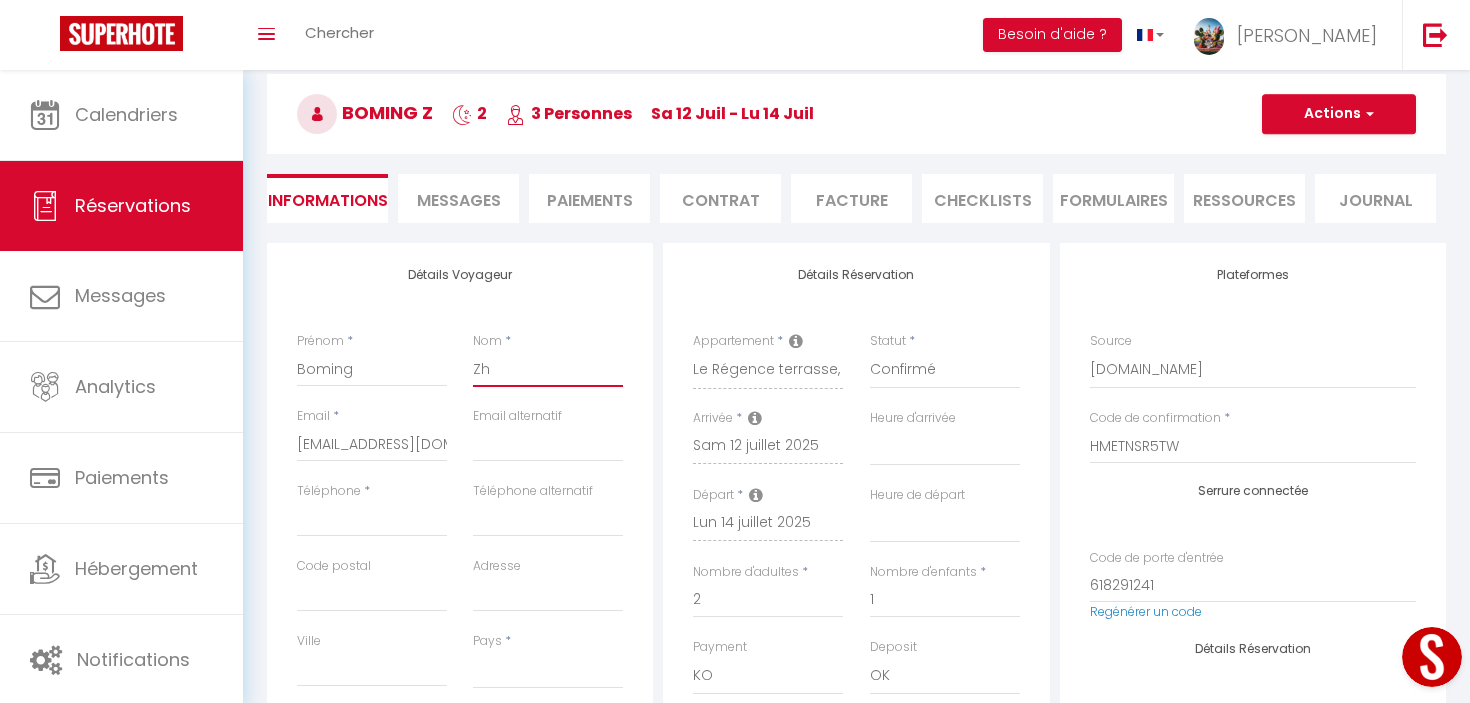 select 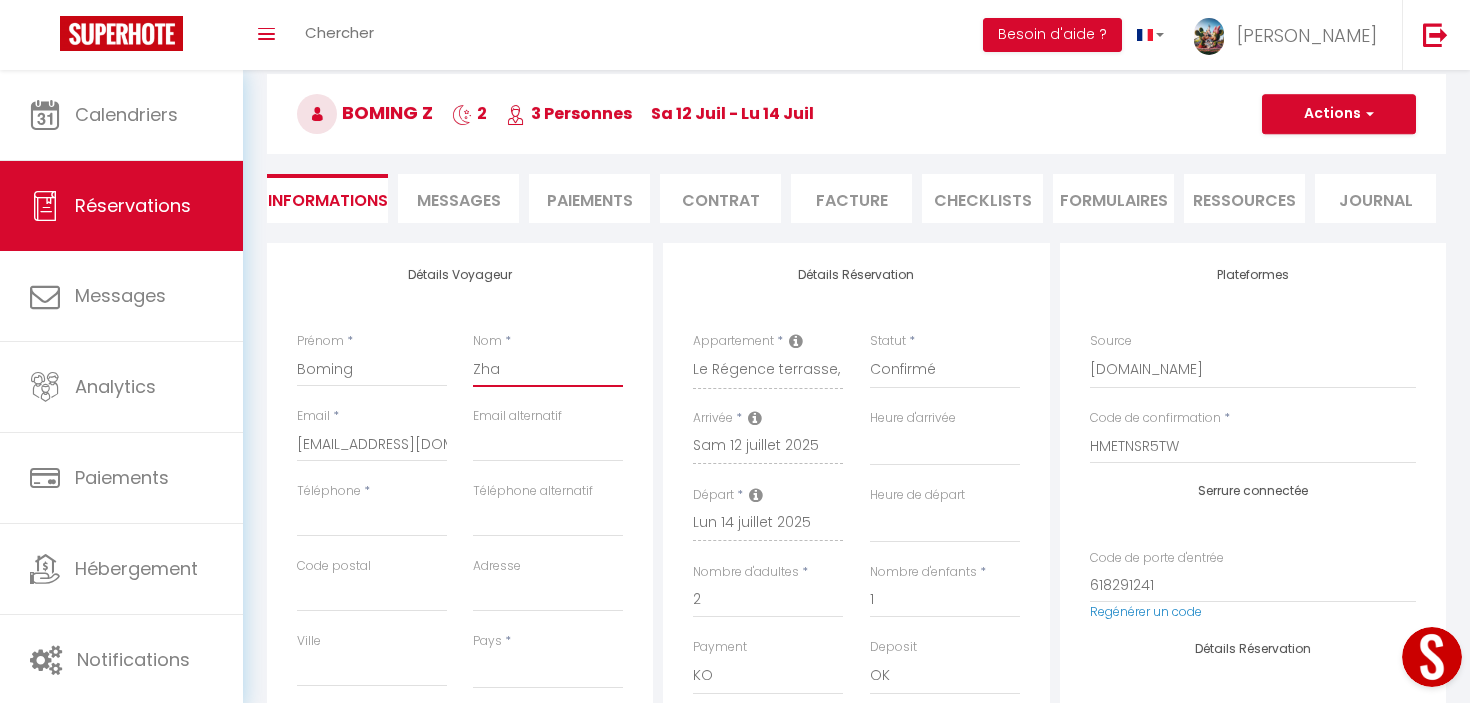 select 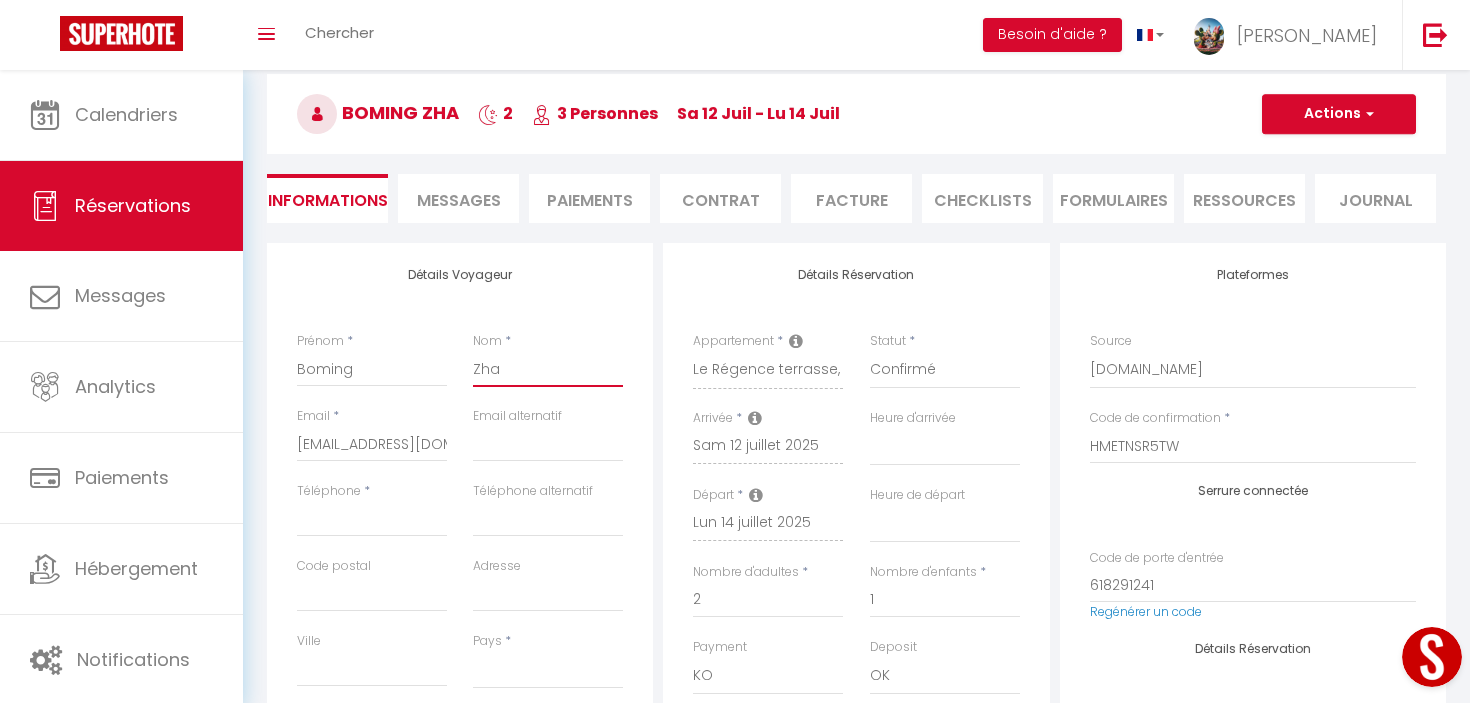 type on "Zhap" 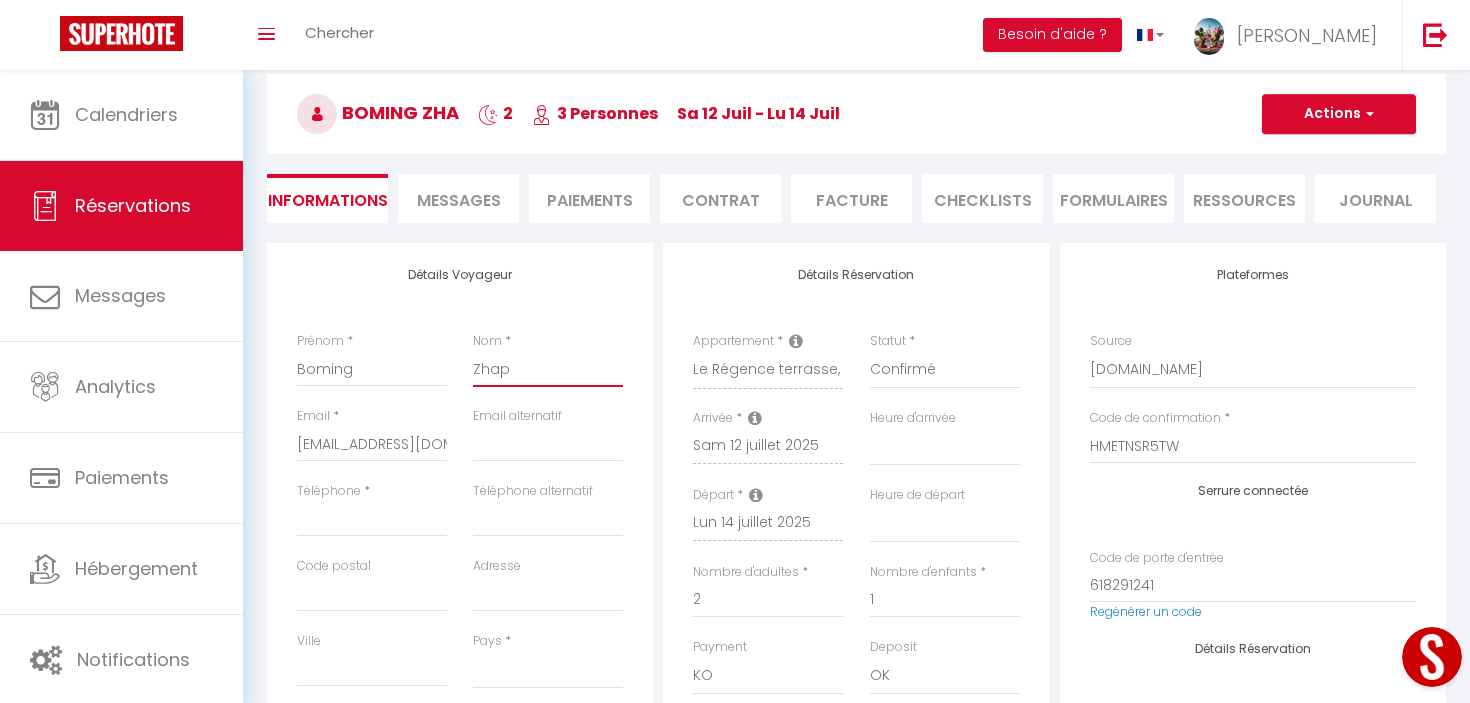 select 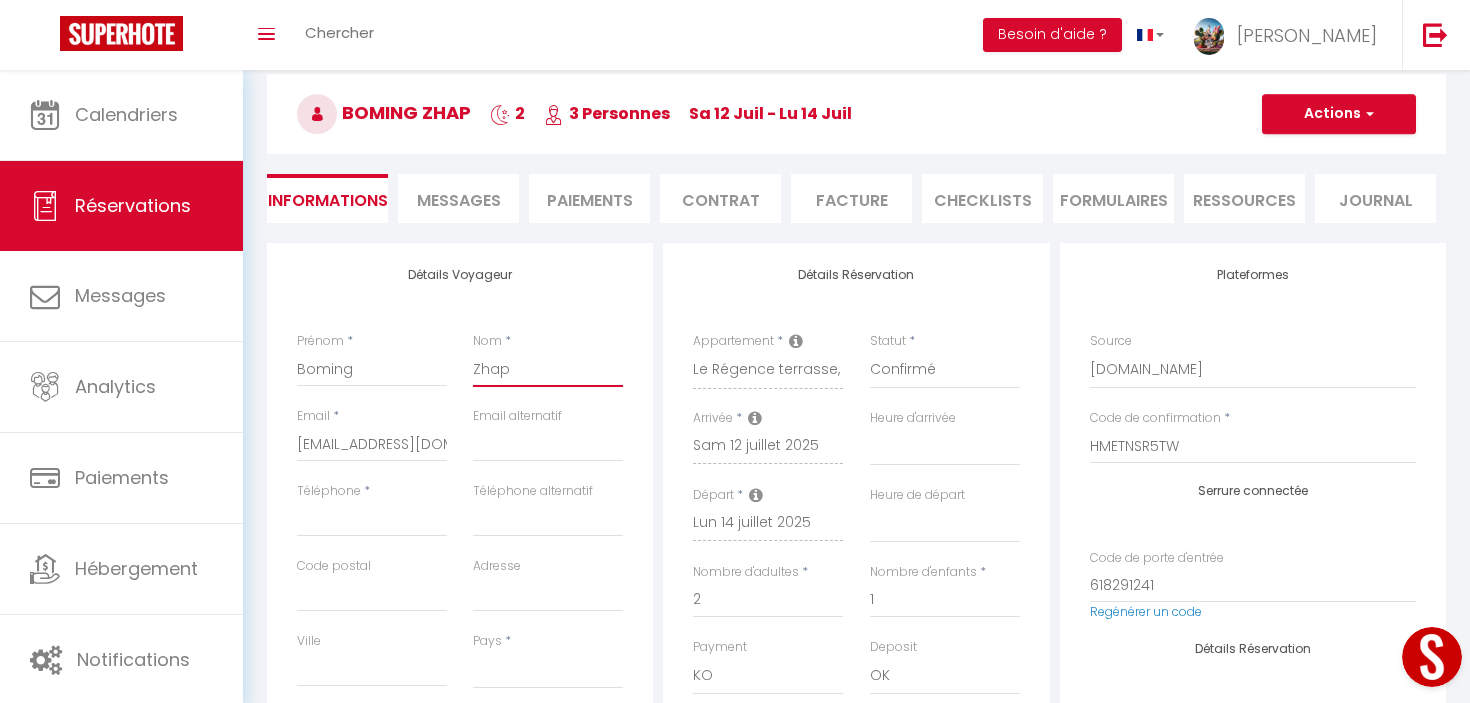 type on "Zha" 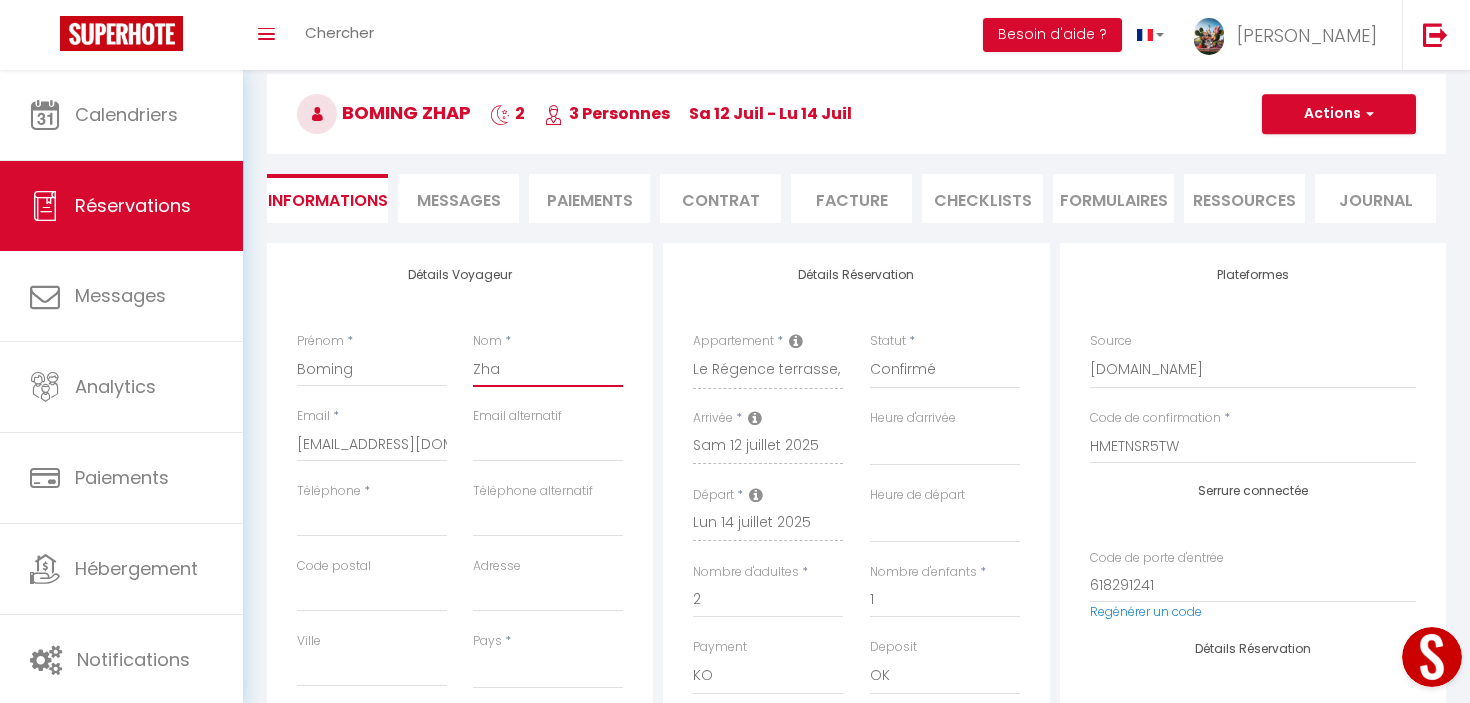 select 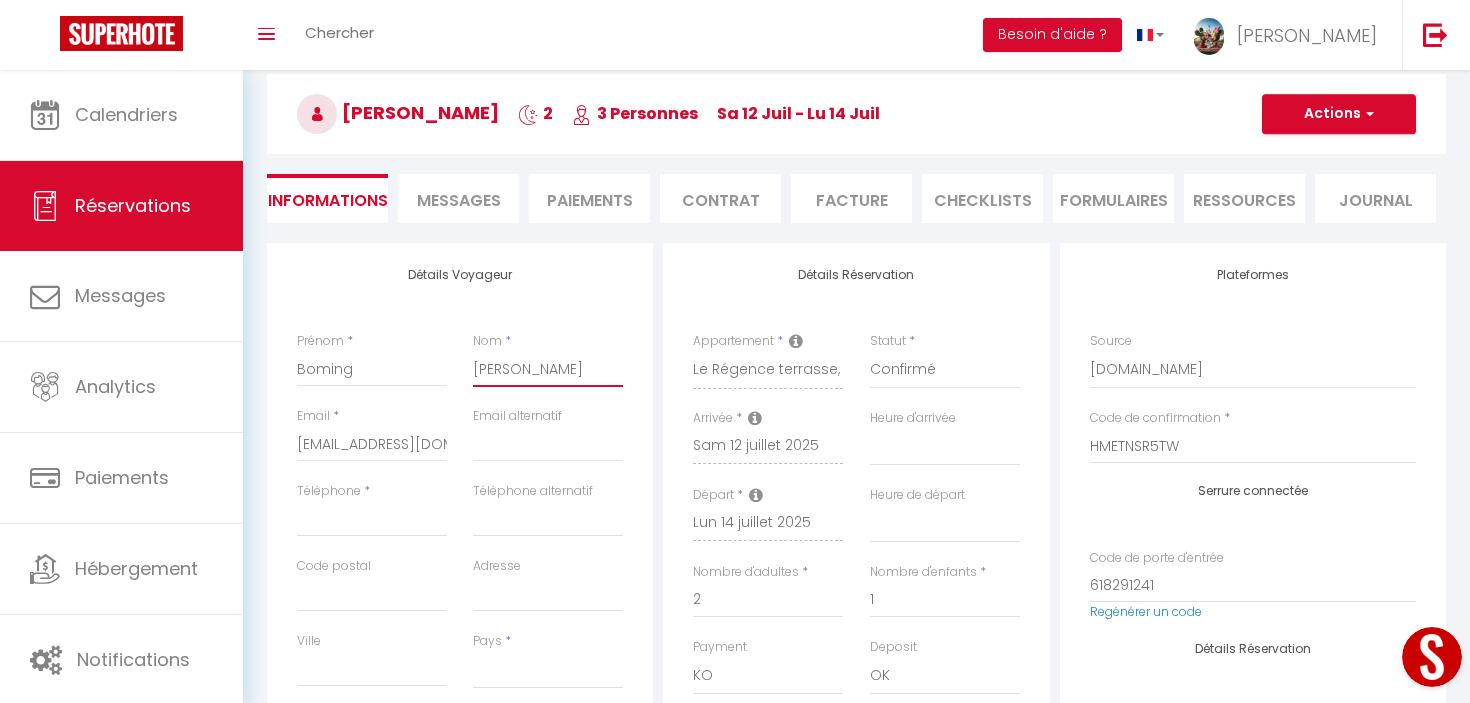 select 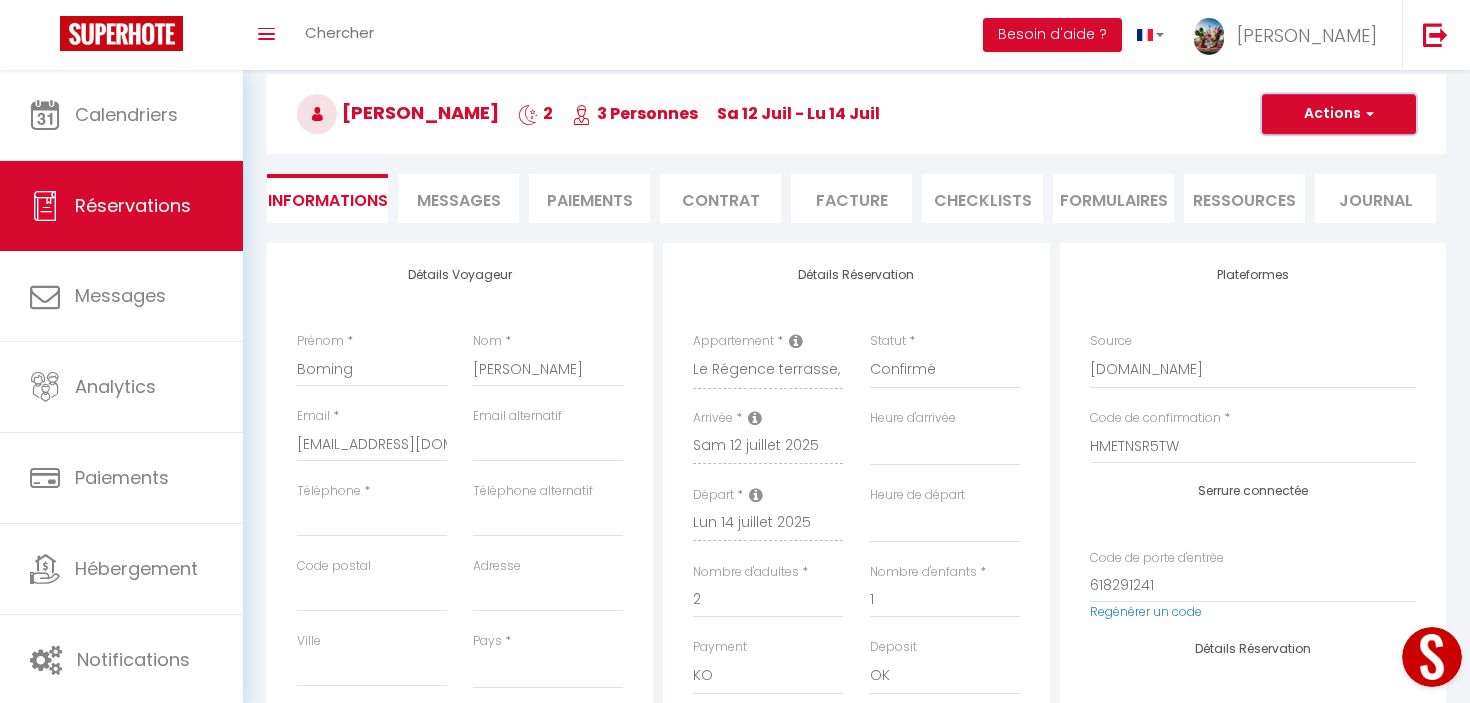 click on "Actions" at bounding box center [1339, 114] 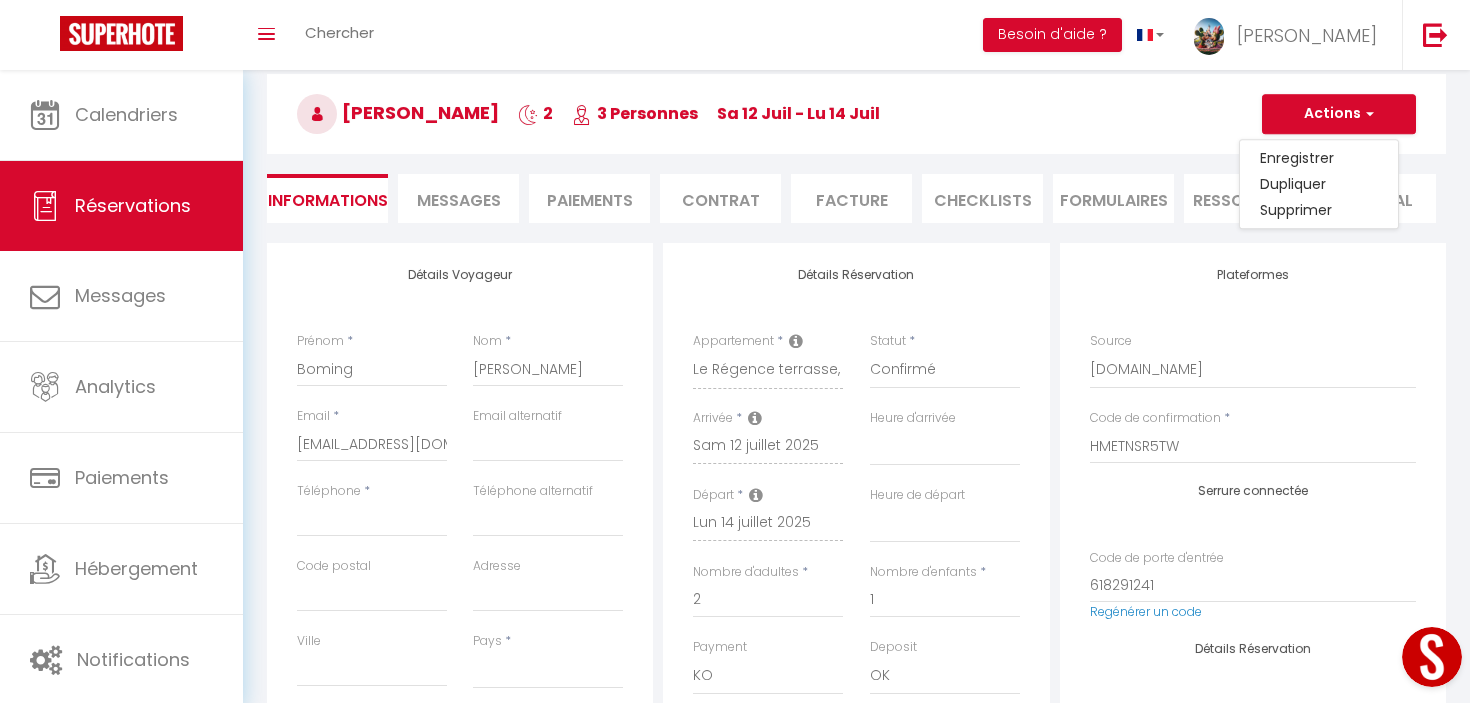 click on "Enregistrer   Dupliquer   Supprimer" at bounding box center [1319, 184] 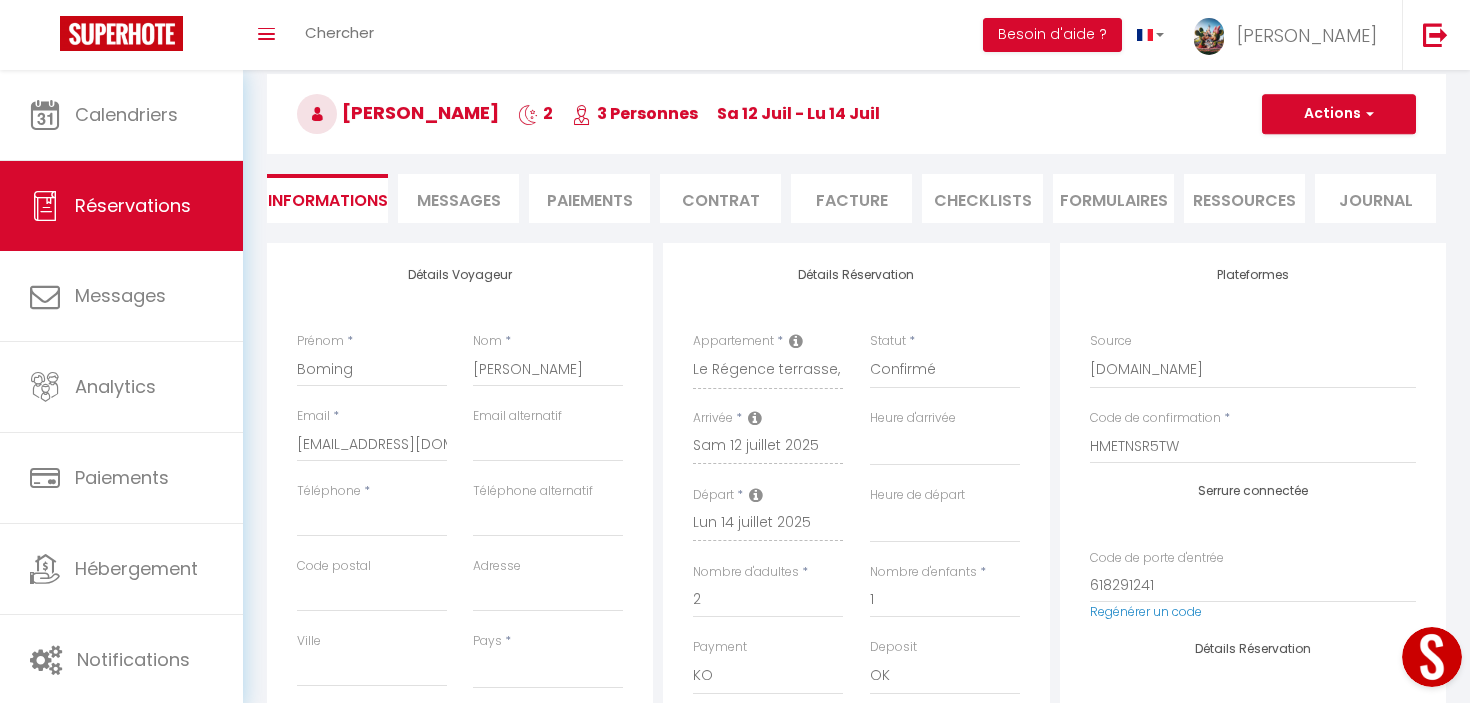 click on "Boming   Zhao   2    3 Personnes
sa 12 Juil - lu 14 Juil" at bounding box center (856, 114) 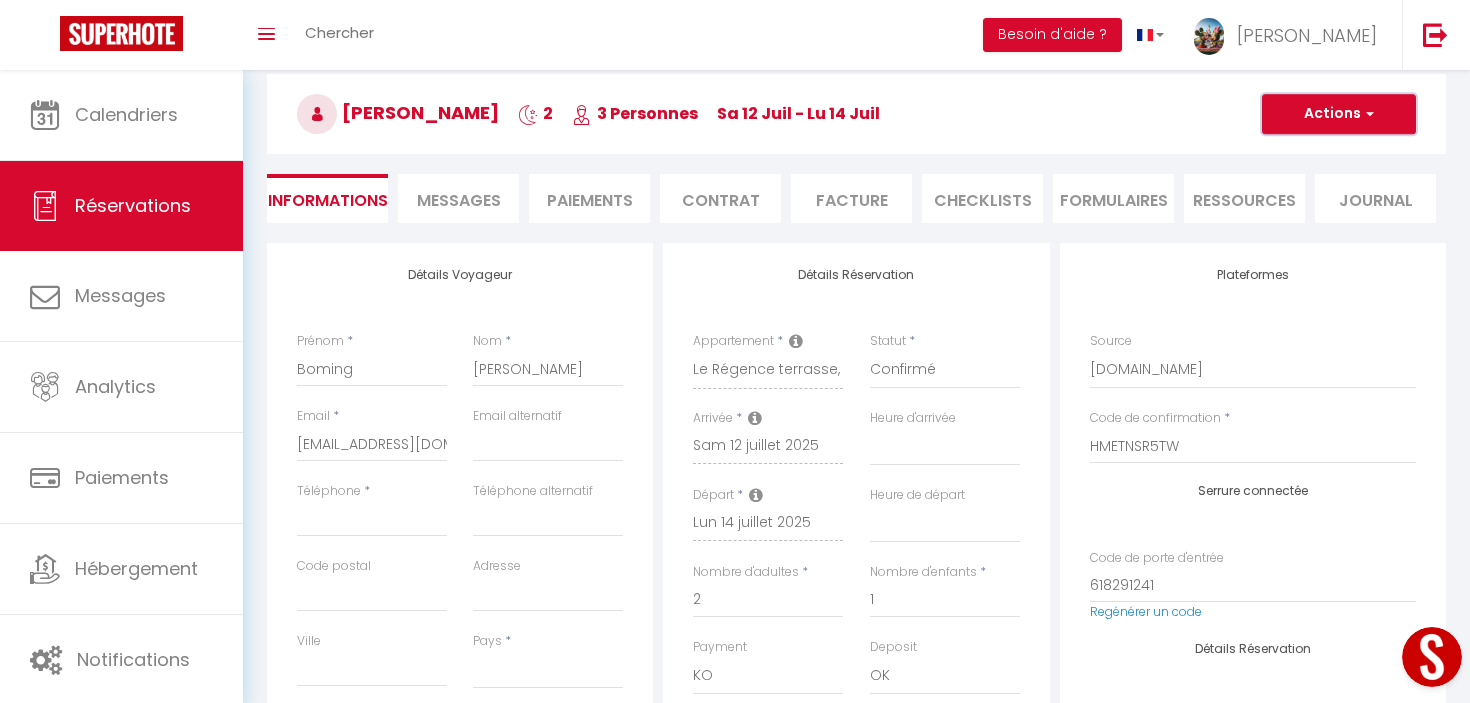 click on "Actions" at bounding box center (1339, 114) 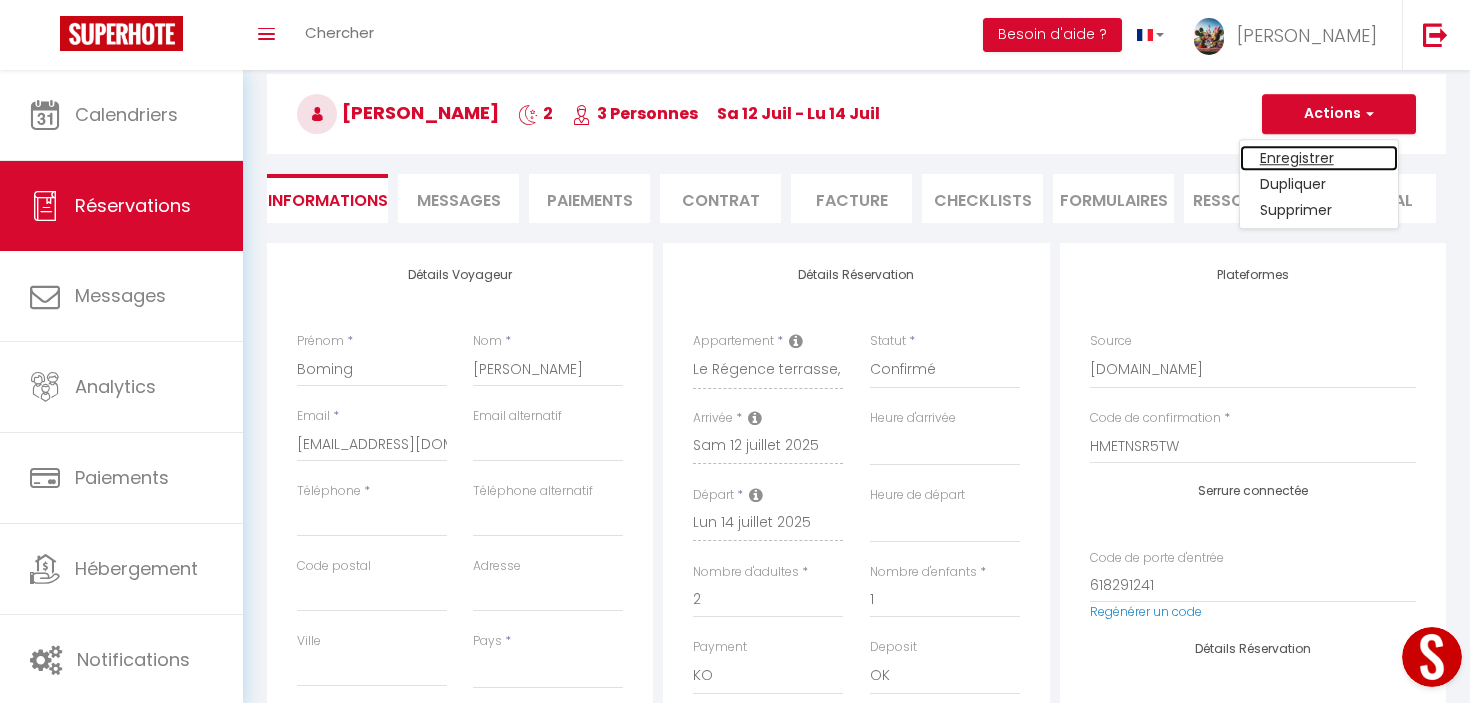 click on "Enregistrer" at bounding box center (1319, 158) 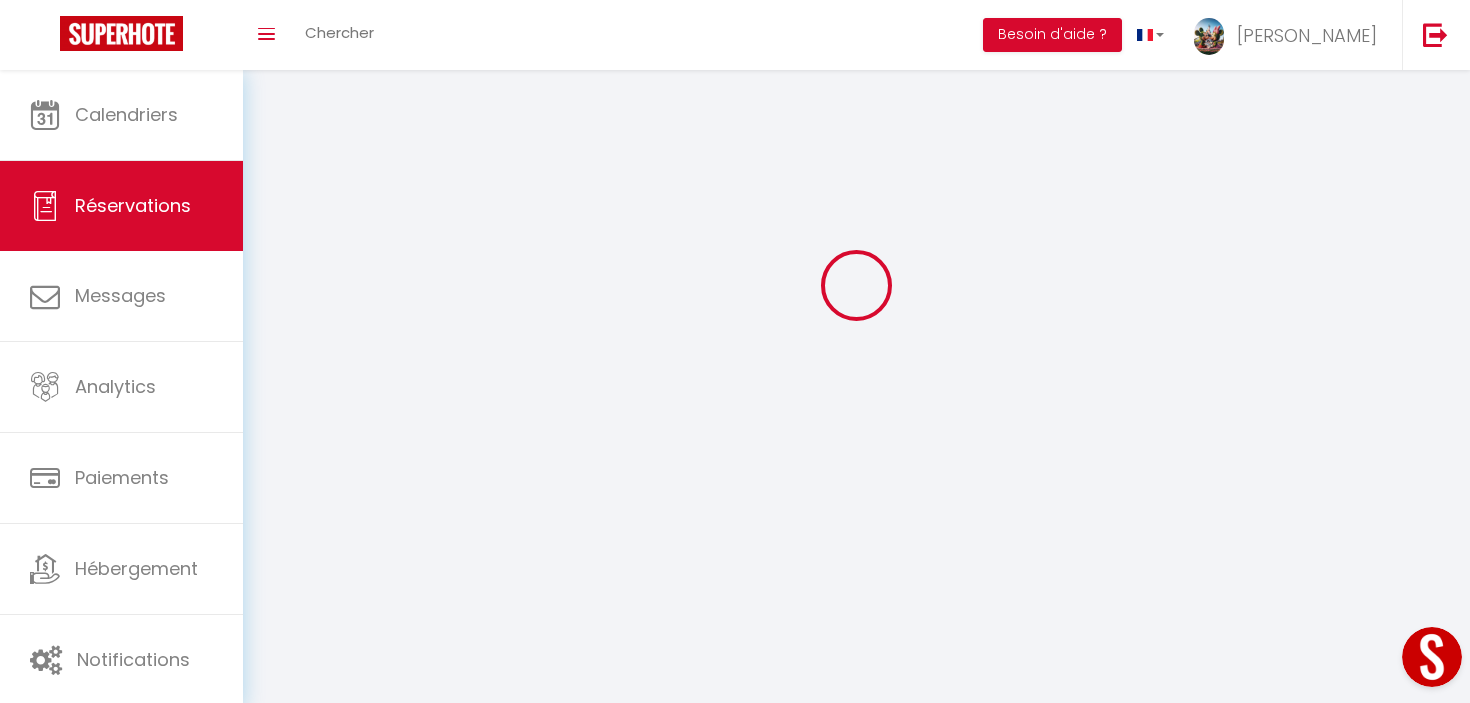 scroll, scrollTop: 70, scrollLeft: 0, axis: vertical 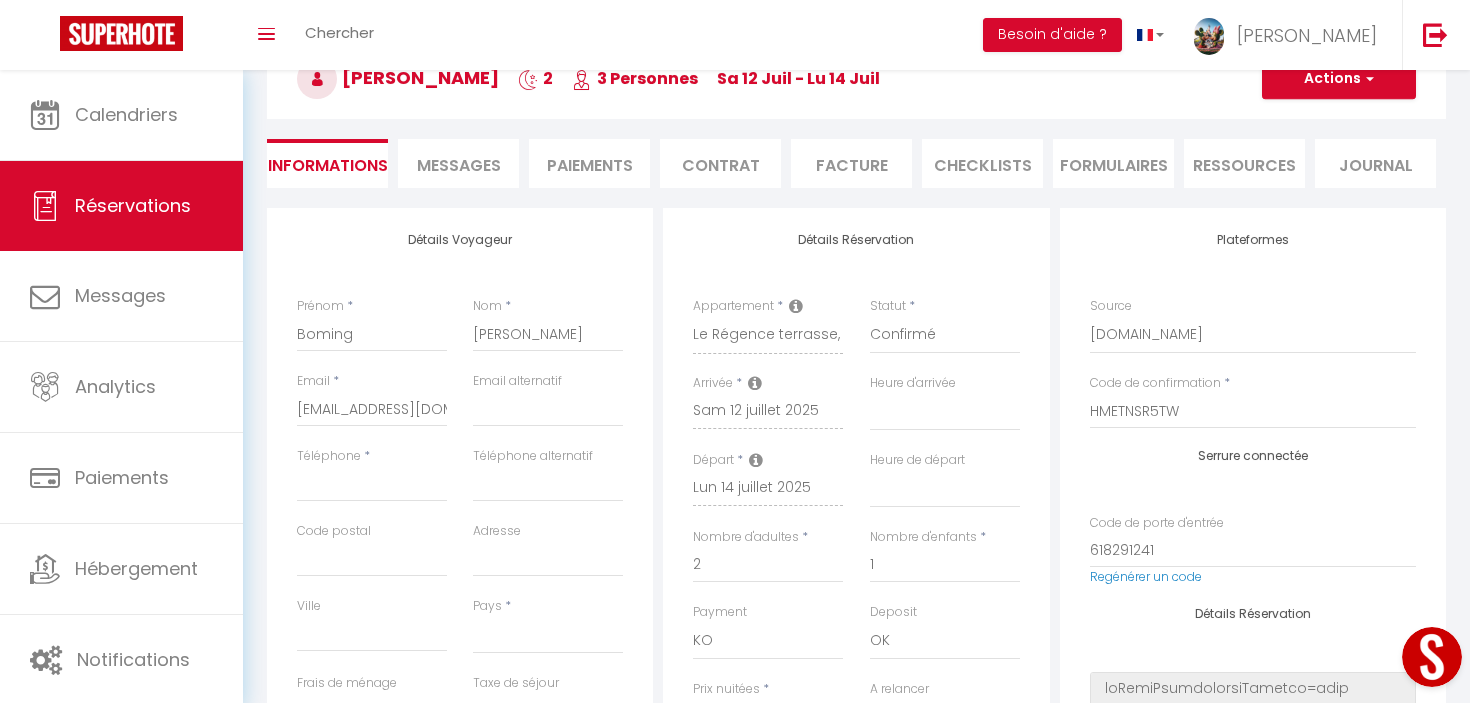 click on "Téléphone   *" at bounding box center (372, 484) 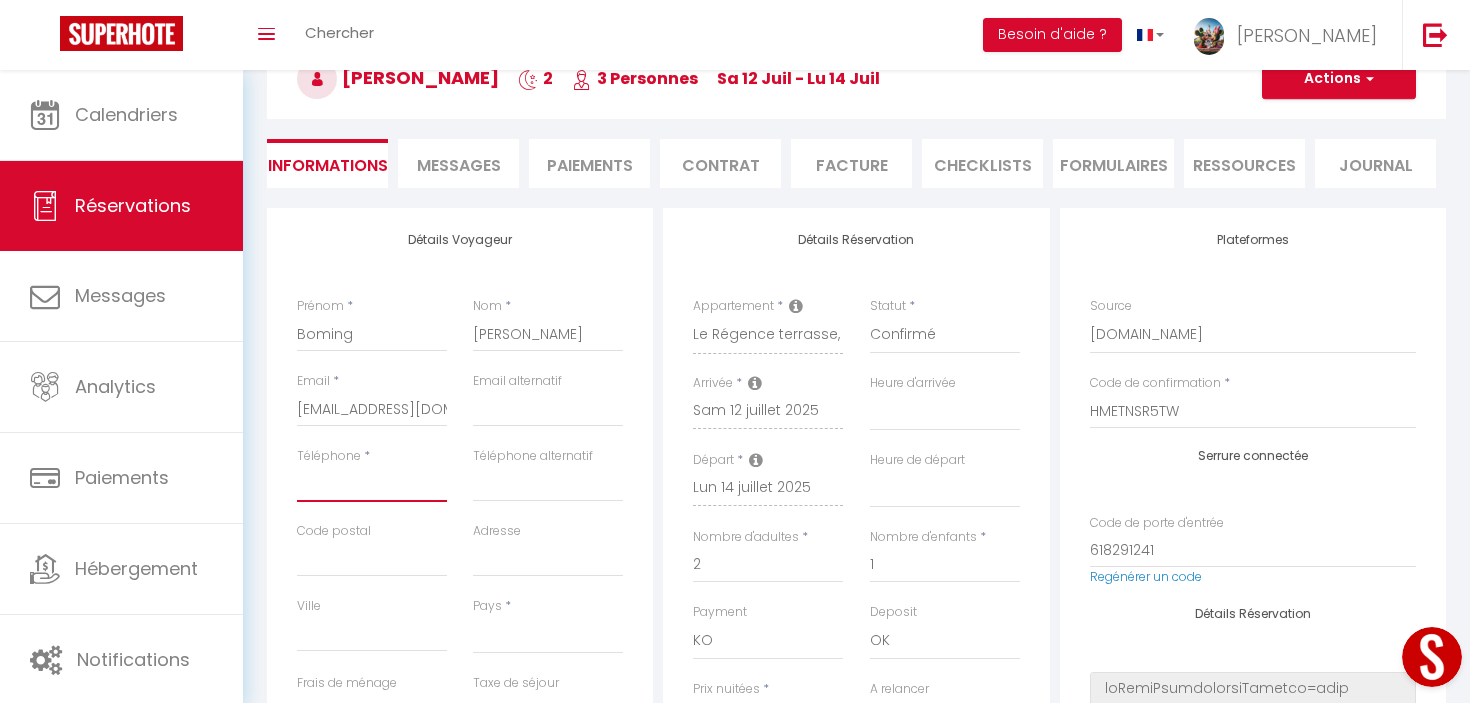 click on "Téléphone" at bounding box center [372, 484] 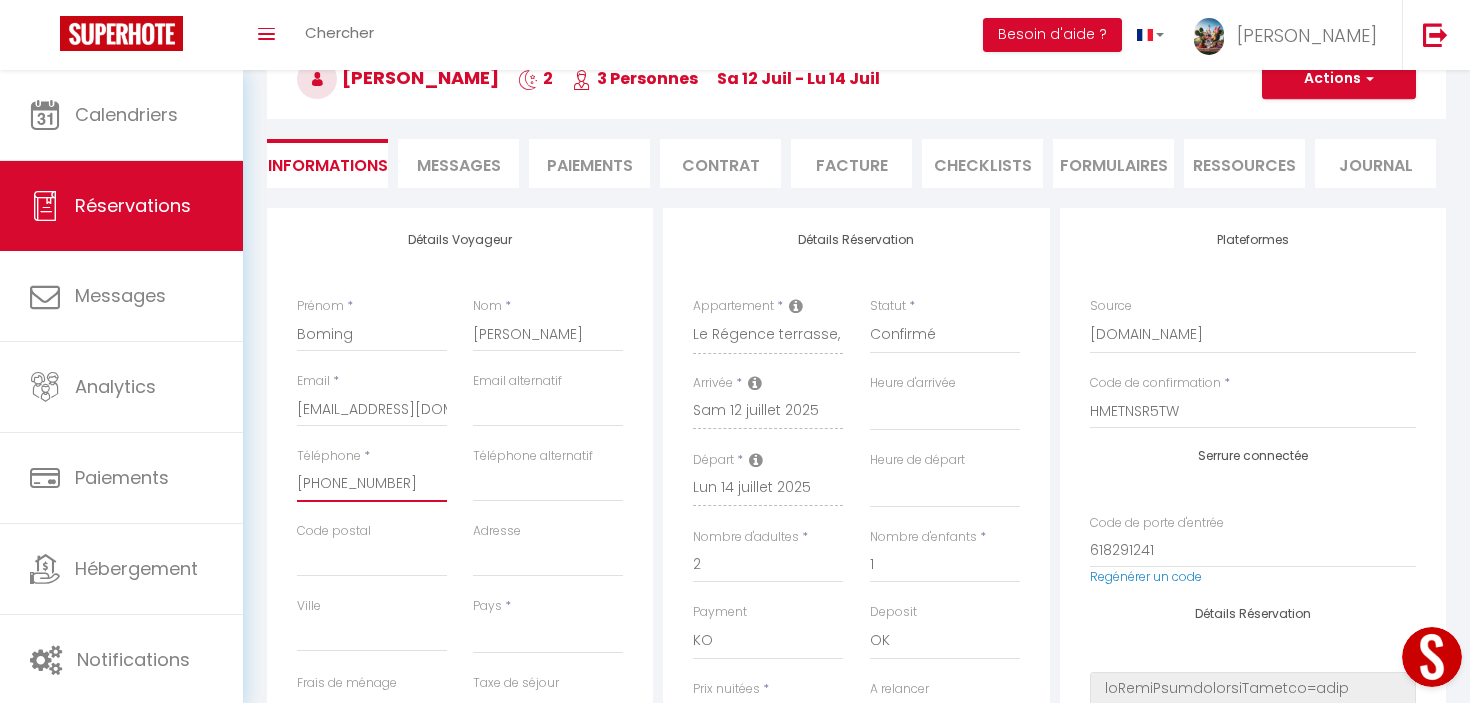 select 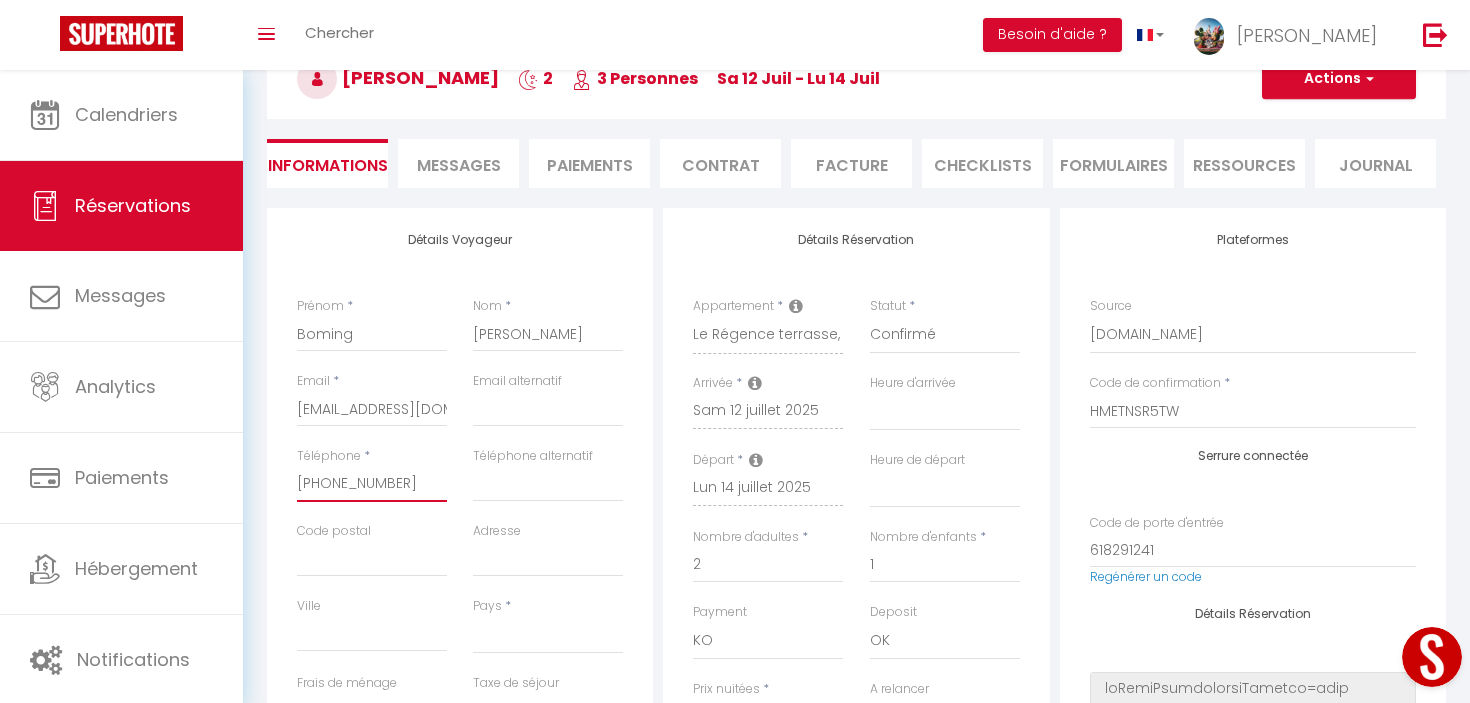 type on "+86 180 8228 9911‬" 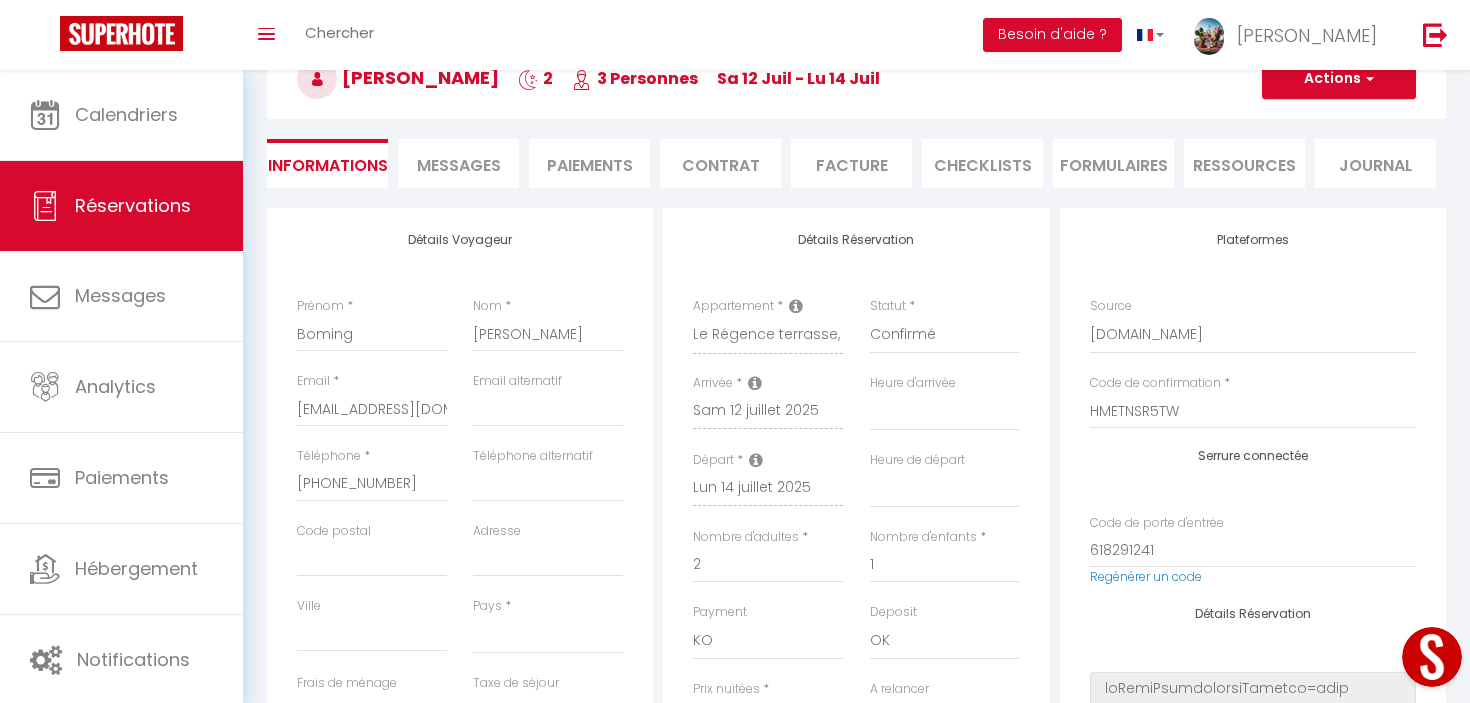click on "Boming   Zhao   2    3 Personnes
sa 12 Juil - lu 14 Juil" at bounding box center (856, 79) 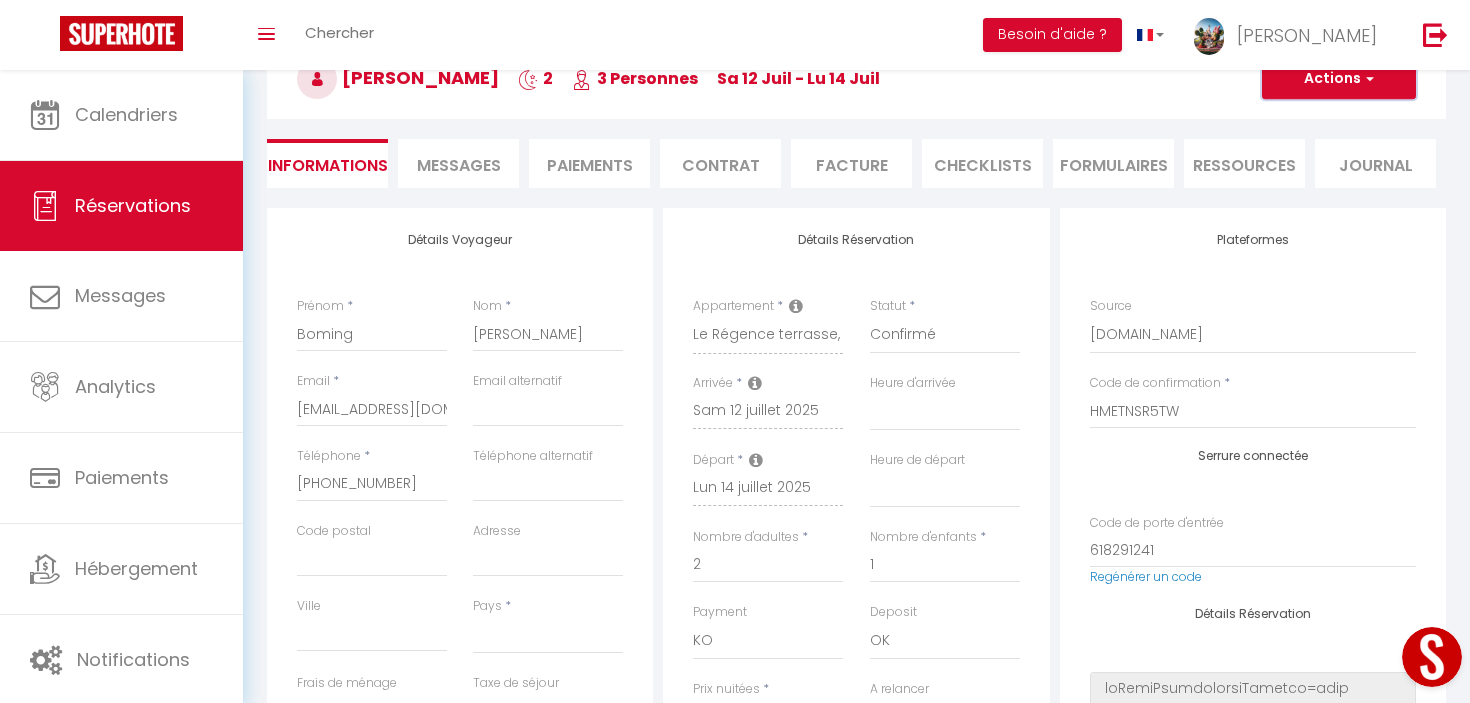 click on "Actions" at bounding box center (1339, 79) 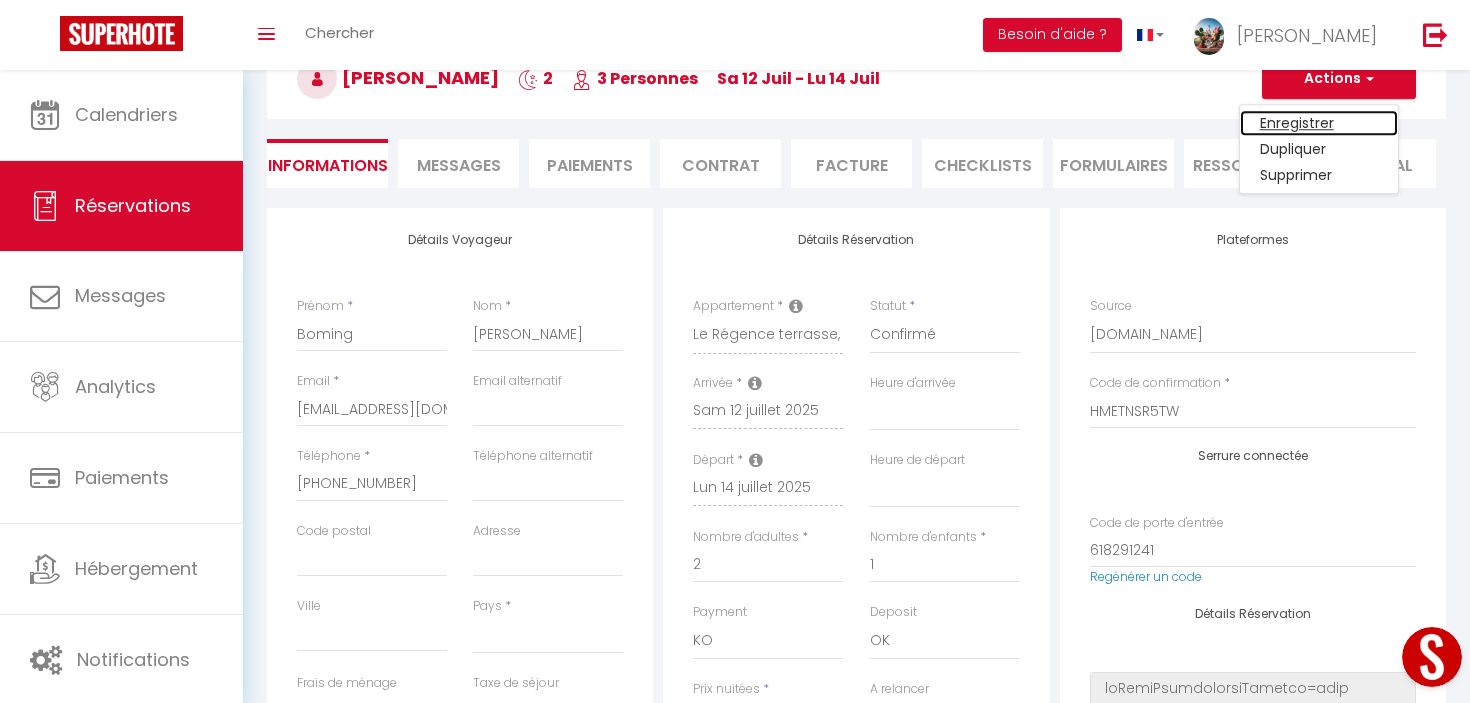 click on "Enregistrer" at bounding box center [1319, 123] 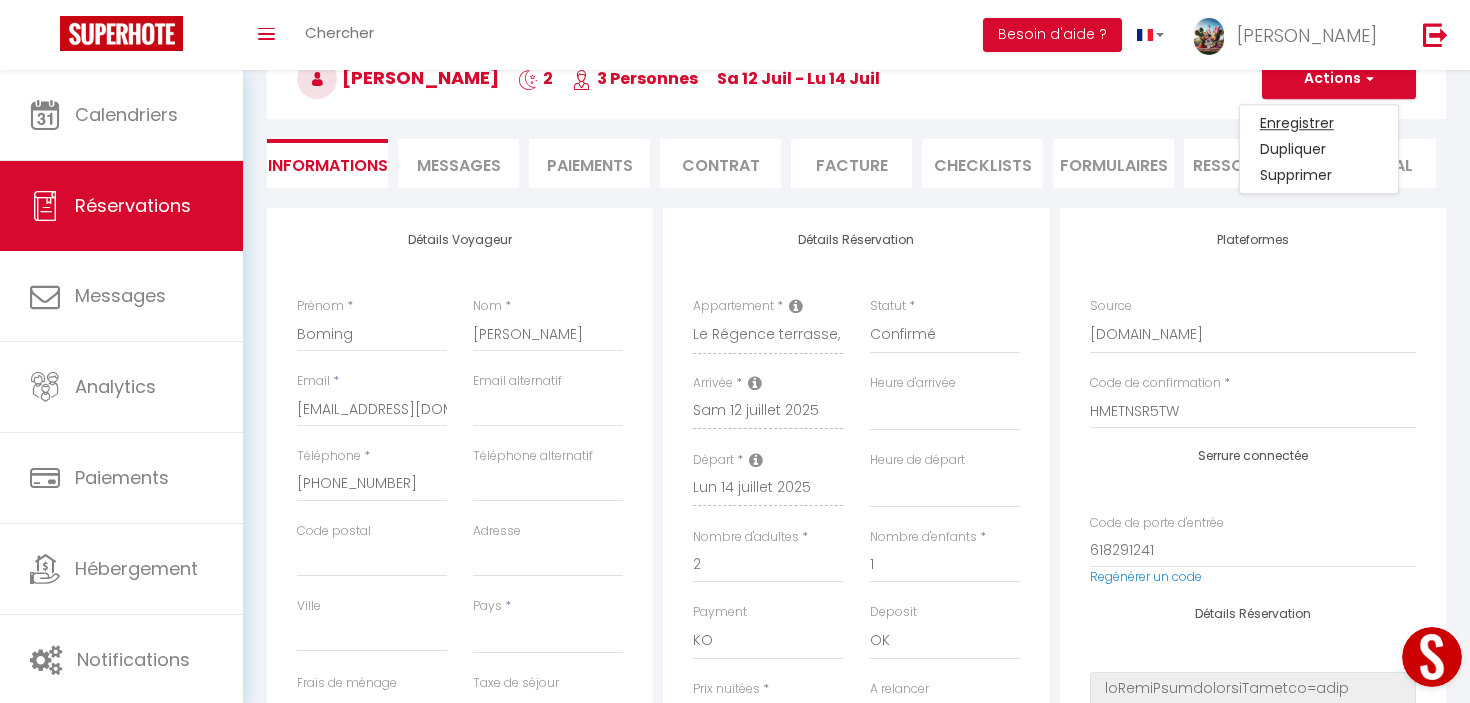 select 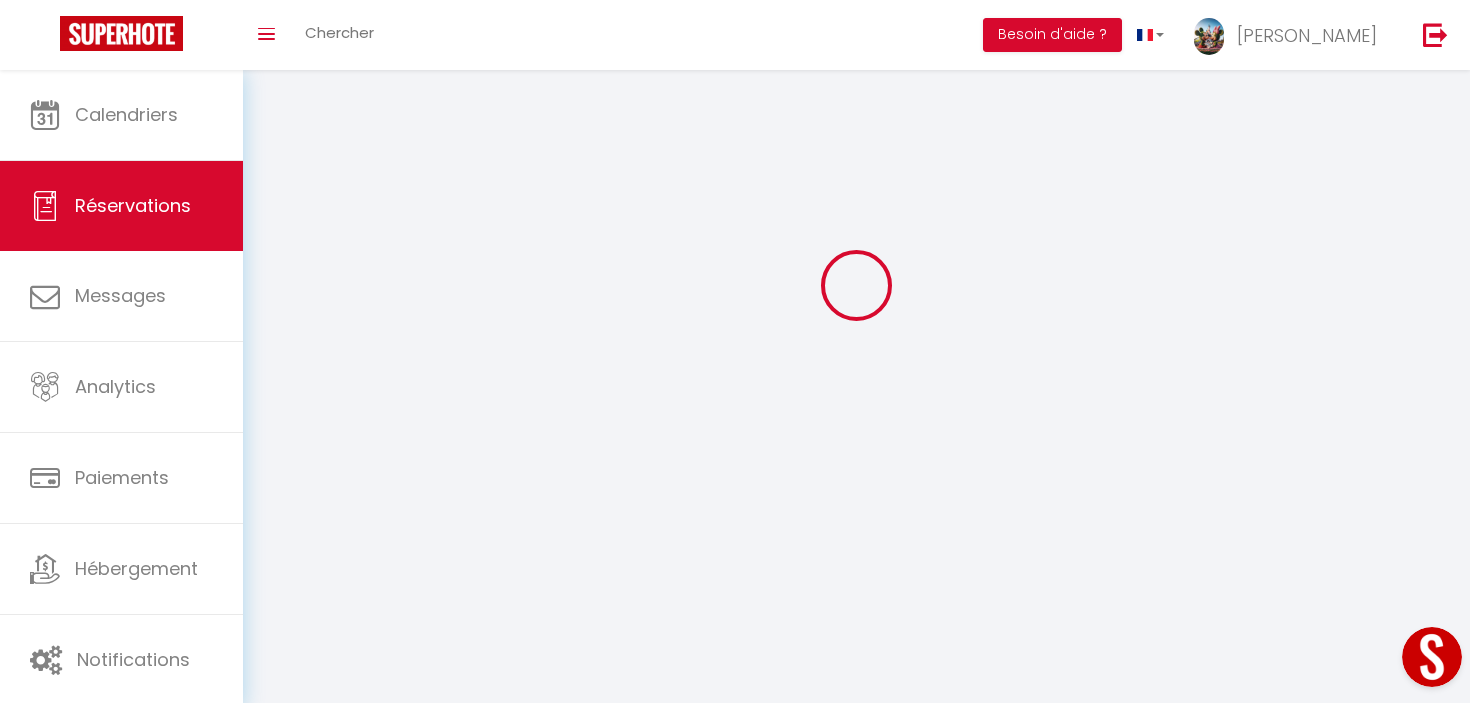 scroll, scrollTop: 70, scrollLeft: 0, axis: vertical 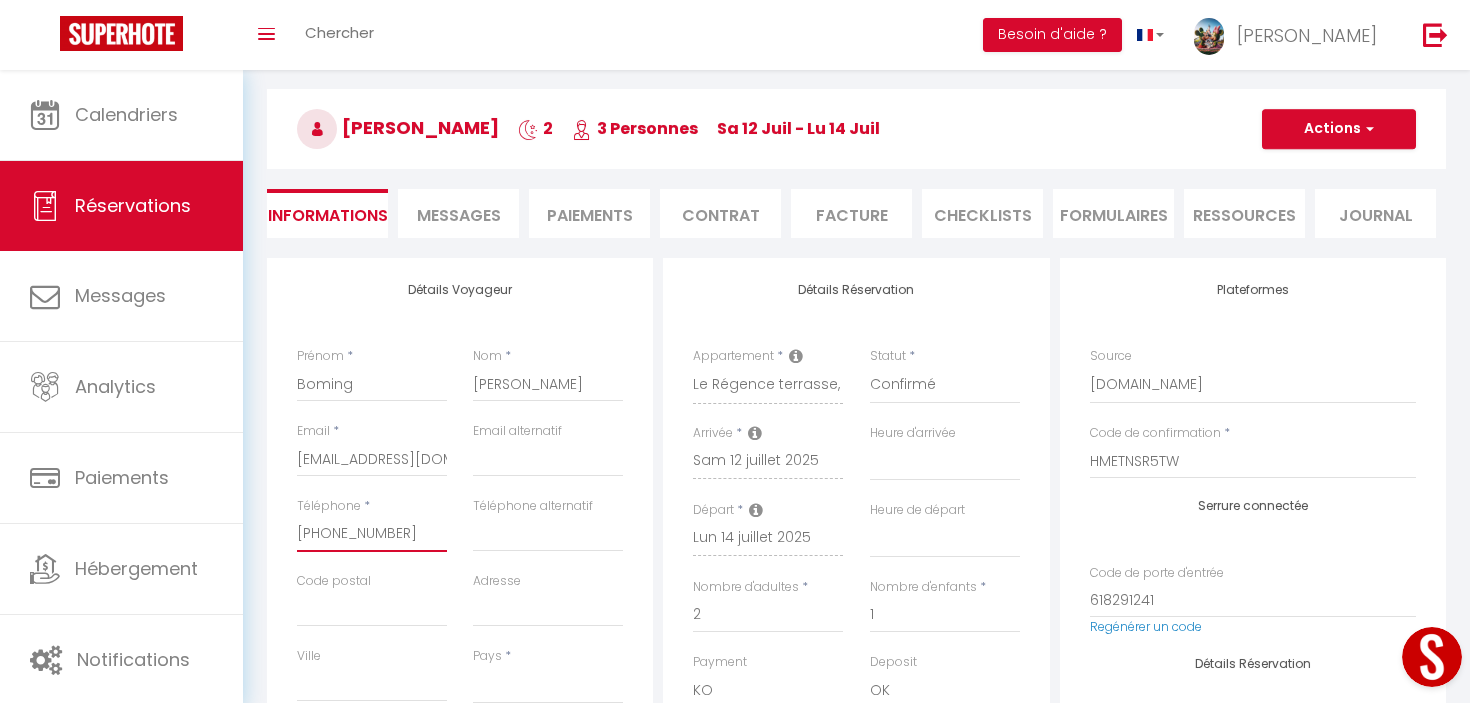 click on "+86 180 8228 9911‬" at bounding box center [372, 534] 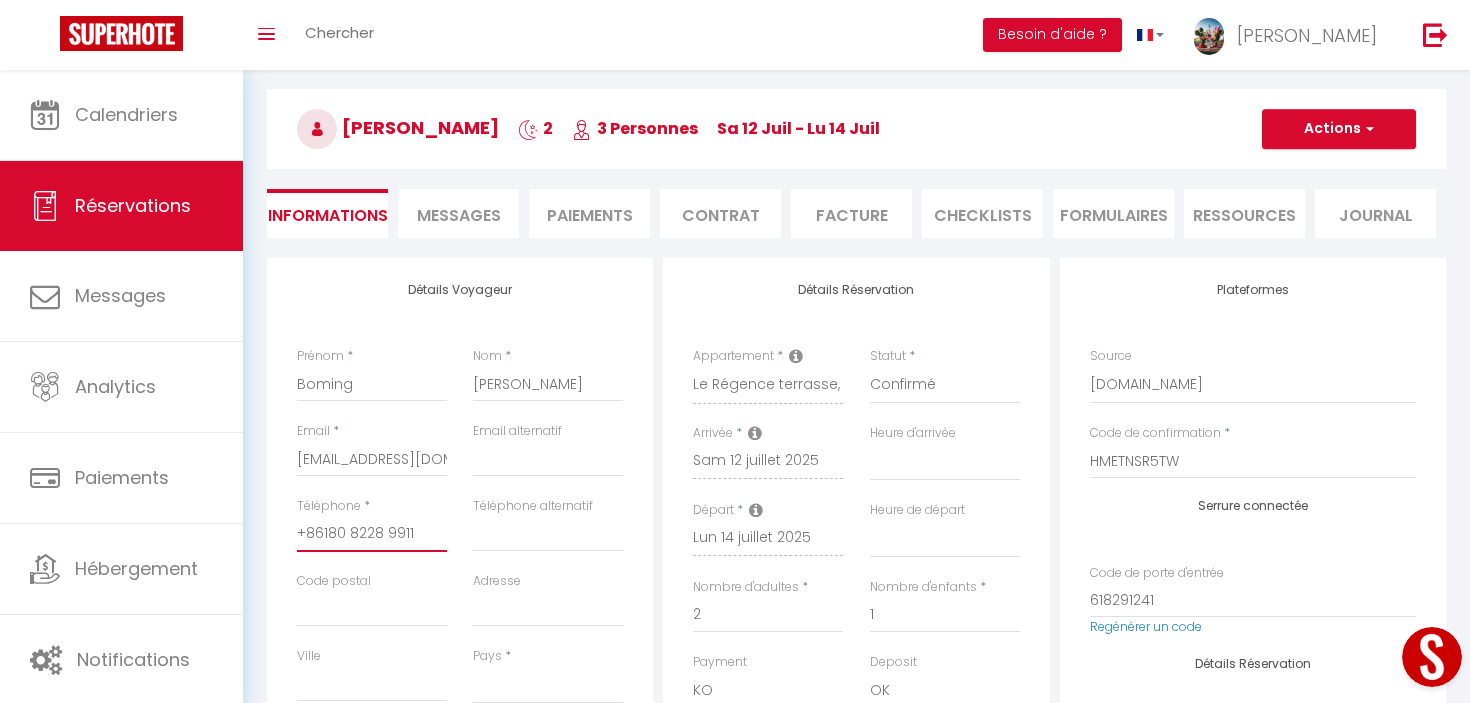 select 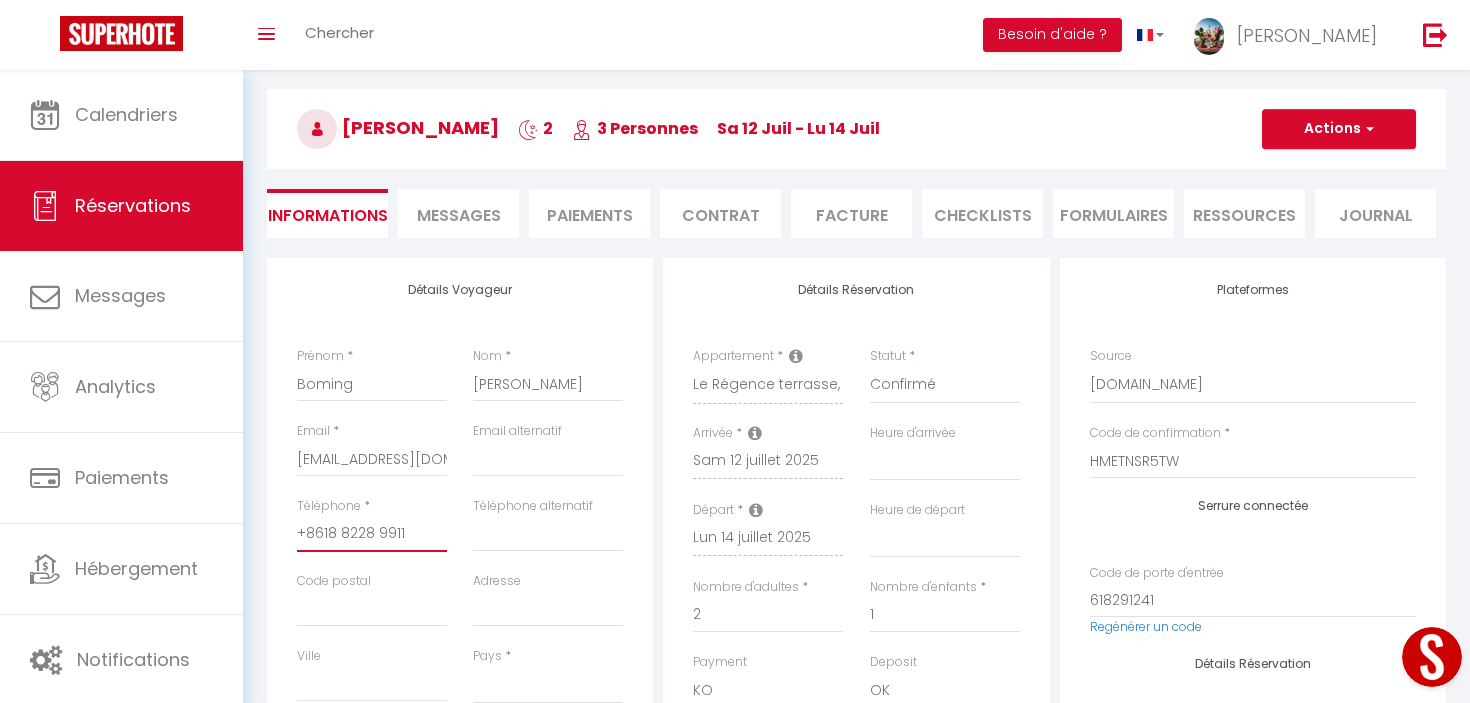 select 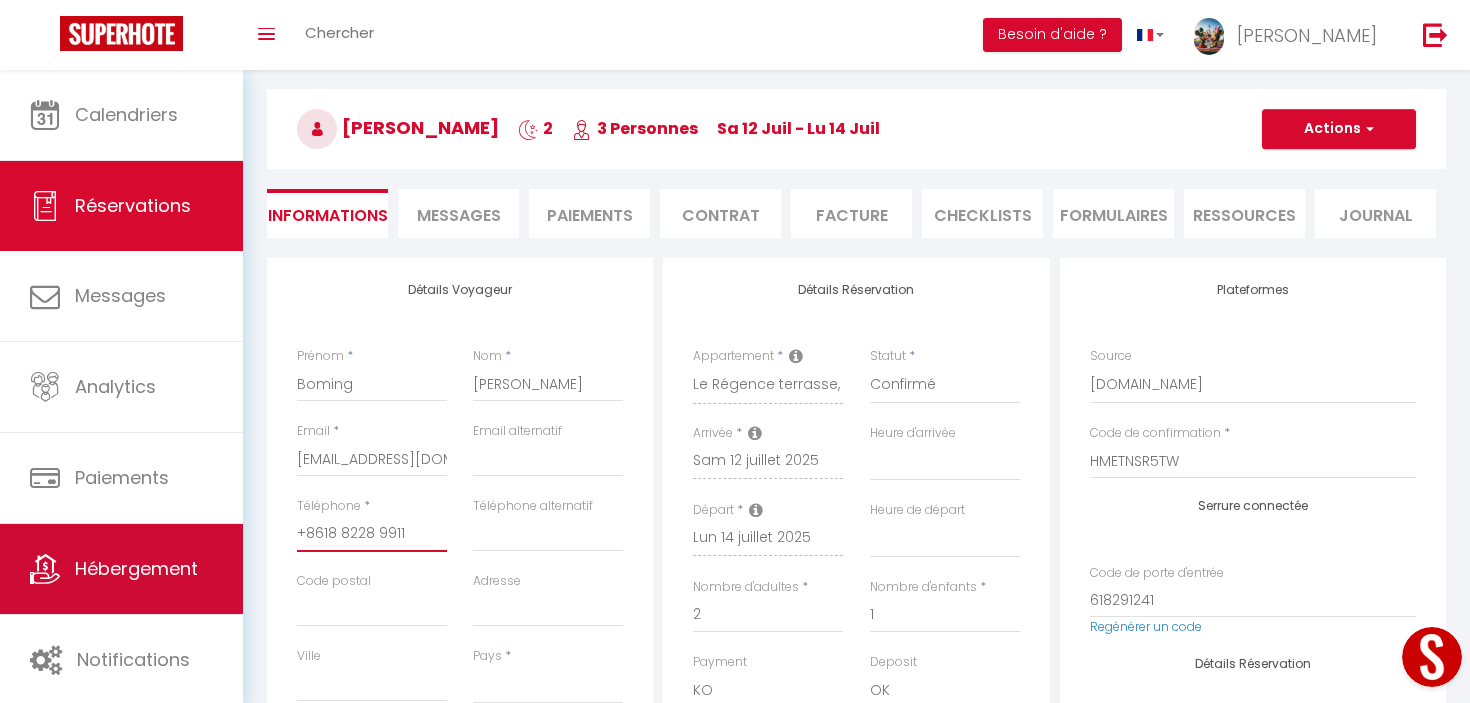 drag, startPoint x: 417, startPoint y: 529, endPoint x: 153, endPoint y: 529, distance: 264 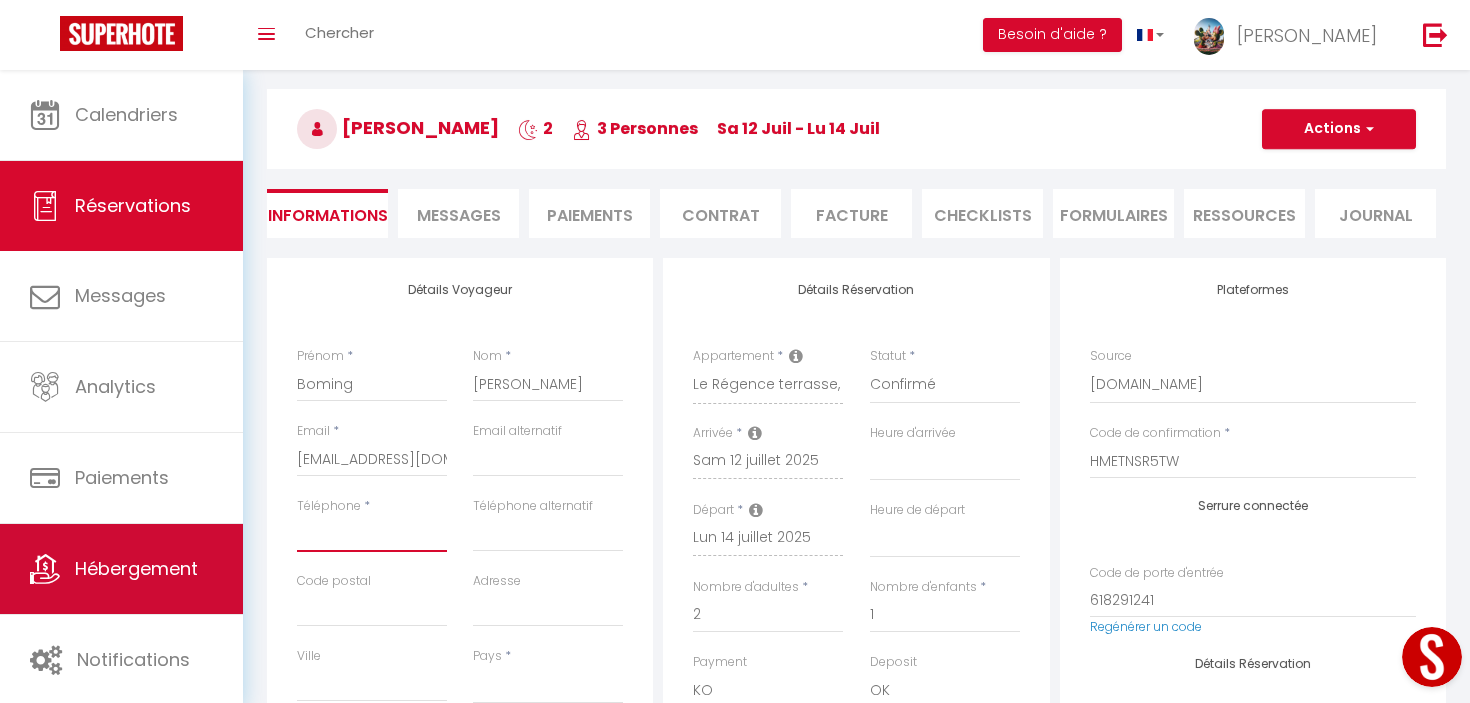 select 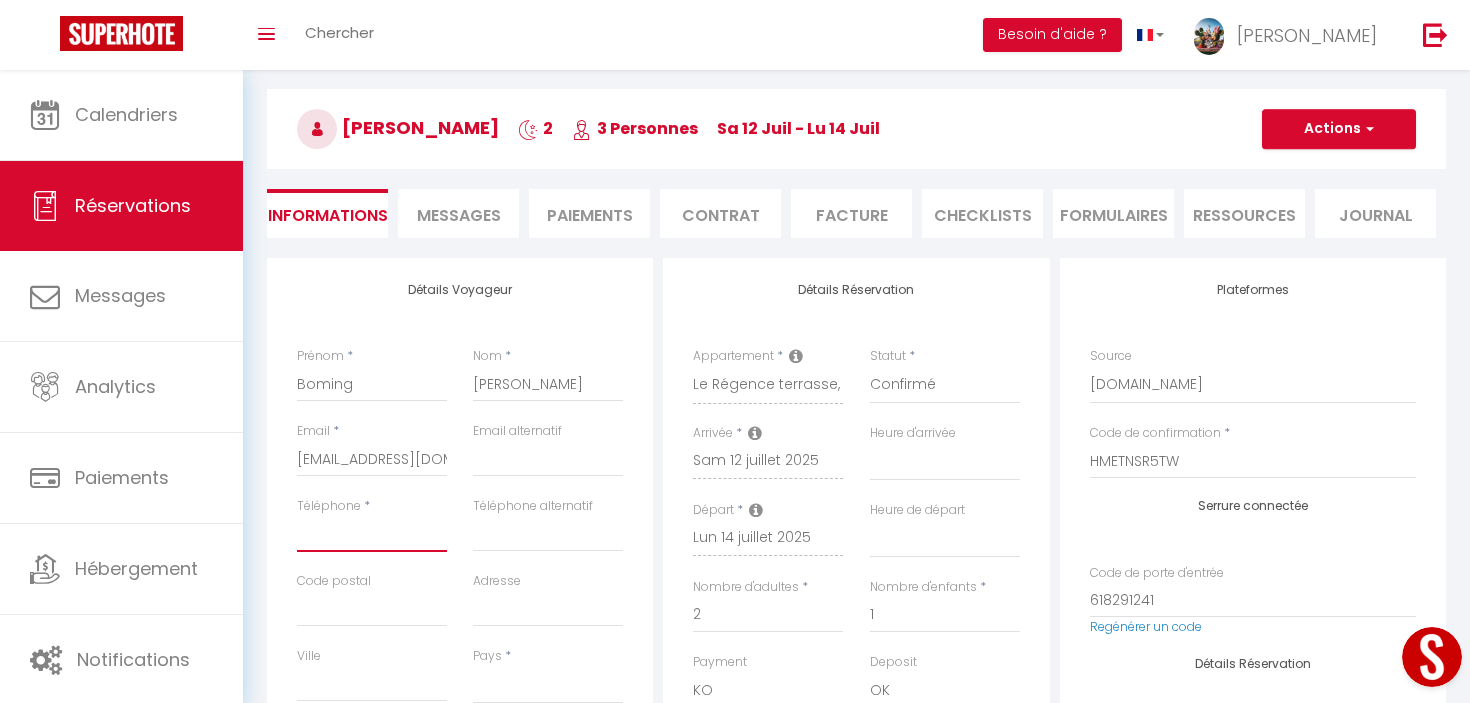 click on "Téléphone" at bounding box center (372, 534) 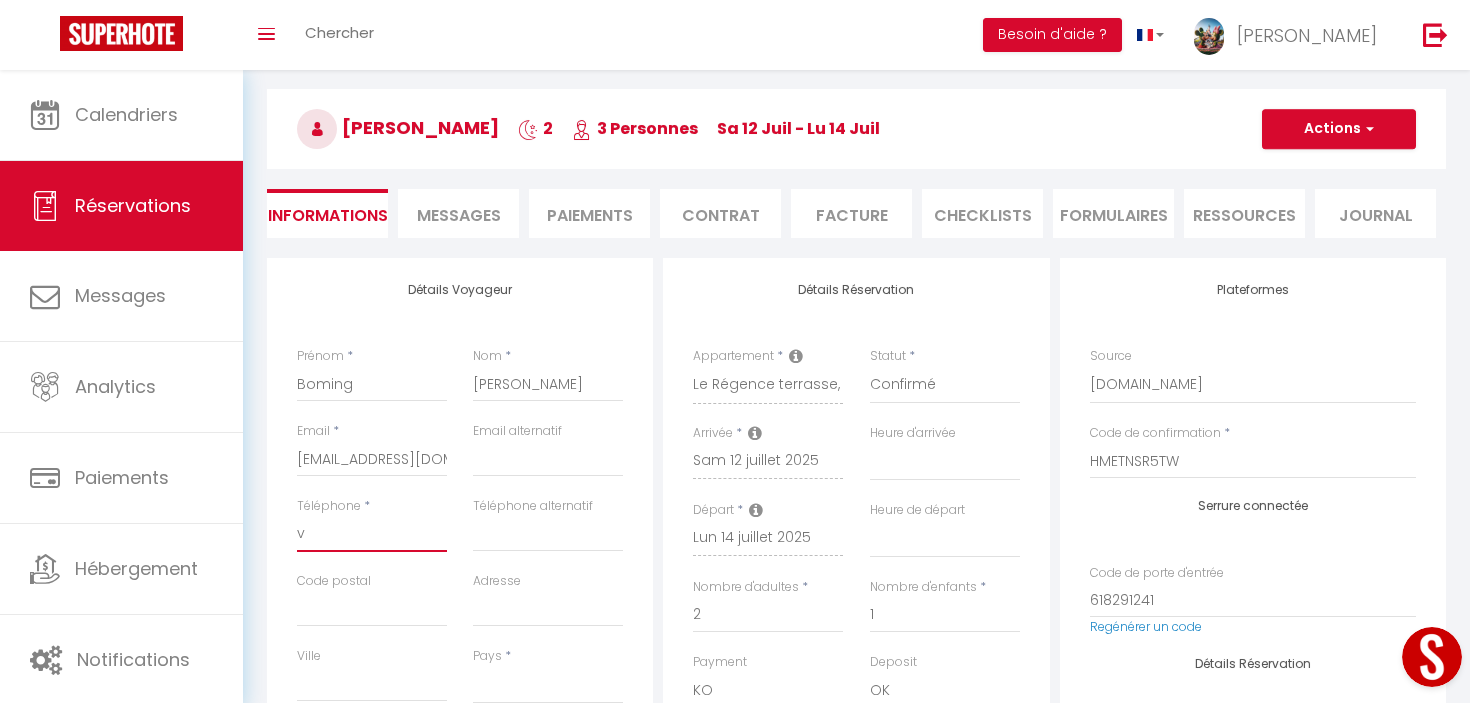 select 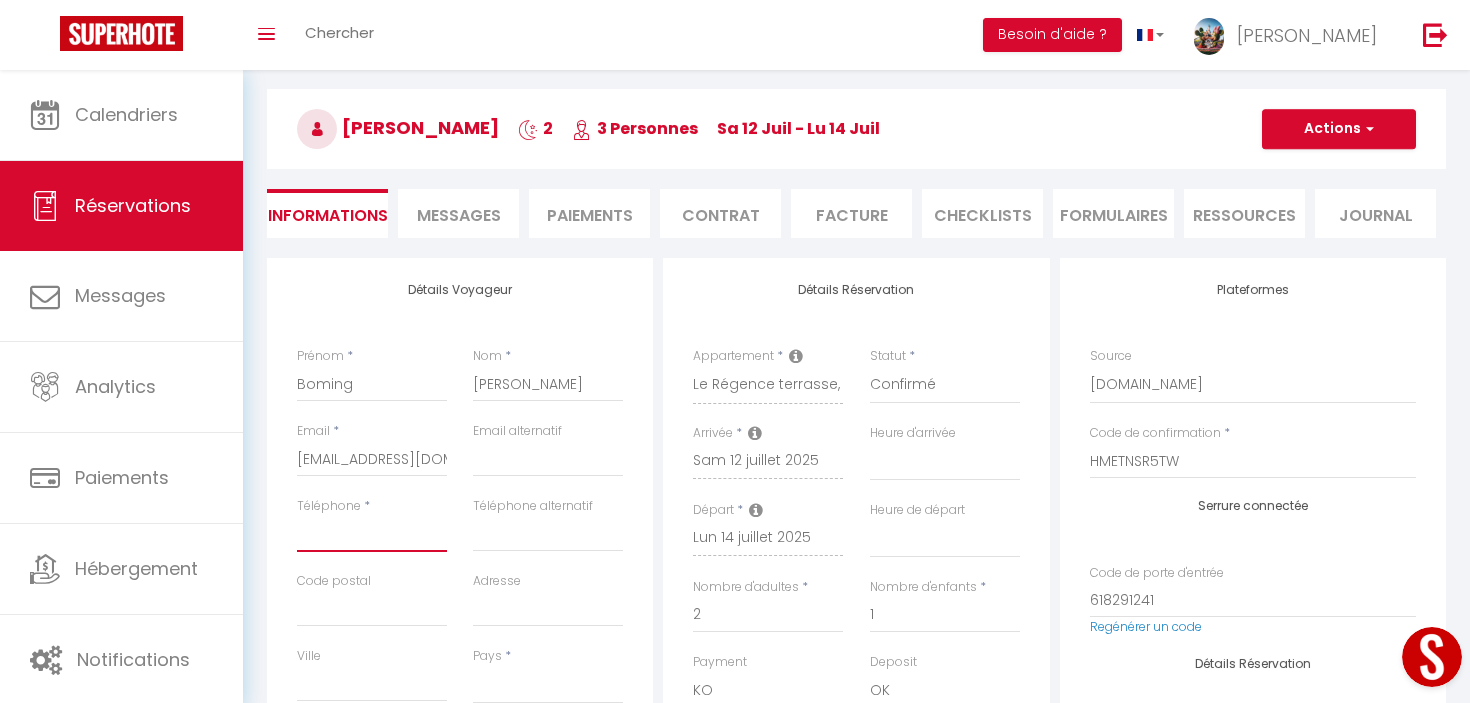 select 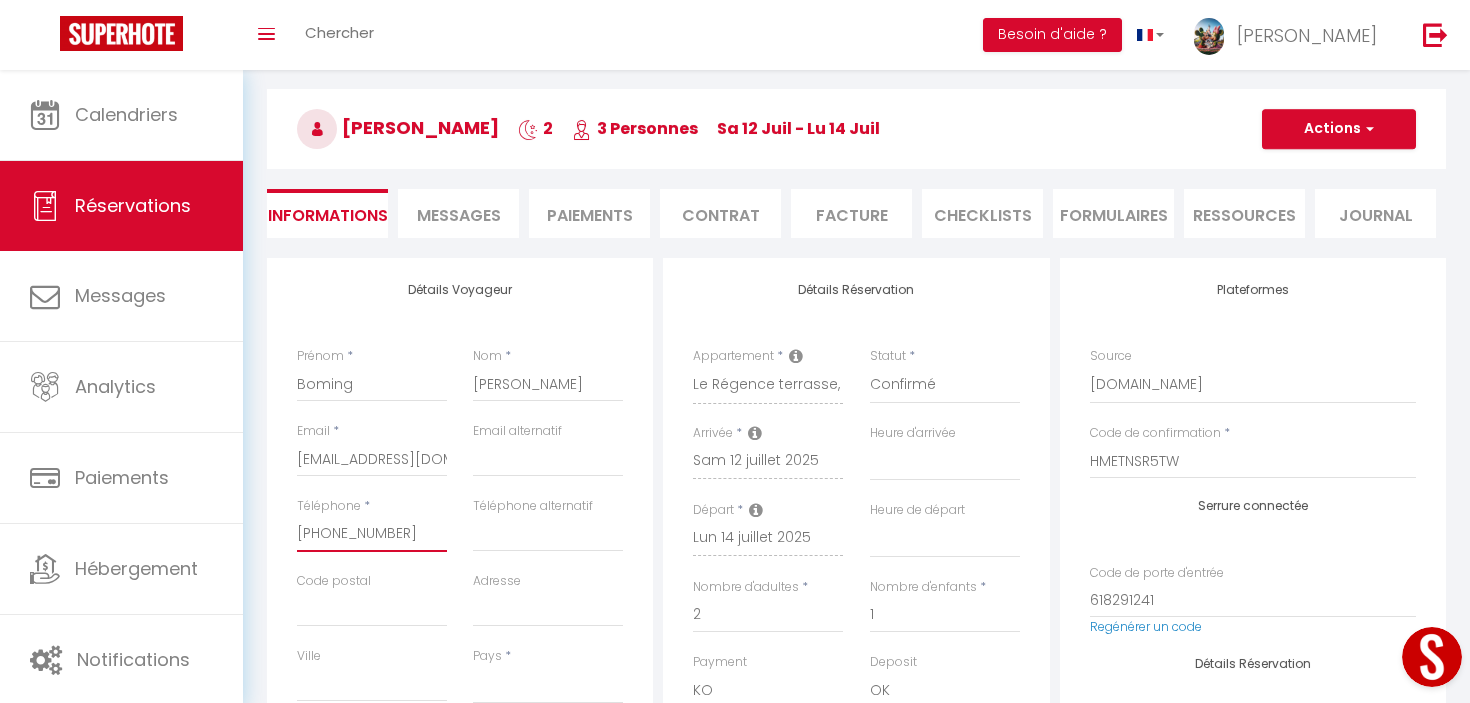 select 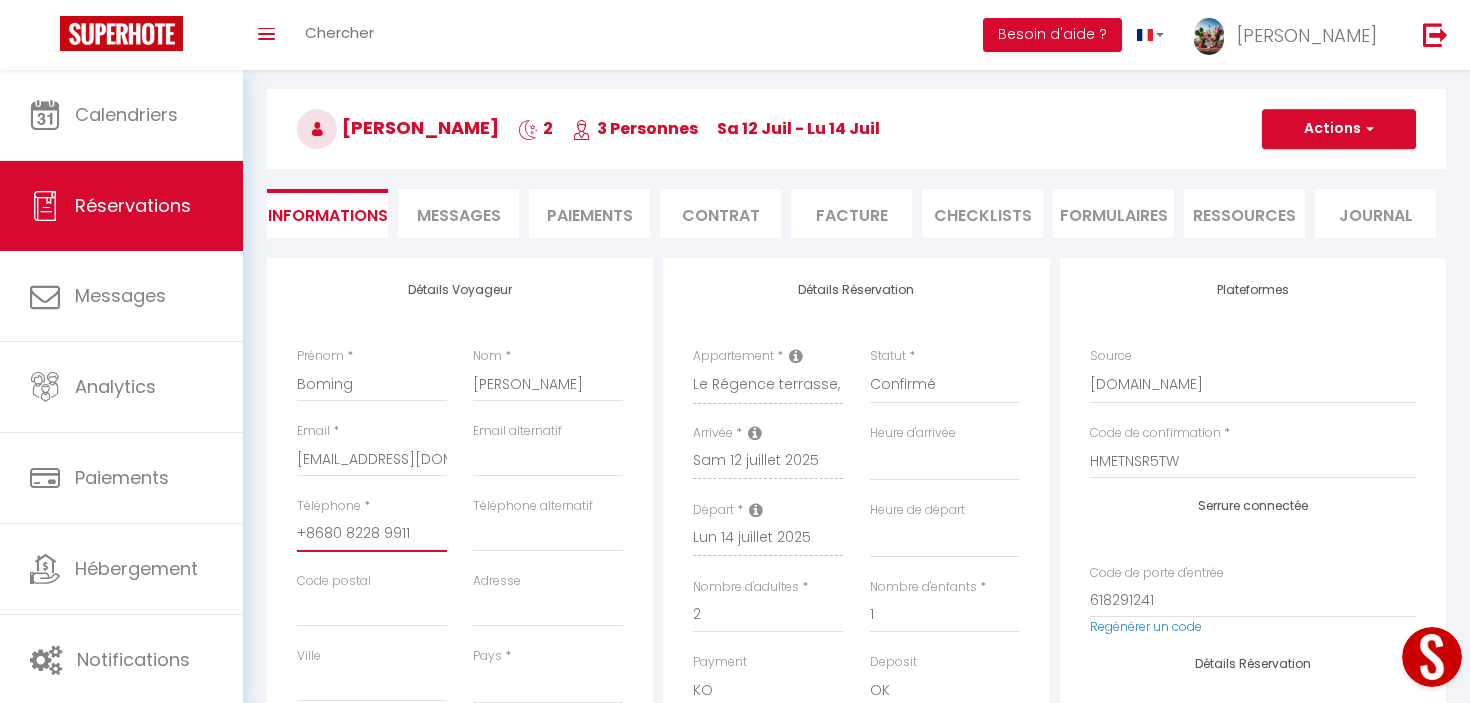 select 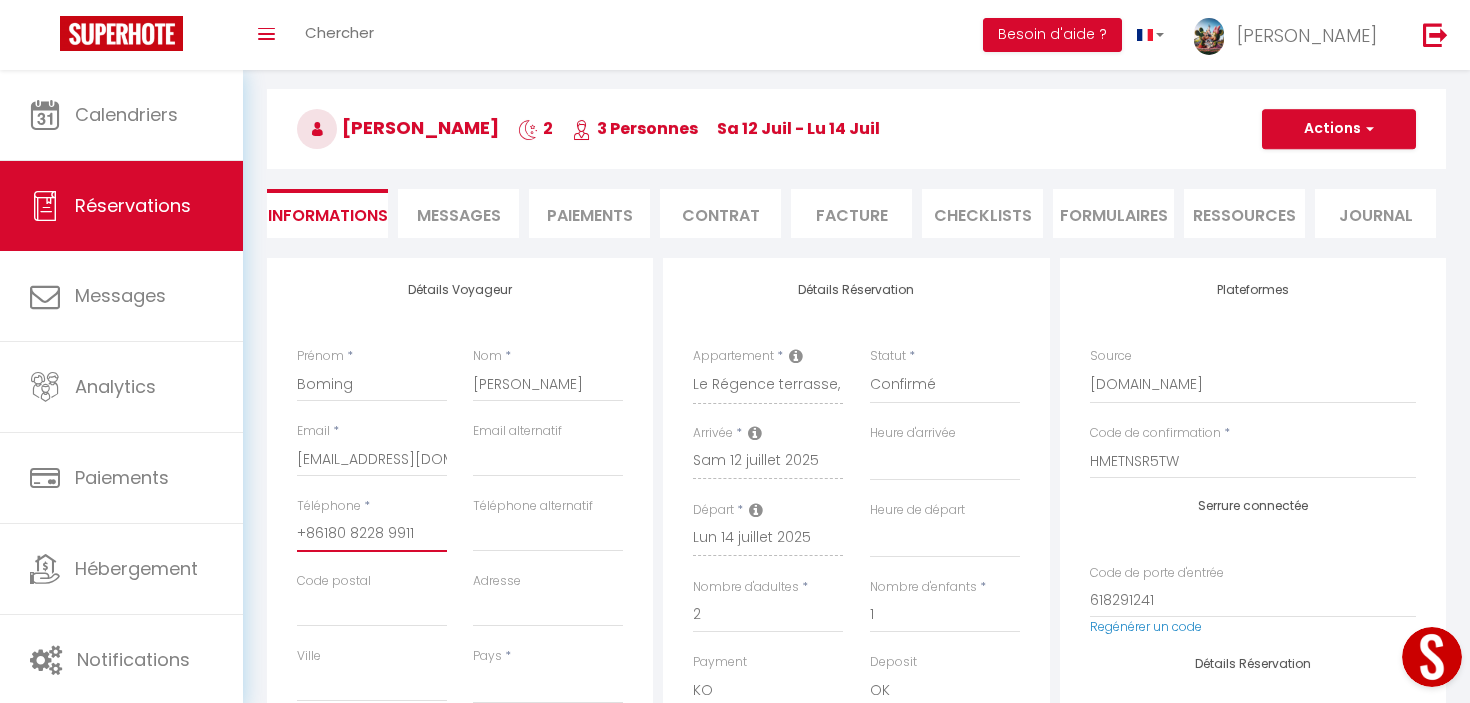 select 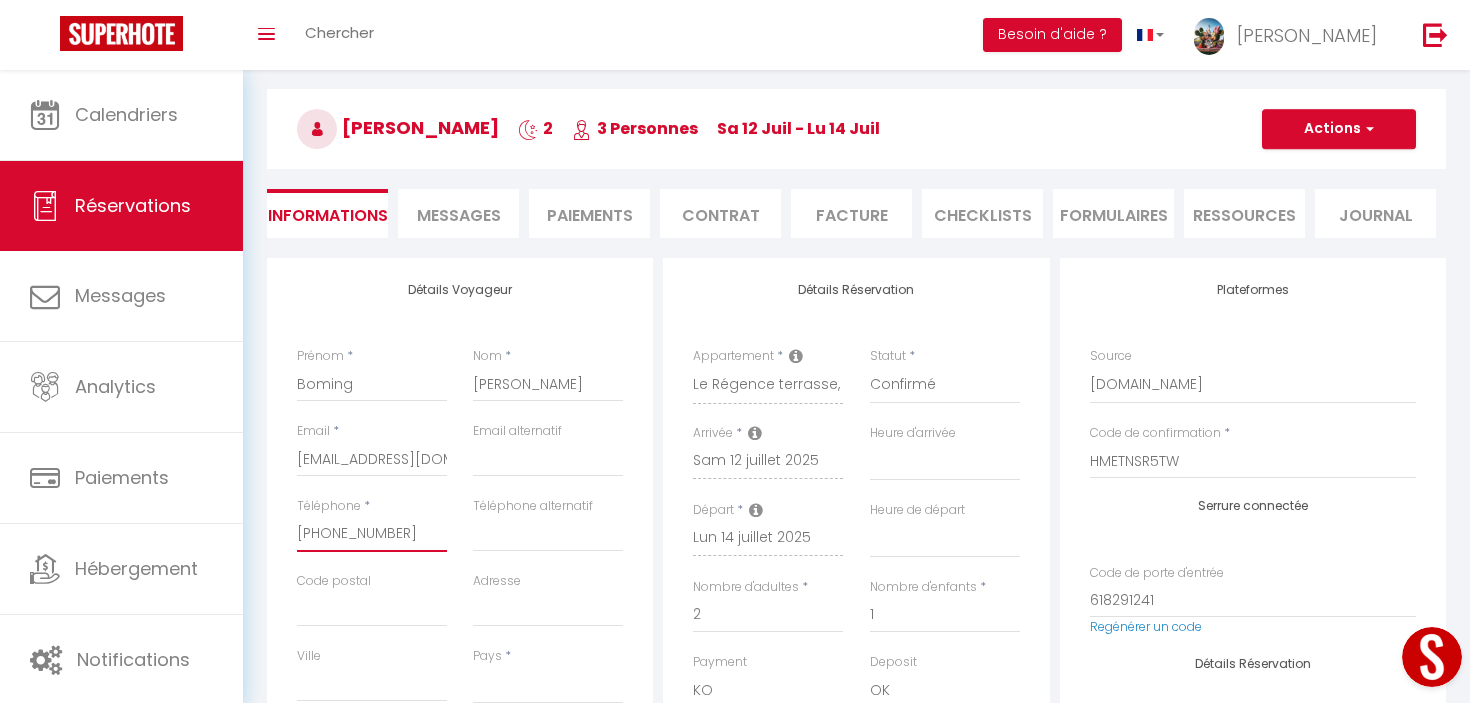 select 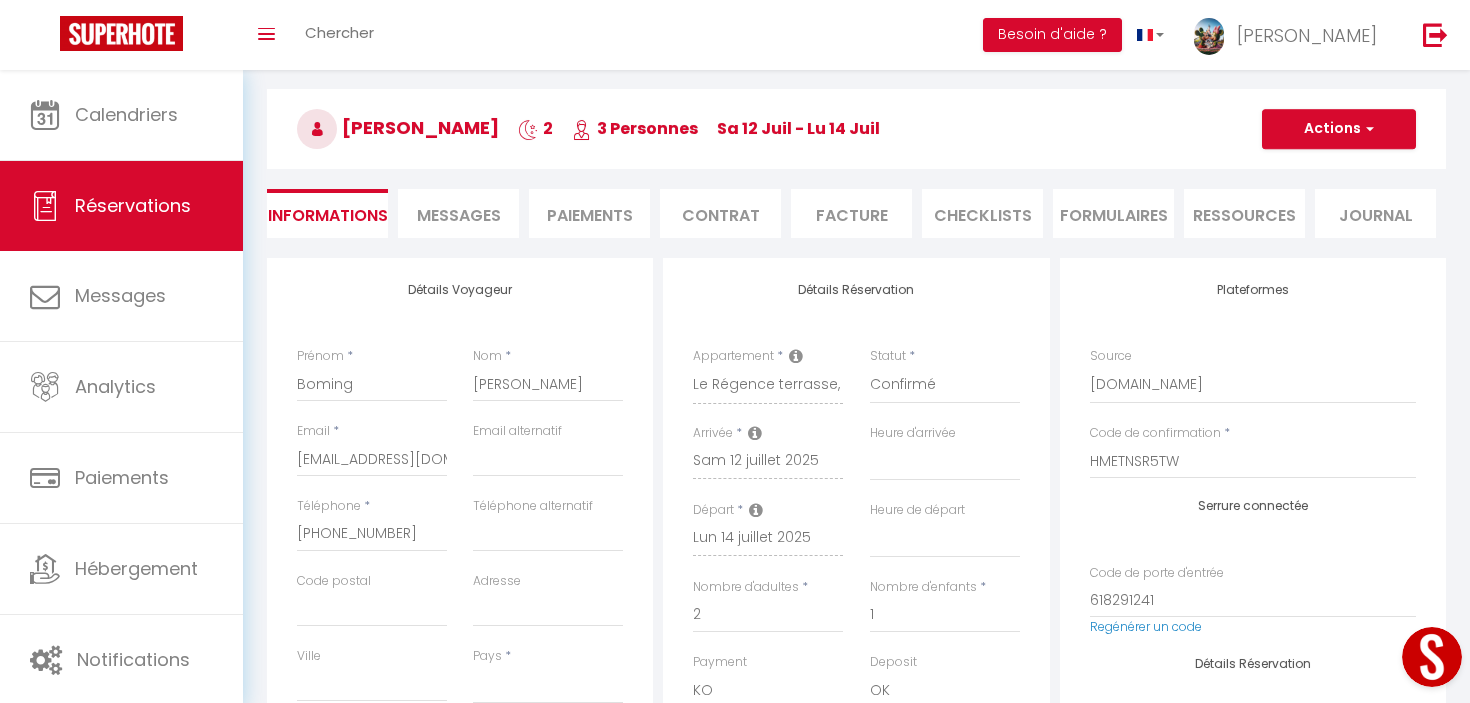 click on "Boming   Zhao   2    3 Personnes
sa 12 Juil - lu 14 Juil" at bounding box center [856, 129] 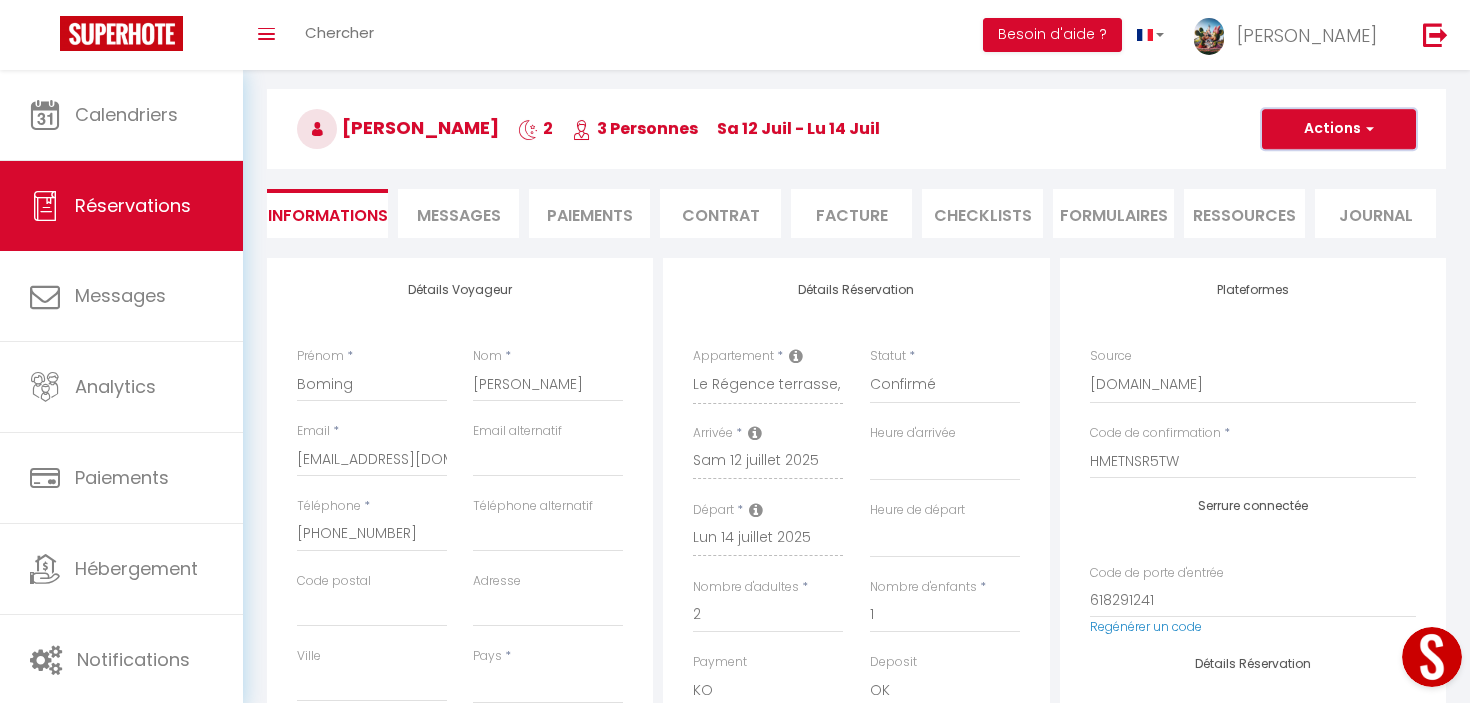click on "Actions" at bounding box center [1339, 129] 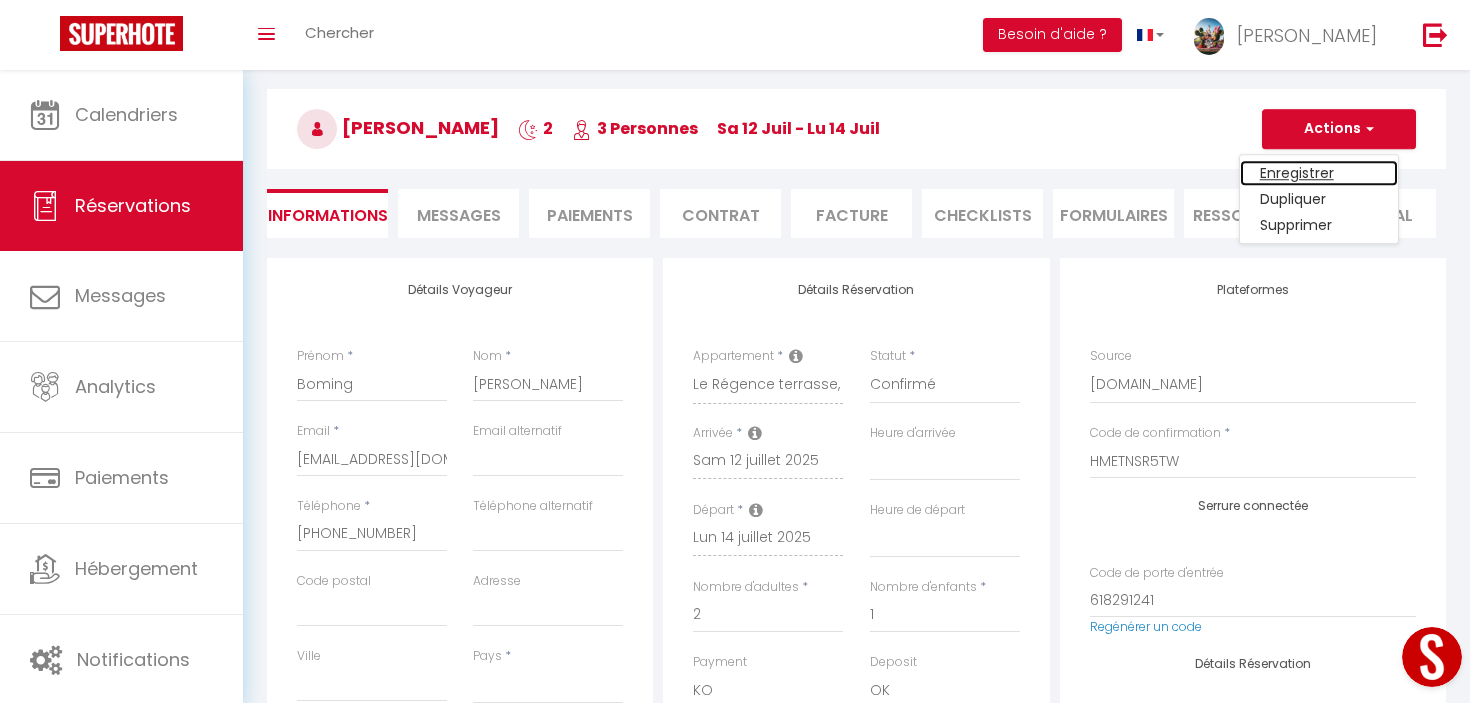 click on "Enregistrer" at bounding box center [1319, 173] 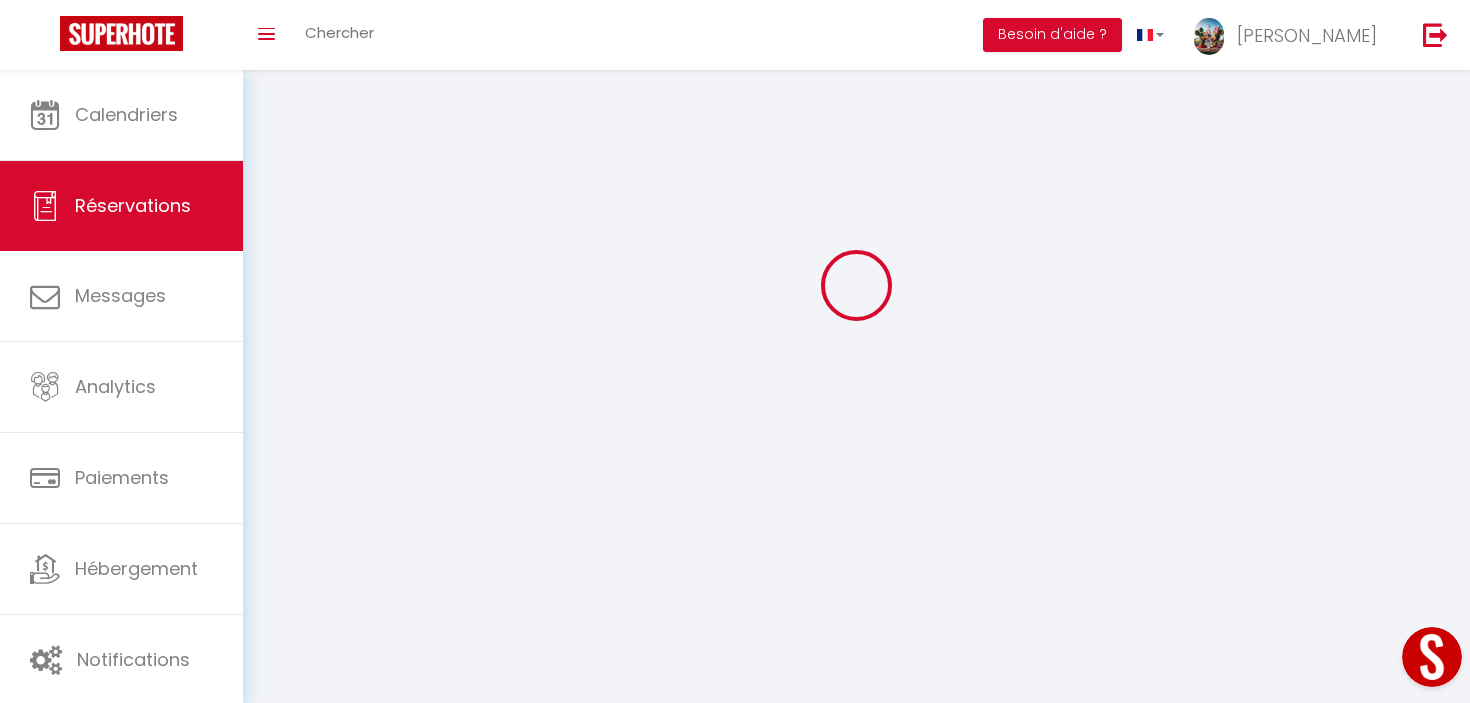 select 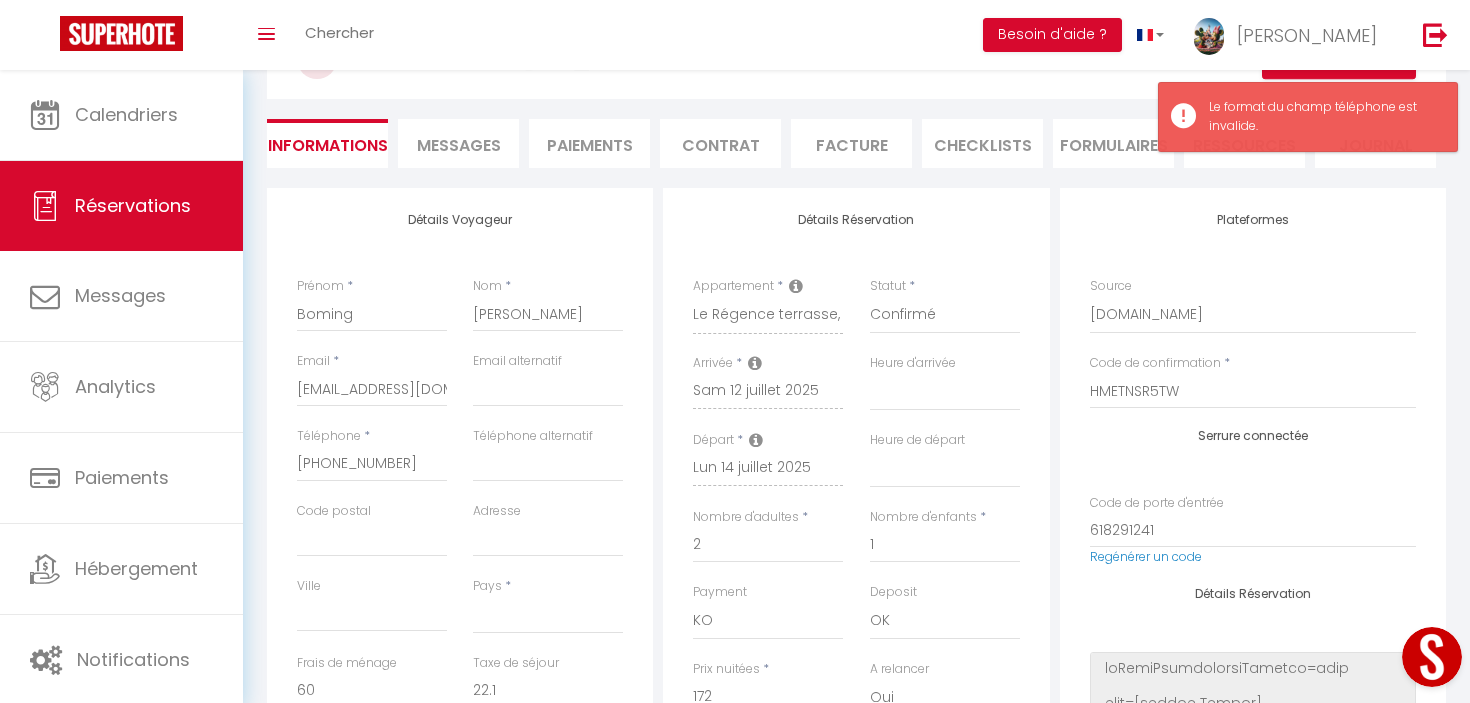 scroll, scrollTop: 149, scrollLeft: 0, axis: vertical 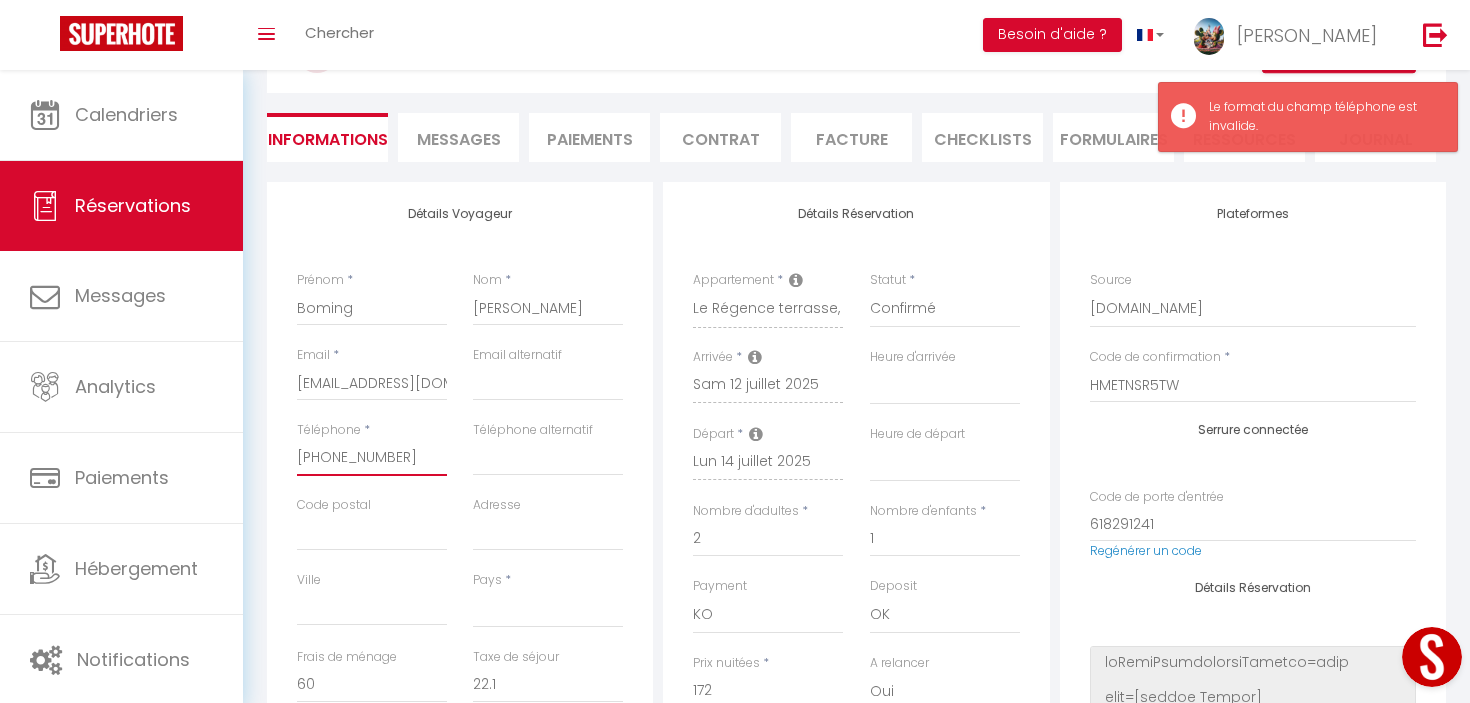 drag, startPoint x: 308, startPoint y: 453, endPoint x: 274, endPoint y: 453, distance: 34 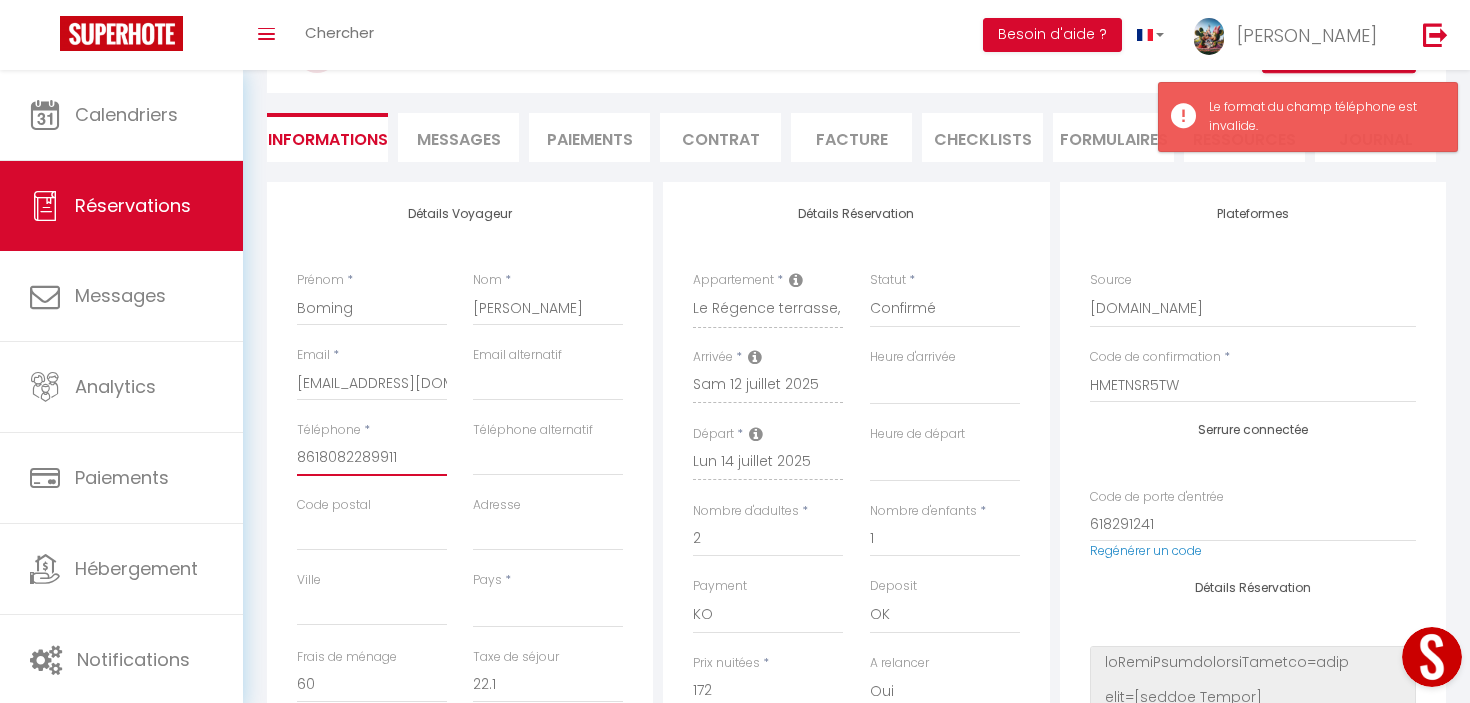 select 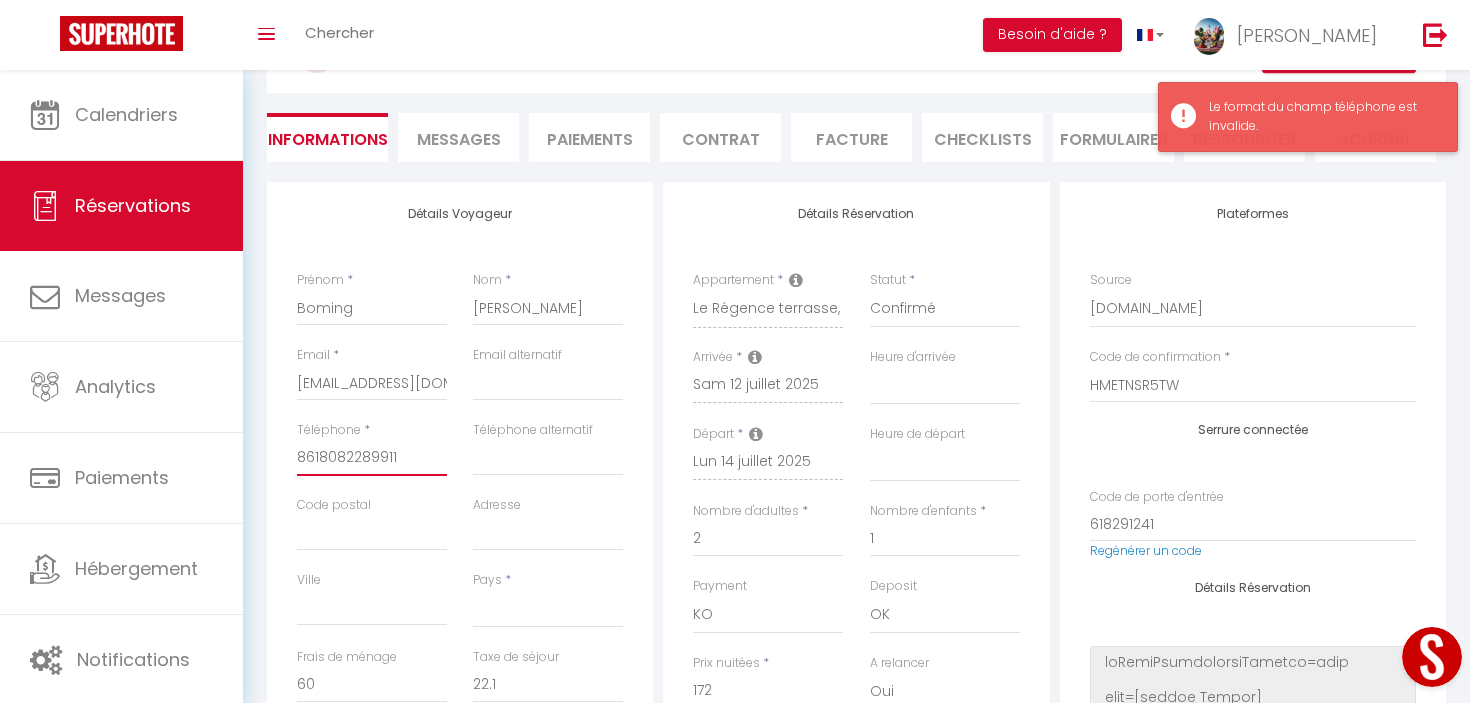 scroll, scrollTop: 0, scrollLeft: 0, axis: both 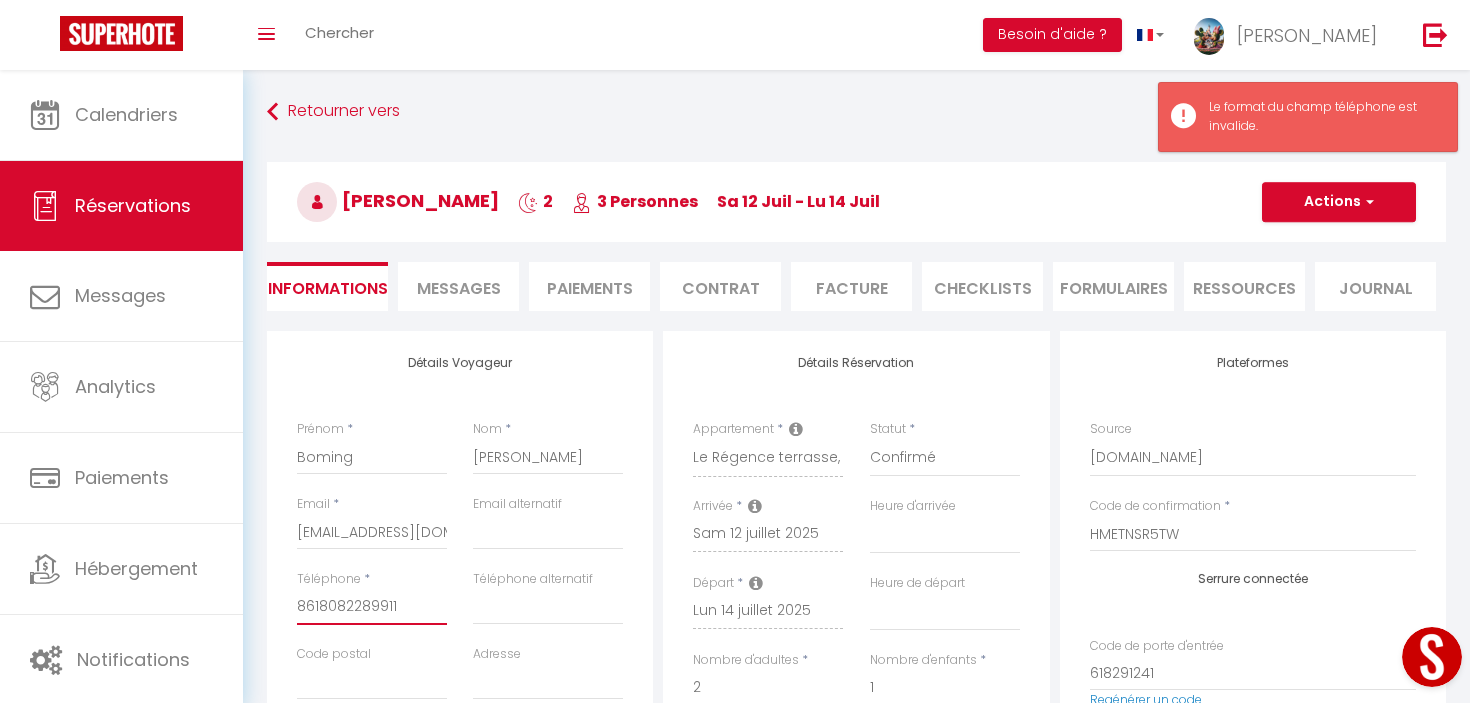 type on "8618082289911‬" 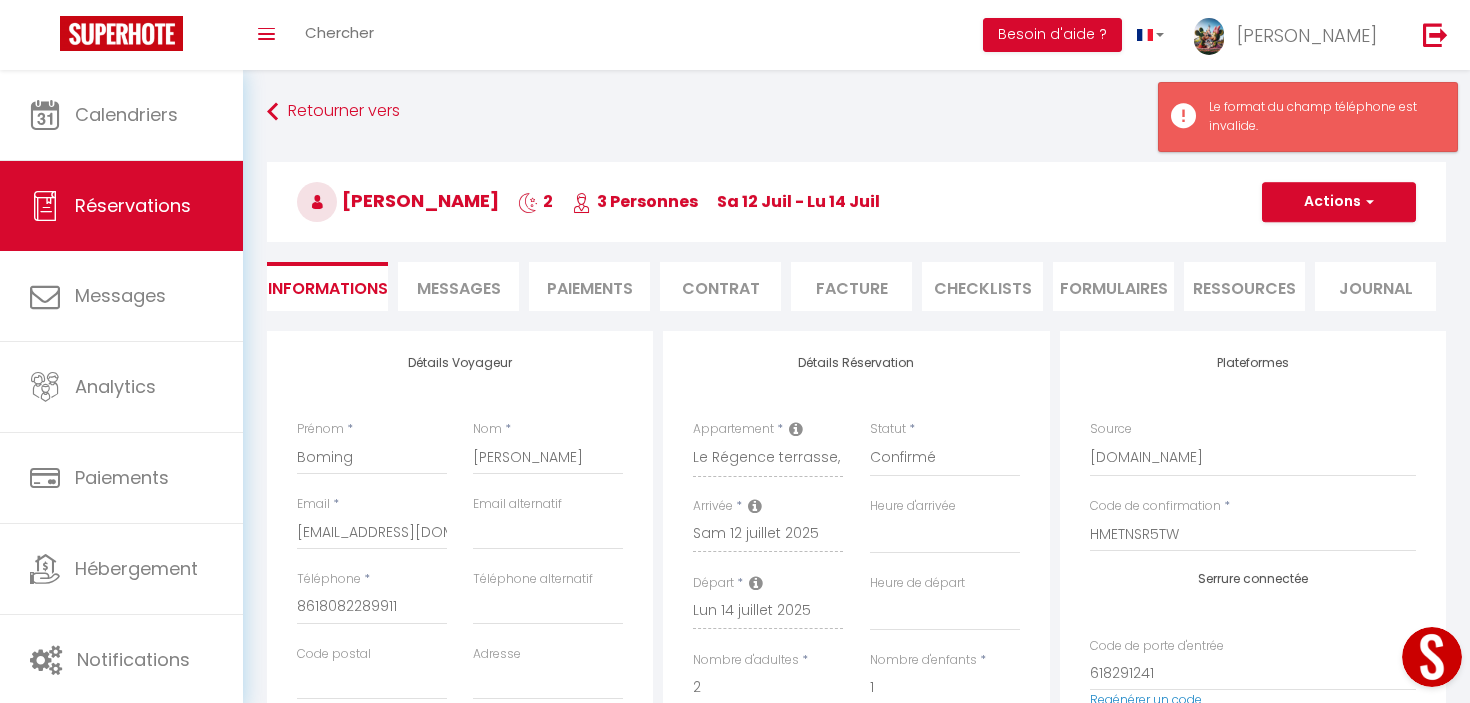click on "Boming   Zhao   2    3 Personnes
sa 12 Juil - lu 14 Juil" at bounding box center [856, 202] 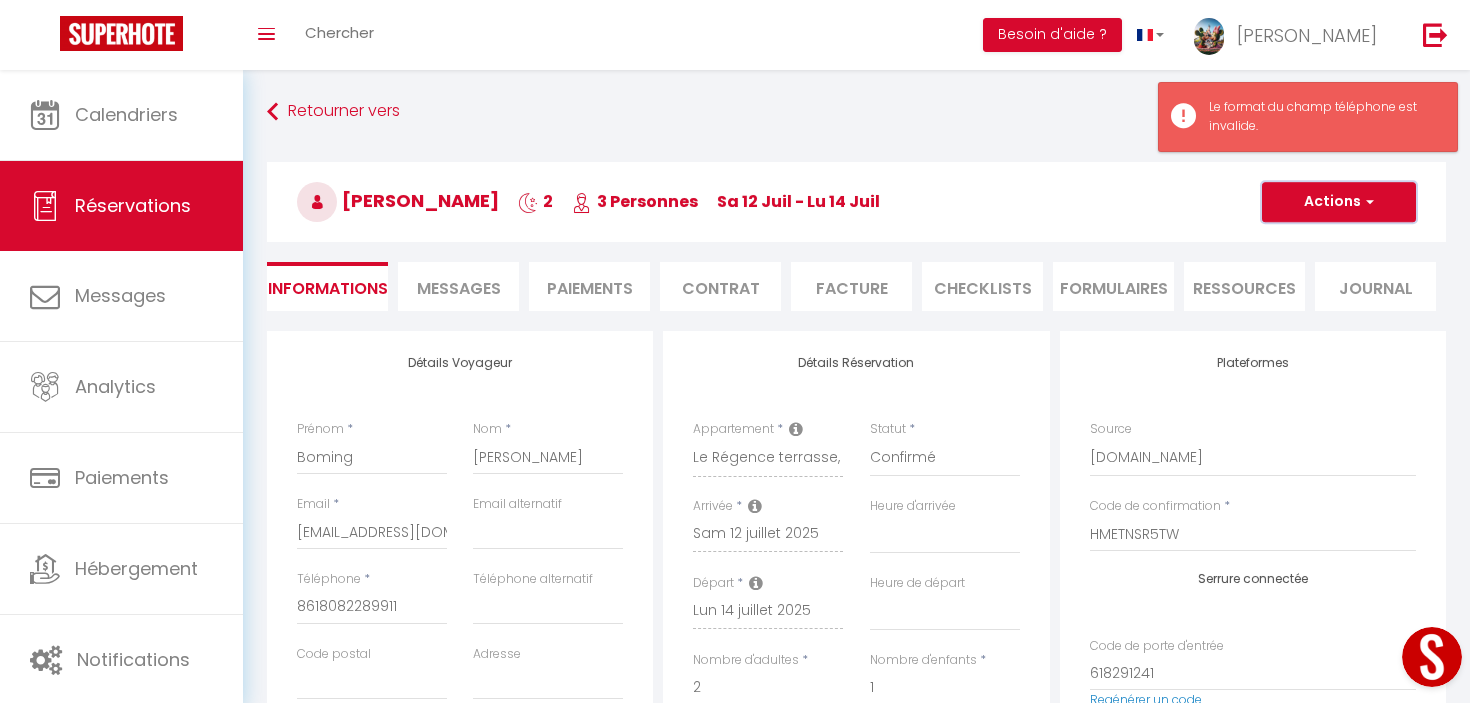 click on "Actions" at bounding box center (1339, 202) 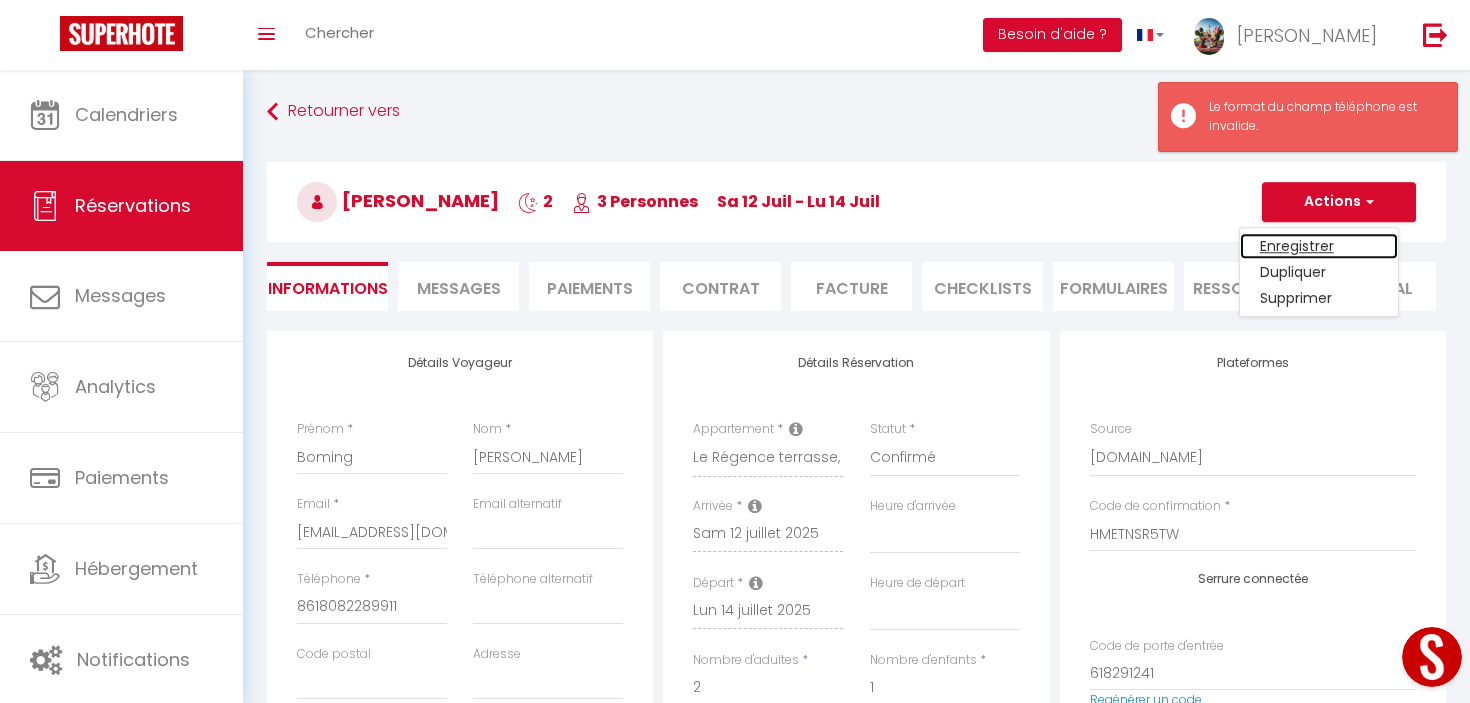 click on "Enregistrer" at bounding box center [1319, 246] 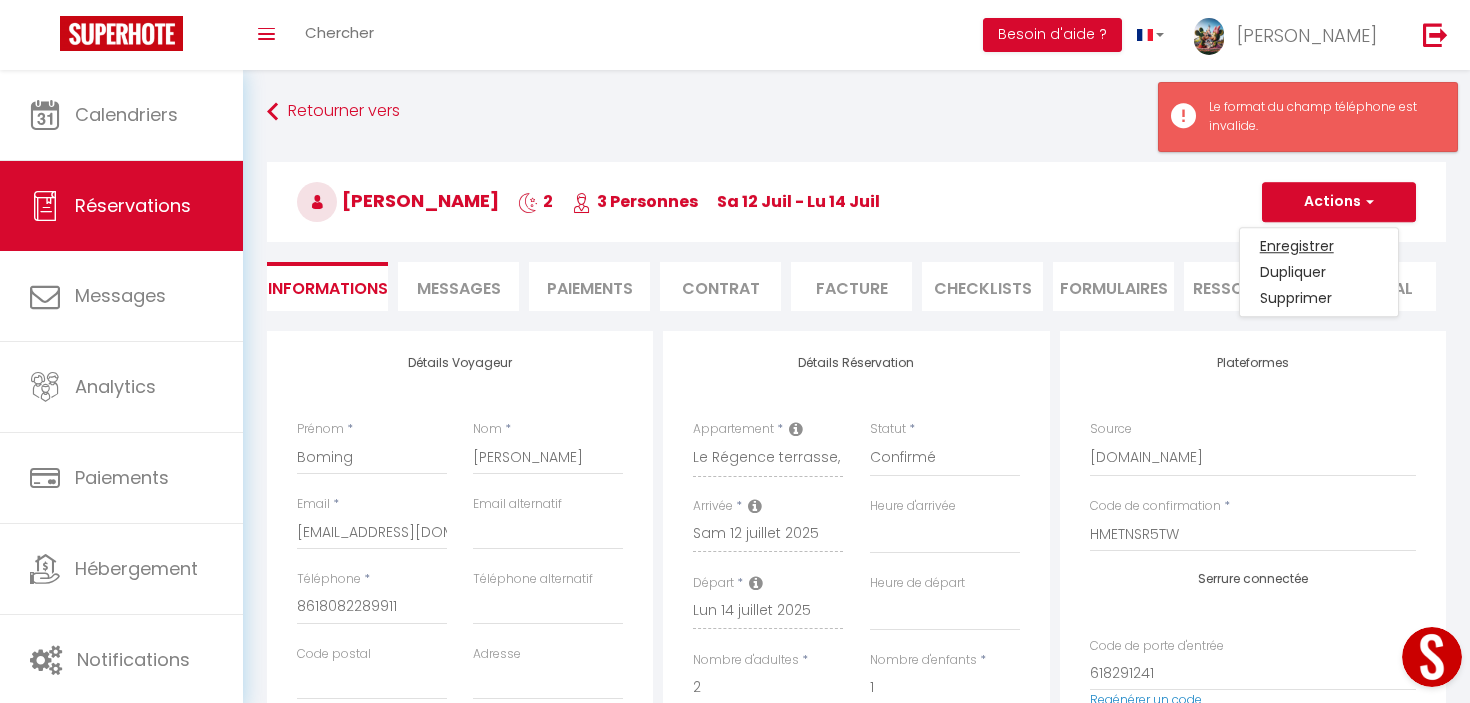 select 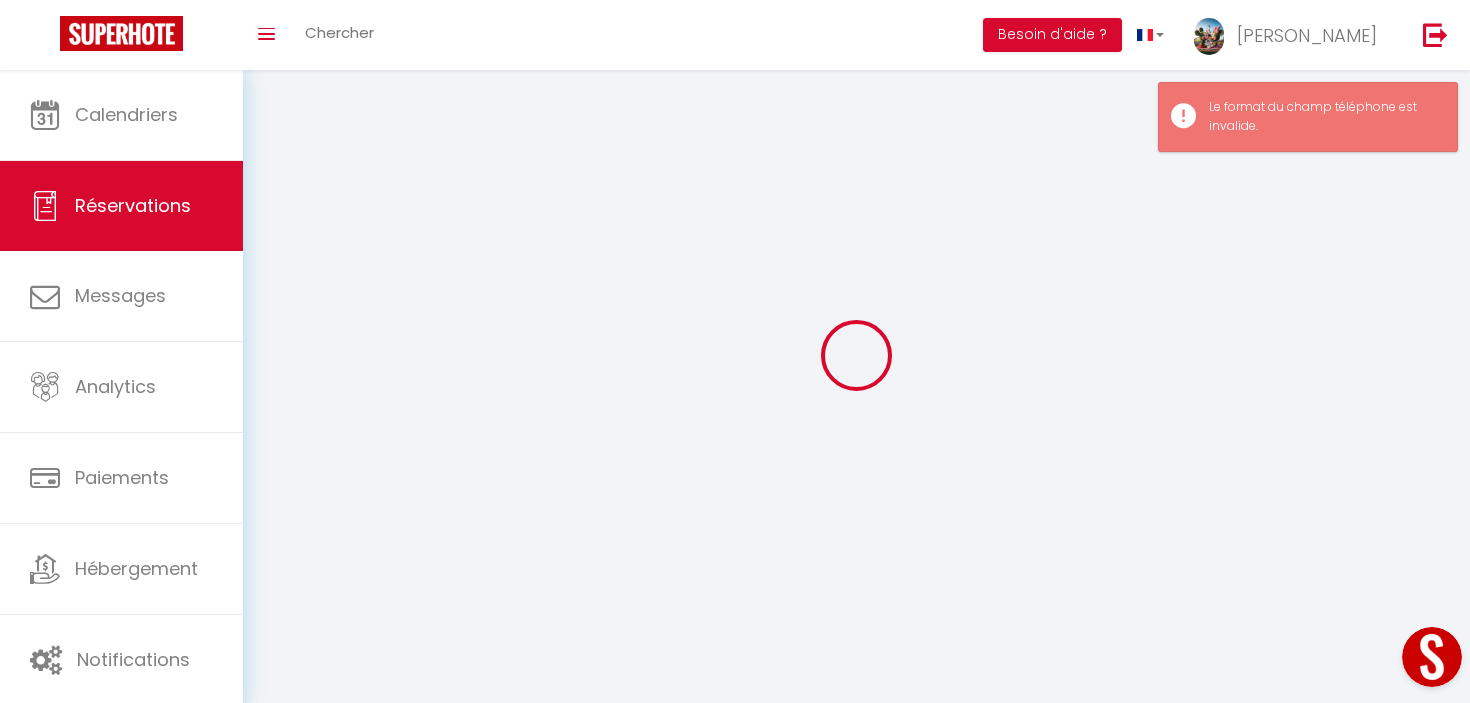 select 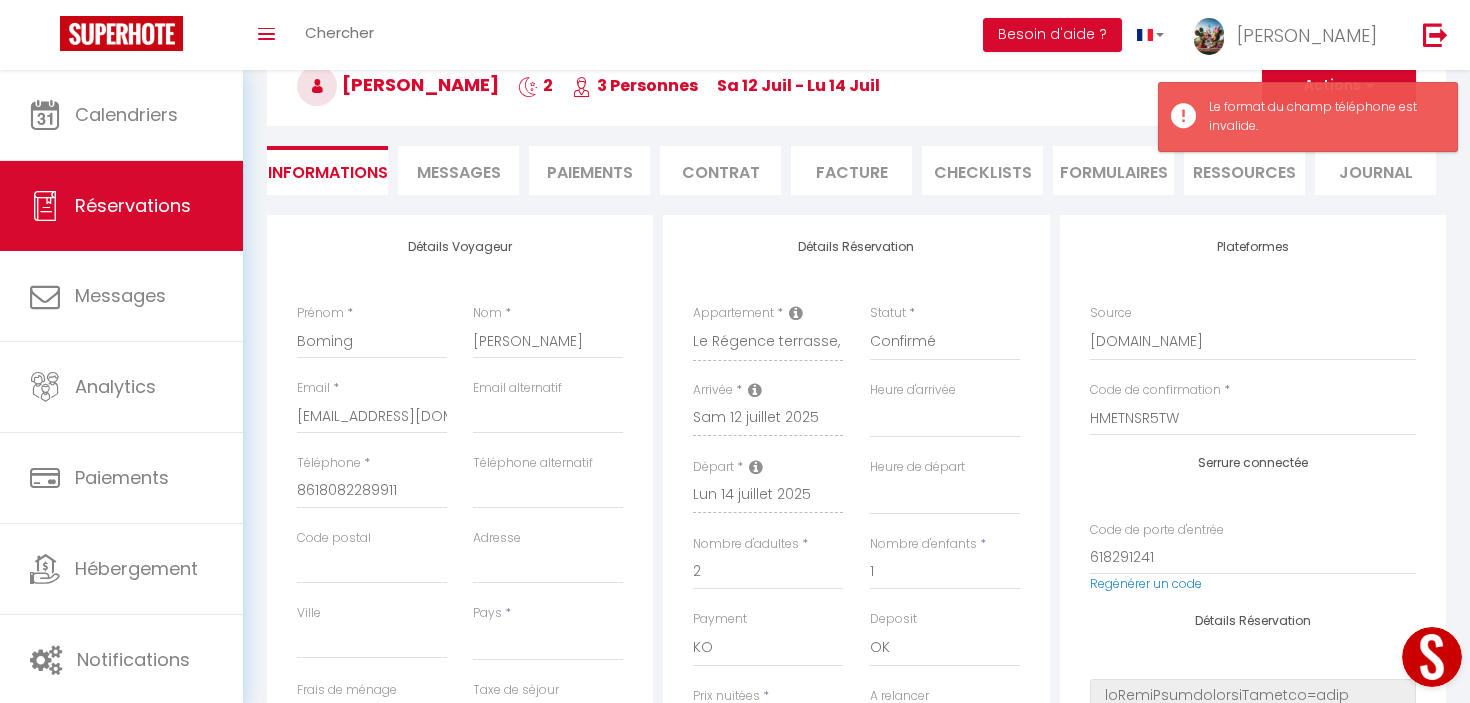 scroll, scrollTop: 125, scrollLeft: 0, axis: vertical 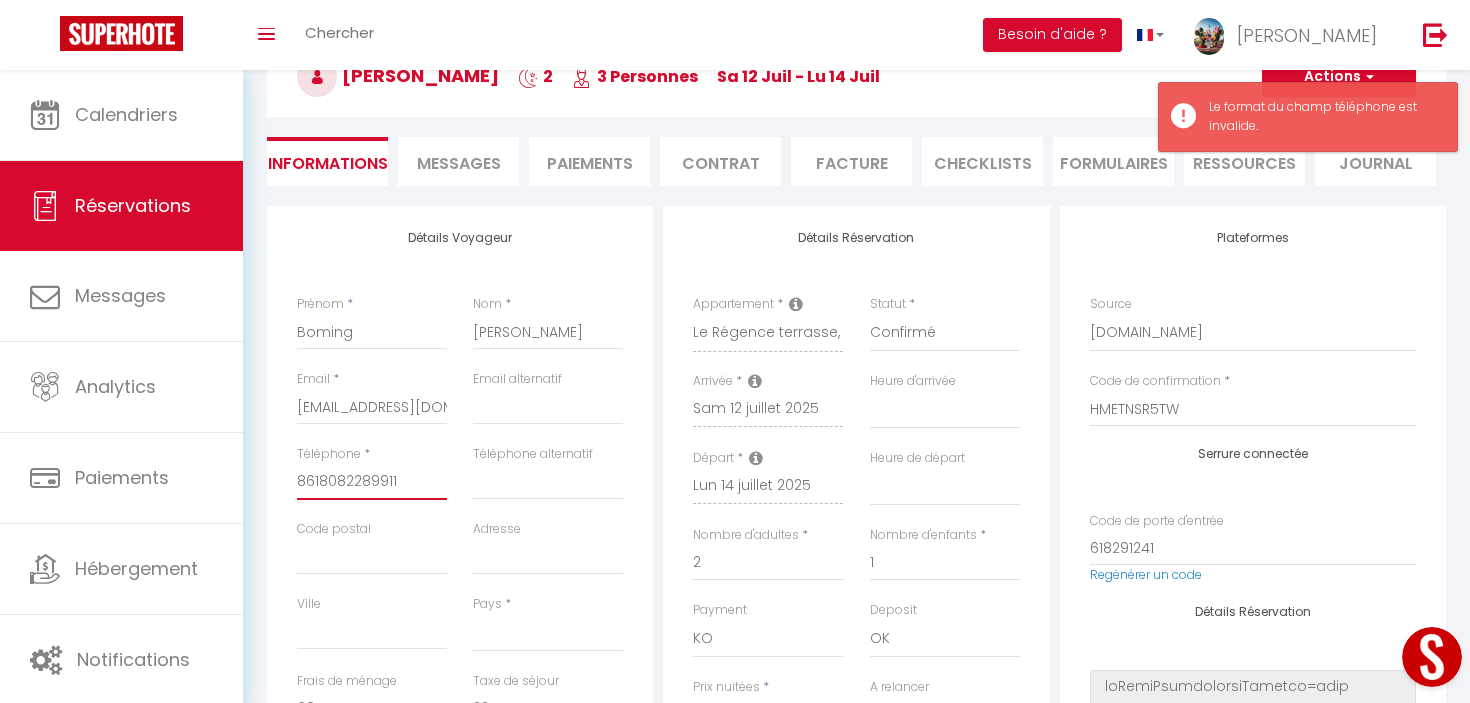 drag, startPoint x: 307, startPoint y: 483, endPoint x: 293, endPoint y: 483, distance: 14 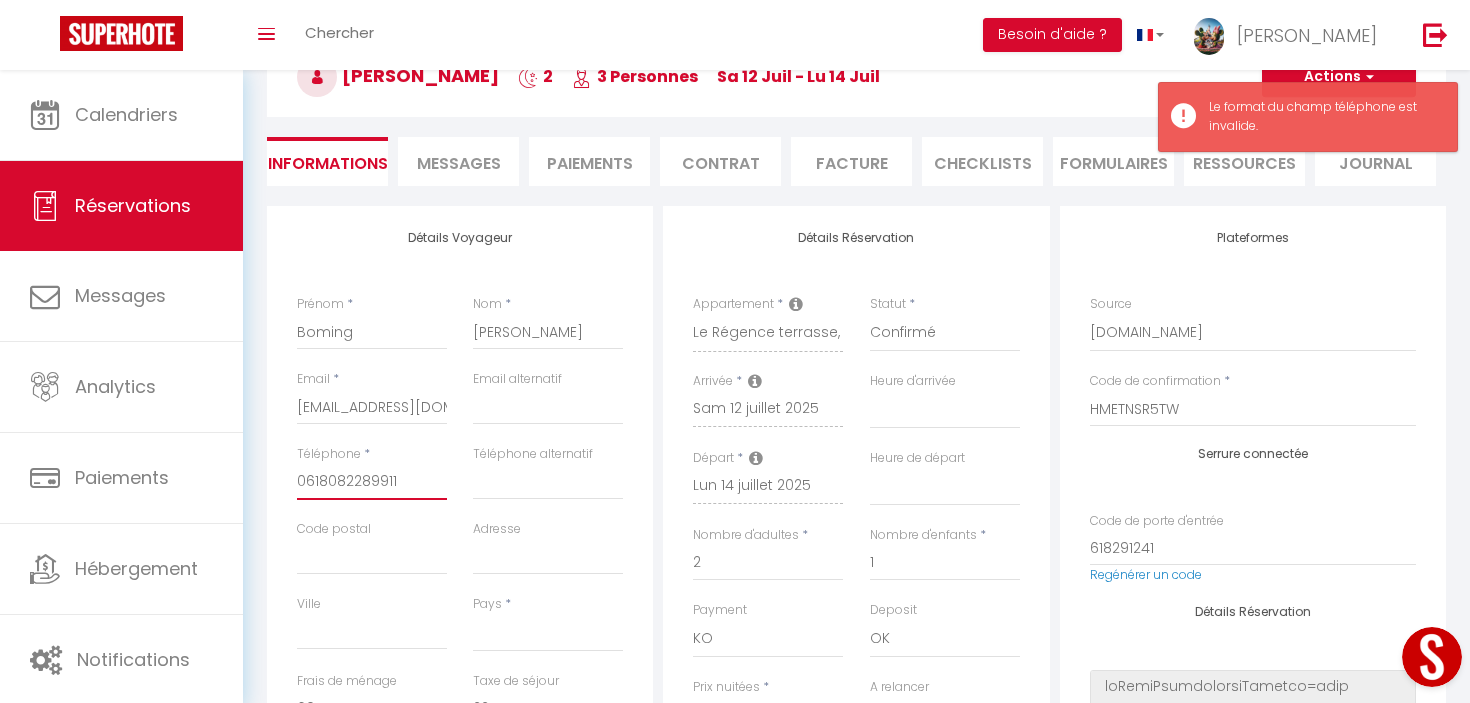 select 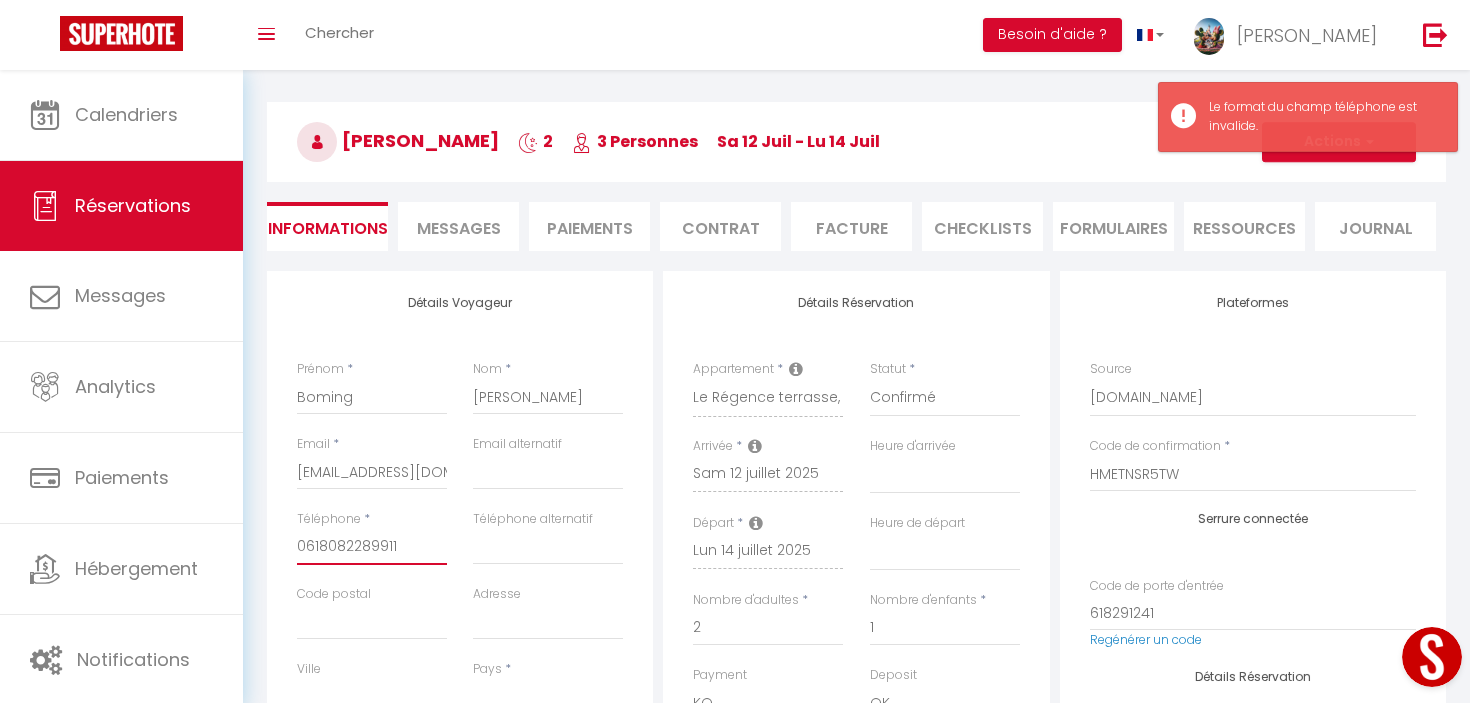 scroll, scrollTop: 0, scrollLeft: 0, axis: both 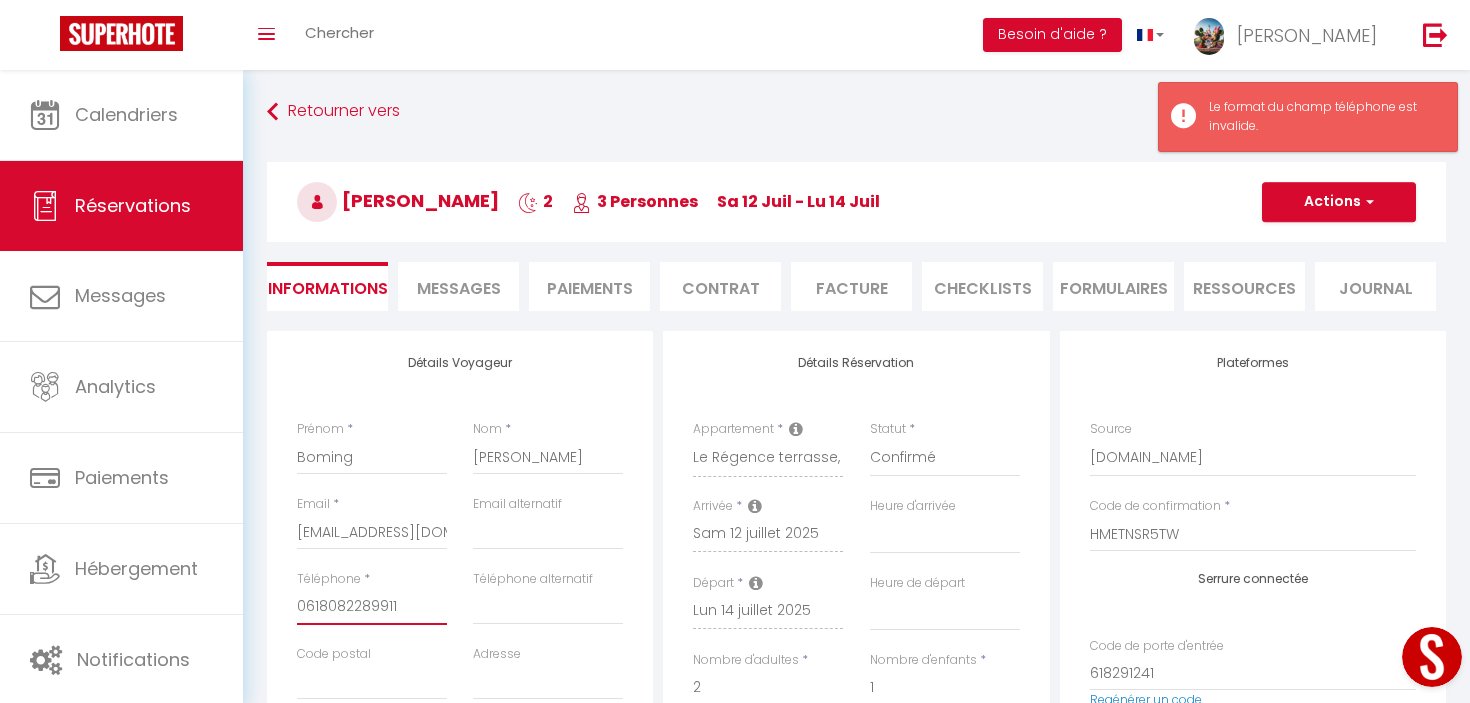 type on "0618082289911‬" 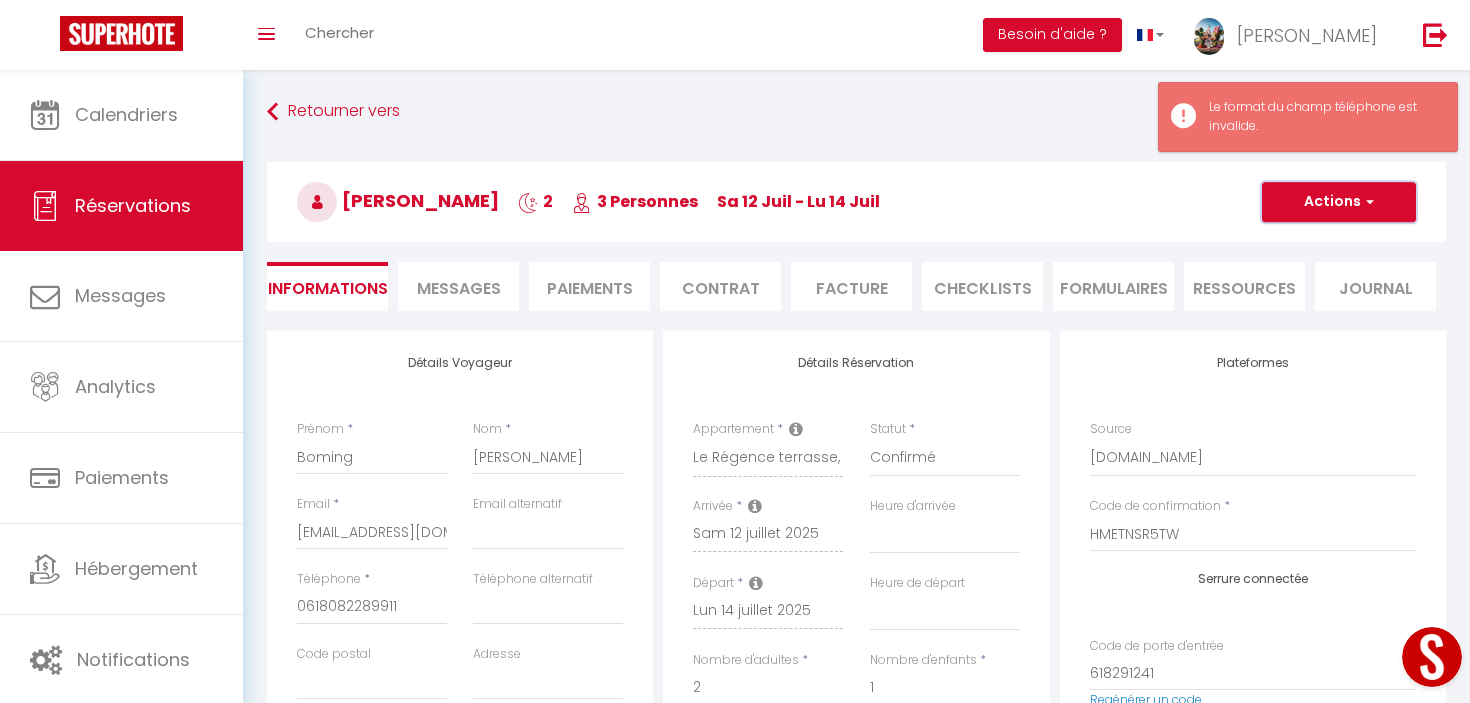 click on "Actions" at bounding box center (1339, 202) 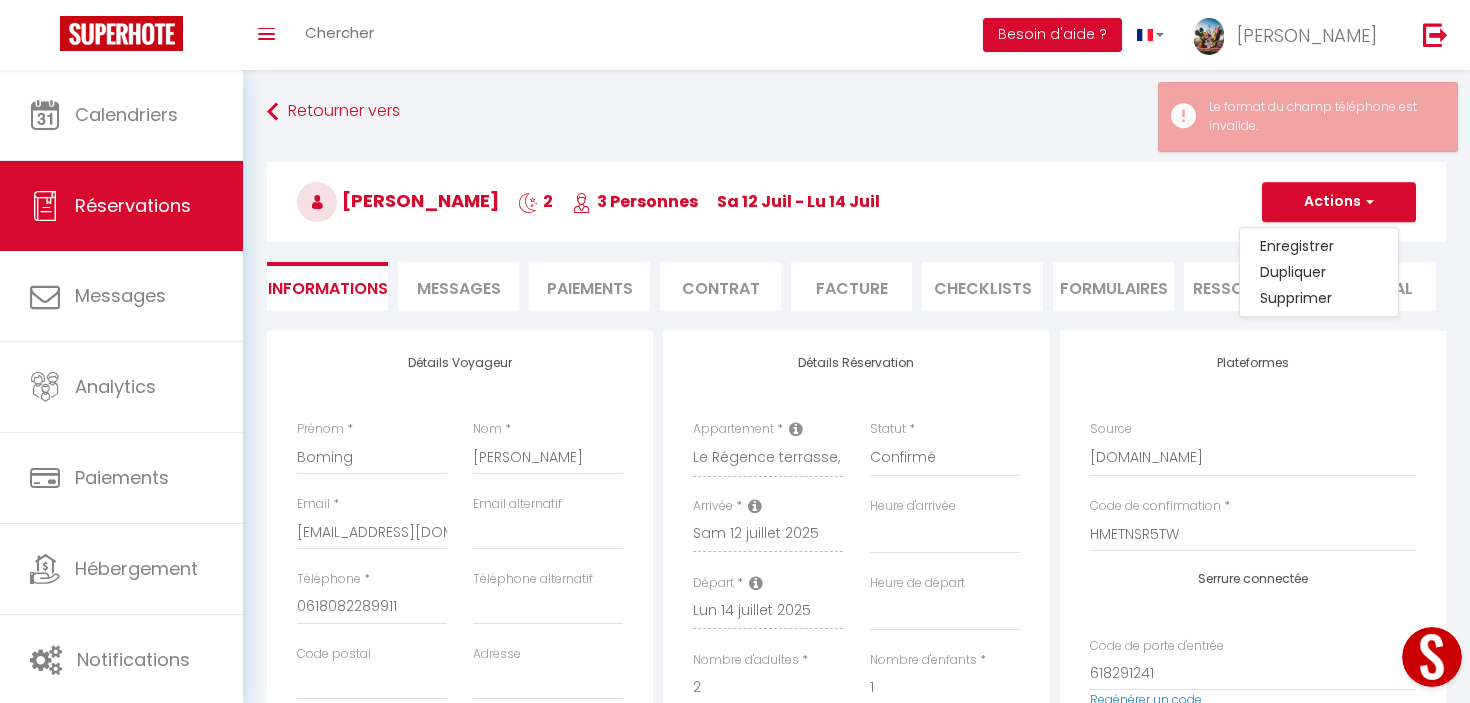 click on "Enregistrer   Dupliquer   Supprimer" at bounding box center [1319, 272] 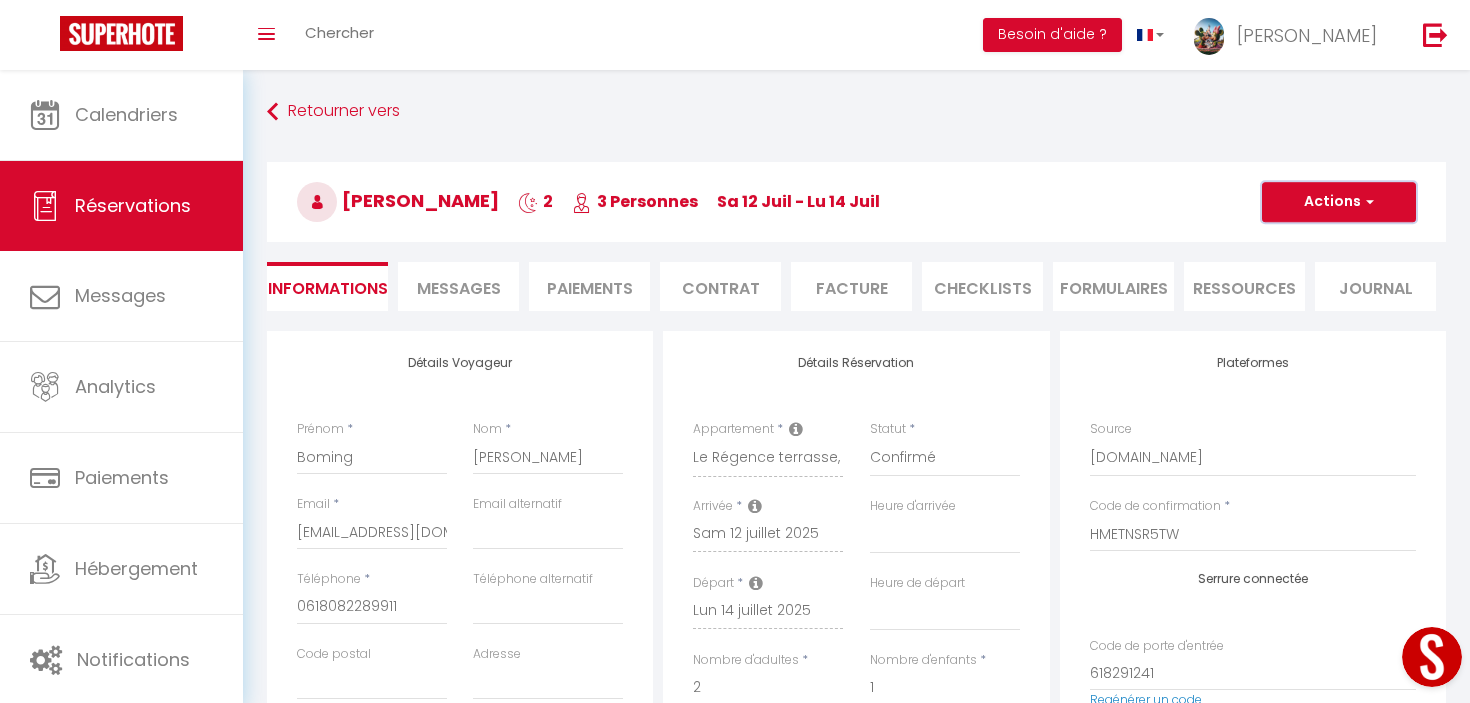 click on "Actions" at bounding box center (1339, 202) 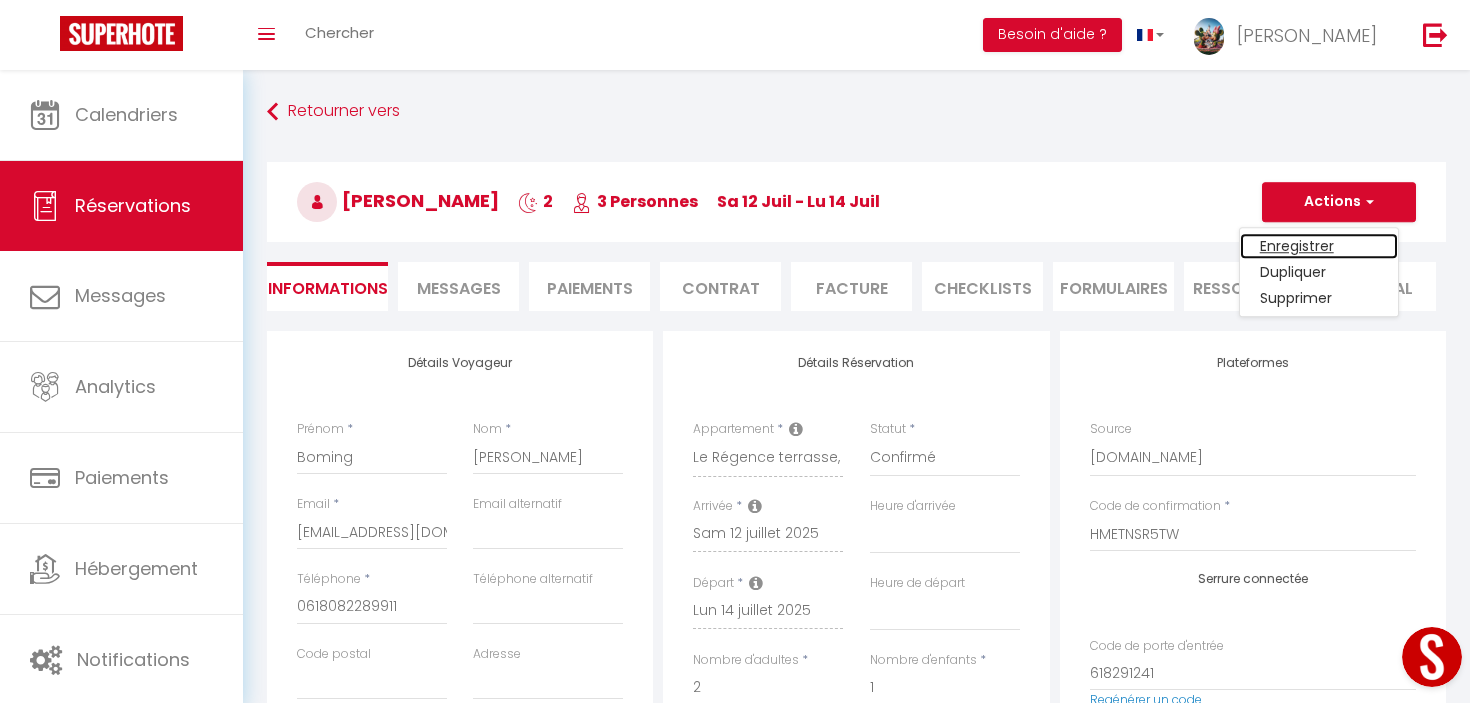 click on "Enregistrer" at bounding box center [1319, 246] 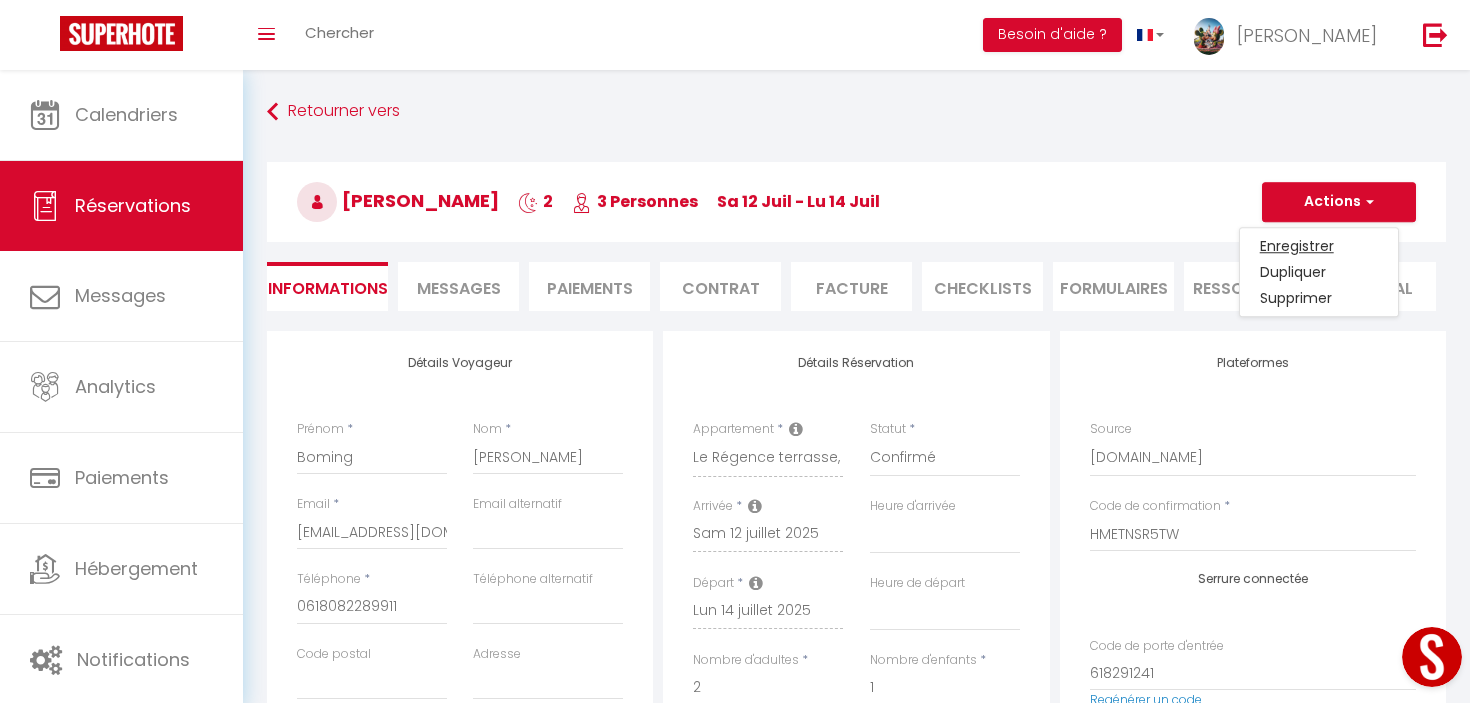 select 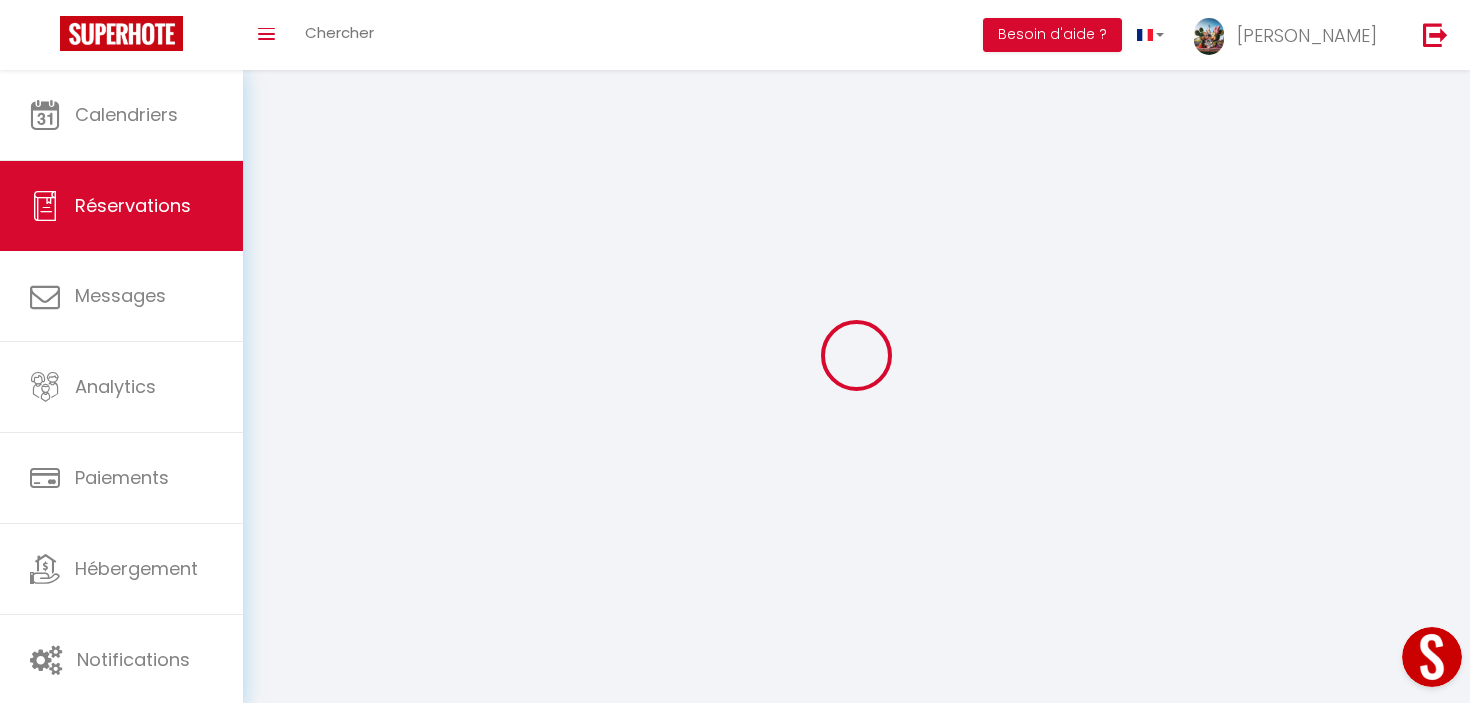 select 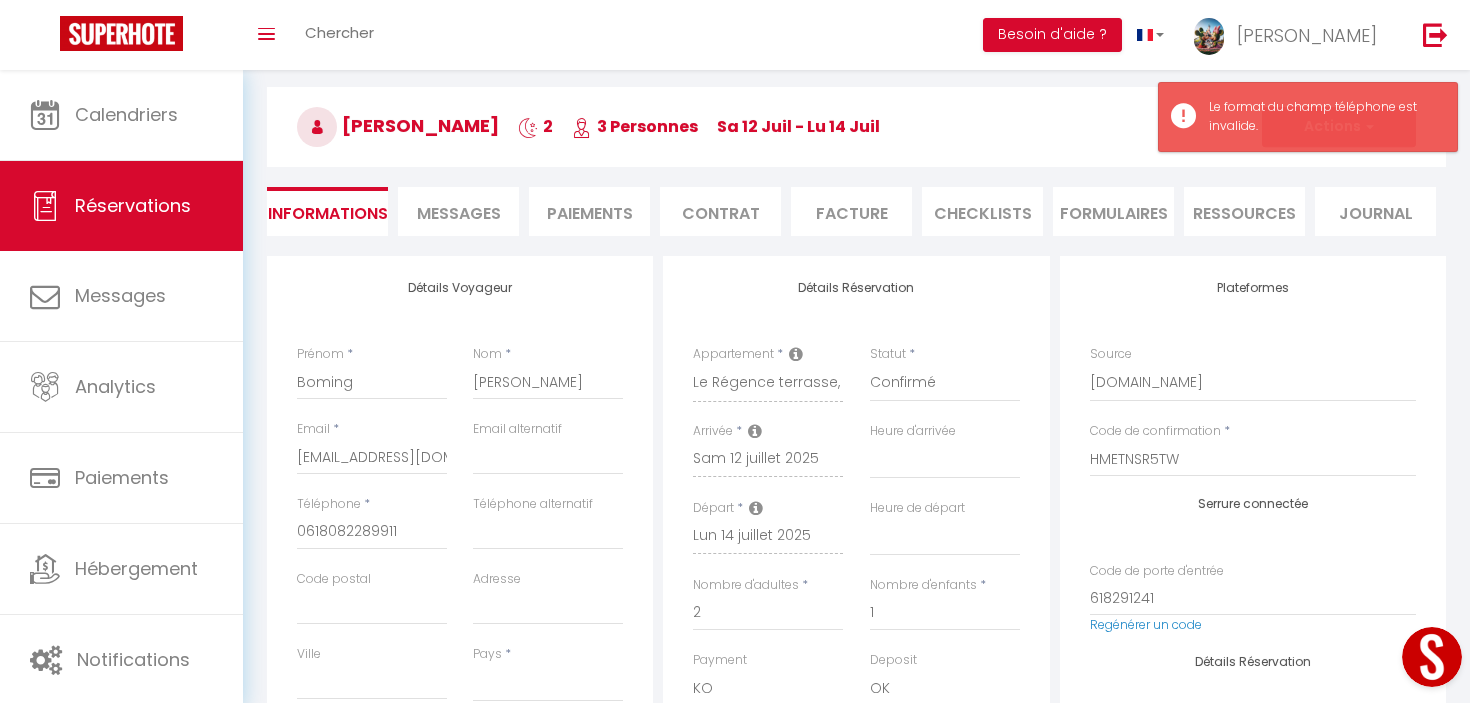 scroll, scrollTop: 101, scrollLeft: 0, axis: vertical 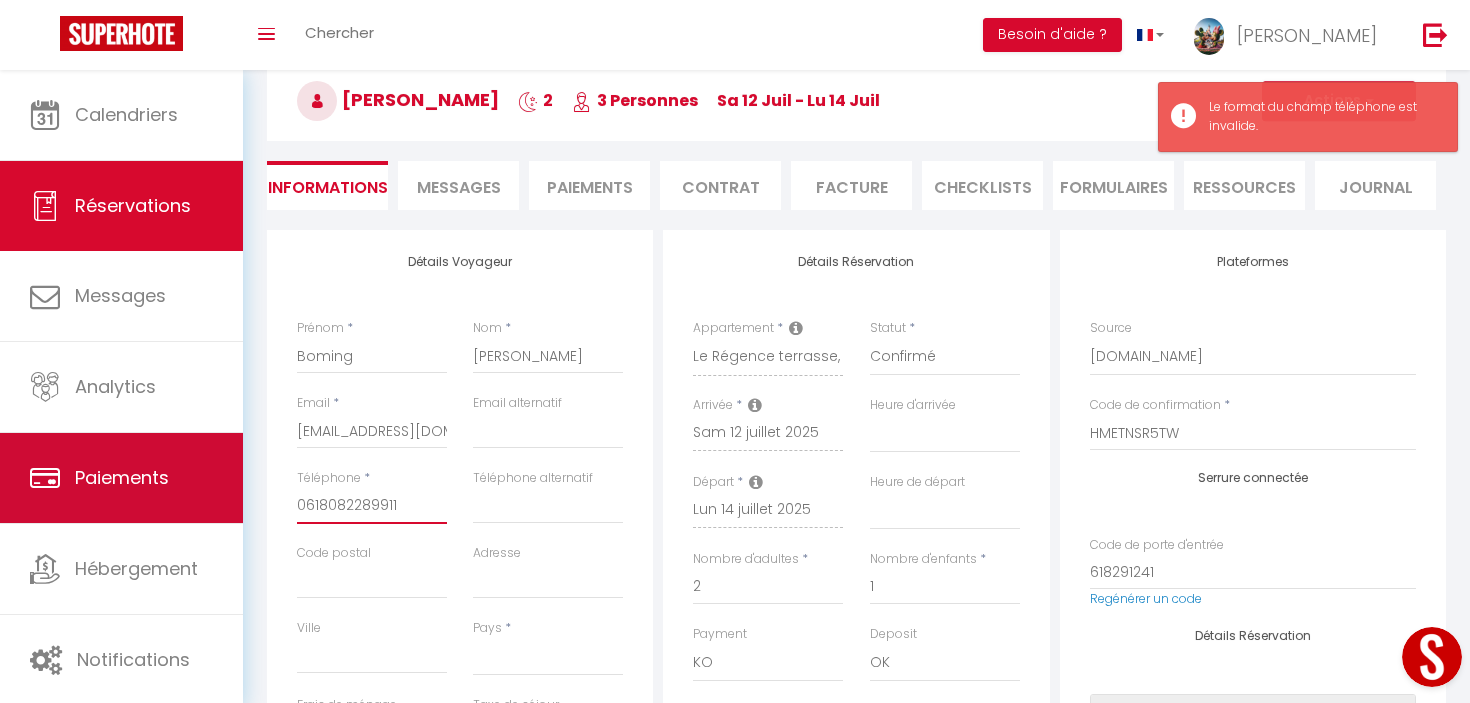 drag, startPoint x: 411, startPoint y: 512, endPoint x: 0, endPoint y: 508, distance: 411.01947 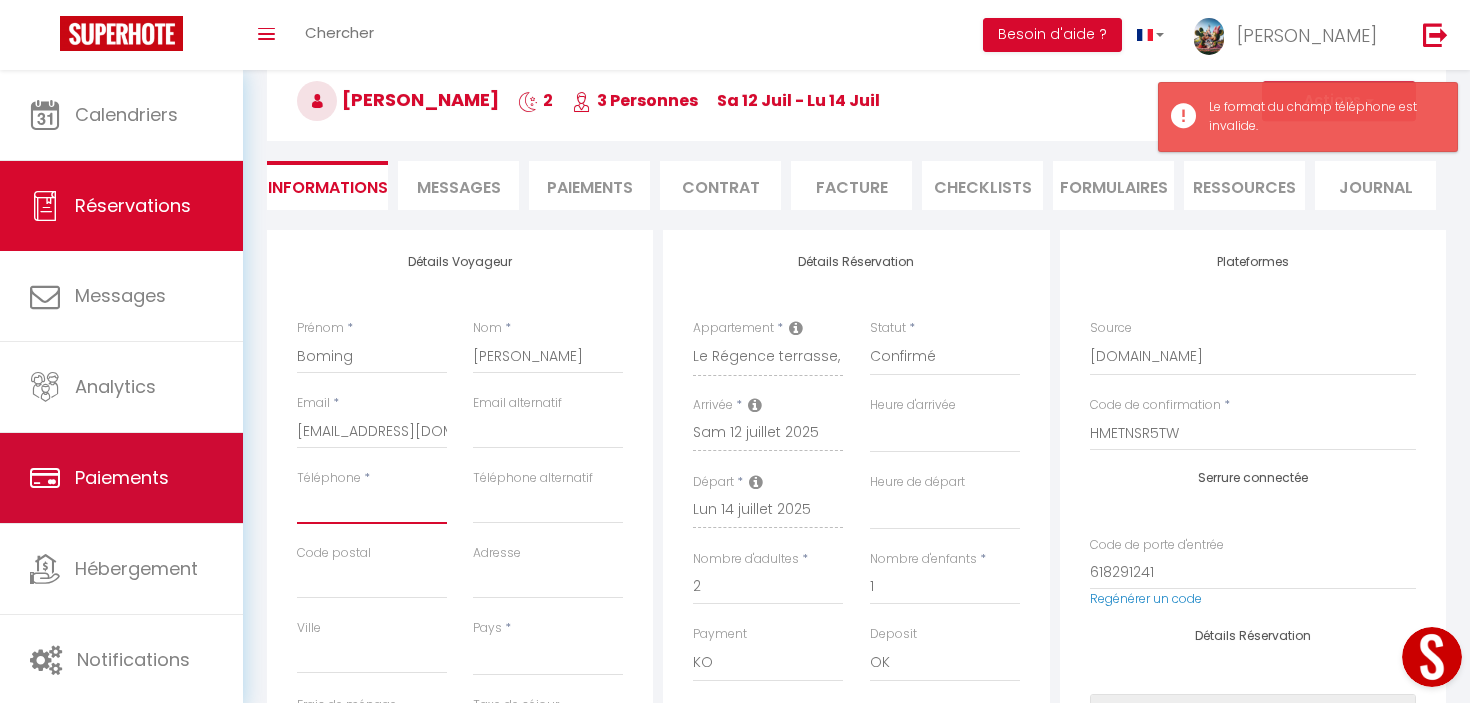 select 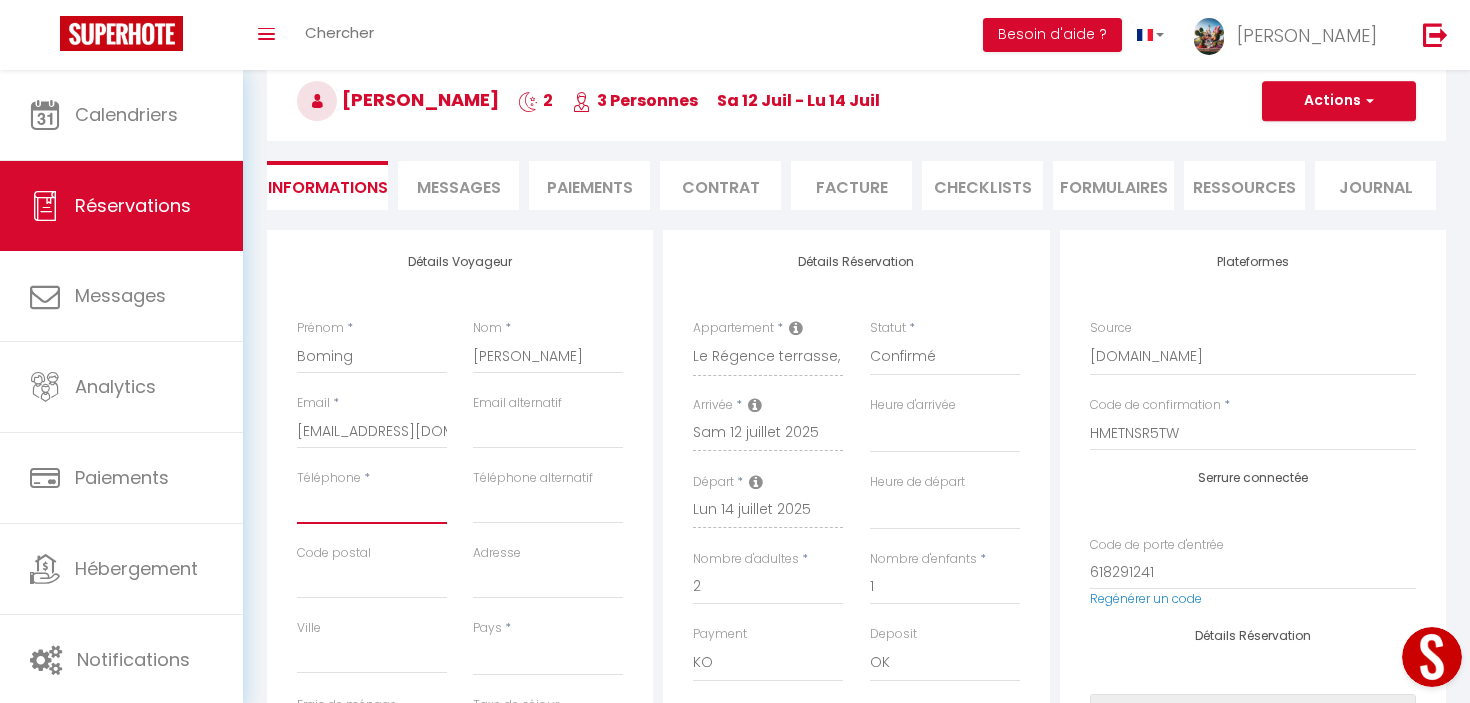 paste on "+86 180 8228 9911‬" 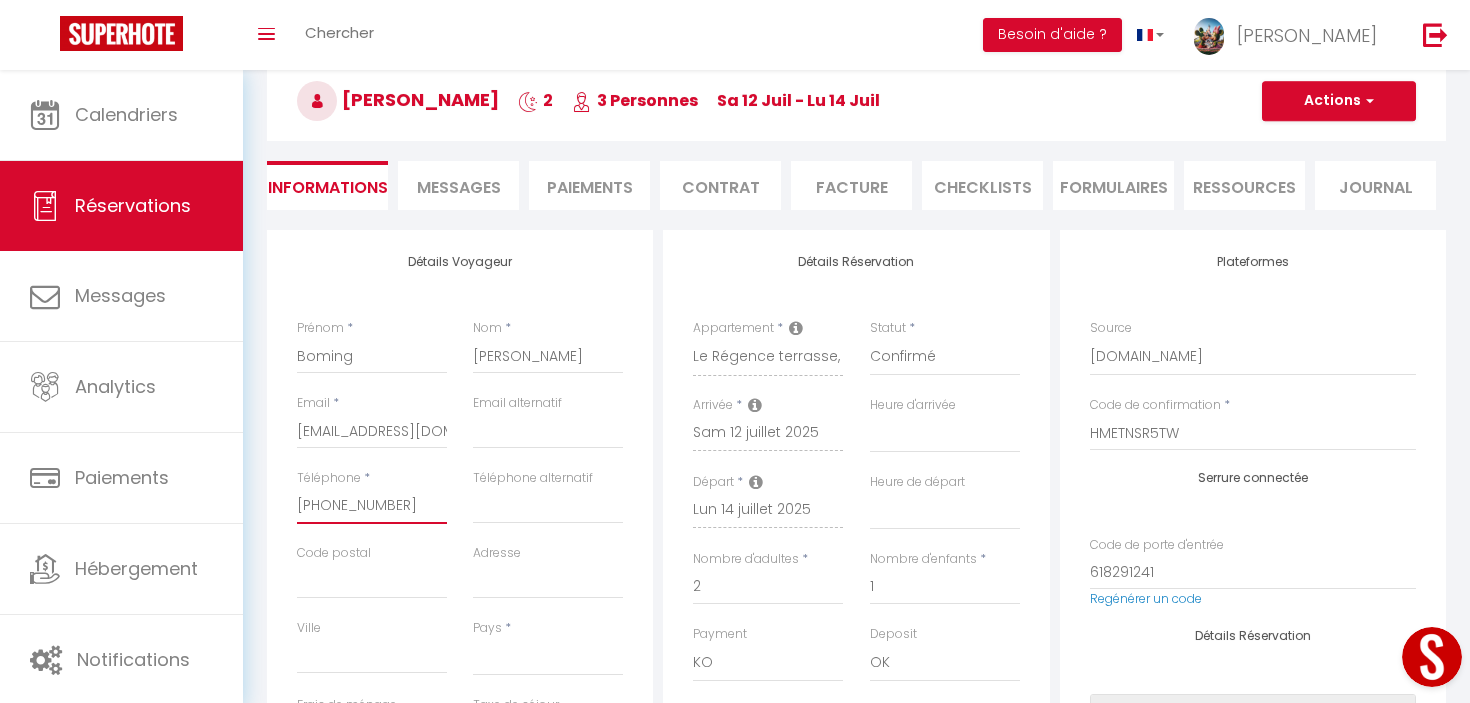 select 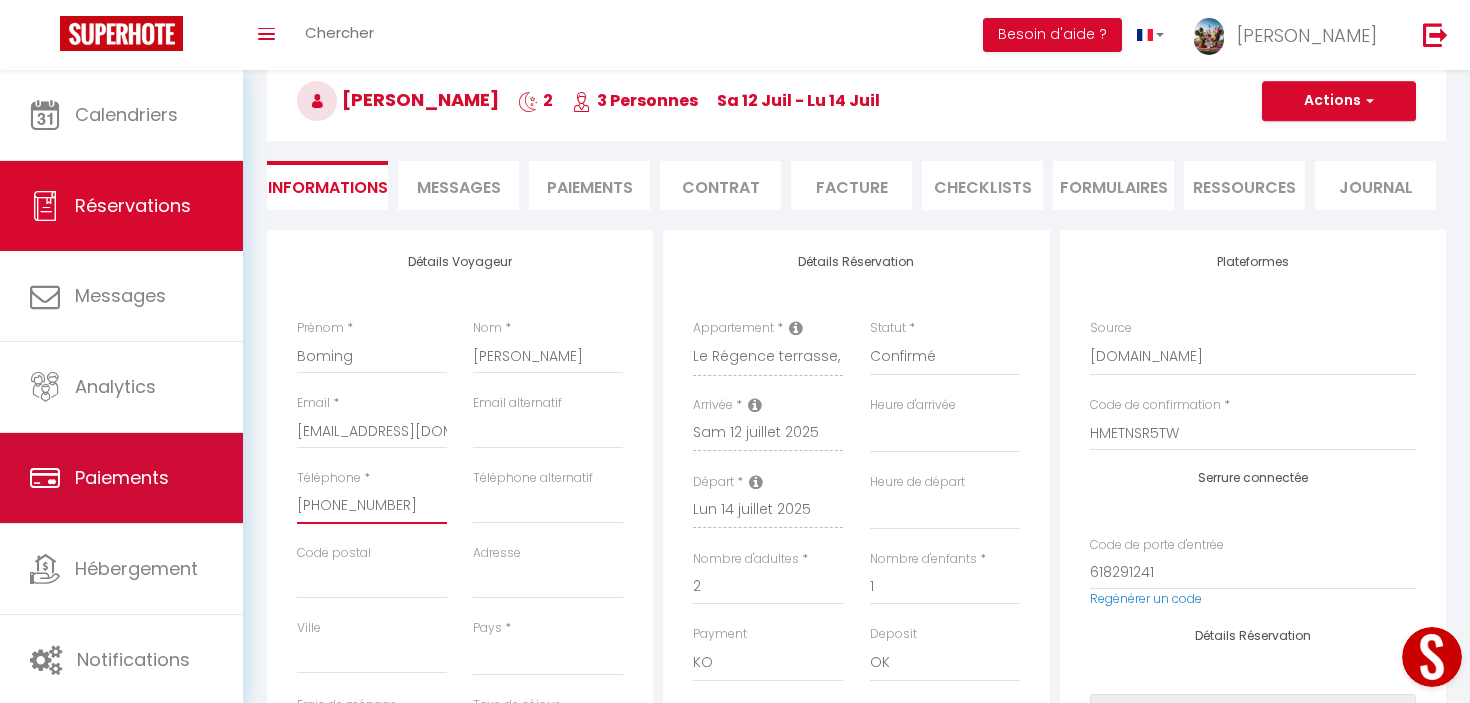 drag, startPoint x: 327, startPoint y: 505, endPoint x: 221, endPoint y: 505, distance: 106 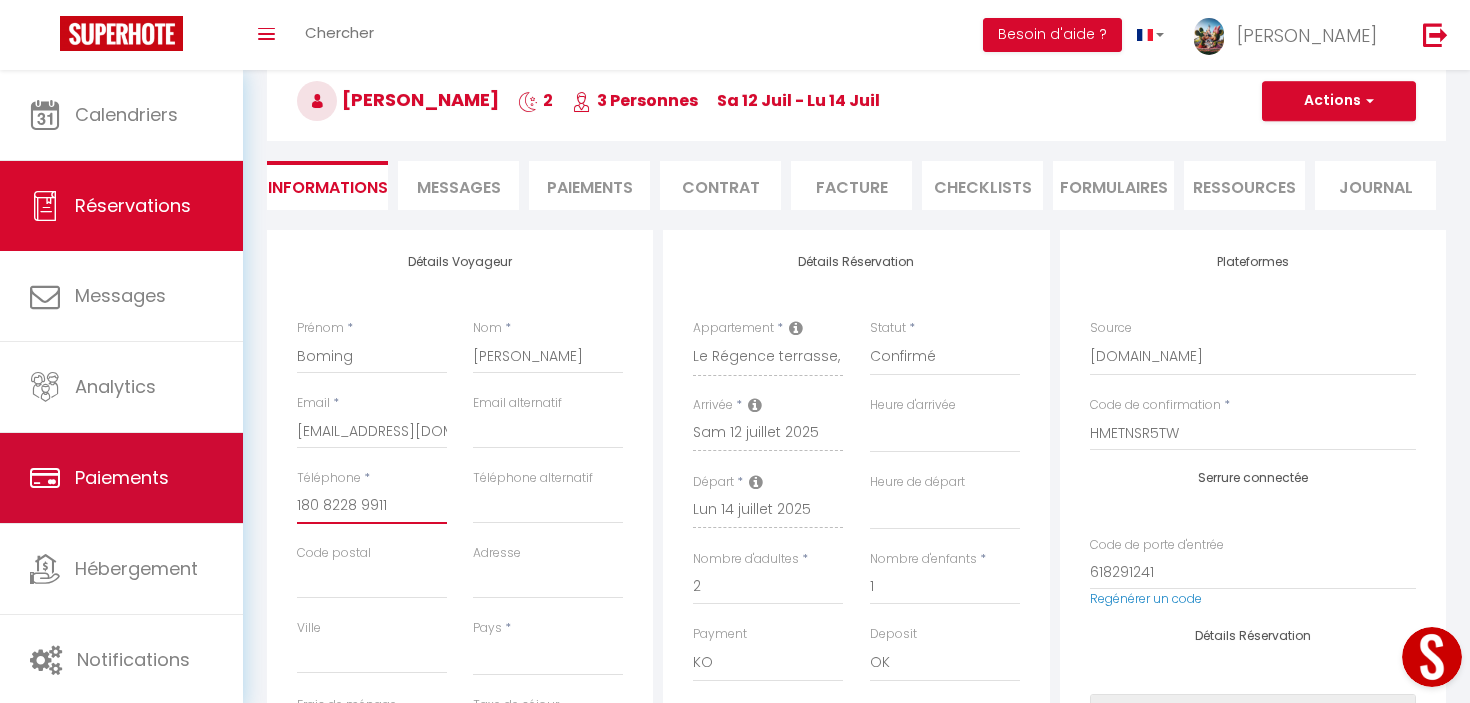 select 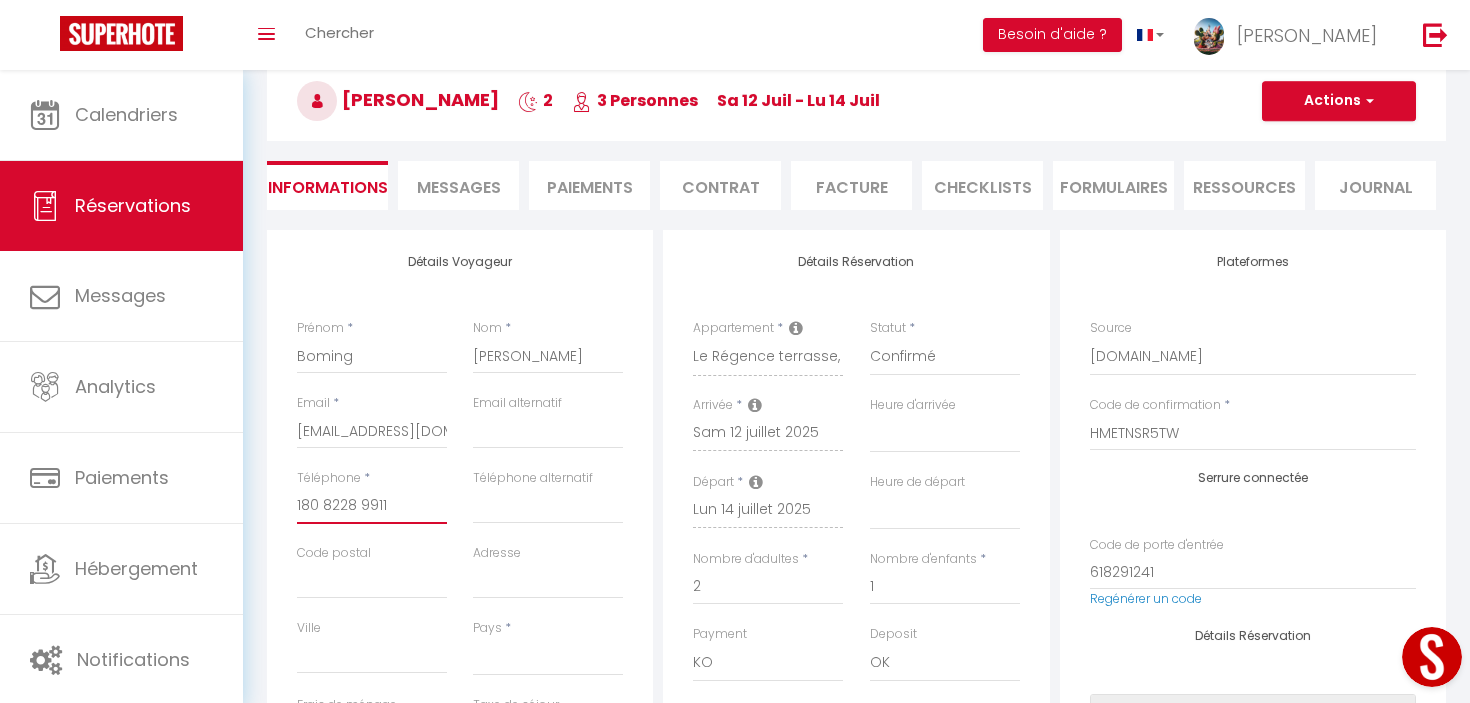 click on "180 8228 9911‬" at bounding box center (372, 506) 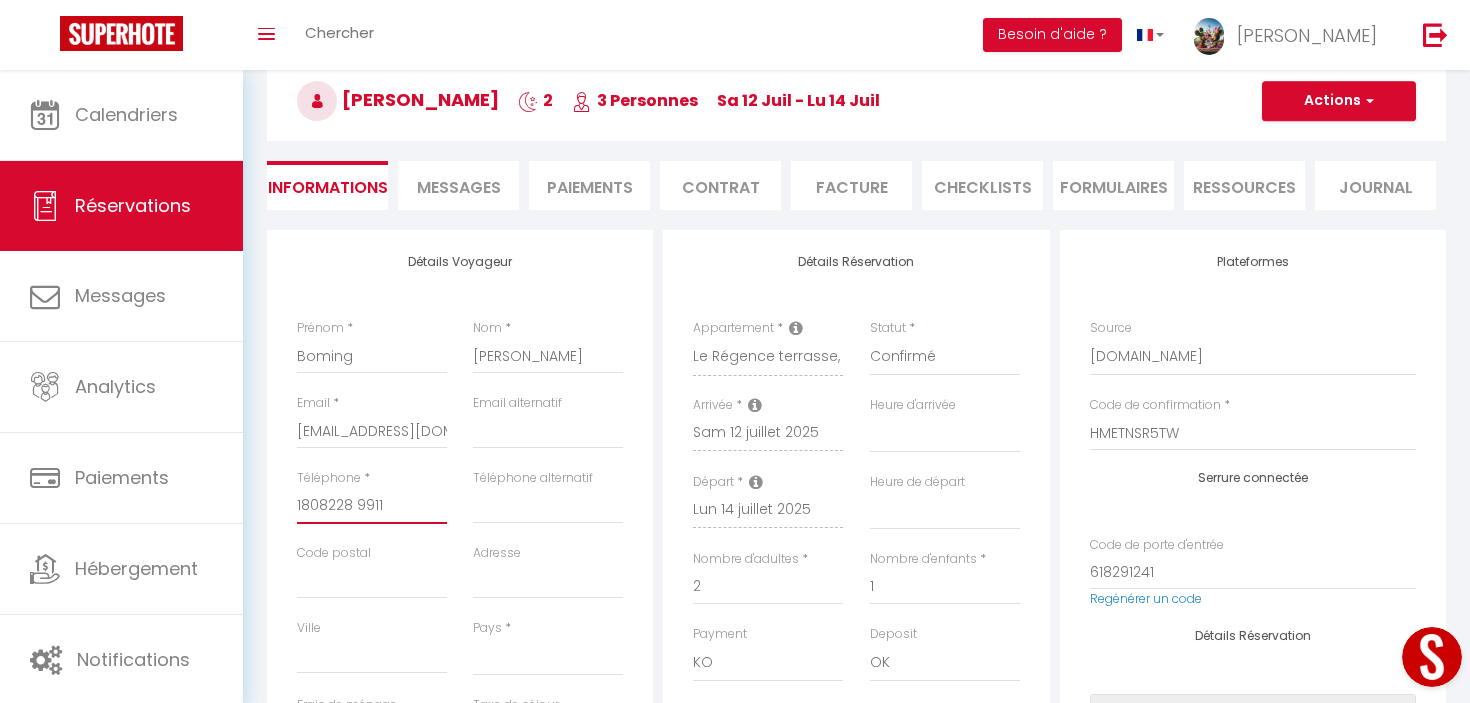 select 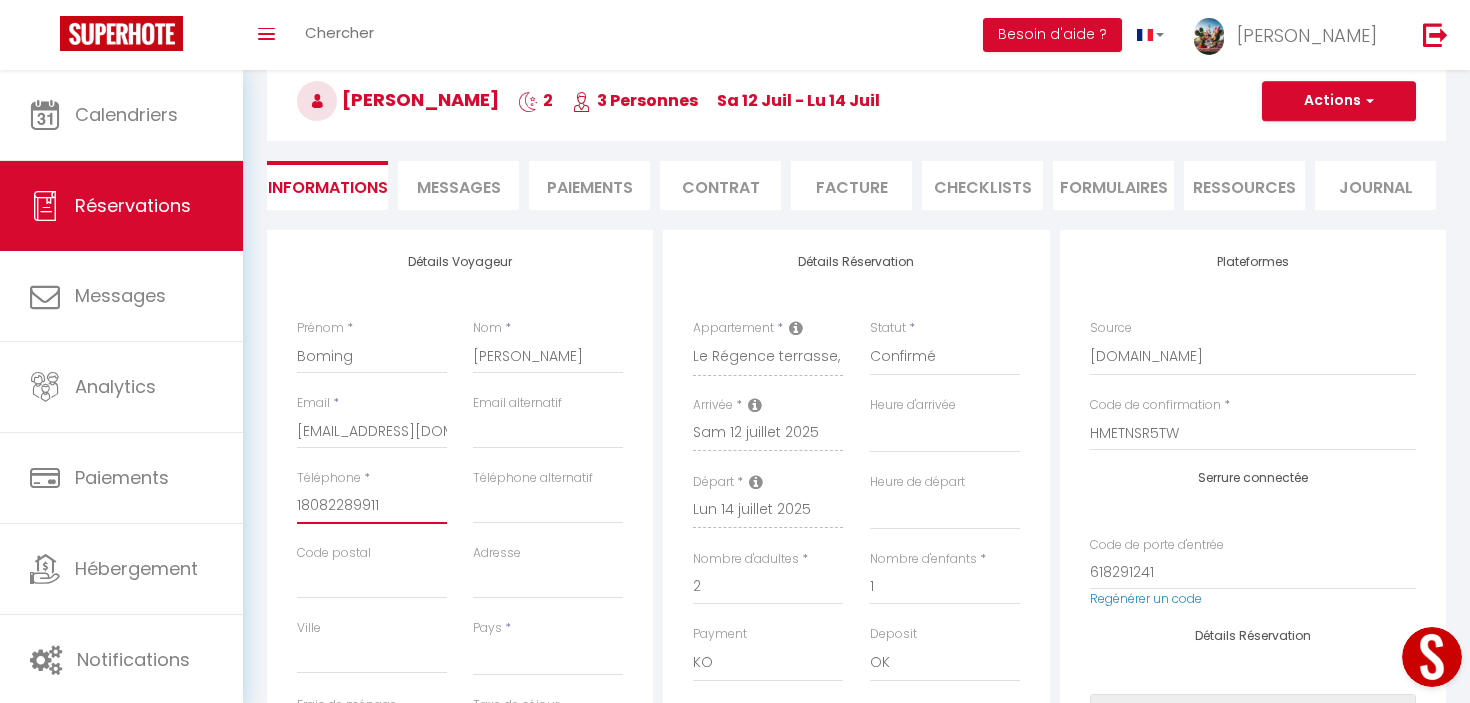 select 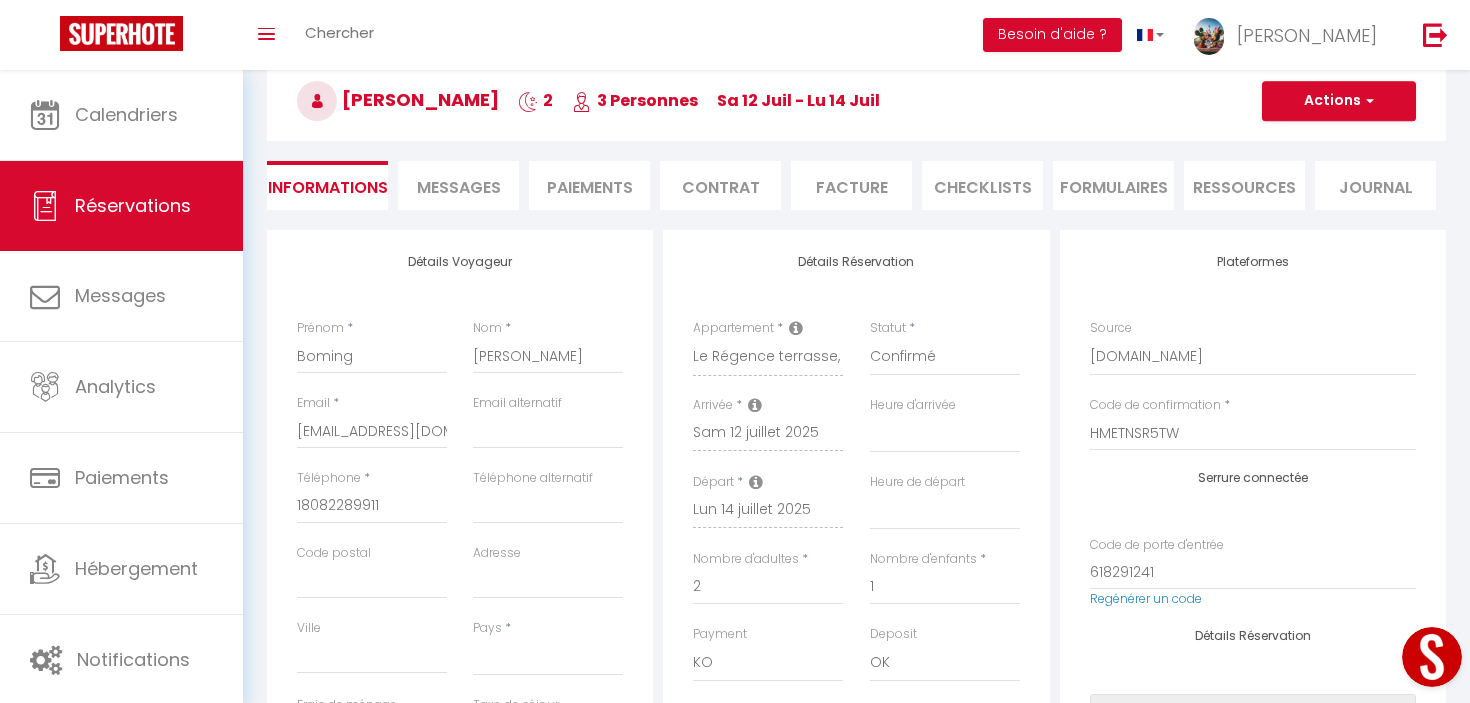 click on "Boming   Zhao   2    3 Personnes
sa 12 Juil - lu 14 Juil" at bounding box center [856, 101] 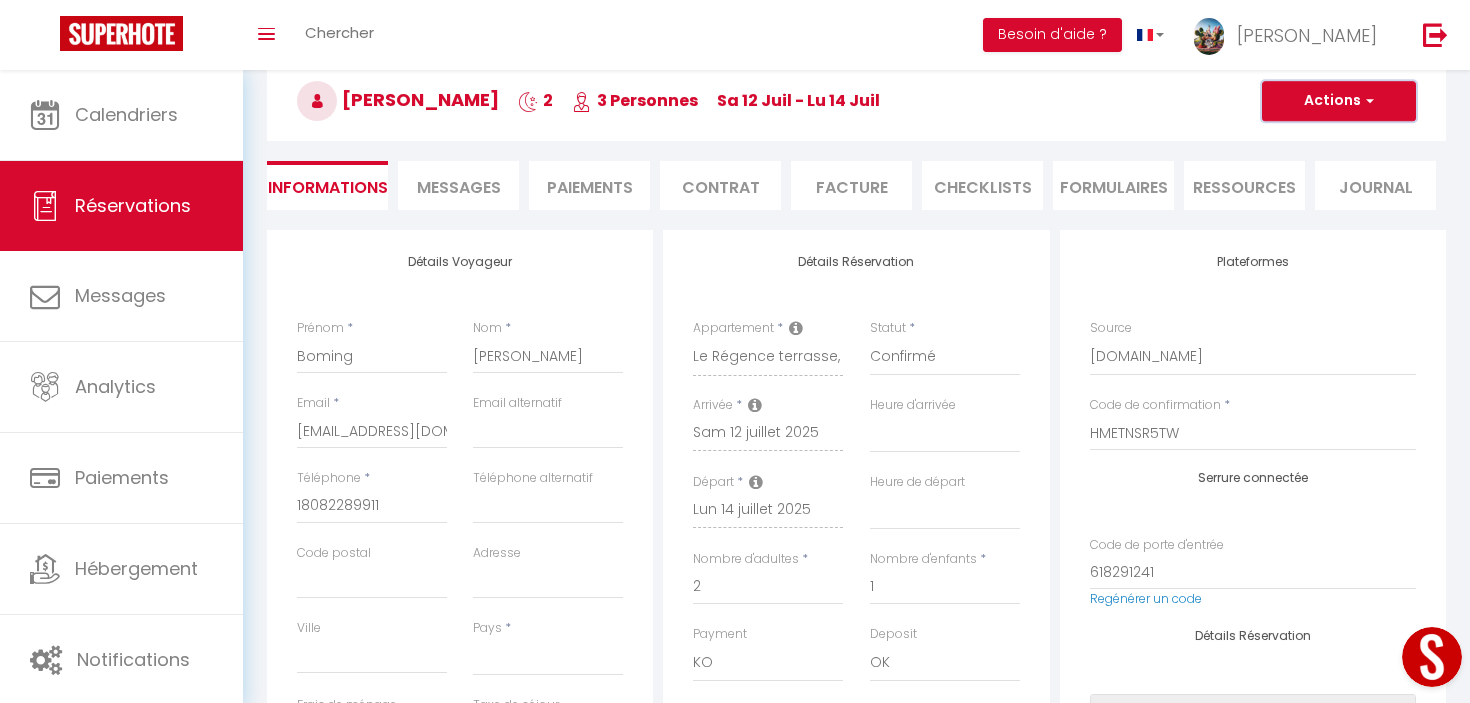 click on "Actions" at bounding box center (1339, 101) 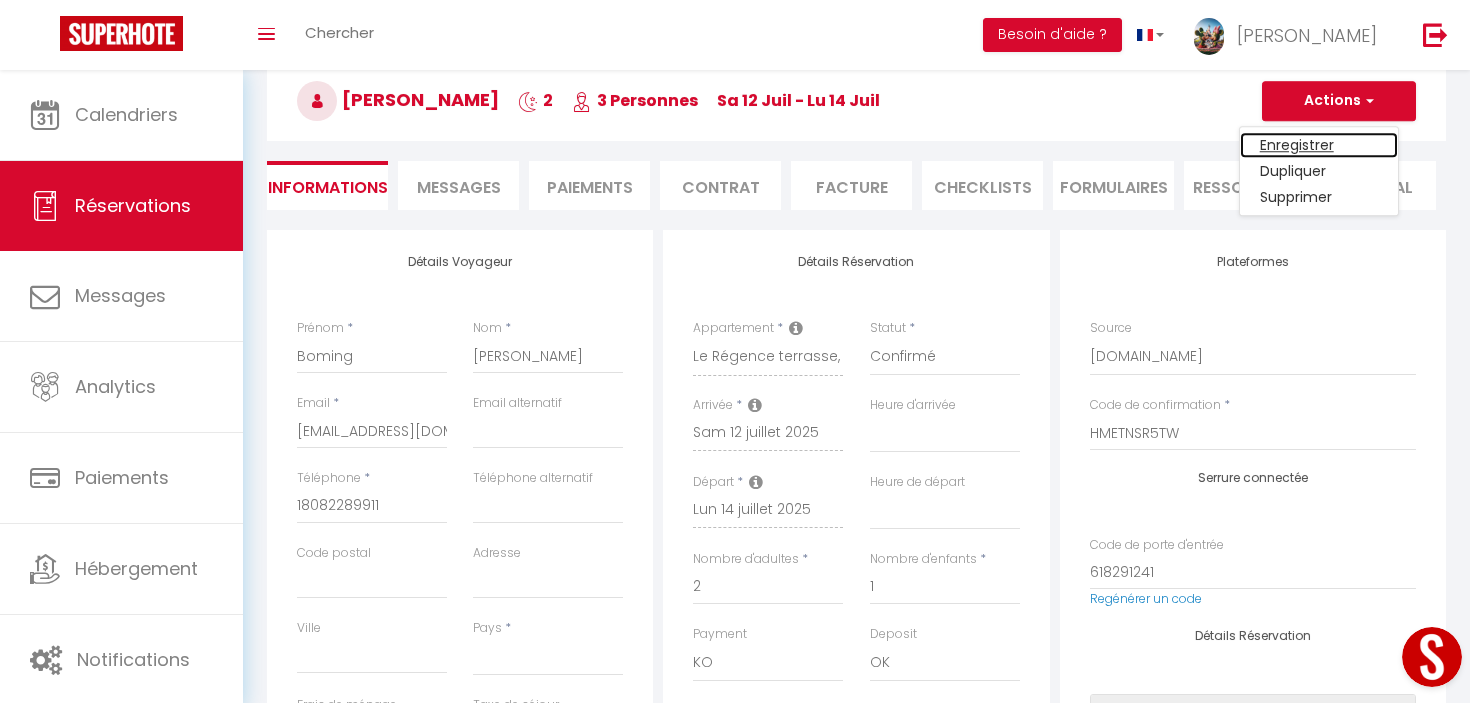 click on "Enregistrer" at bounding box center [1319, 145] 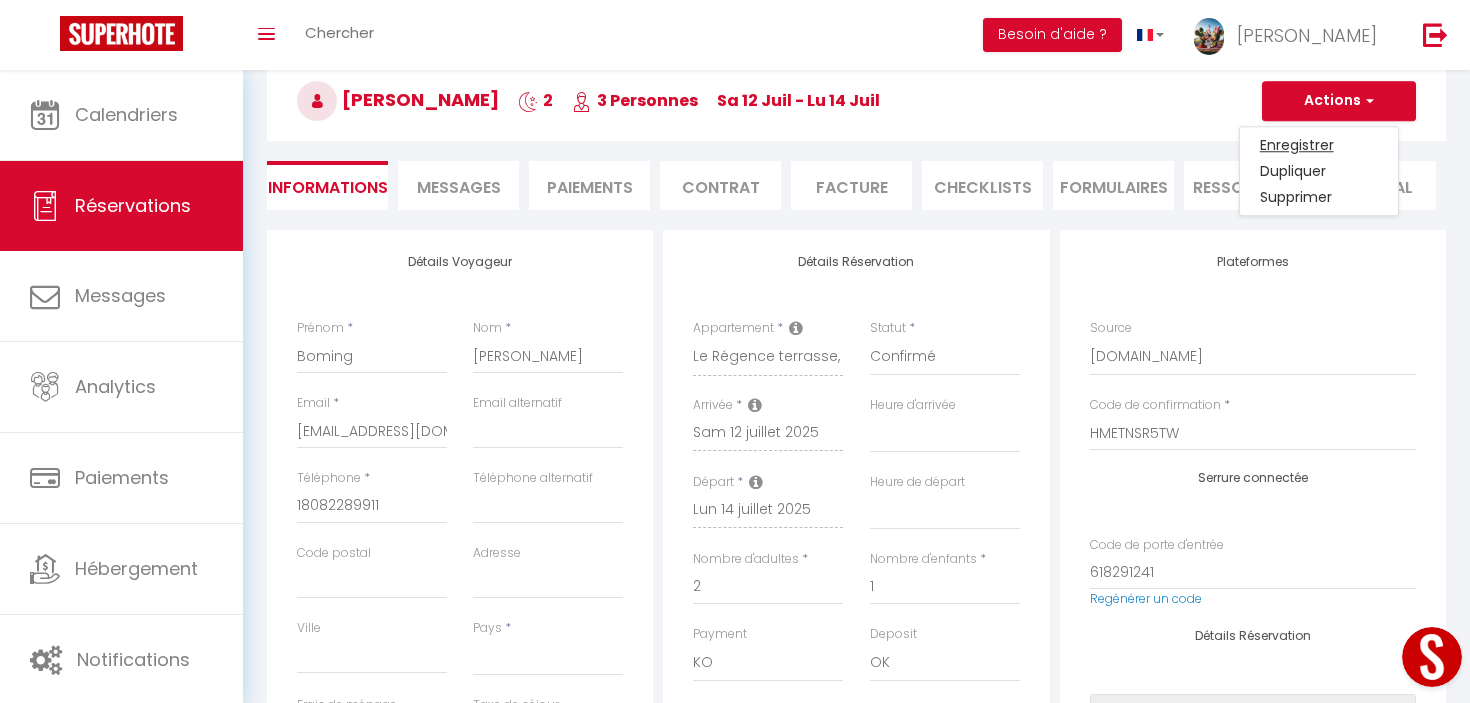scroll, scrollTop: 70, scrollLeft: 0, axis: vertical 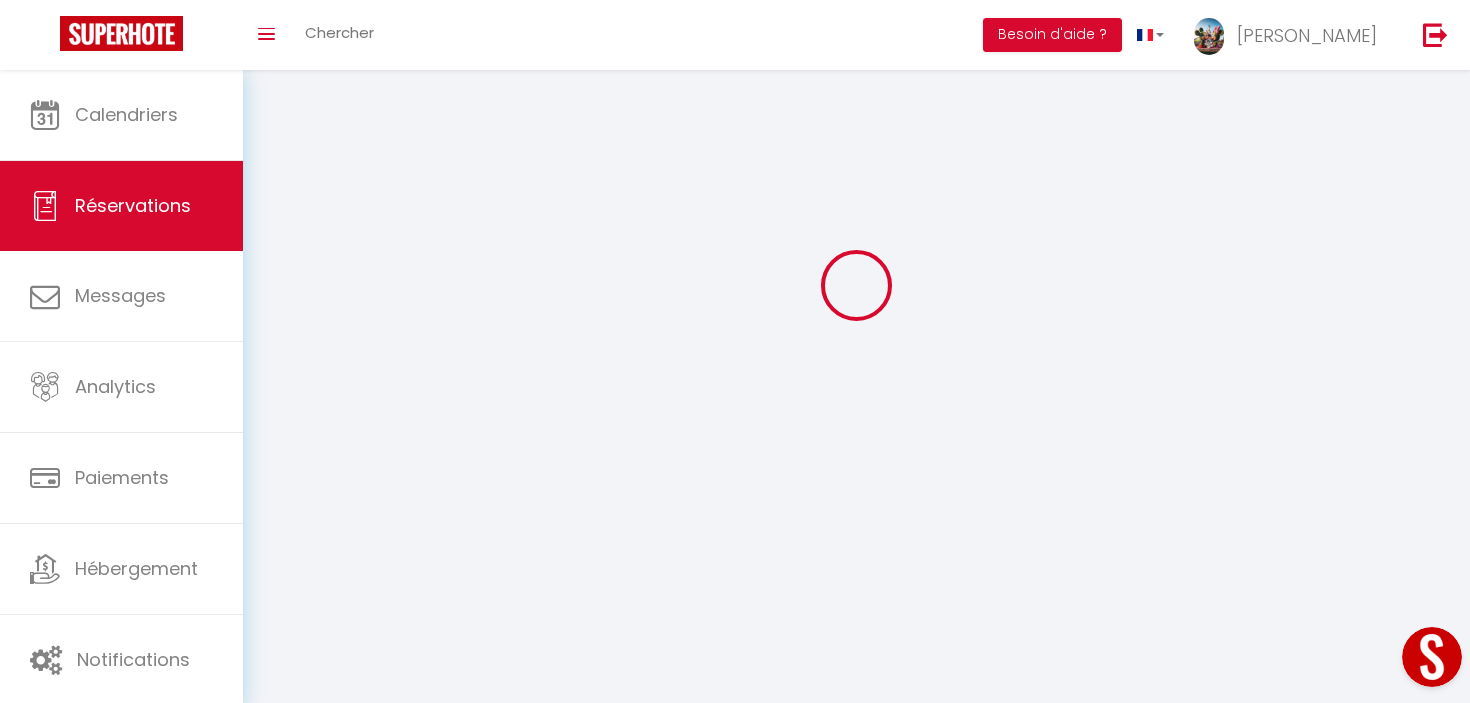 select 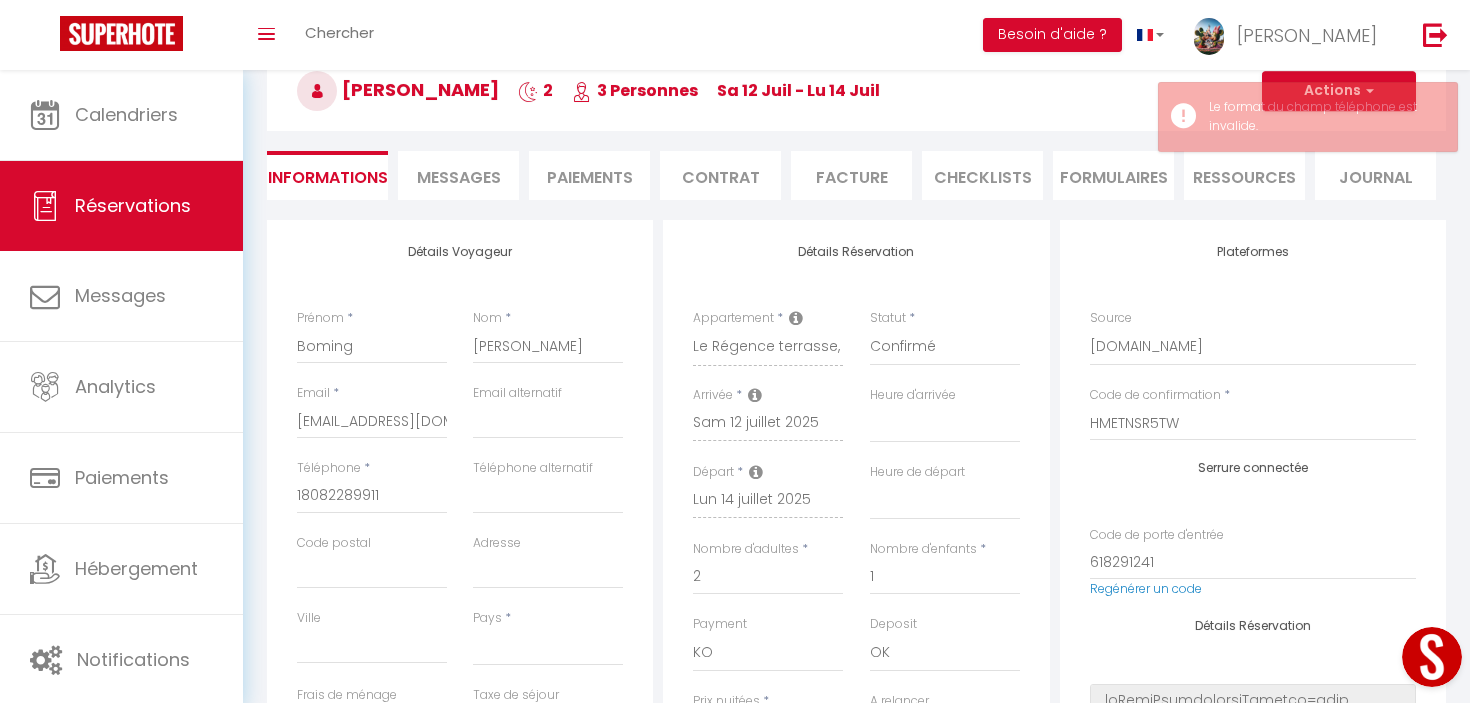 scroll, scrollTop: 141, scrollLeft: 0, axis: vertical 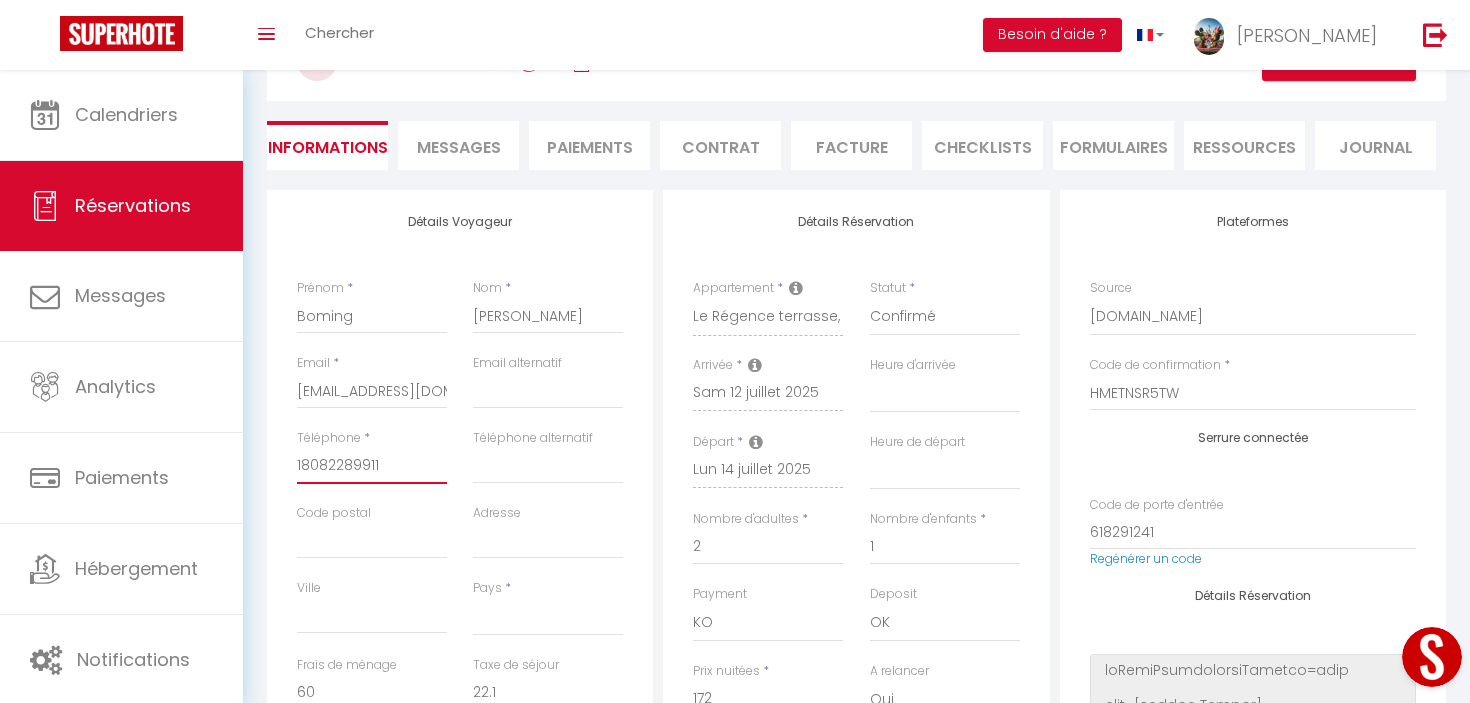 click on "18082289911‬" at bounding box center [372, 466] 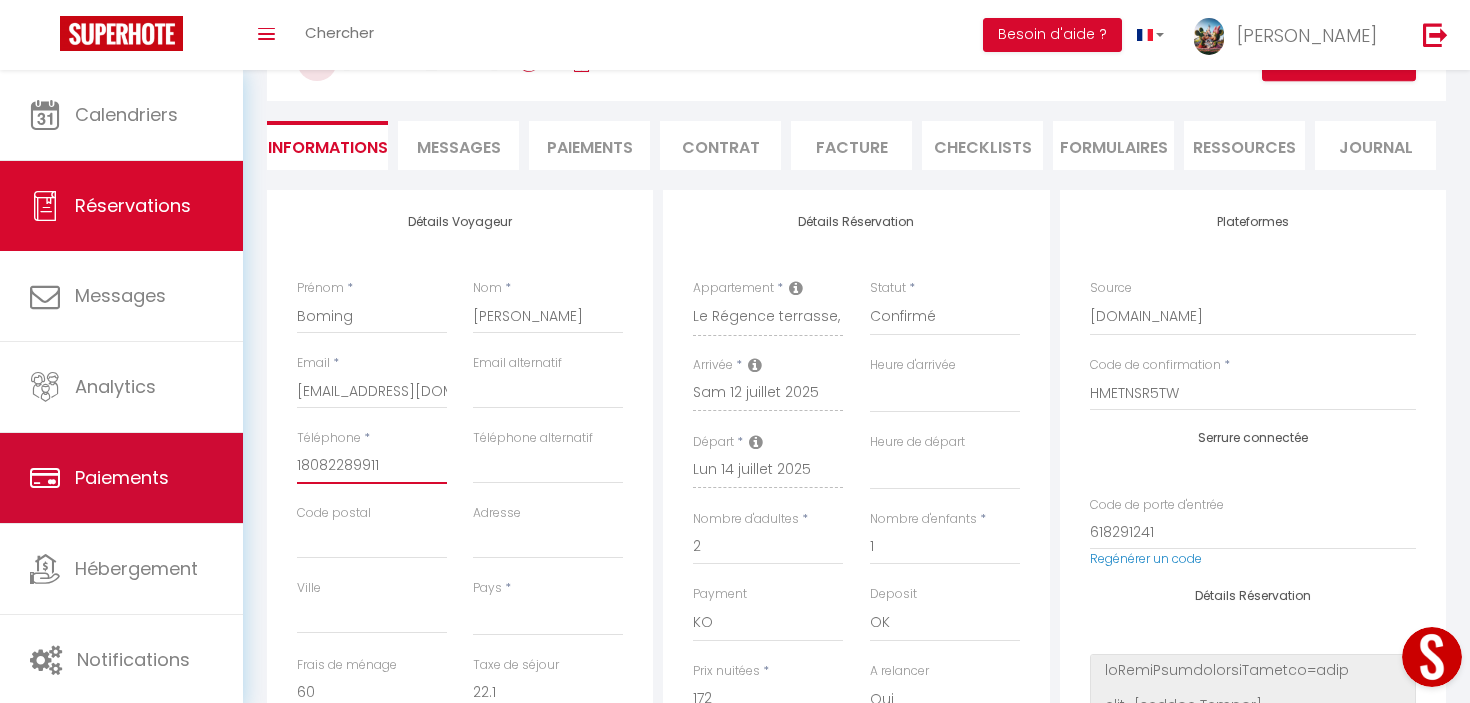 drag, startPoint x: 402, startPoint y: 470, endPoint x: 189, endPoint y: 469, distance: 213.00235 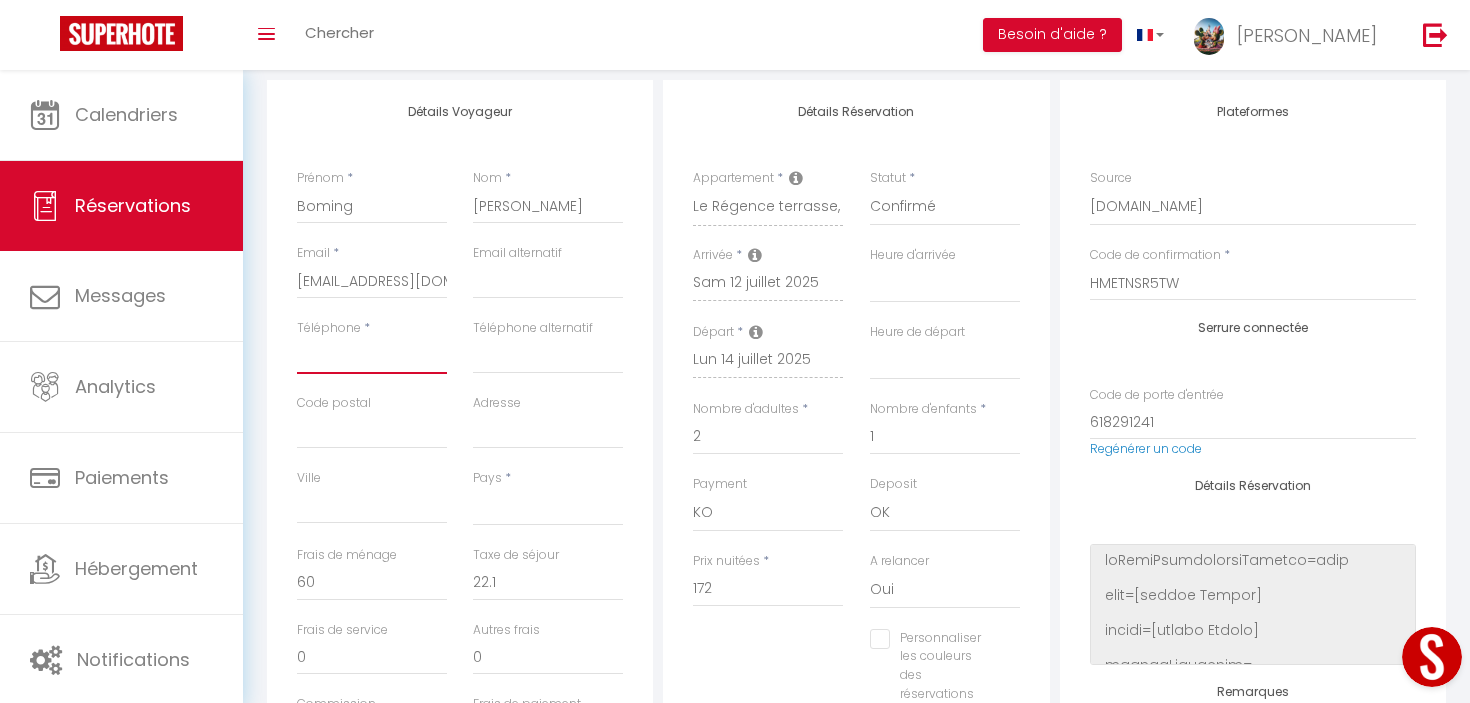 scroll, scrollTop: 287, scrollLeft: 0, axis: vertical 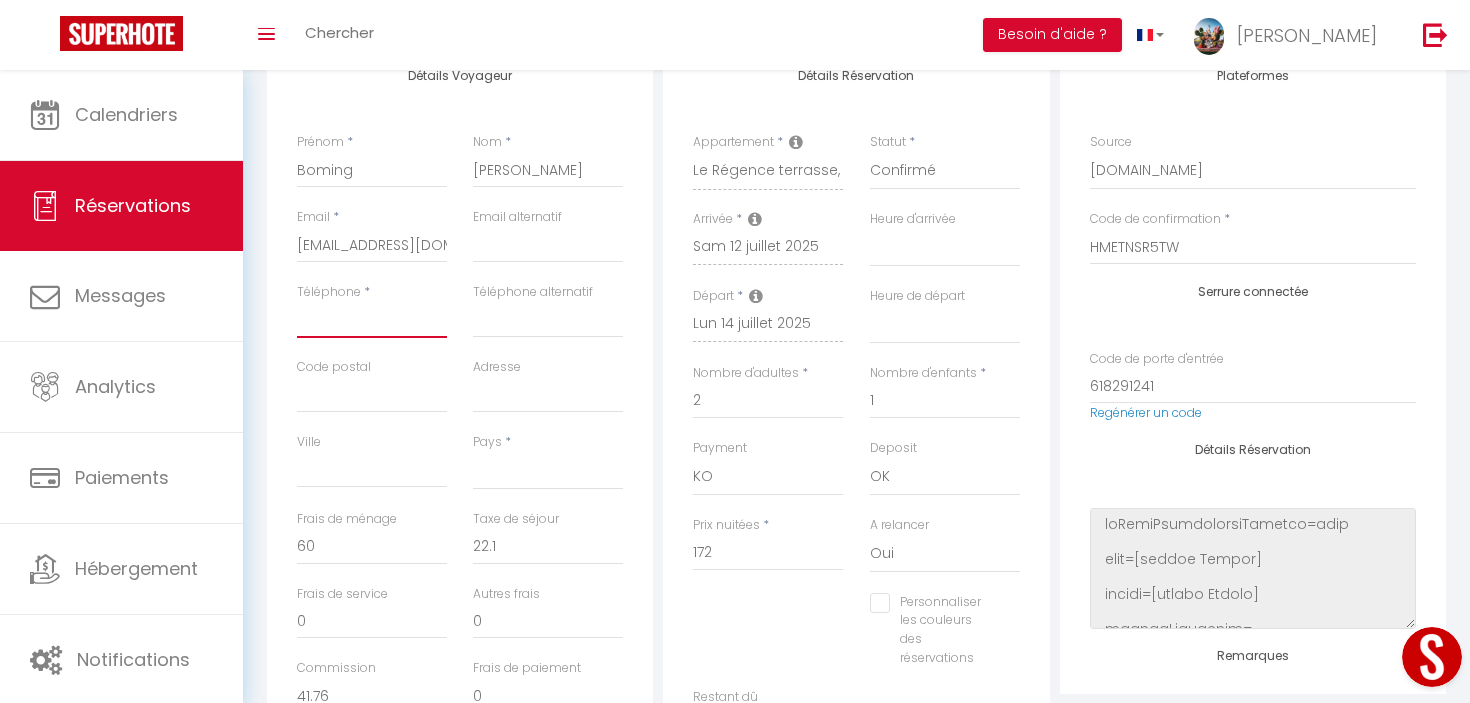 paste on "+86 180 8228 9911‬" 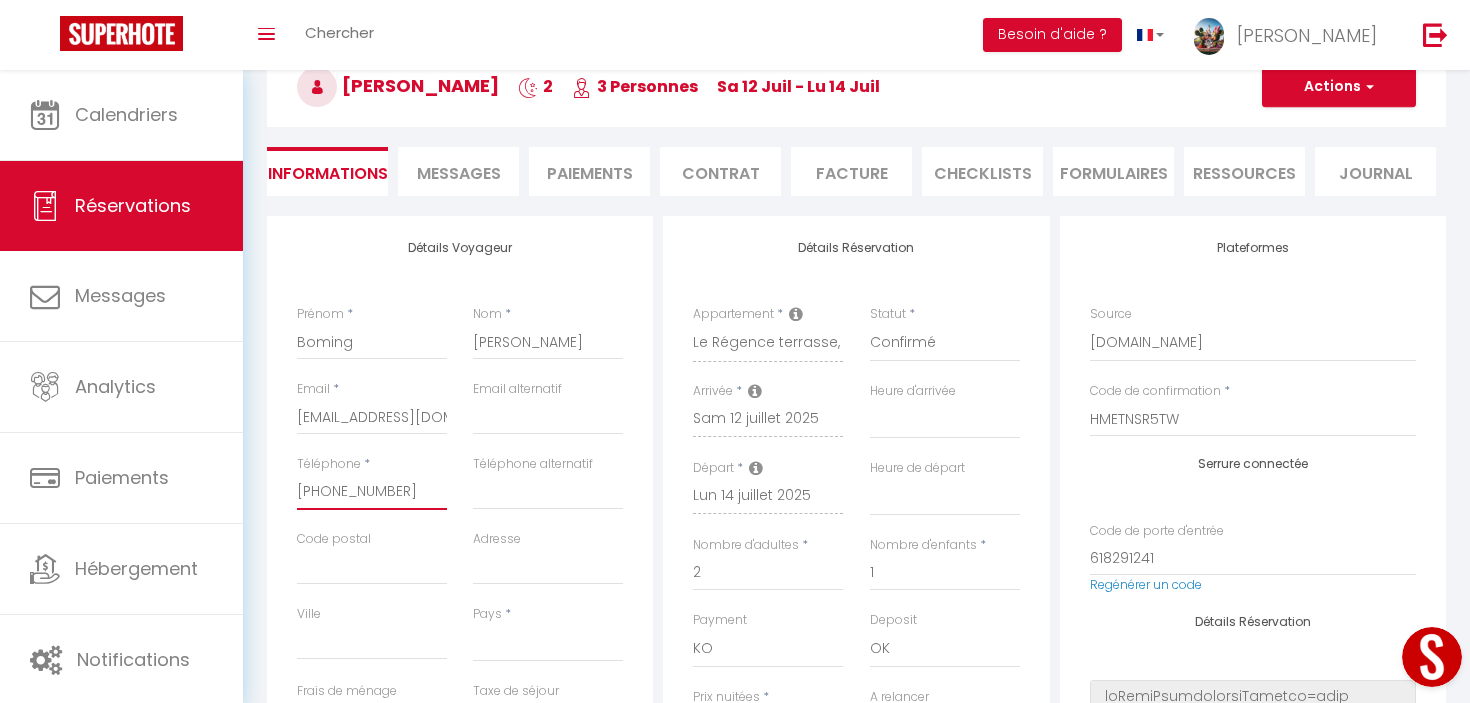scroll, scrollTop: 0, scrollLeft: 0, axis: both 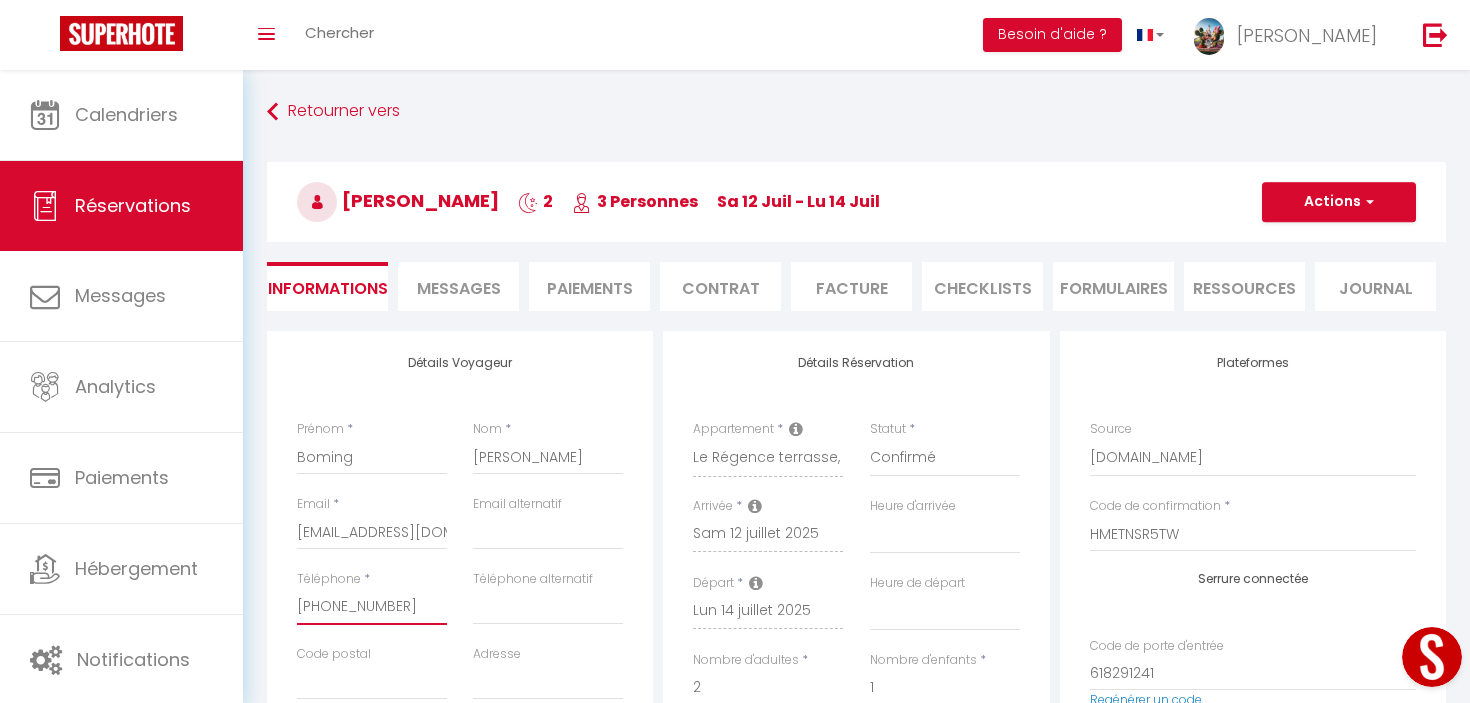 click on "+86 180 8228 9911‬" at bounding box center (372, 607) 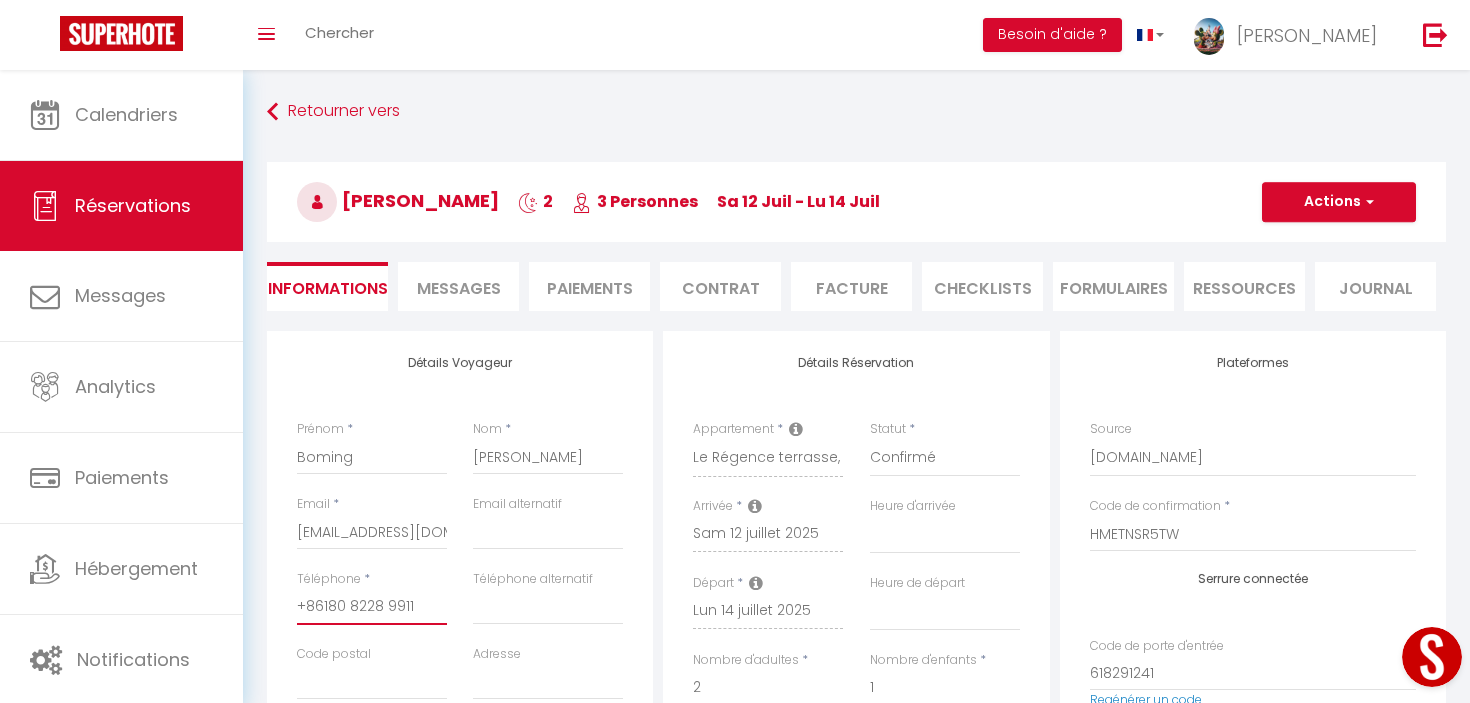 click on "+86180 8228 9911‬" at bounding box center [372, 607] 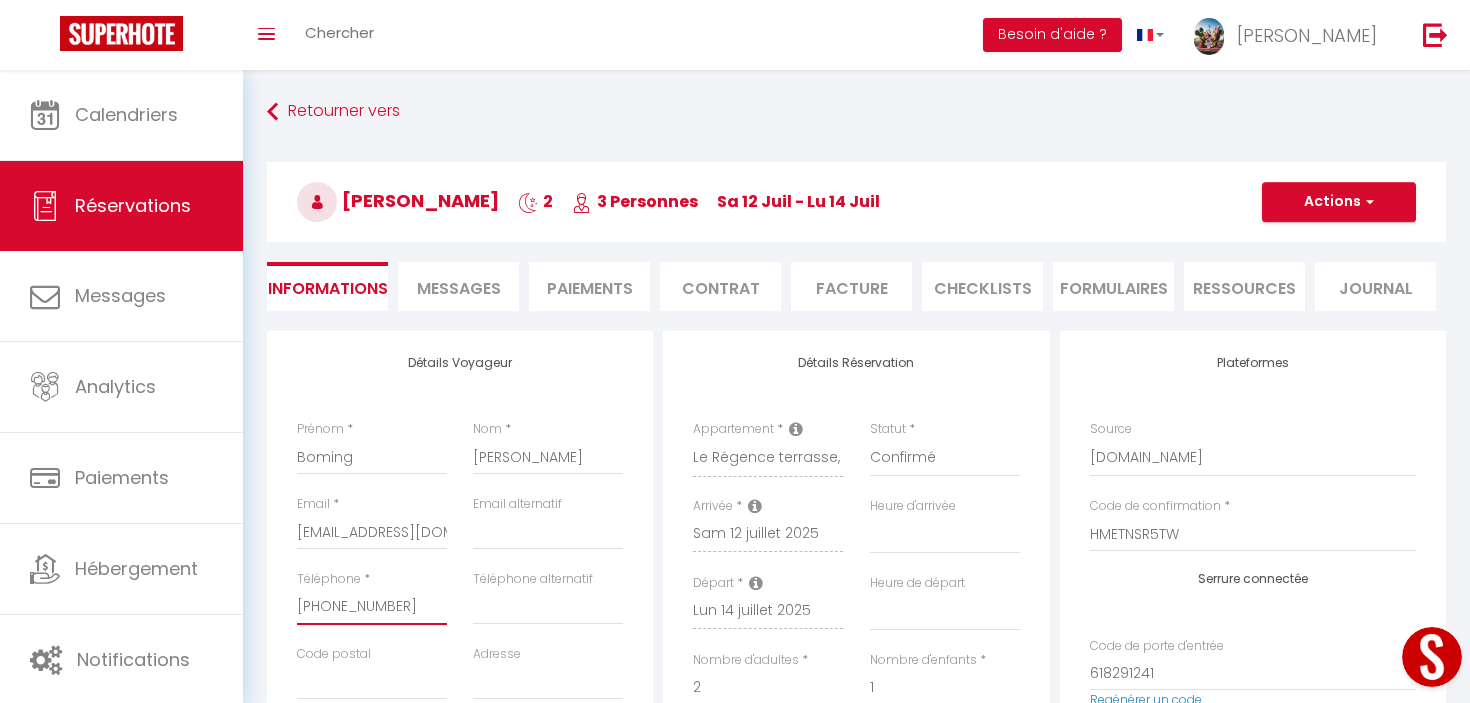 click on "+861808228 9911‬" at bounding box center (372, 607) 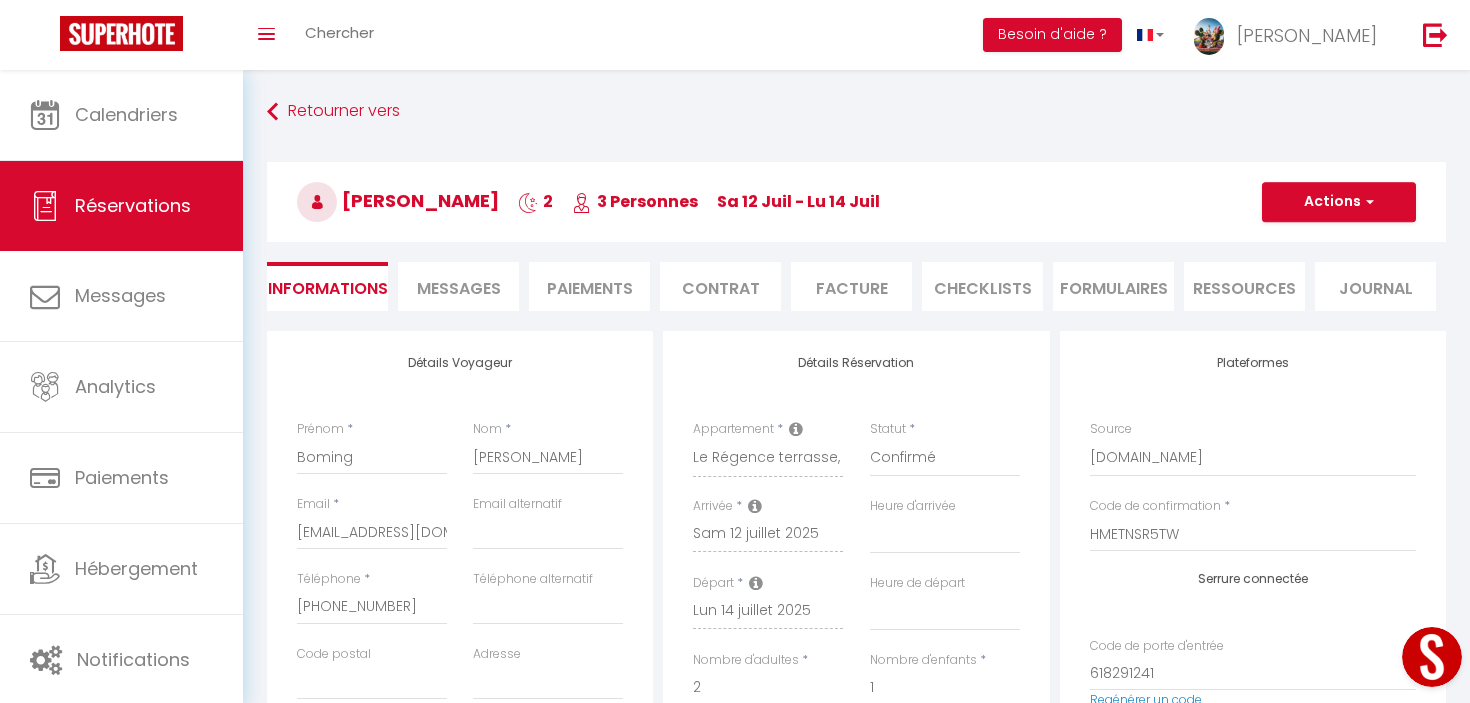 click on "Boming   Zhao   2    3 Personnes
sa 12 Juil - lu 14 Juil" at bounding box center [856, 202] 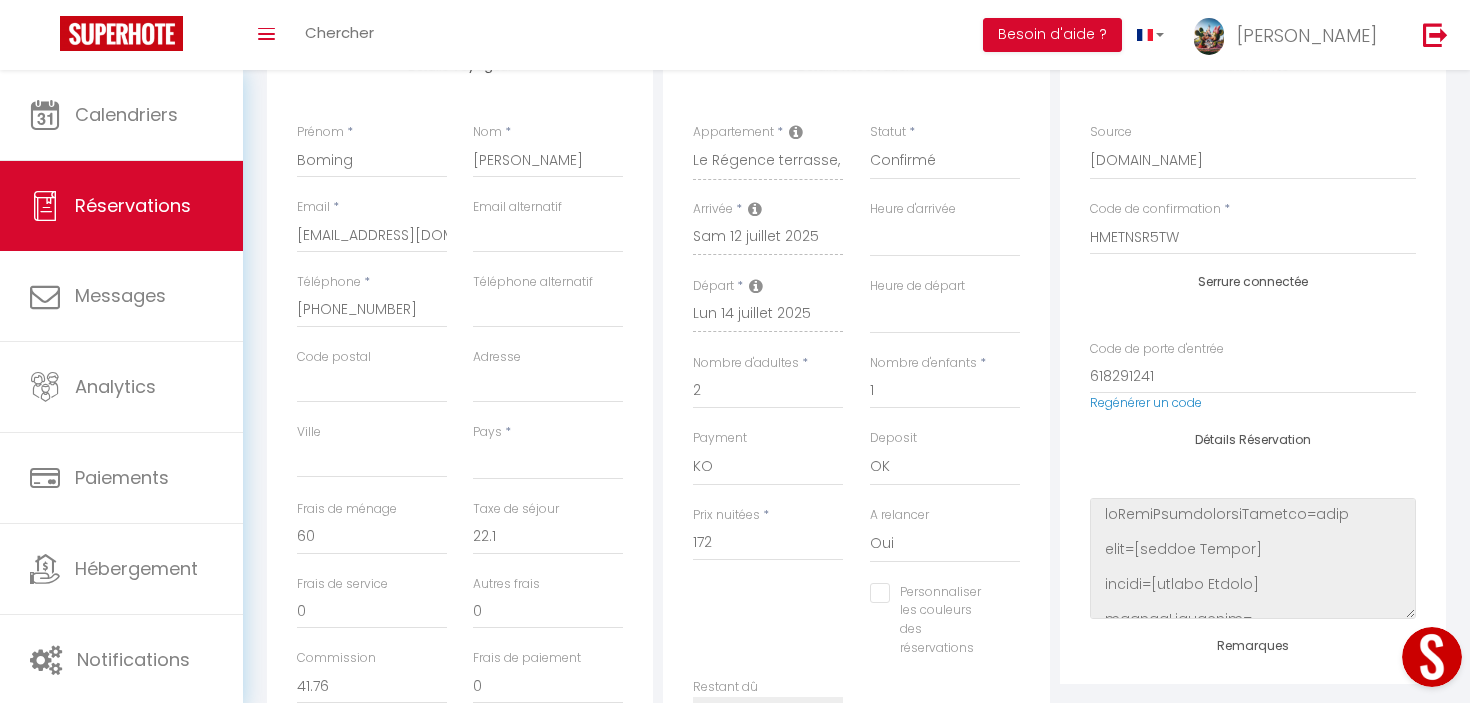scroll, scrollTop: 132, scrollLeft: 0, axis: vertical 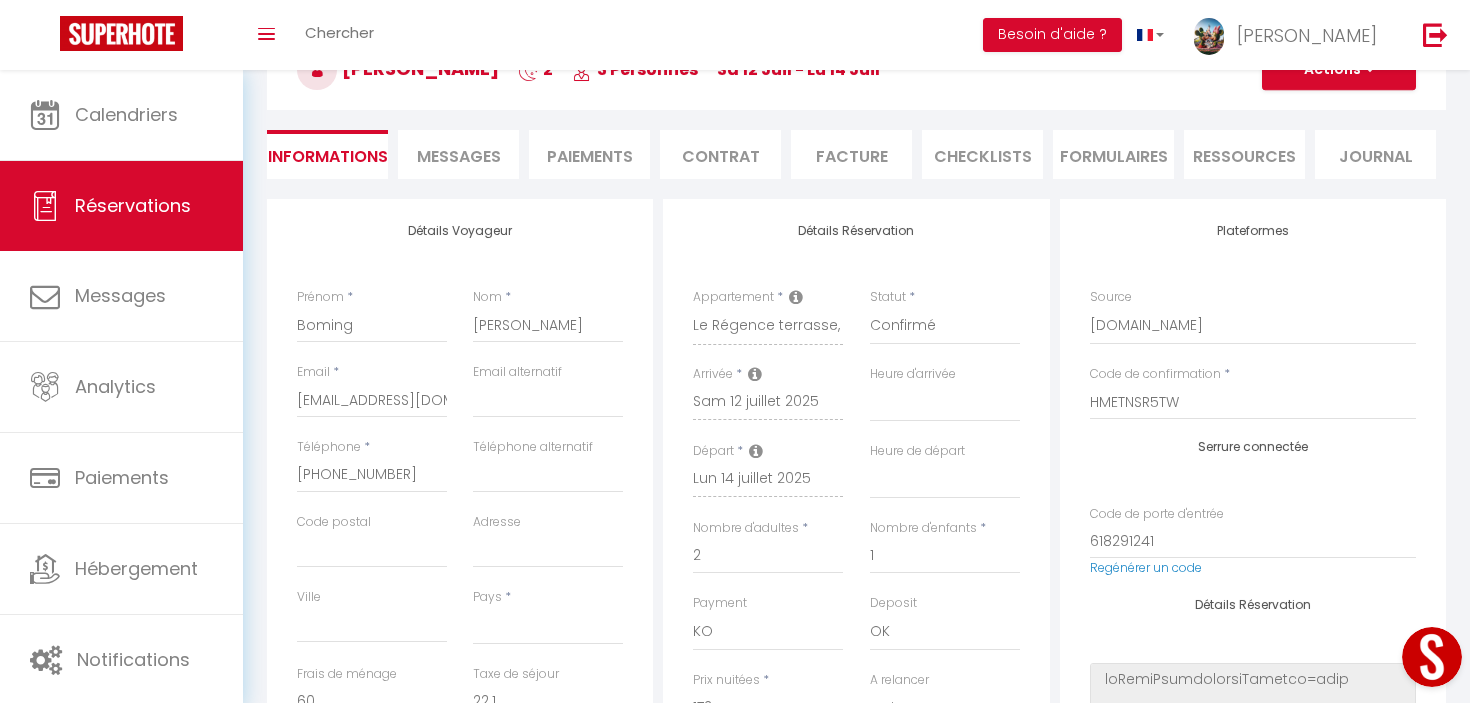 click on "Boming   Zhao   2    3 Personnes
sa 12 Juil - lu 14 Juil" at bounding box center (856, 70) 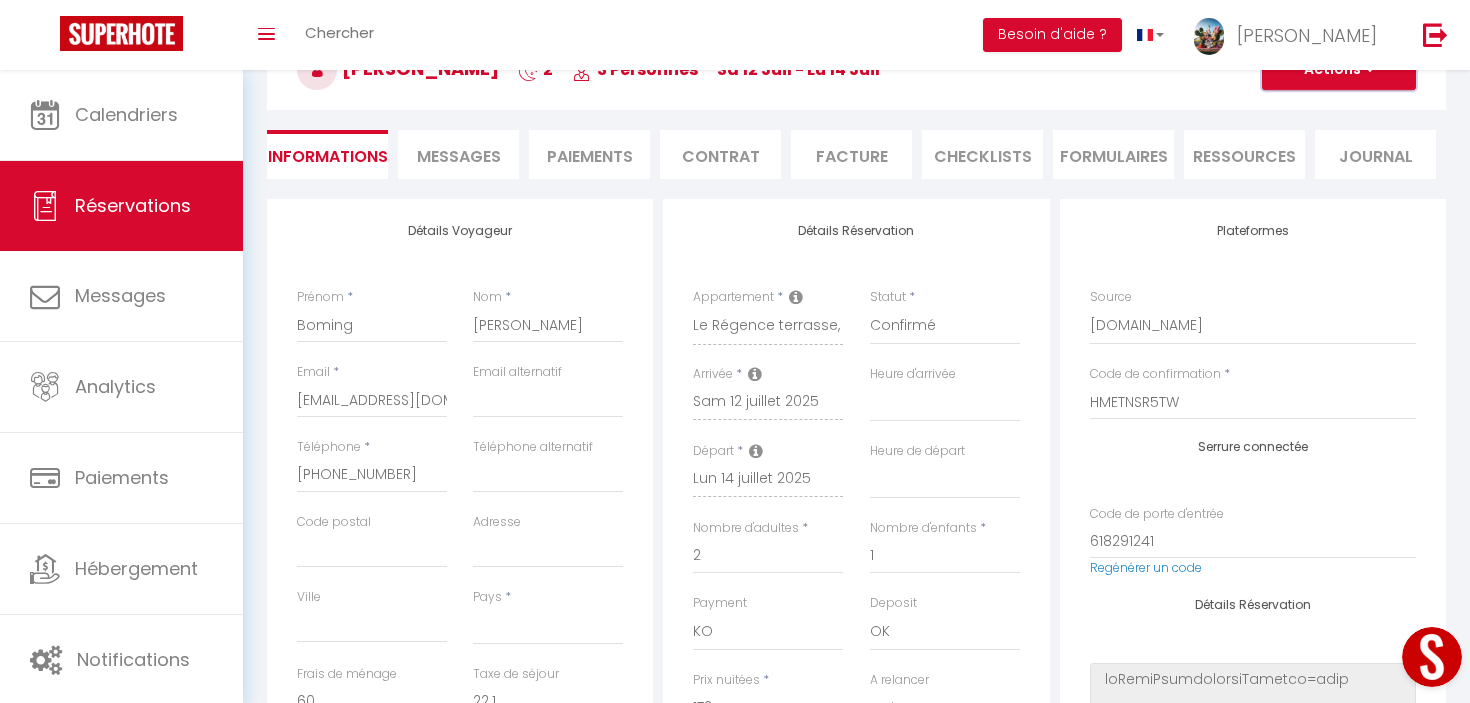 click on "Actions" at bounding box center (1339, 70) 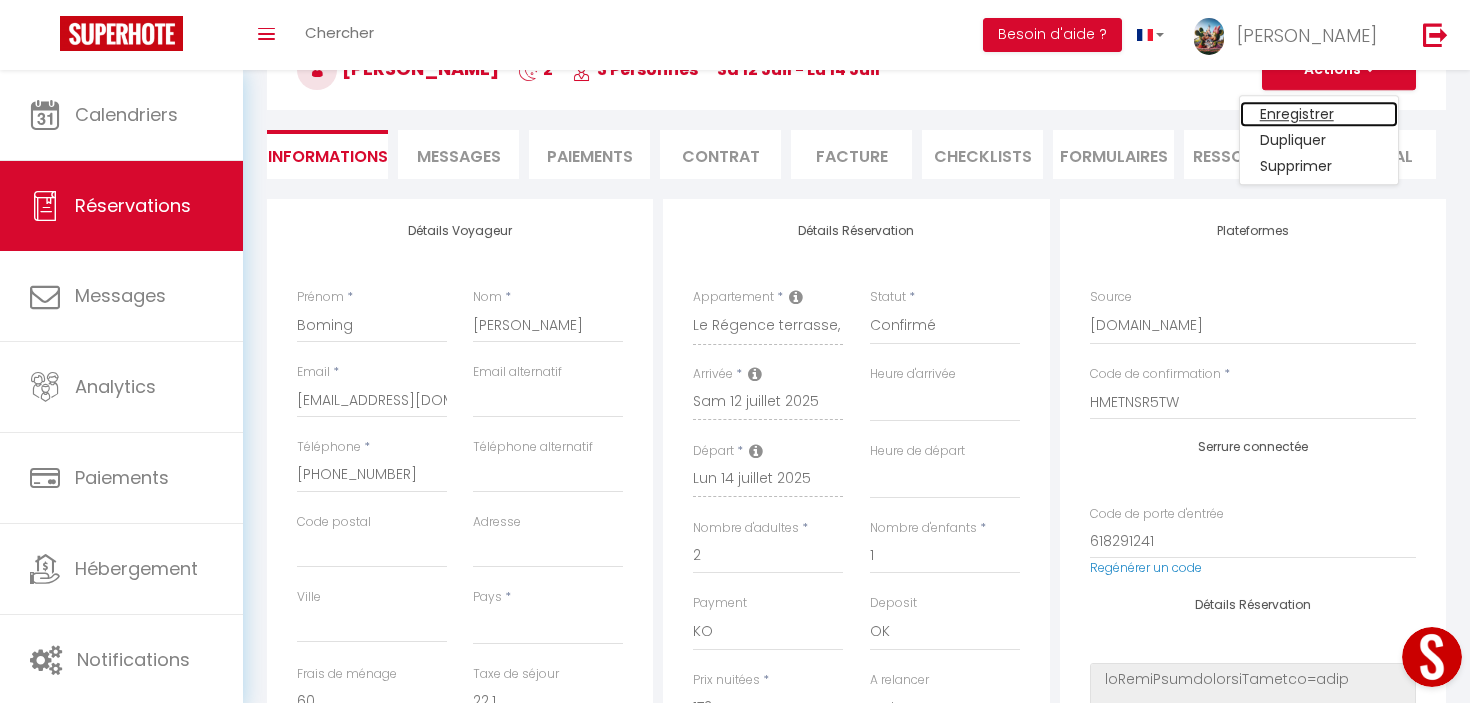 click on "Enregistrer" at bounding box center [1319, 114] 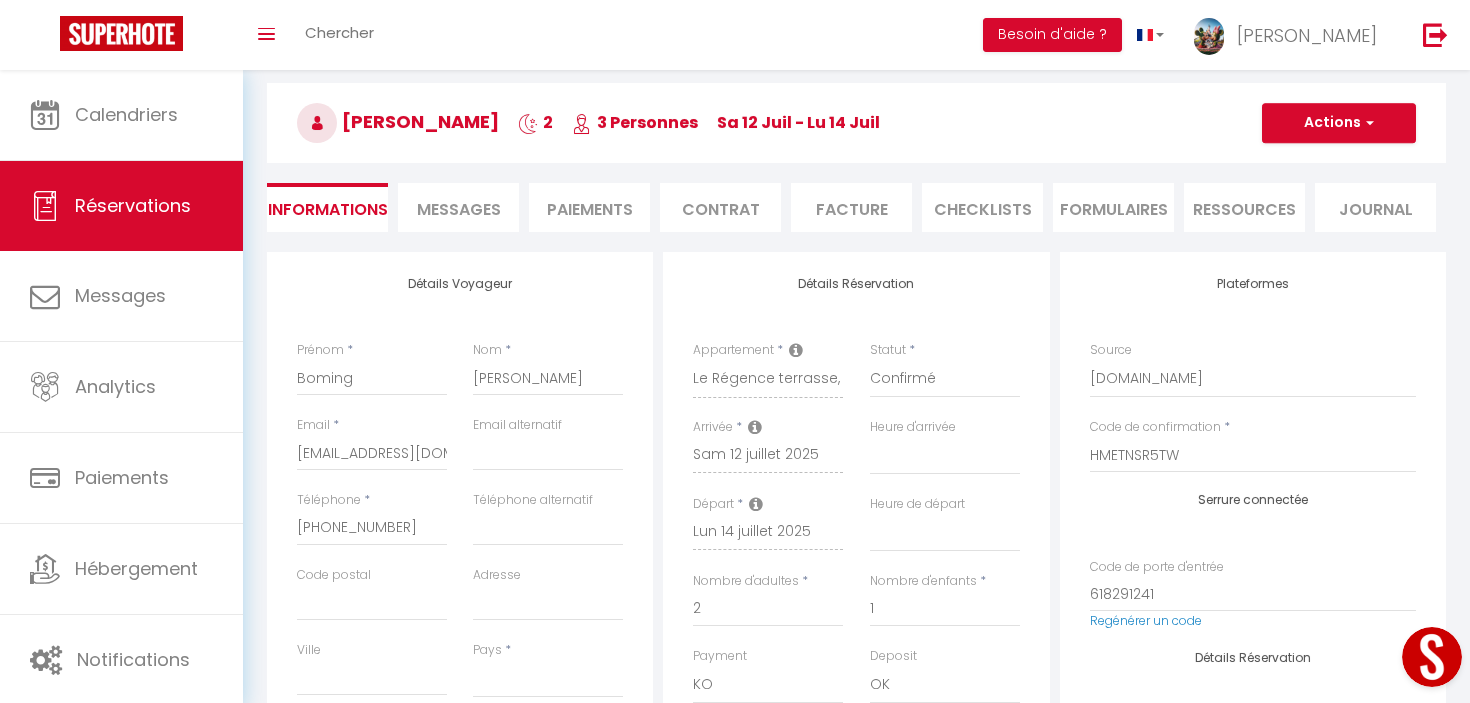 scroll, scrollTop: 0, scrollLeft: 0, axis: both 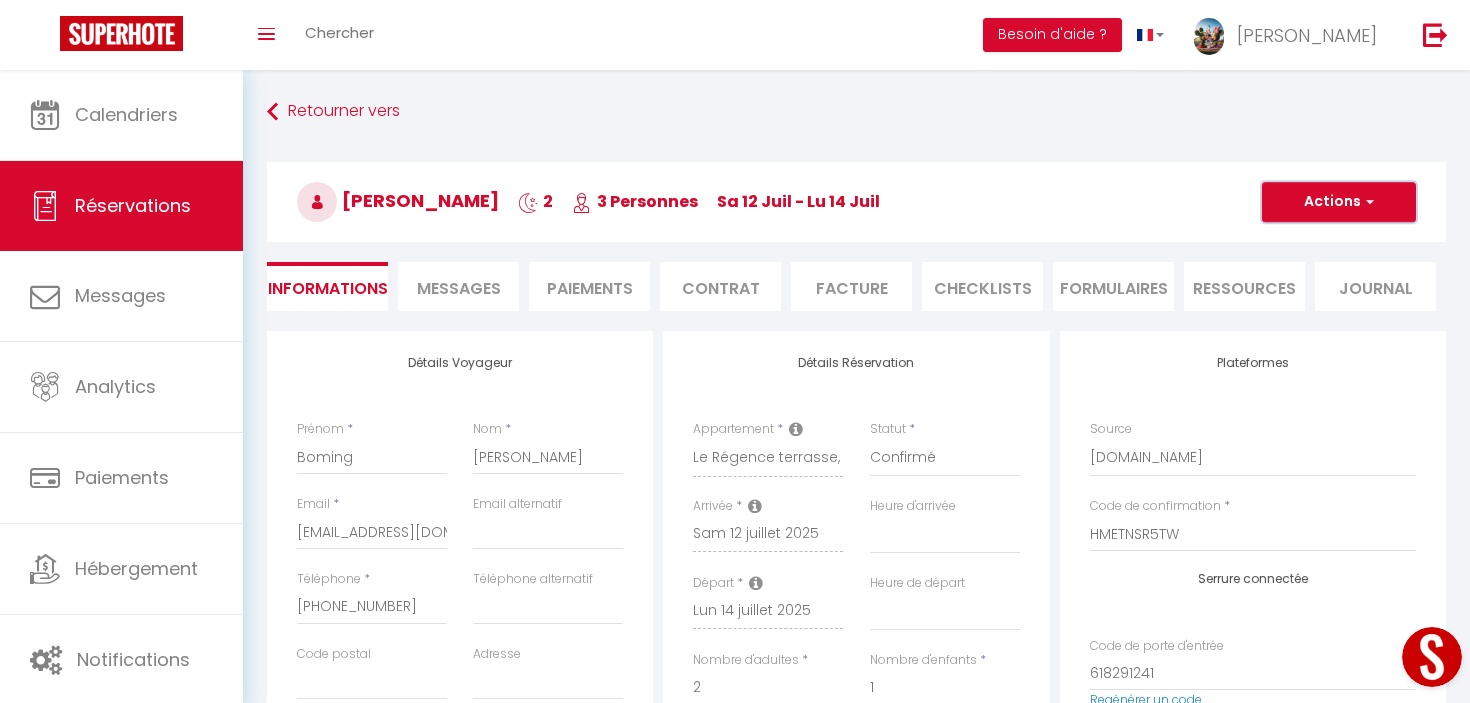 click on "Actions" at bounding box center (1339, 202) 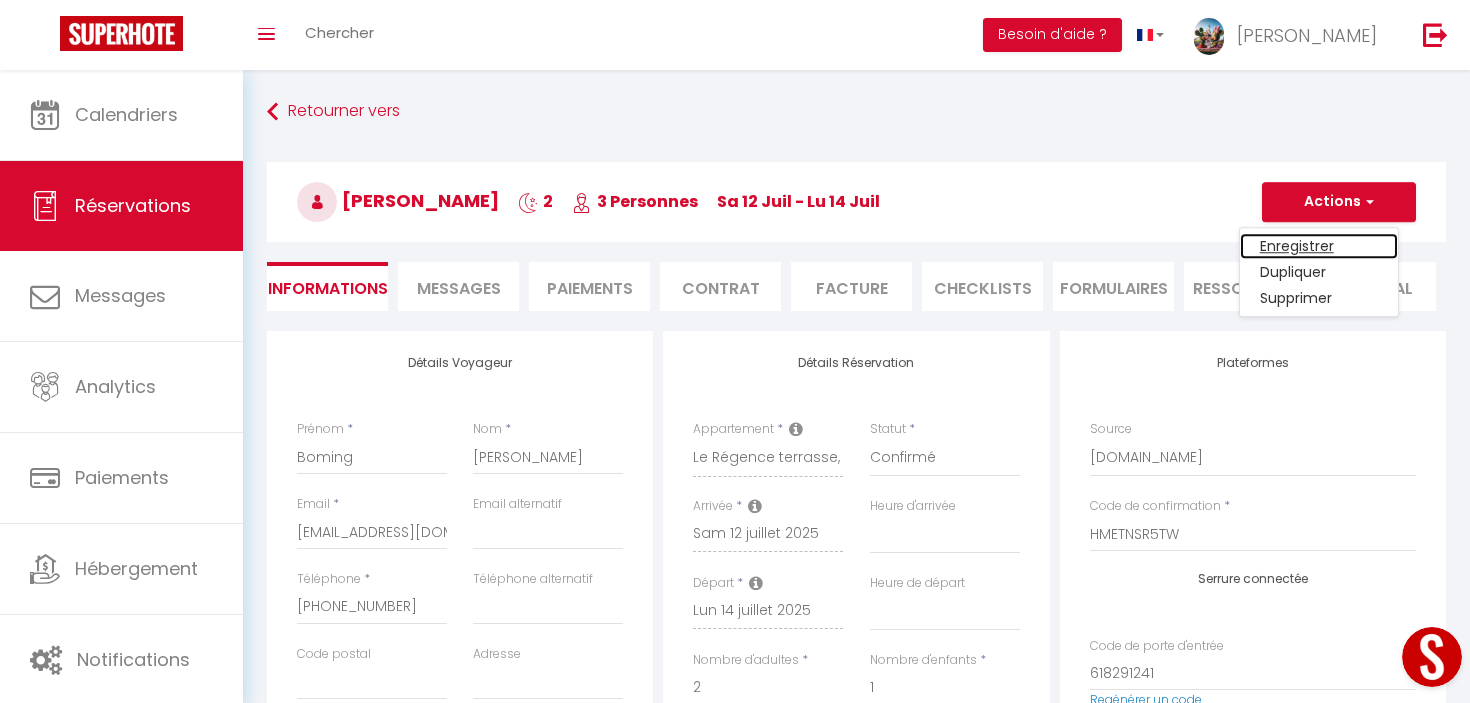 click on "Enregistrer" at bounding box center (1319, 246) 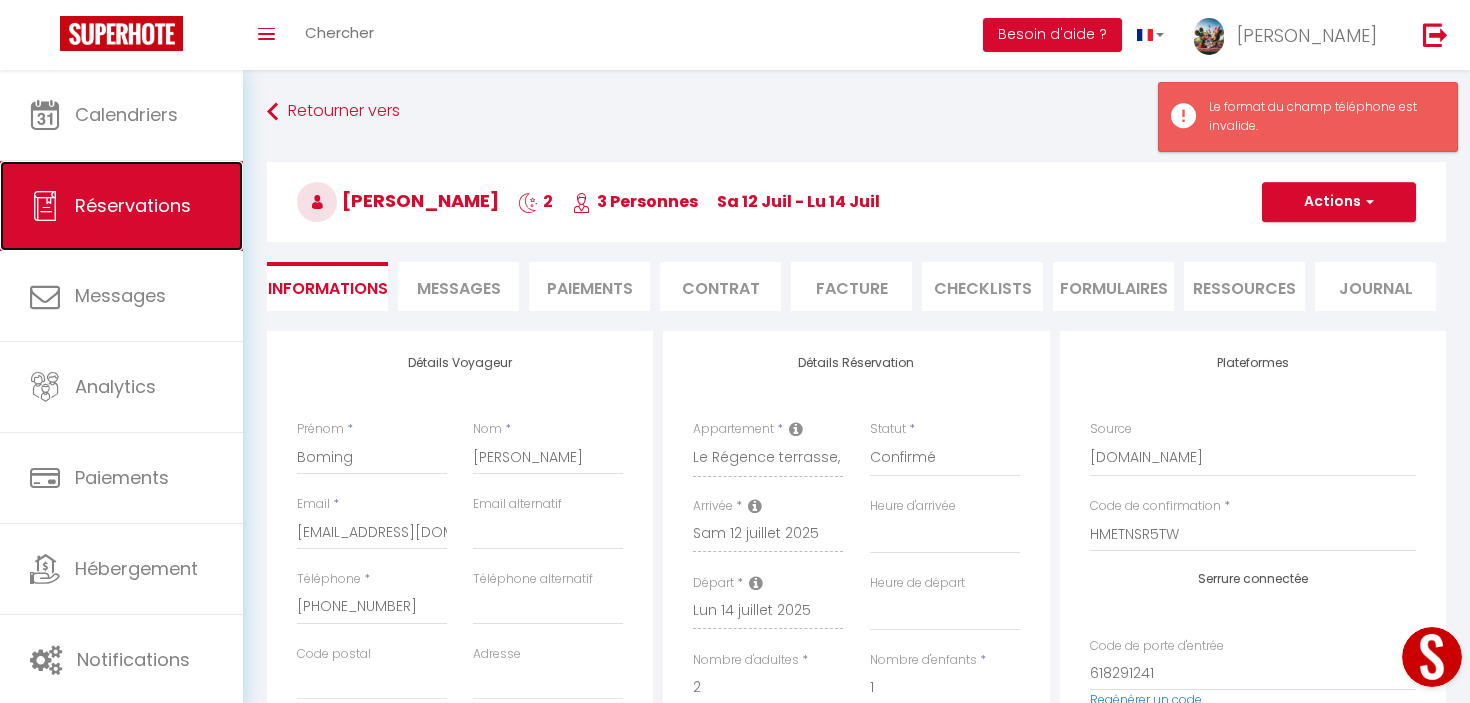 click on "Réservations" at bounding box center [121, 206] 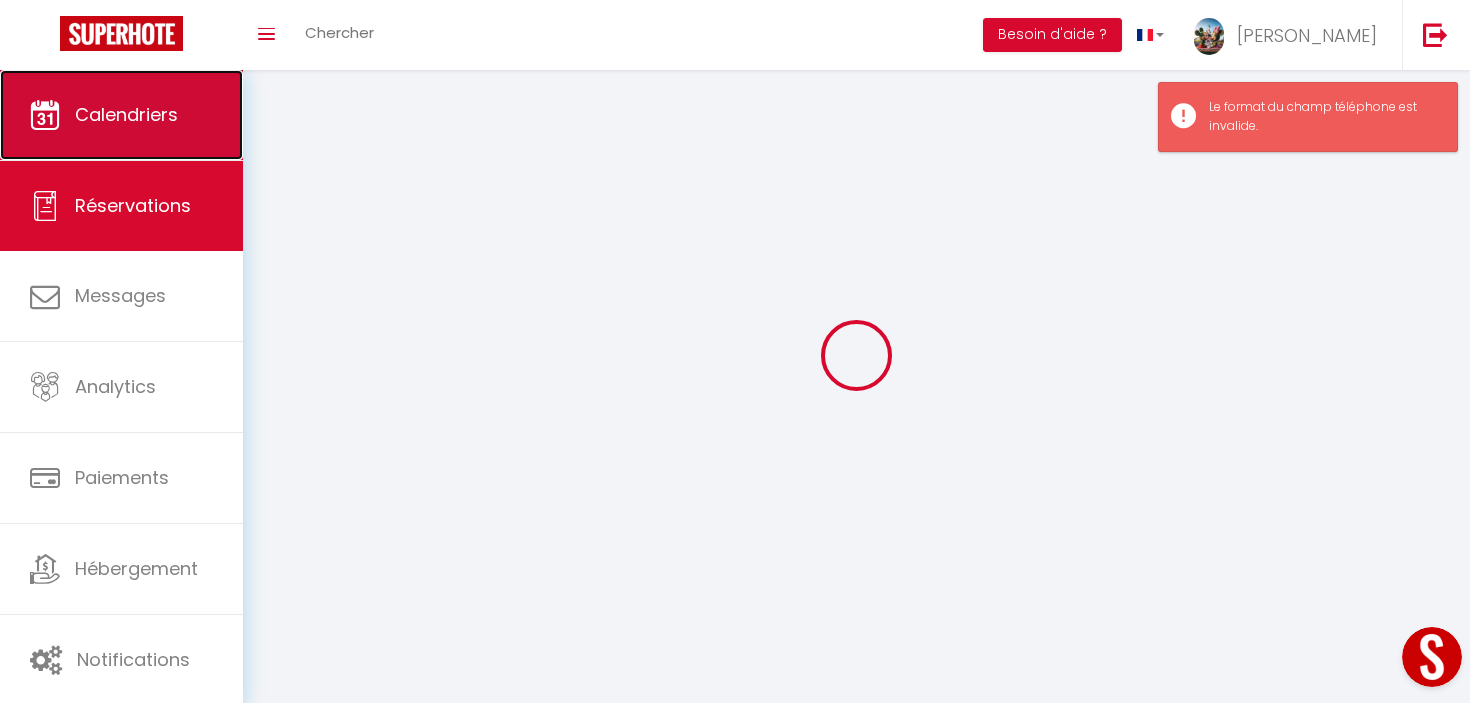click on "Calendriers" at bounding box center [121, 115] 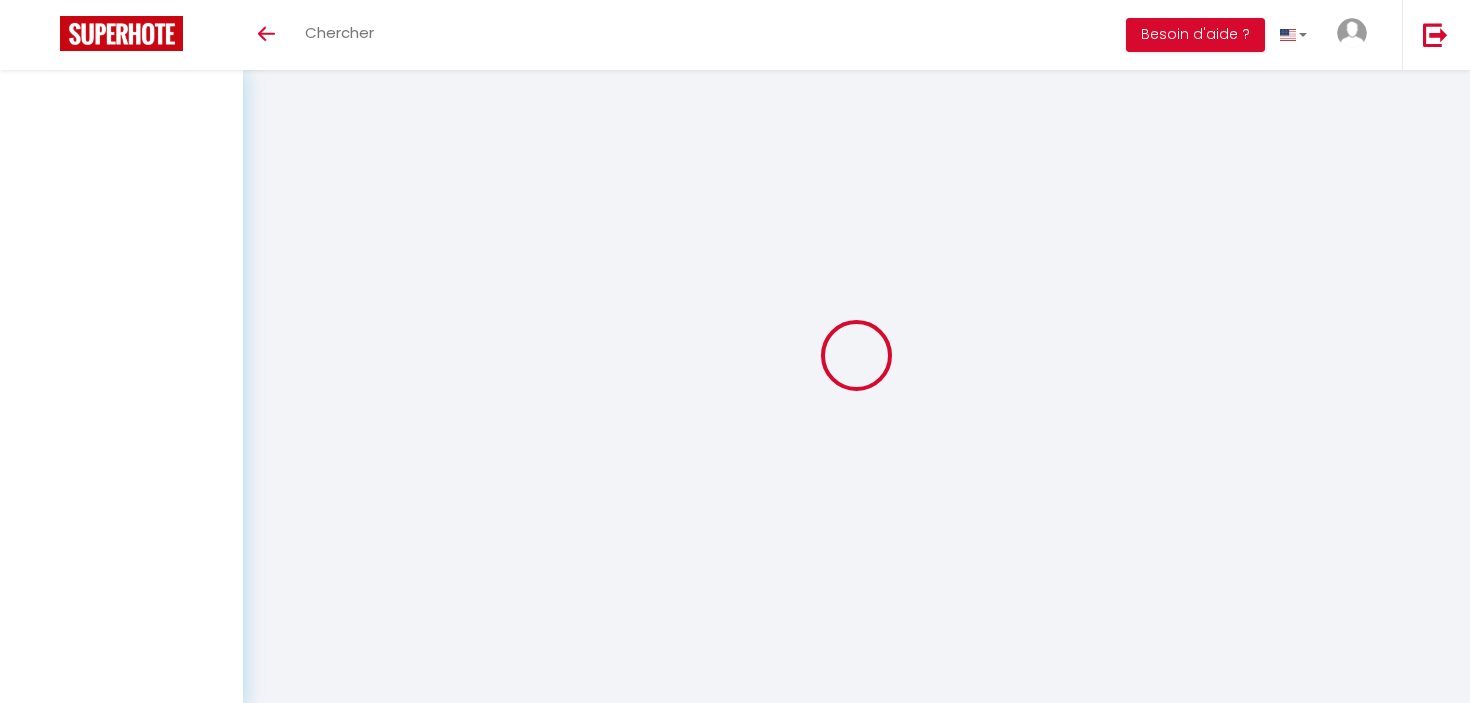 scroll, scrollTop: 0, scrollLeft: 0, axis: both 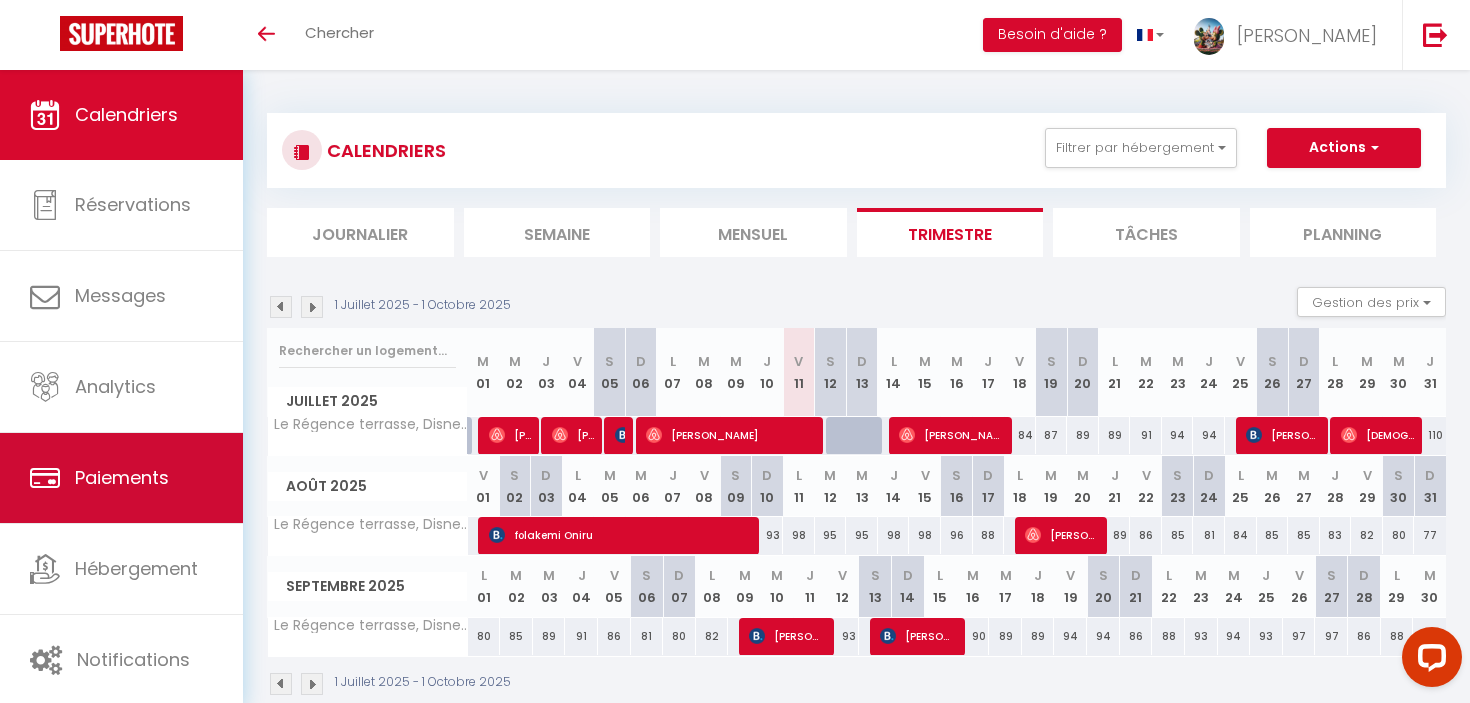click on "Paiements" at bounding box center [121, 478] 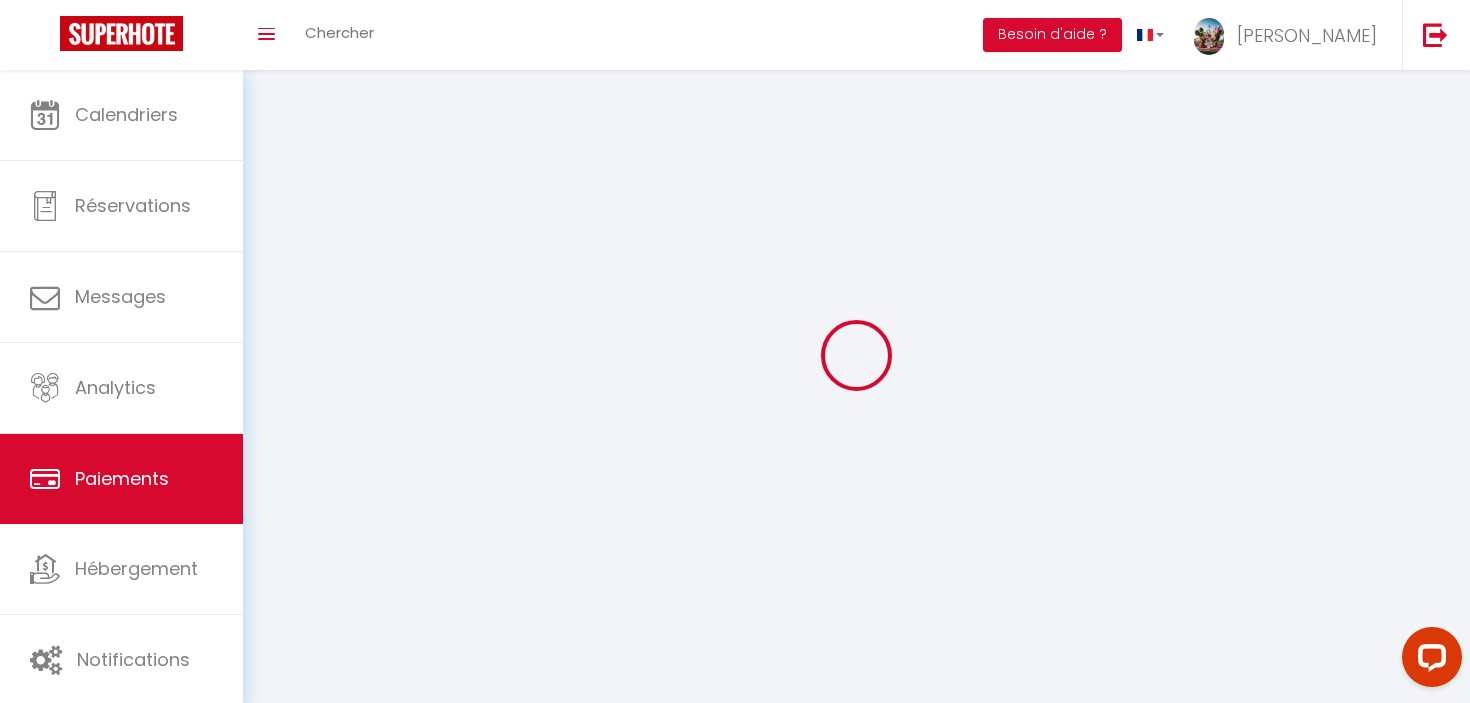 select on "2" 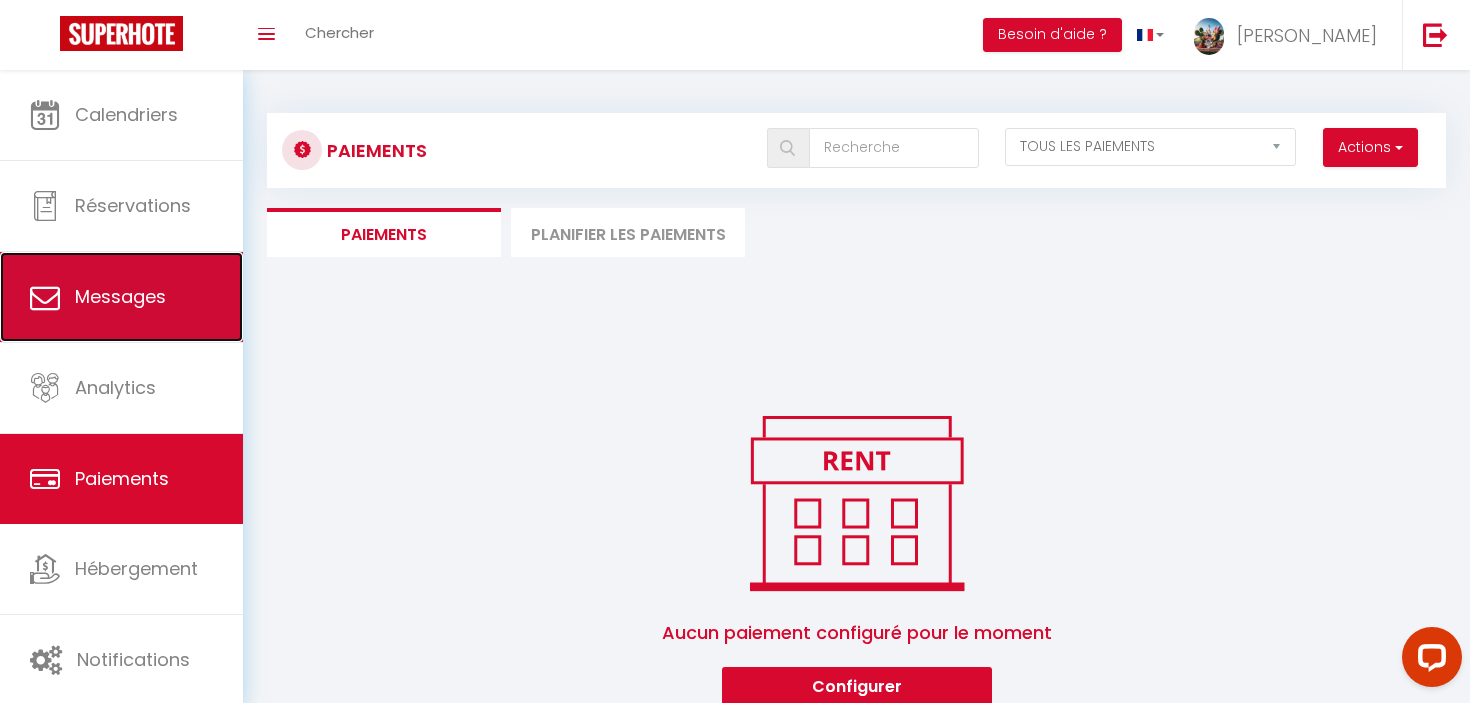click on "Messages" at bounding box center [121, 297] 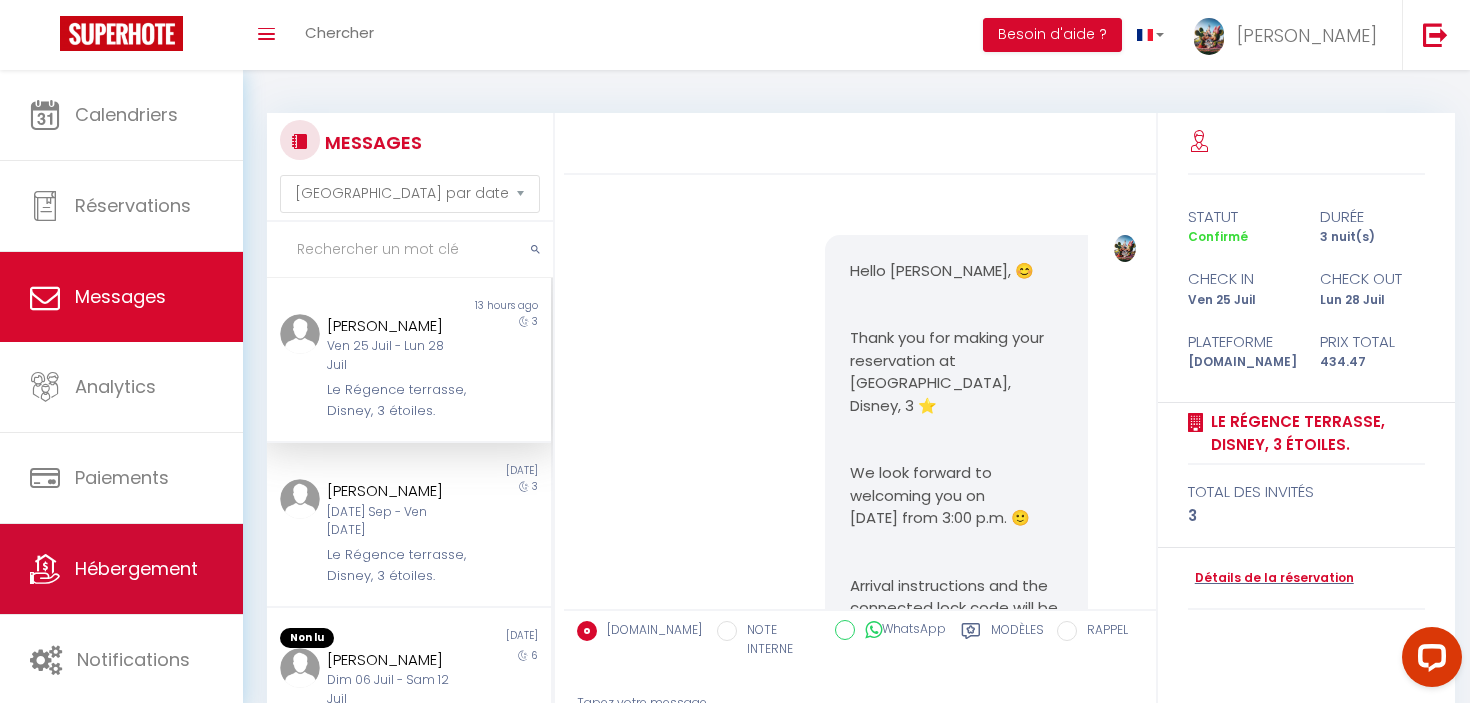 scroll, scrollTop: 2766, scrollLeft: 0, axis: vertical 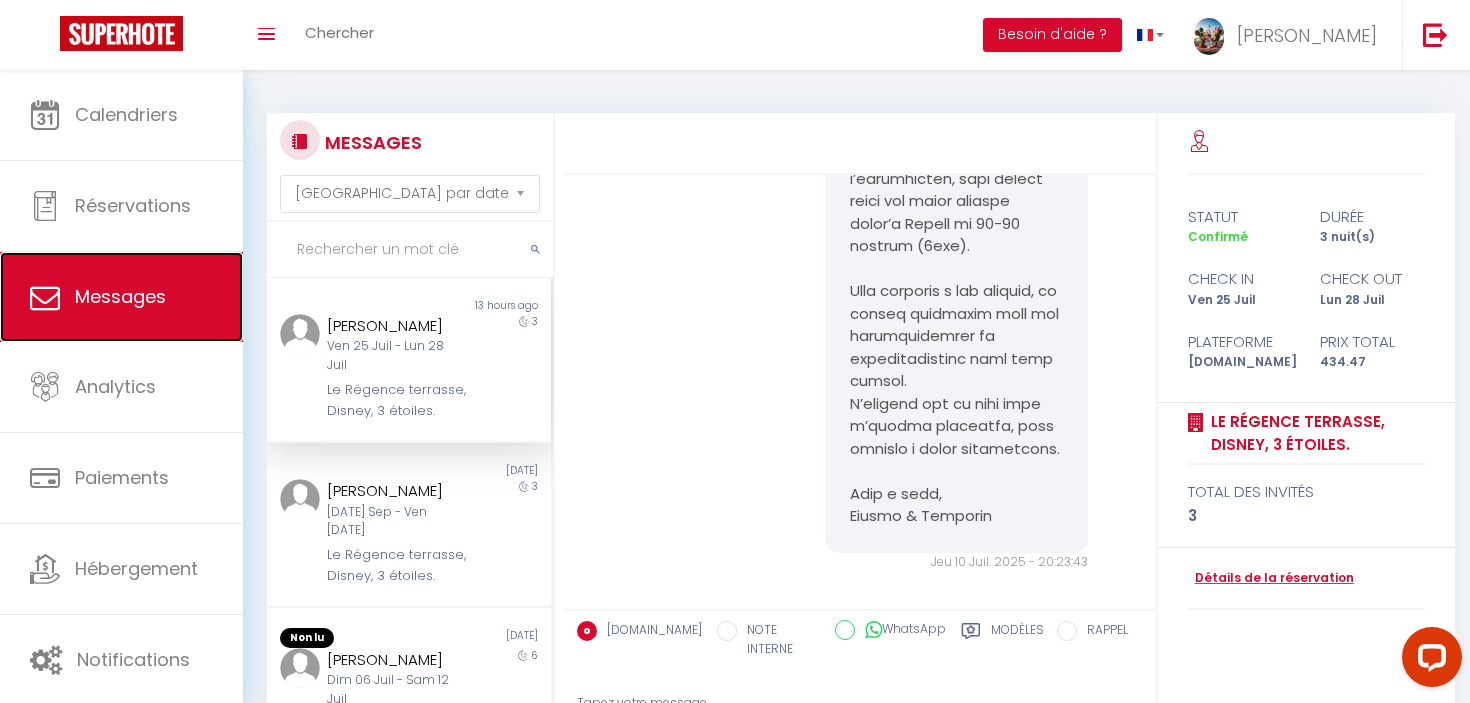 click on "Messages" at bounding box center [120, 296] 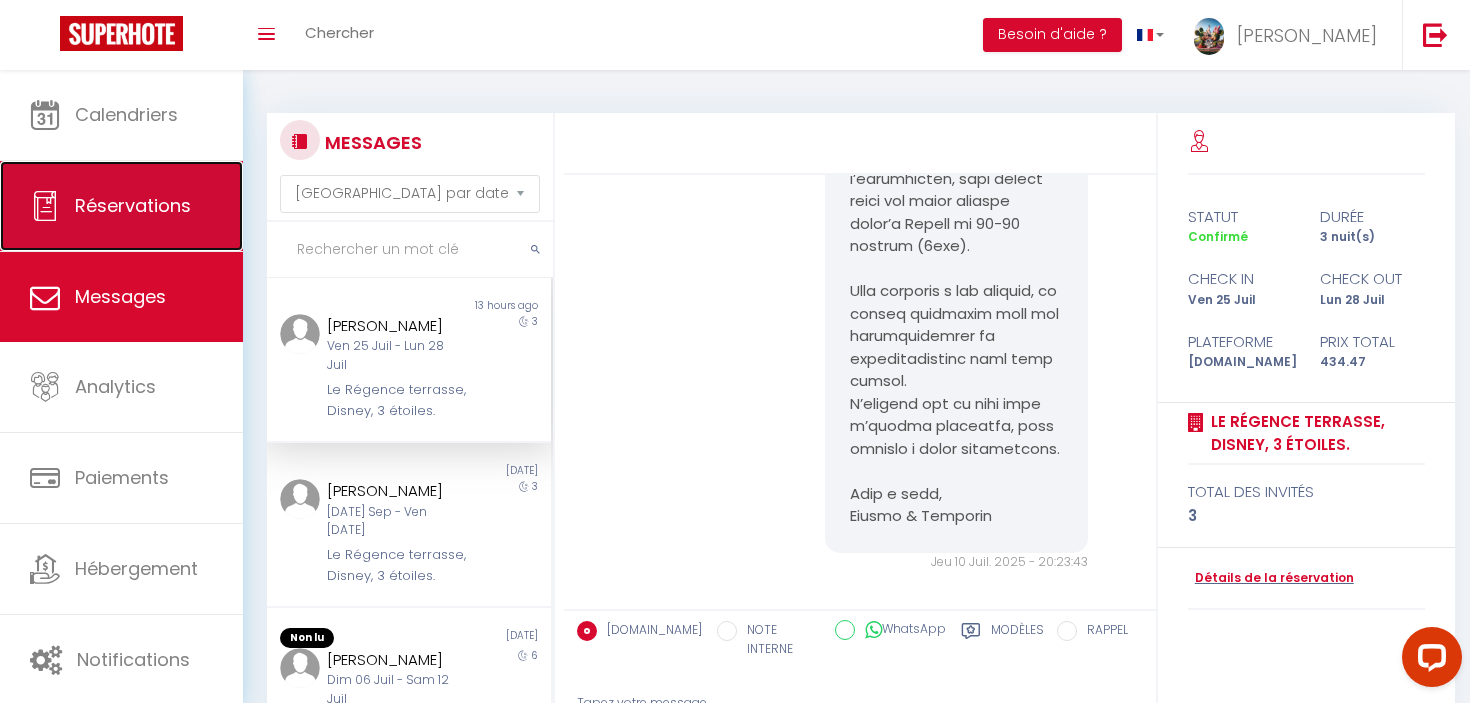 click on "Réservations" at bounding box center [133, 205] 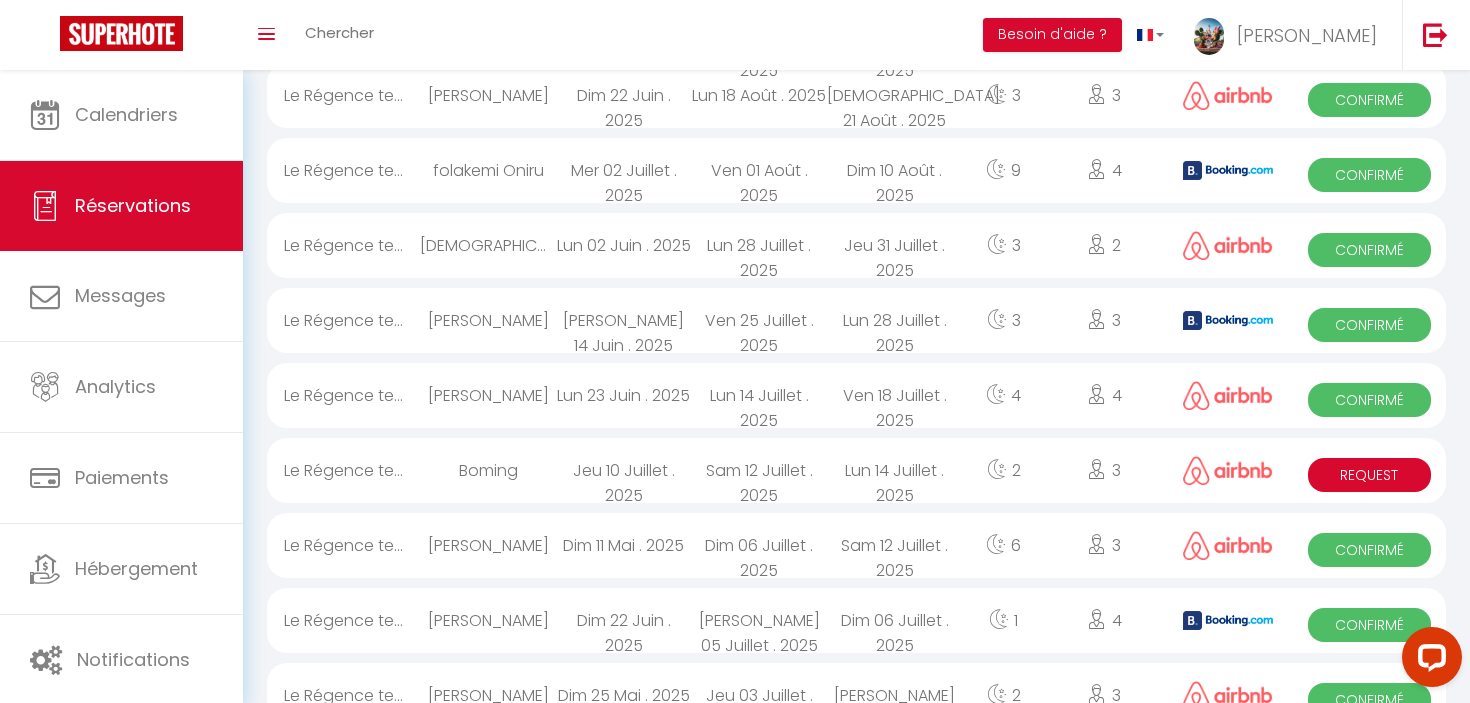 scroll, scrollTop: 391, scrollLeft: 0, axis: vertical 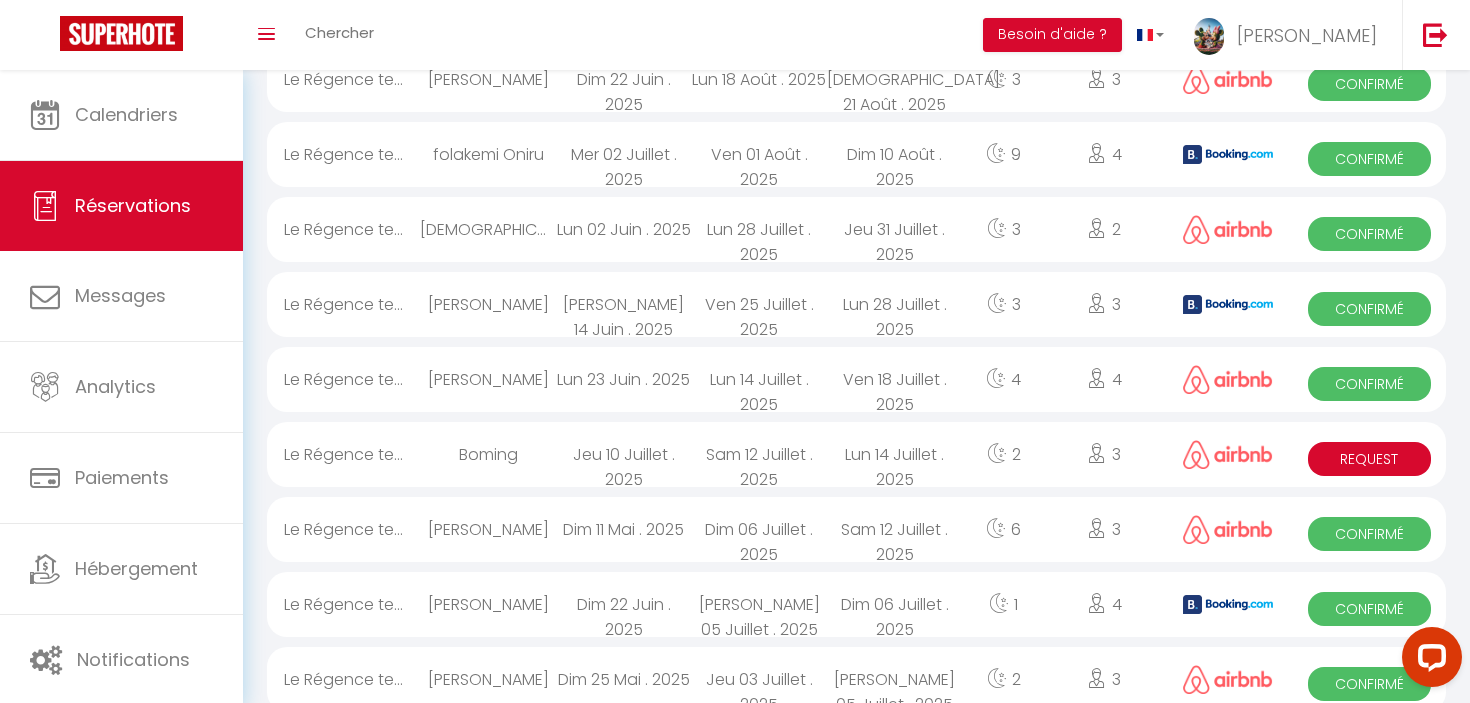click on "Sam 12 Juillet . 2025" at bounding box center (895, 529) 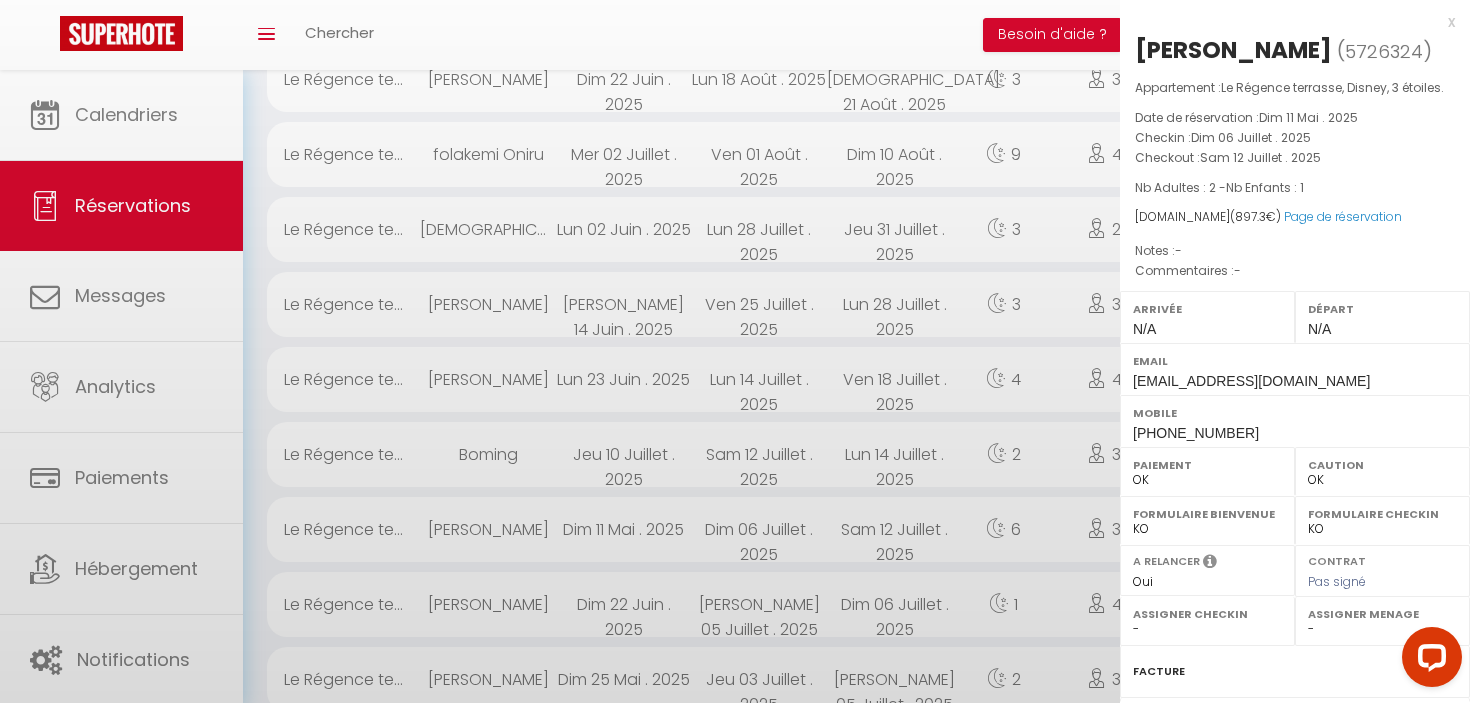 select on "22864" 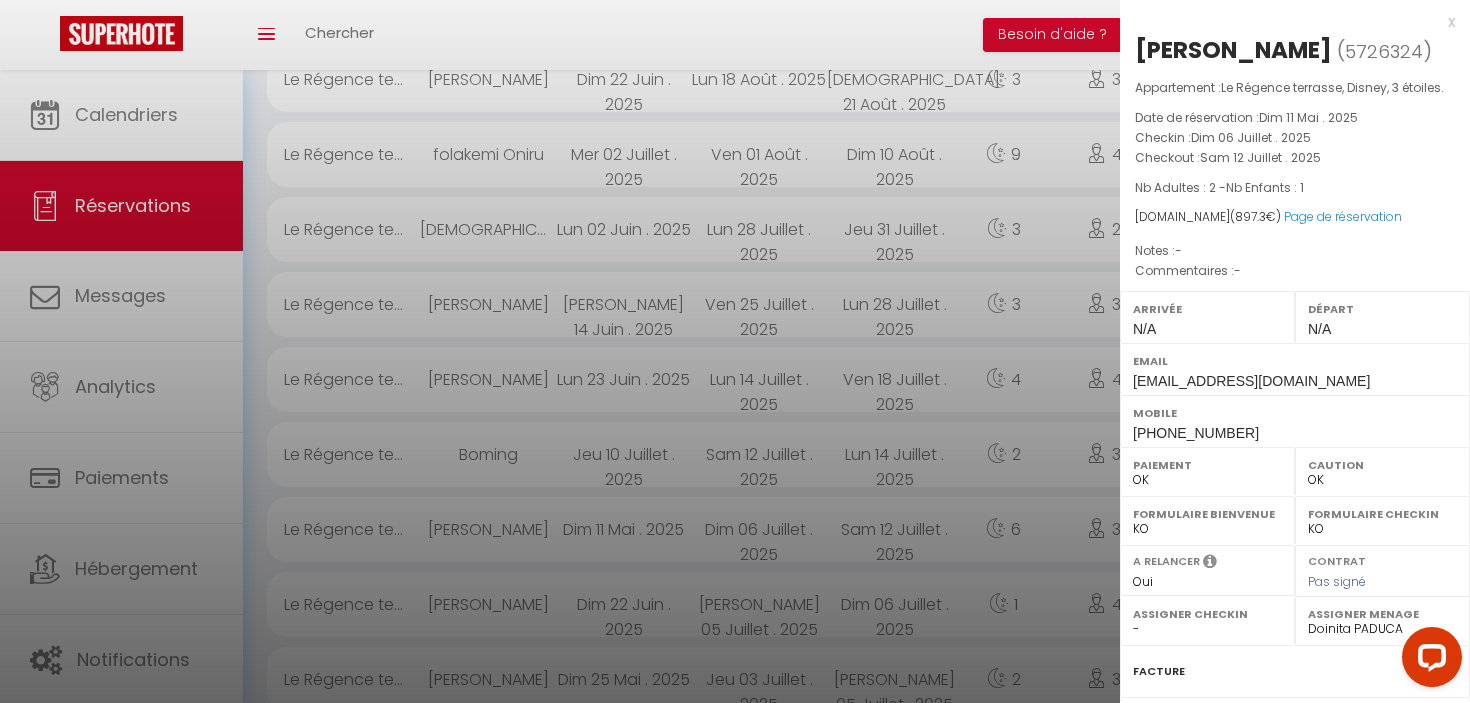 click on "x" at bounding box center (1287, 22) 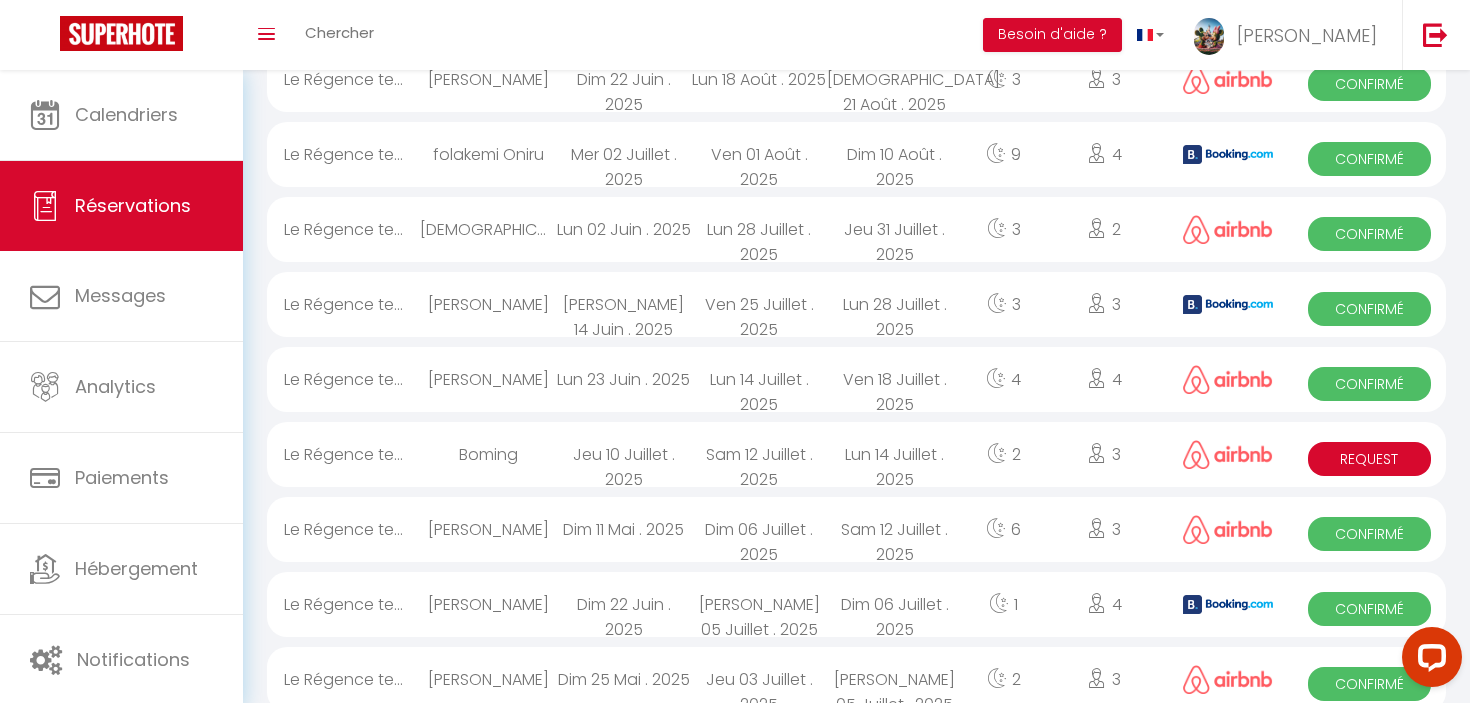 click on "Request" at bounding box center (1369, 459) 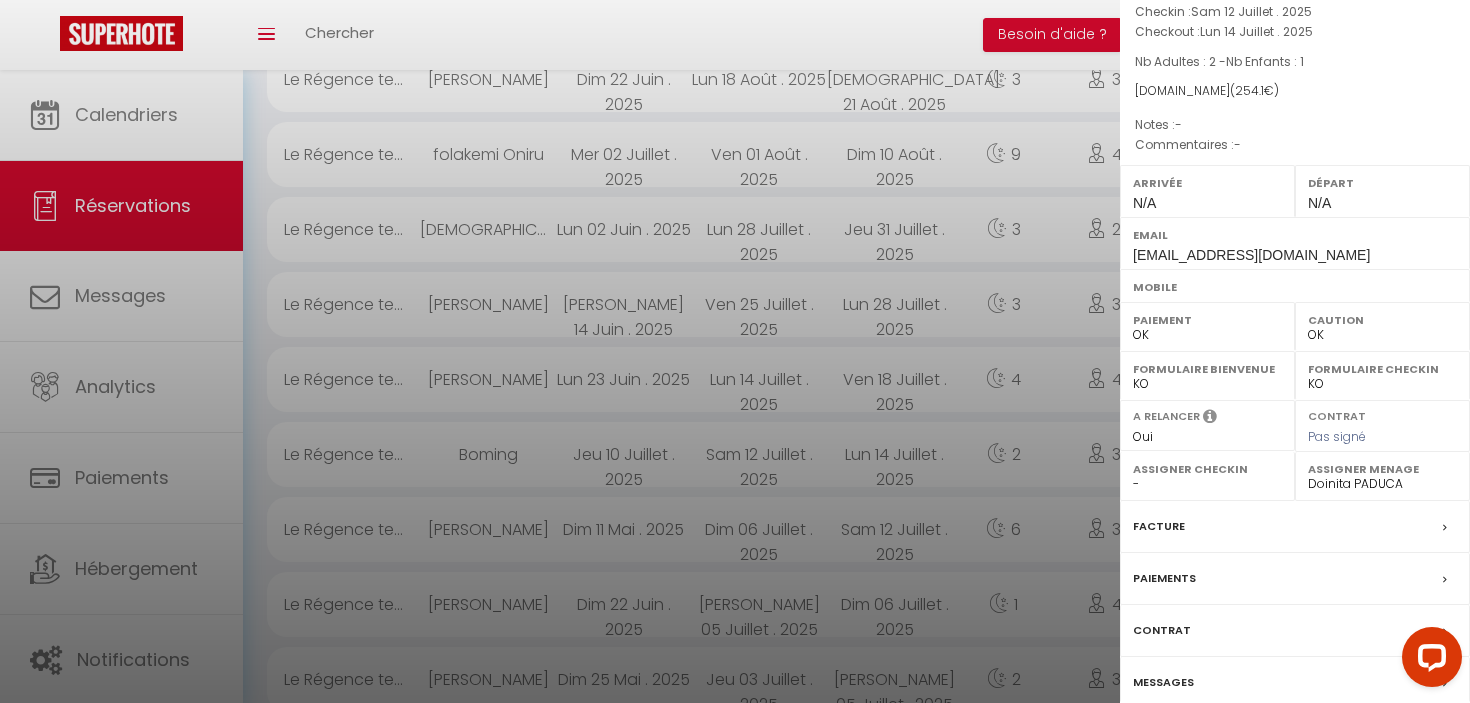 scroll, scrollTop: 210, scrollLeft: 0, axis: vertical 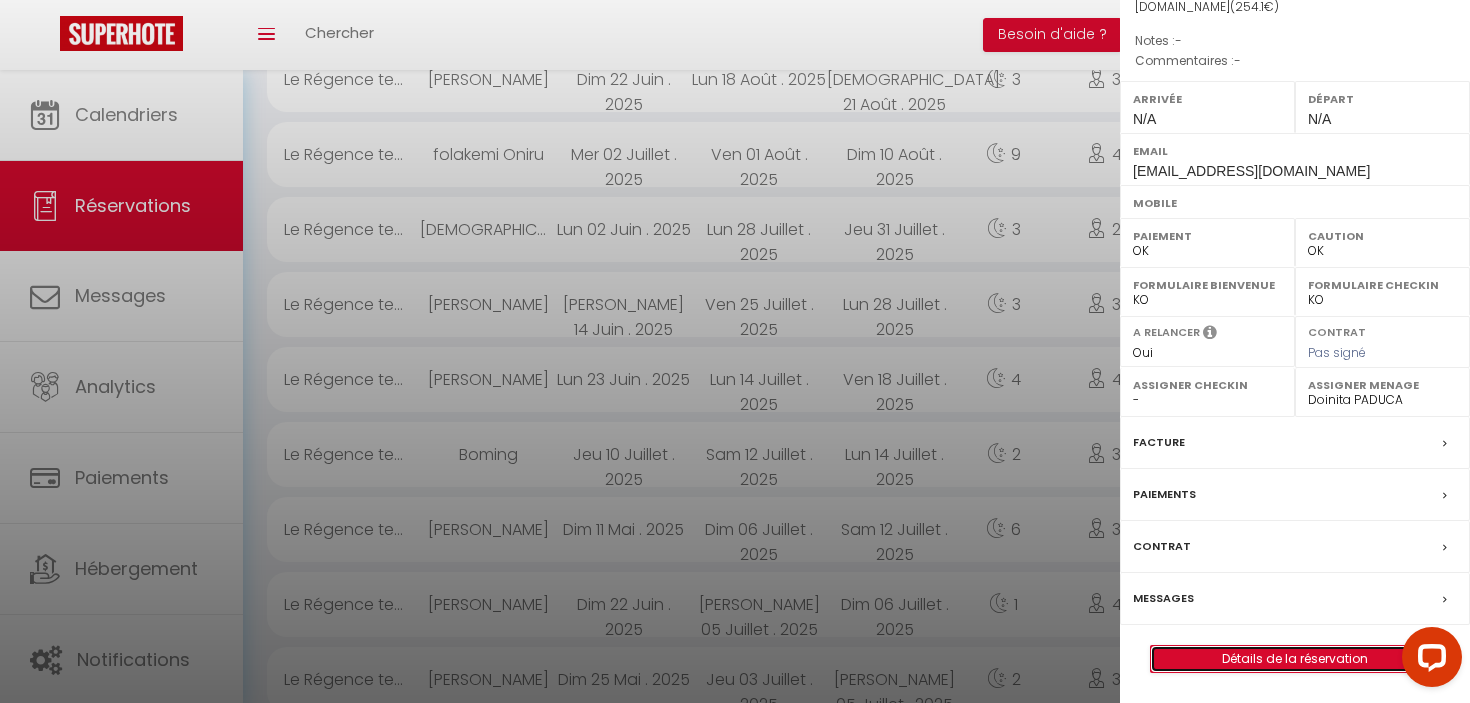 click on "Détails de la réservation" at bounding box center [1295, 659] 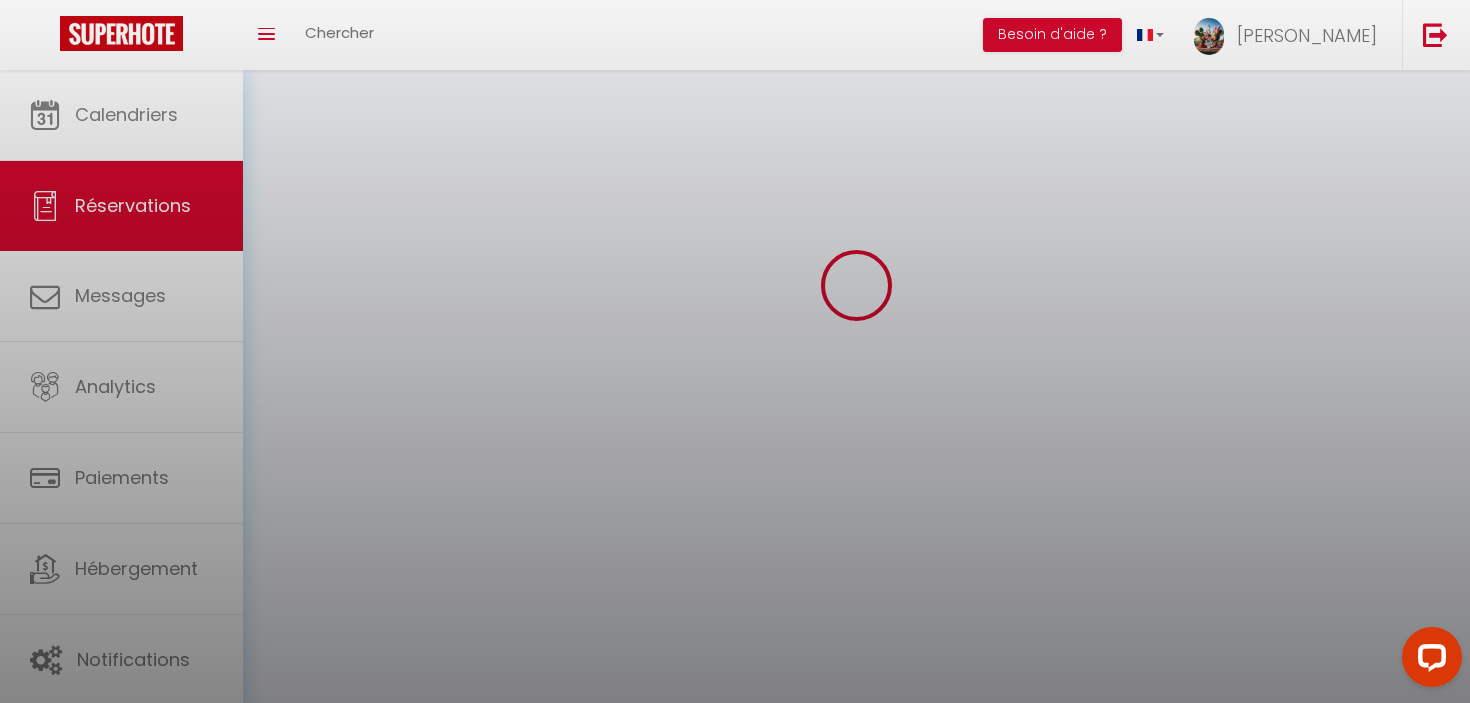 scroll, scrollTop: 0, scrollLeft: 0, axis: both 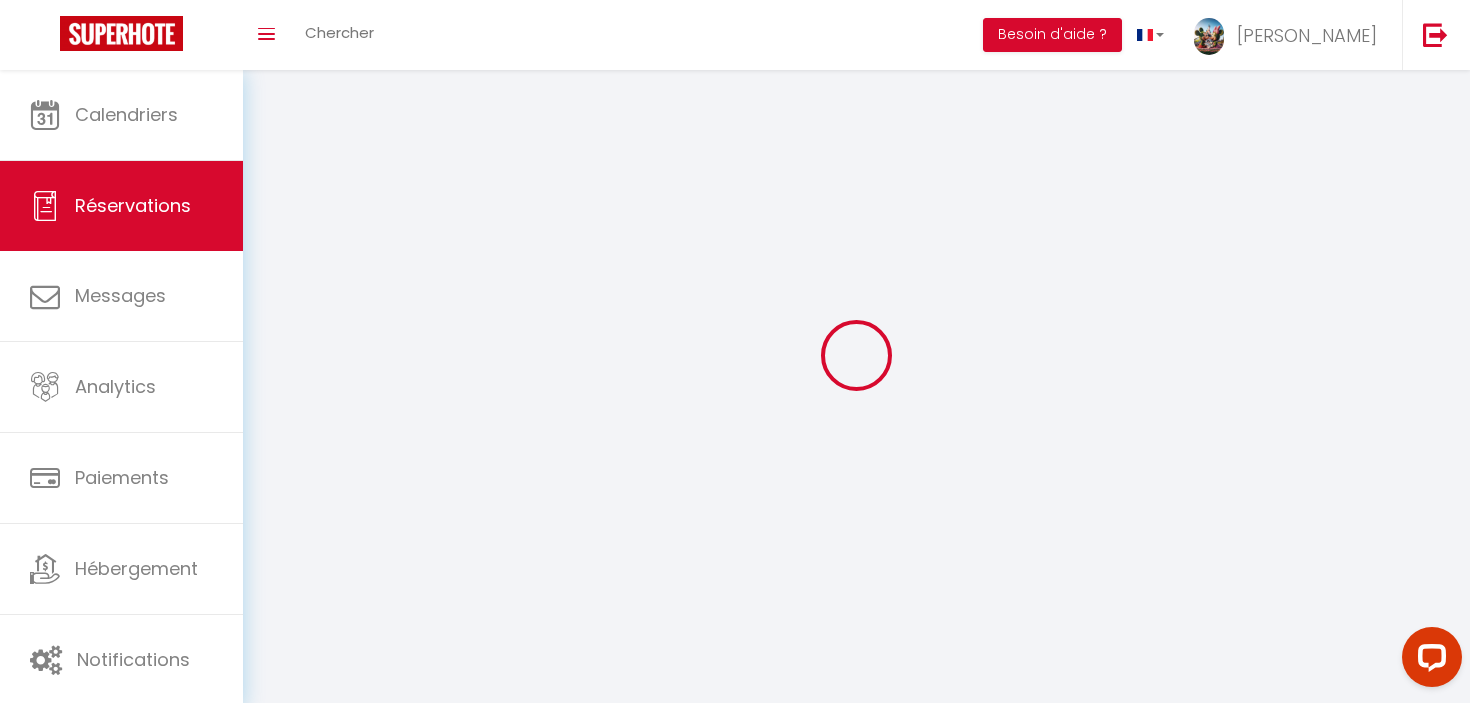 select 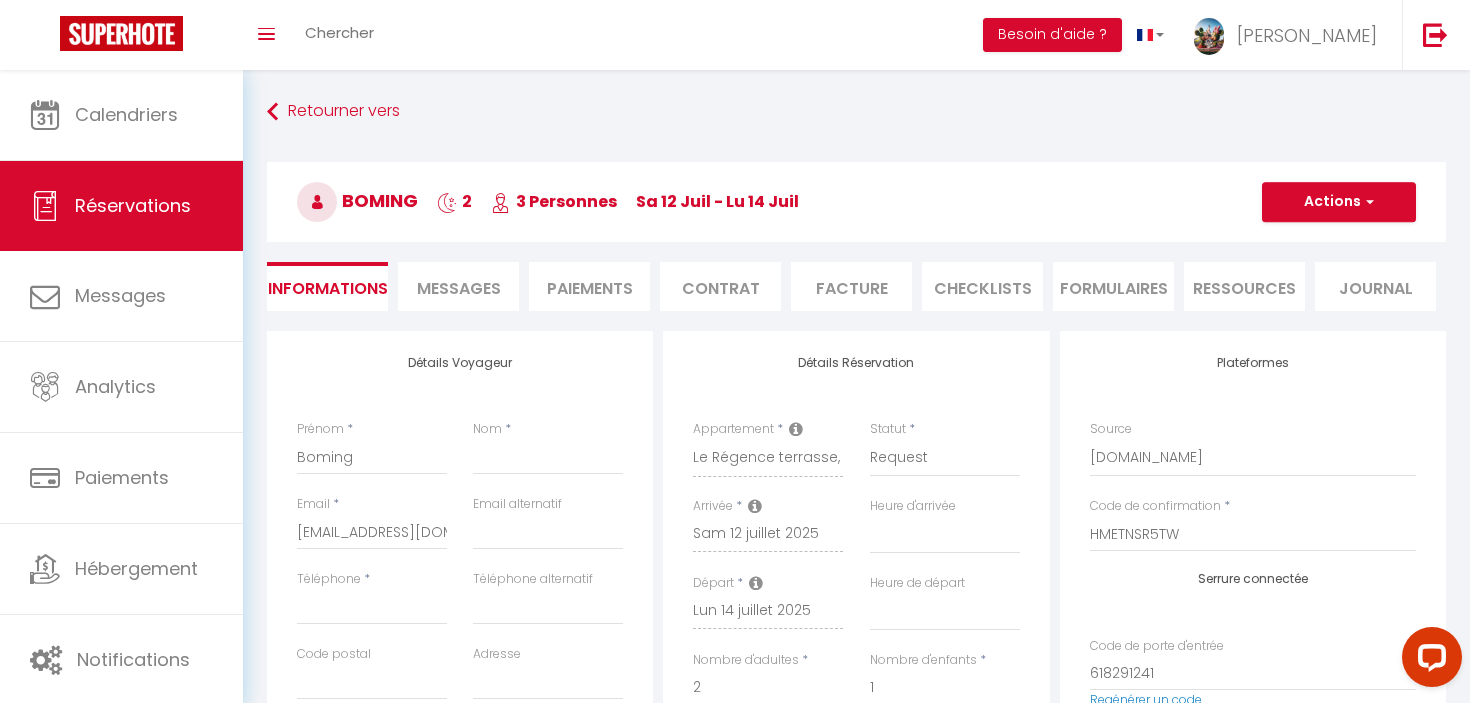 checkbox on "false" 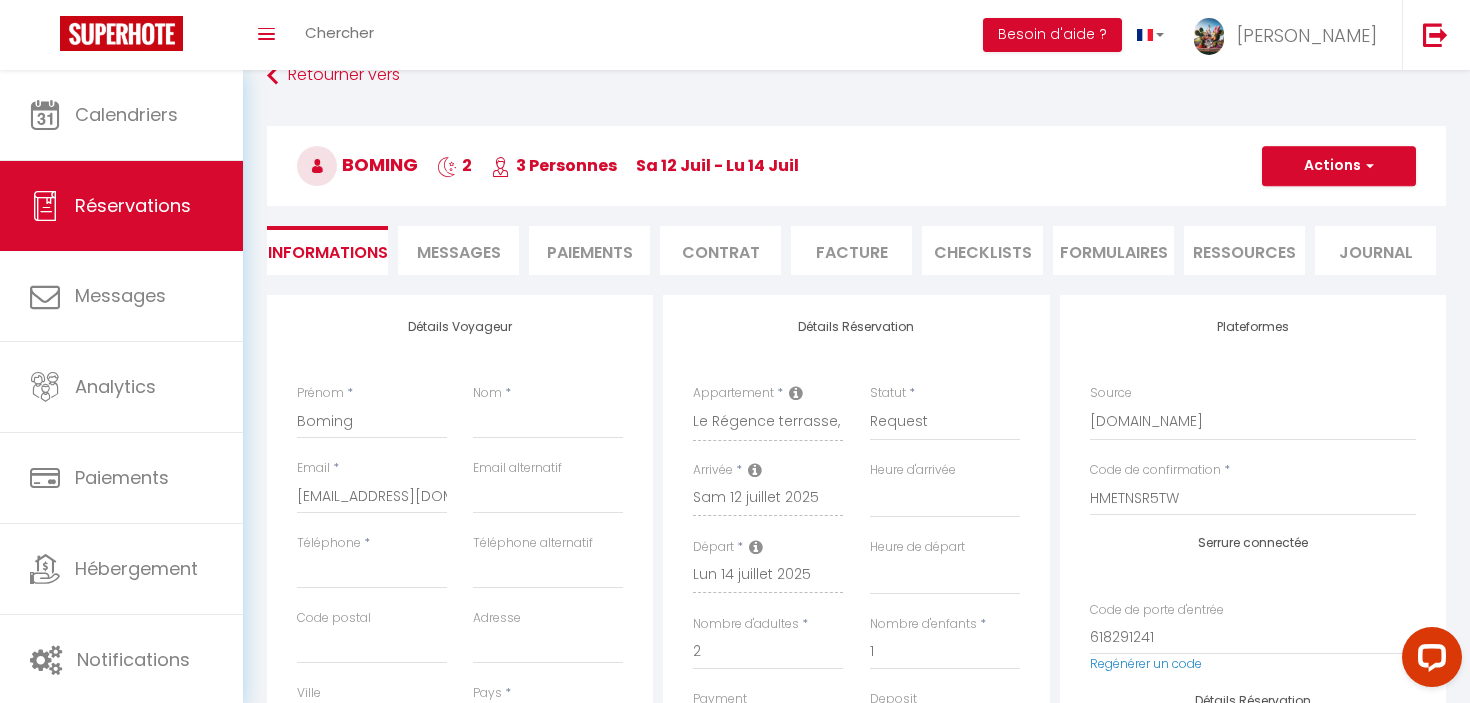 scroll, scrollTop: 60, scrollLeft: 0, axis: vertical 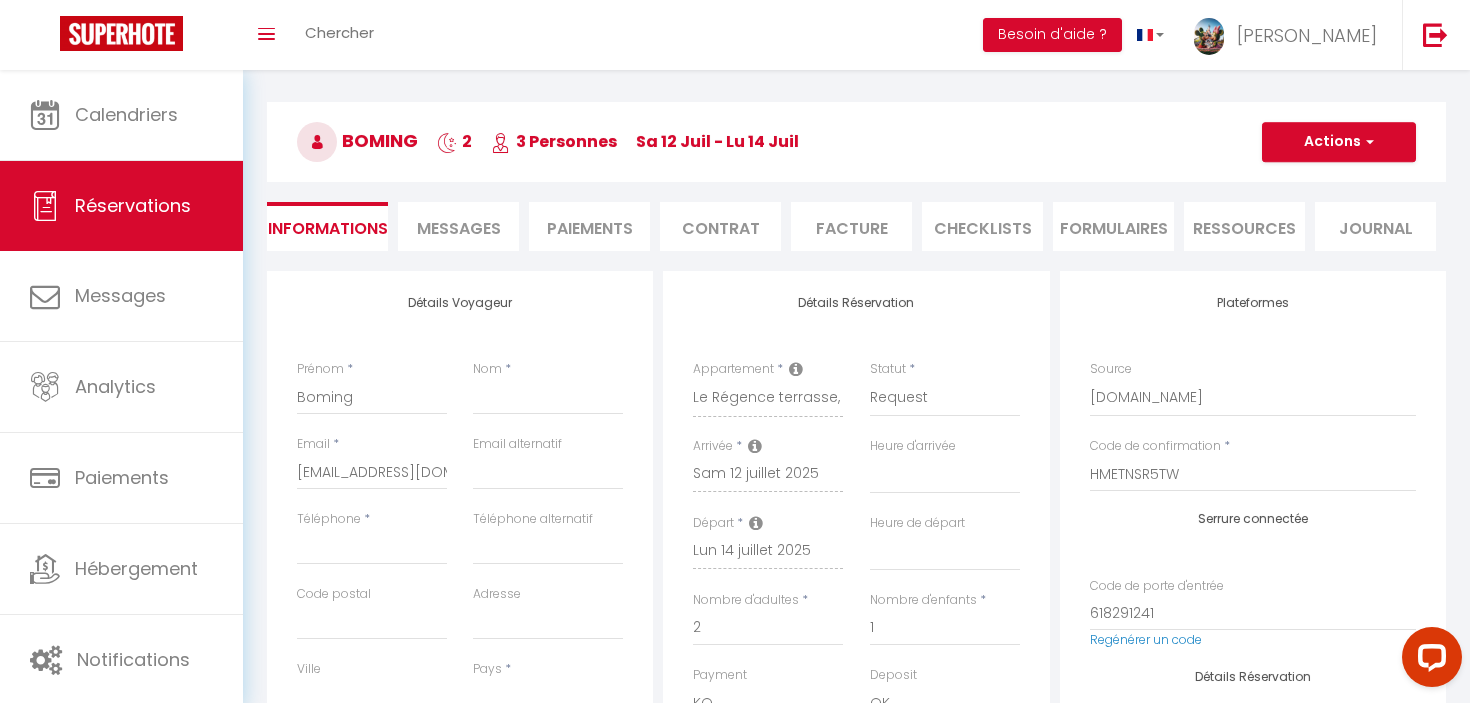 click on "Nom   *" at bounding box center (548, 387) 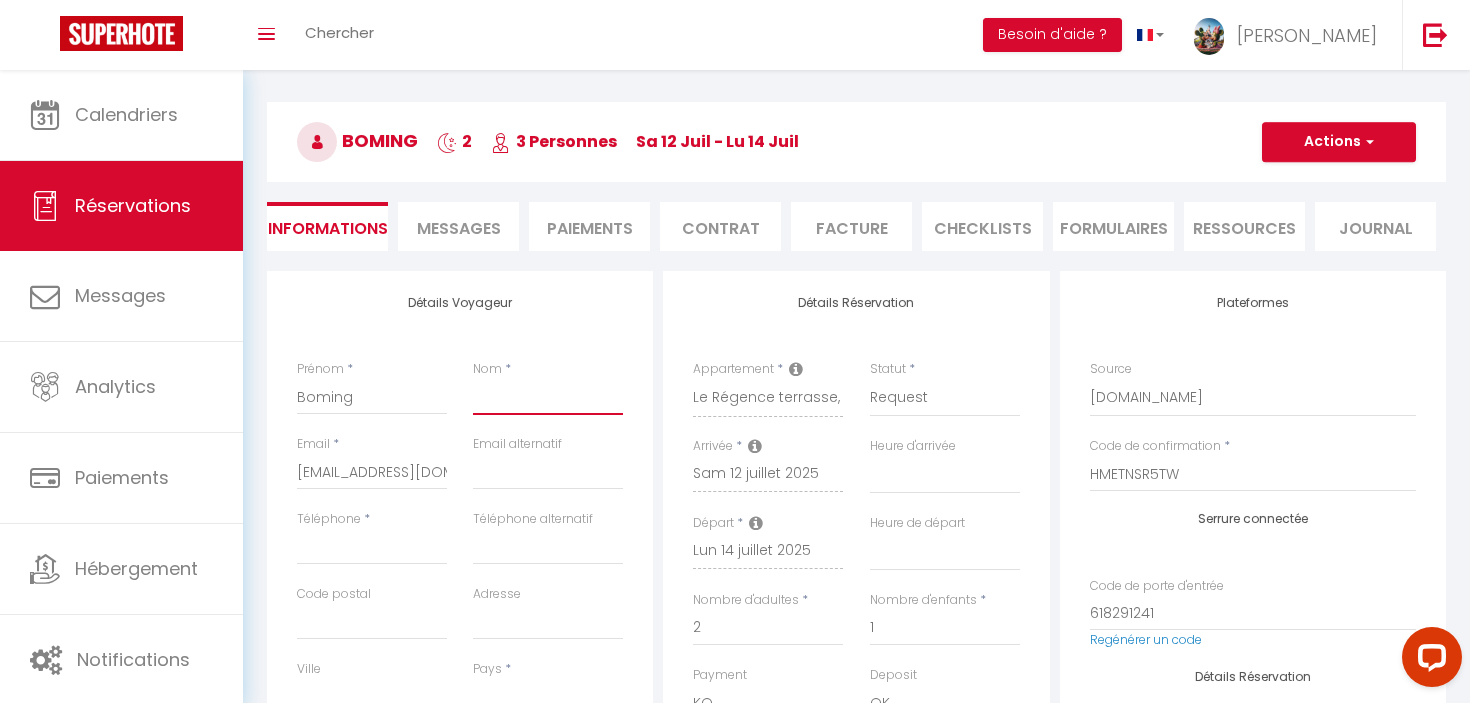 click on "Nom" at bounding box center [548, 397] 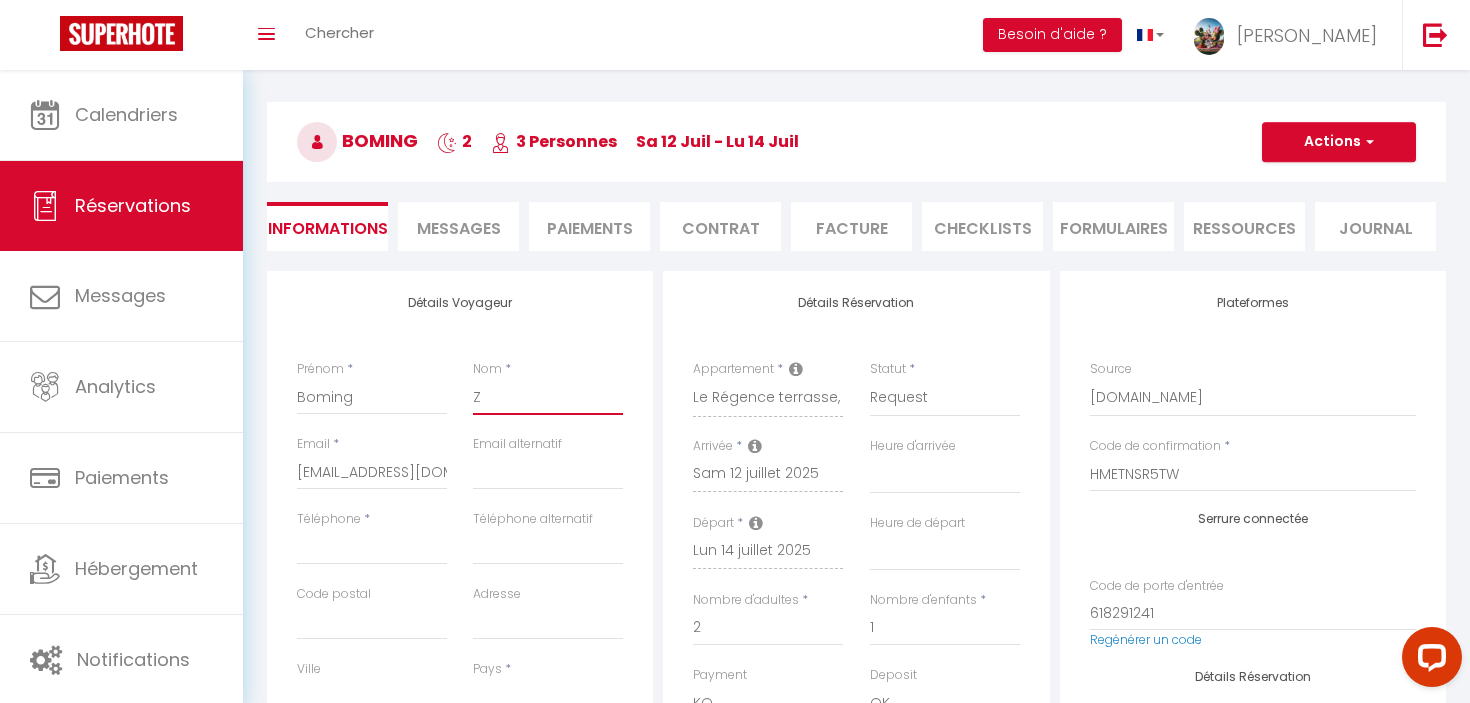 select 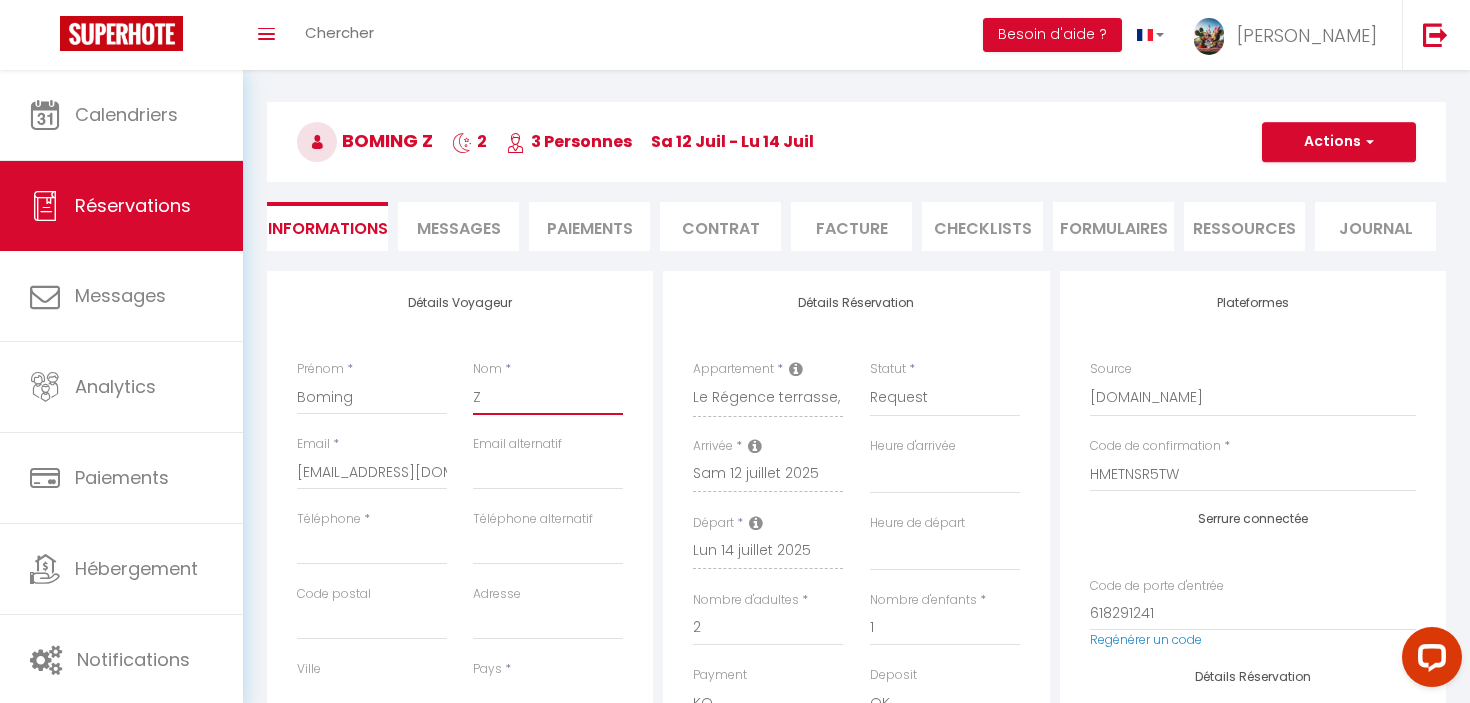 type on "Zh" 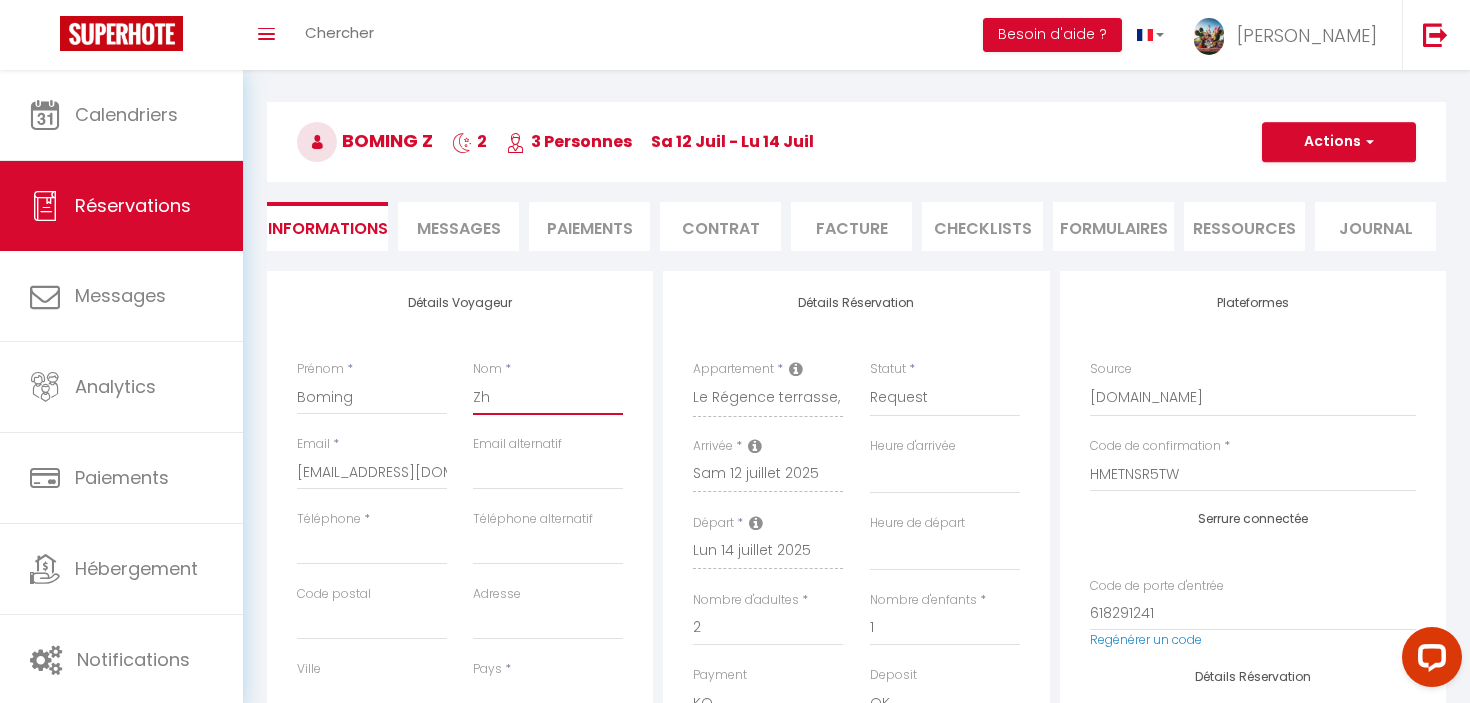 select 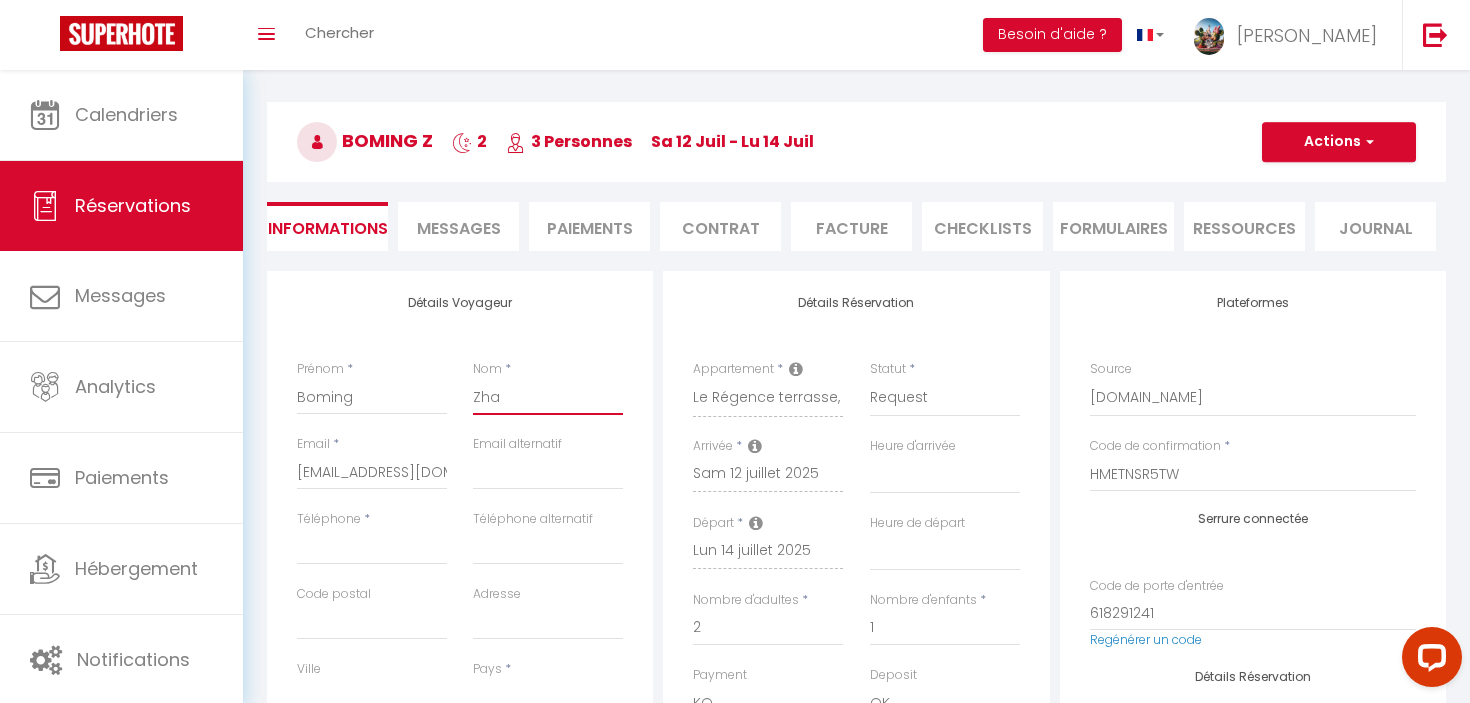 select 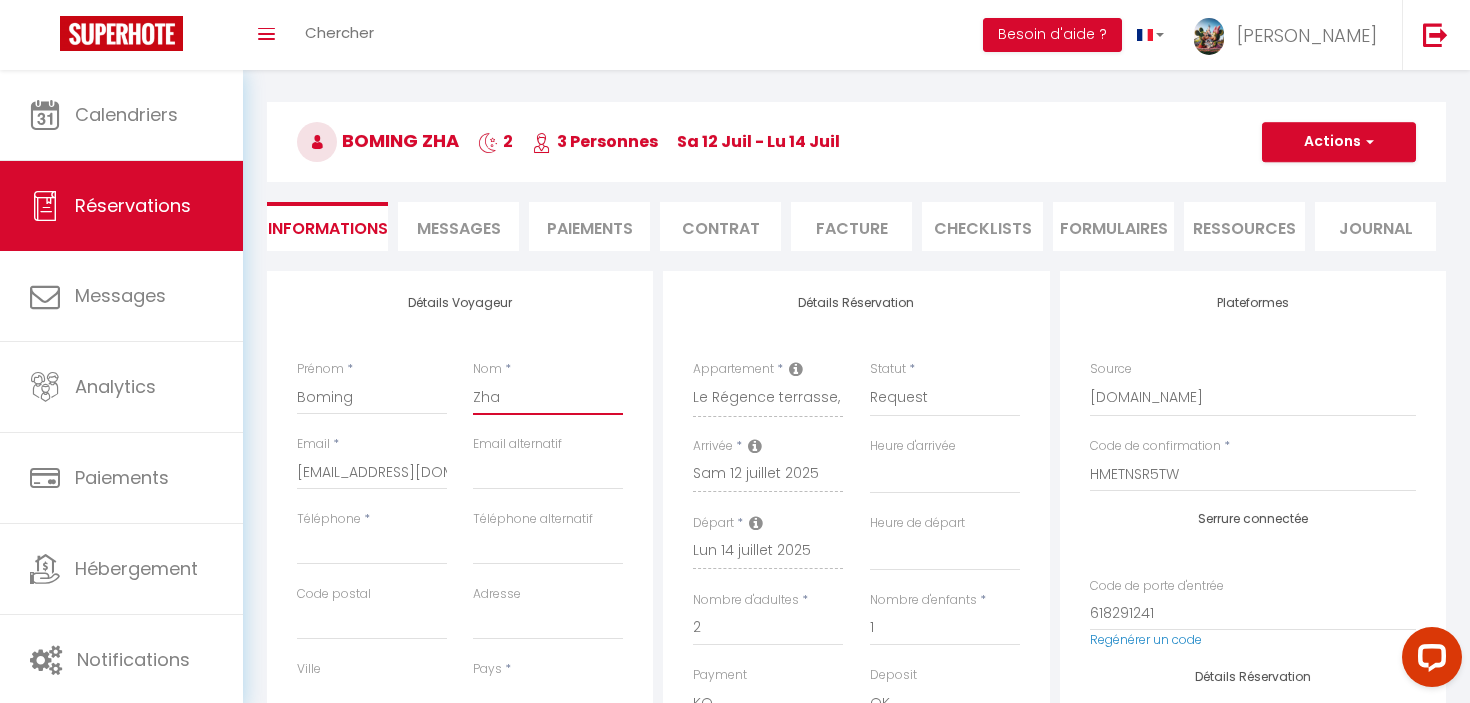 type on "Zhao" 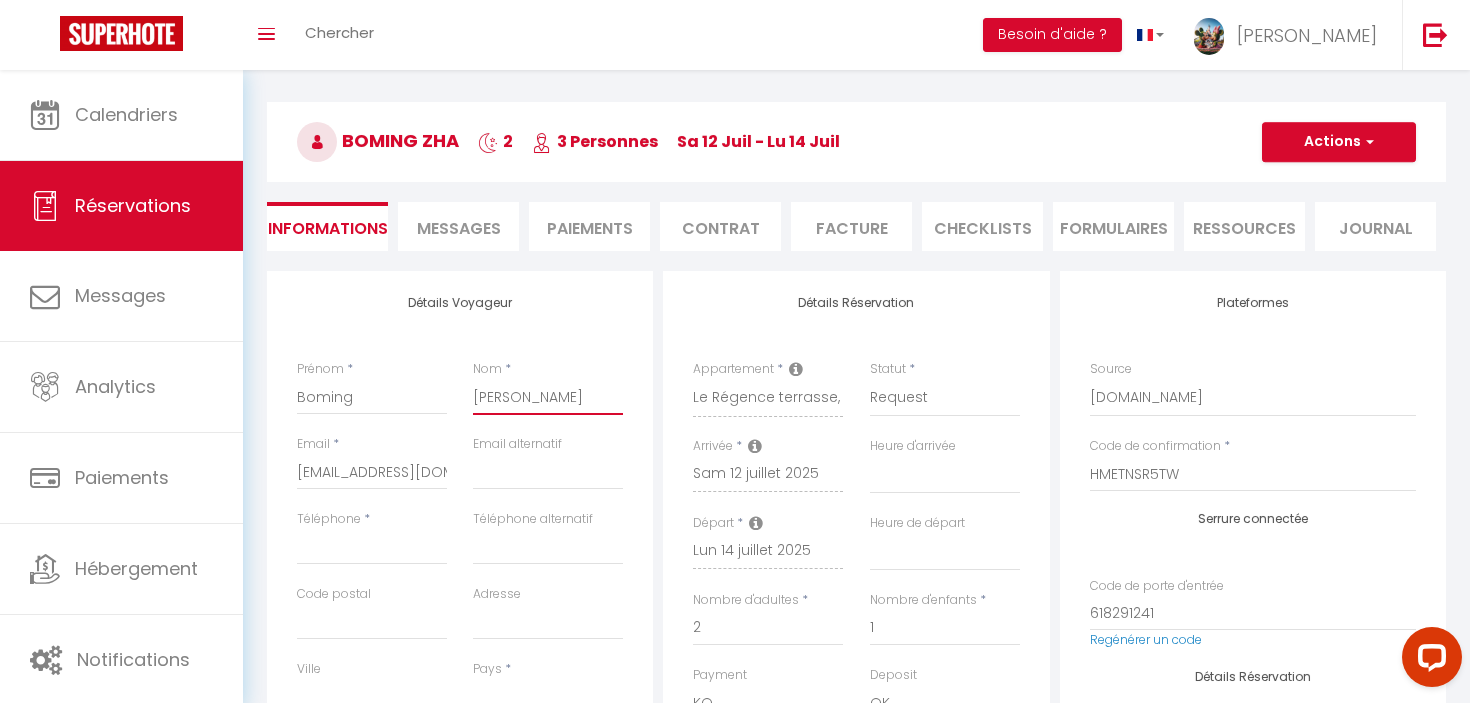 select 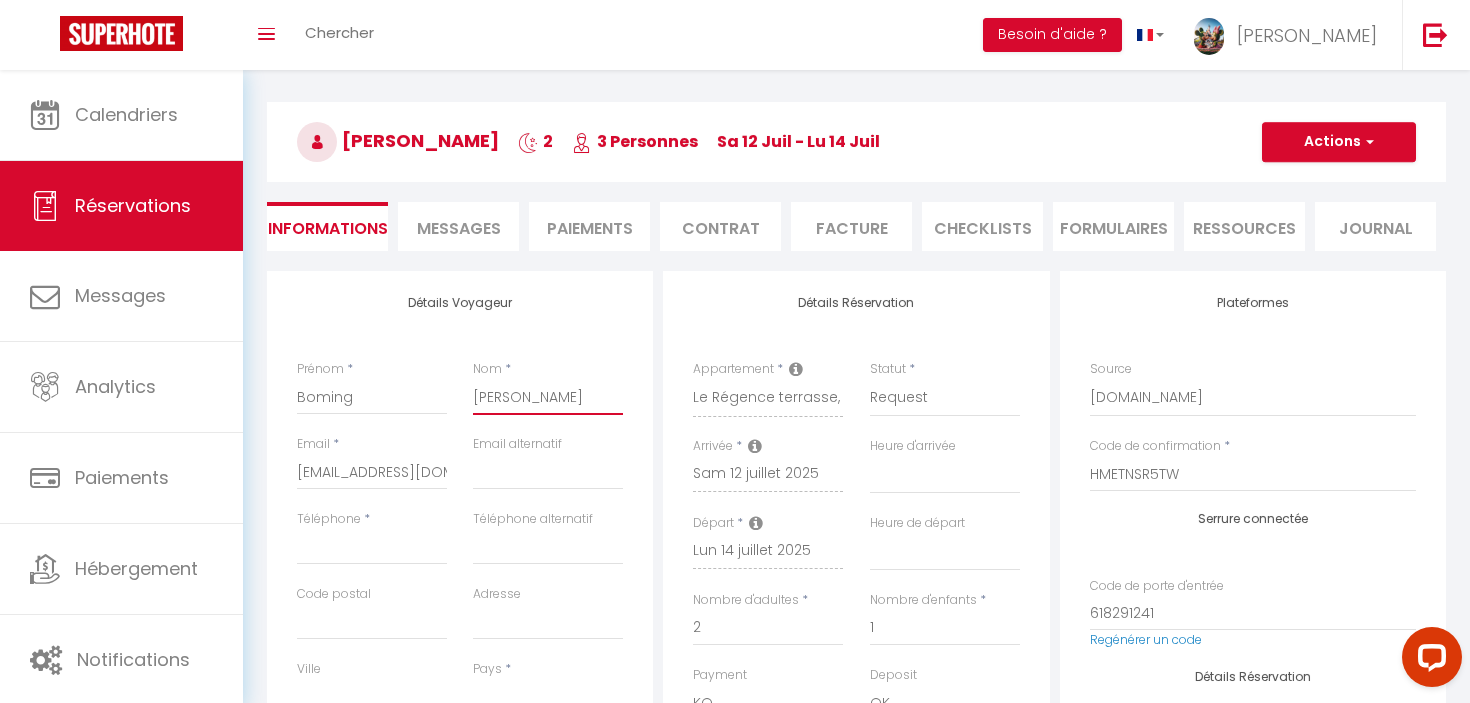 type on "Zhao" 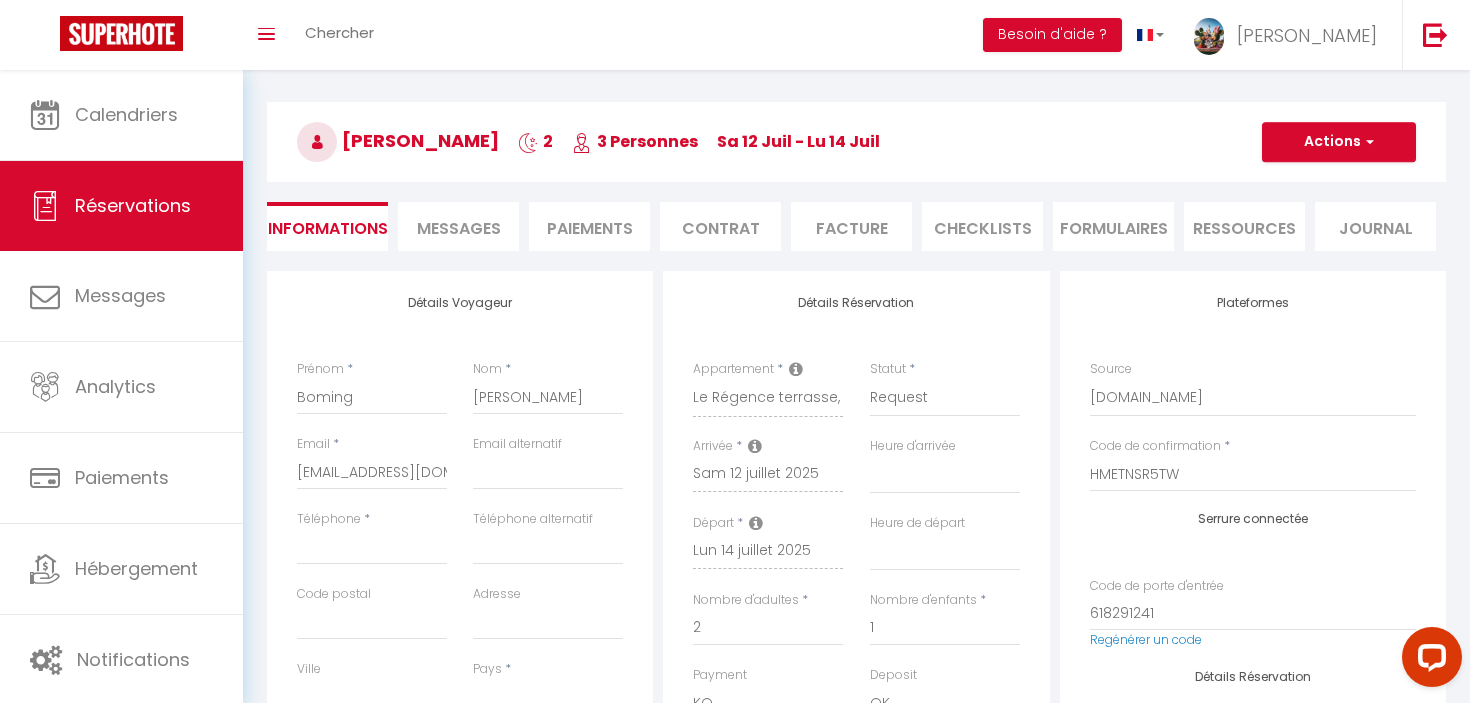 click on "Téléphone   *" at bounding box center [372, 547] 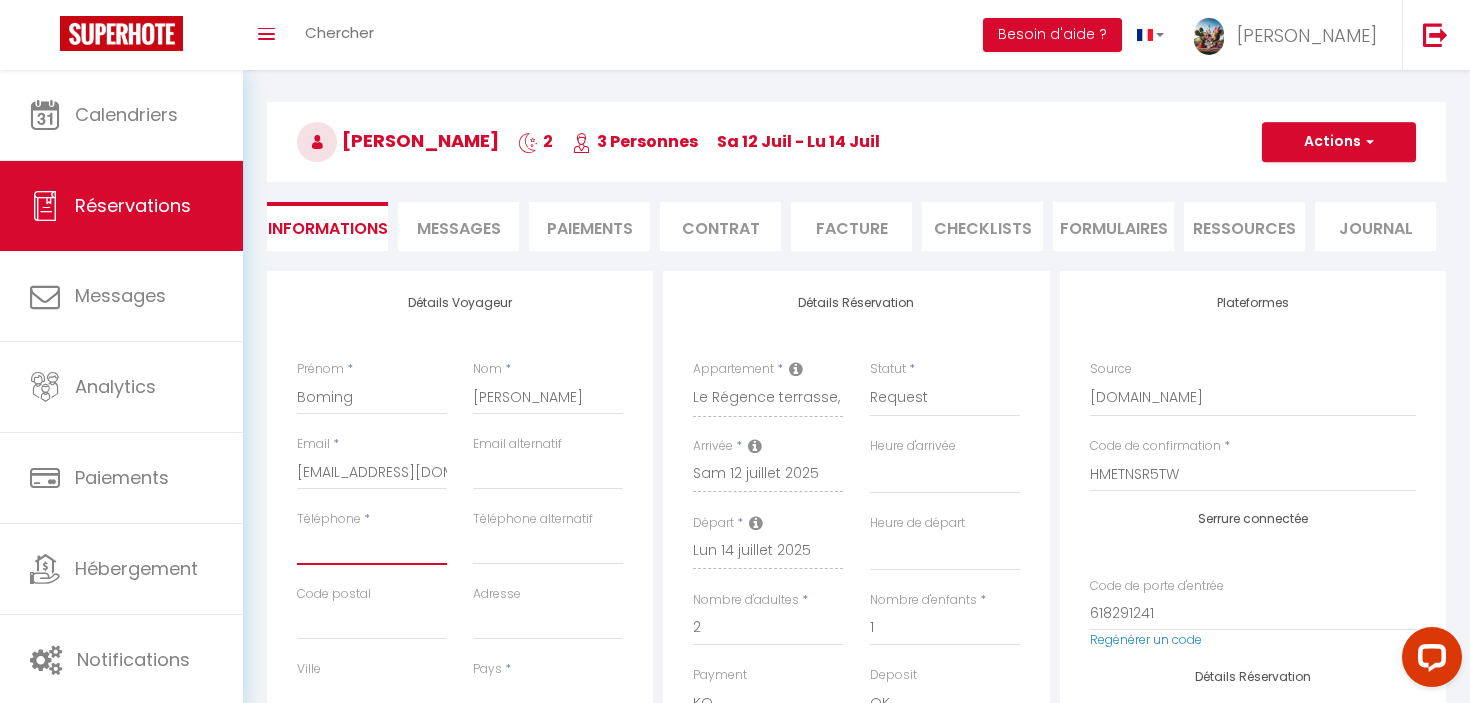 click on "Téléphone" at bounding box center (372, 547) 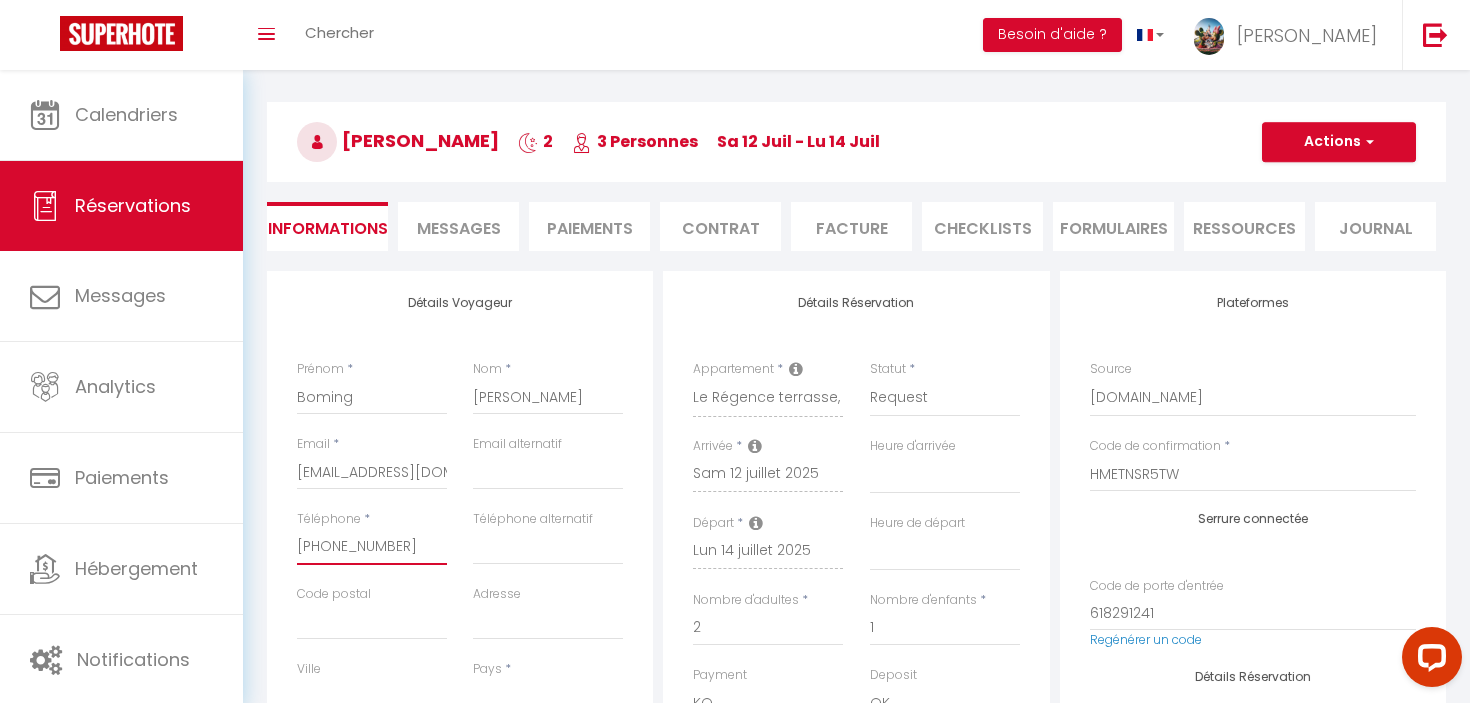 select 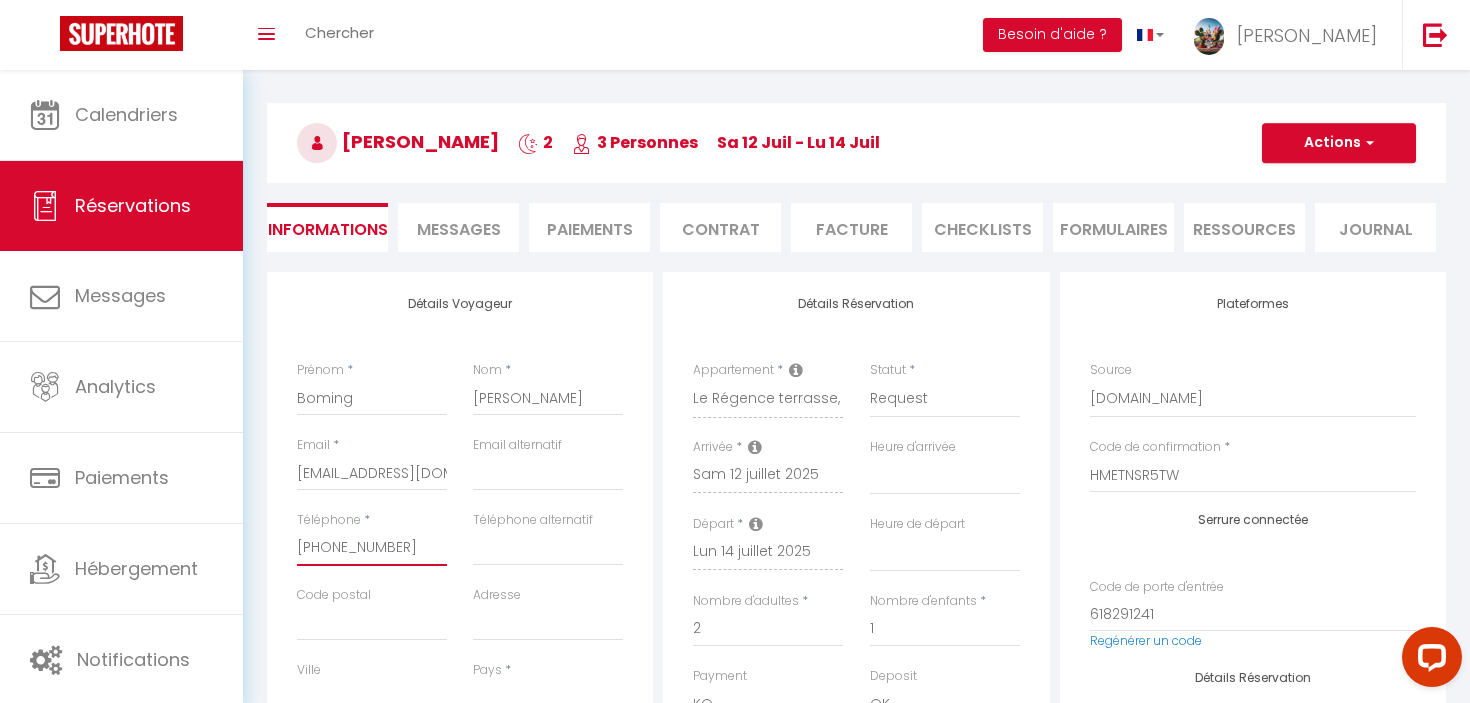 type on "+86 180 8228 9911‬" 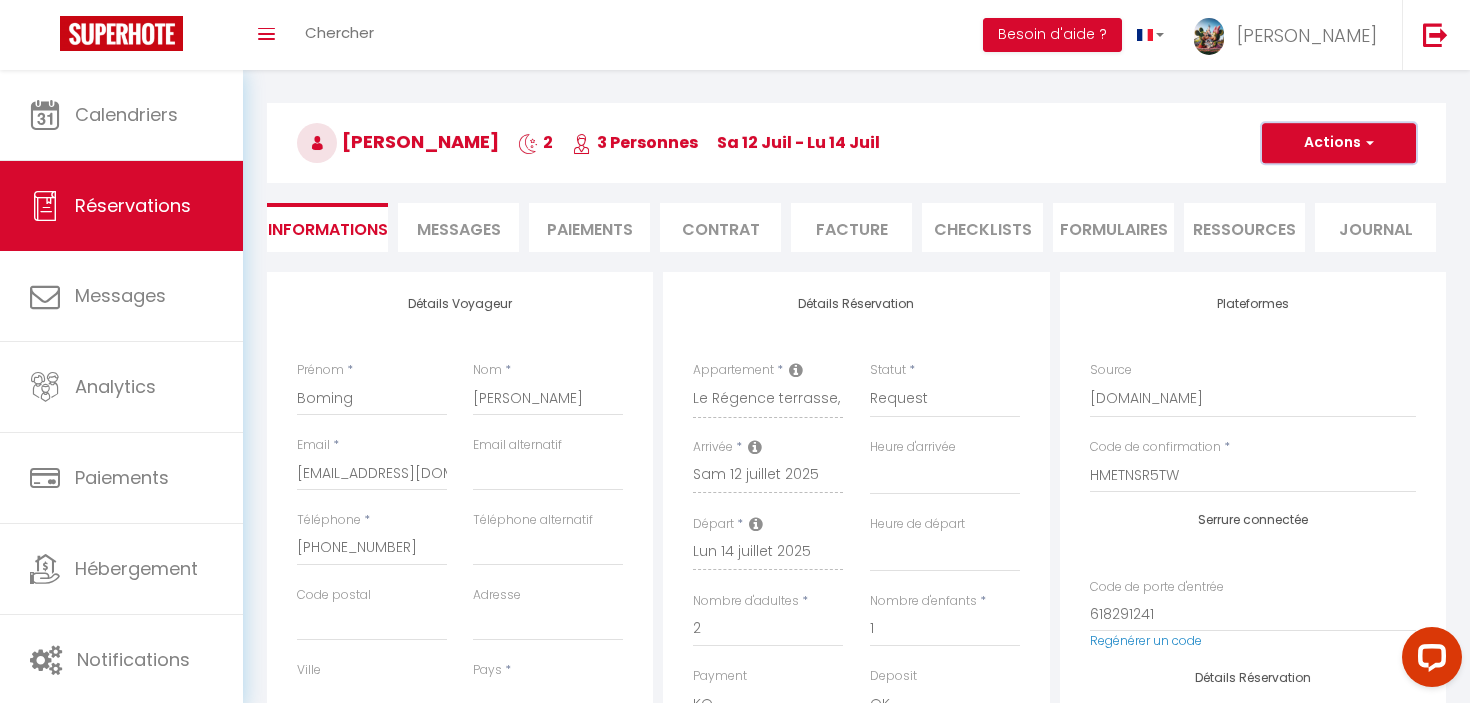 click on "Actions" at bounding box center (1339, 143) 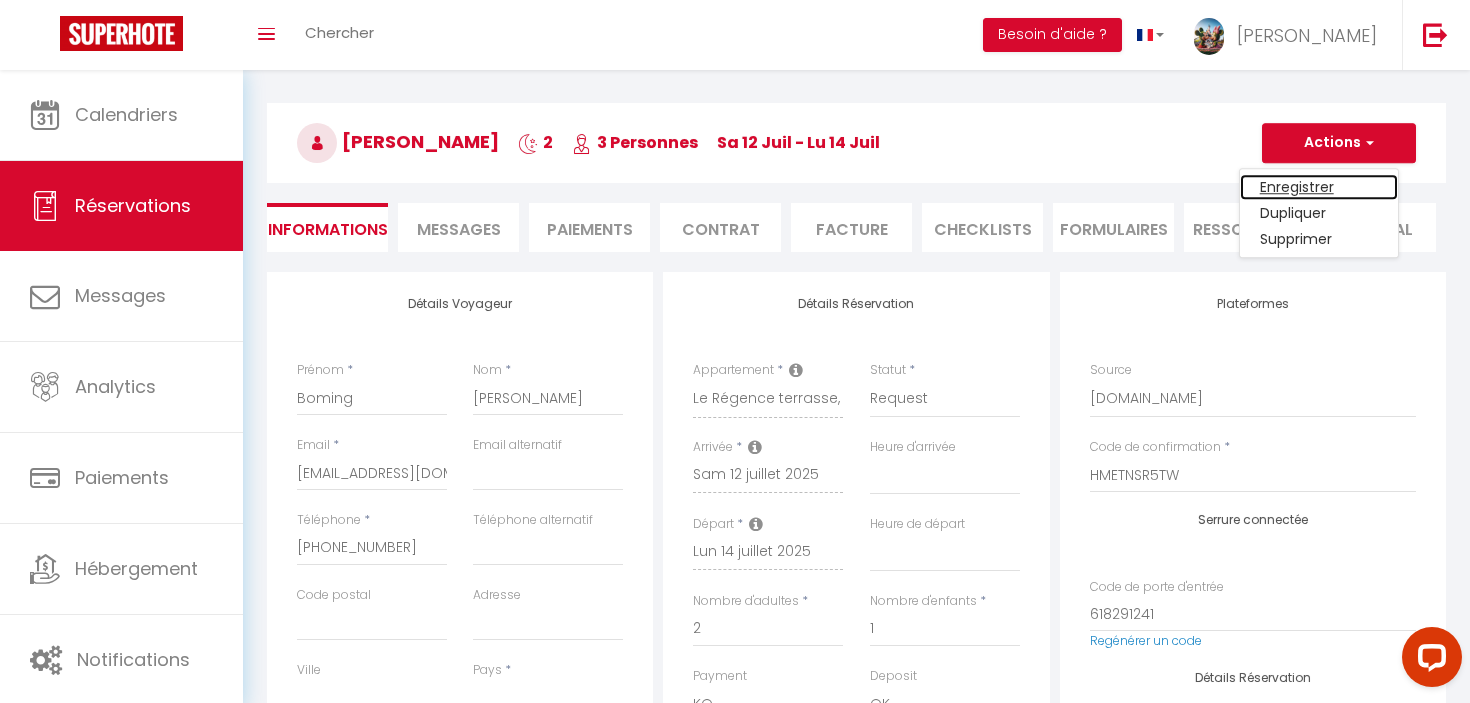click on "Enregistrer" at bounding box center [1319, 187] 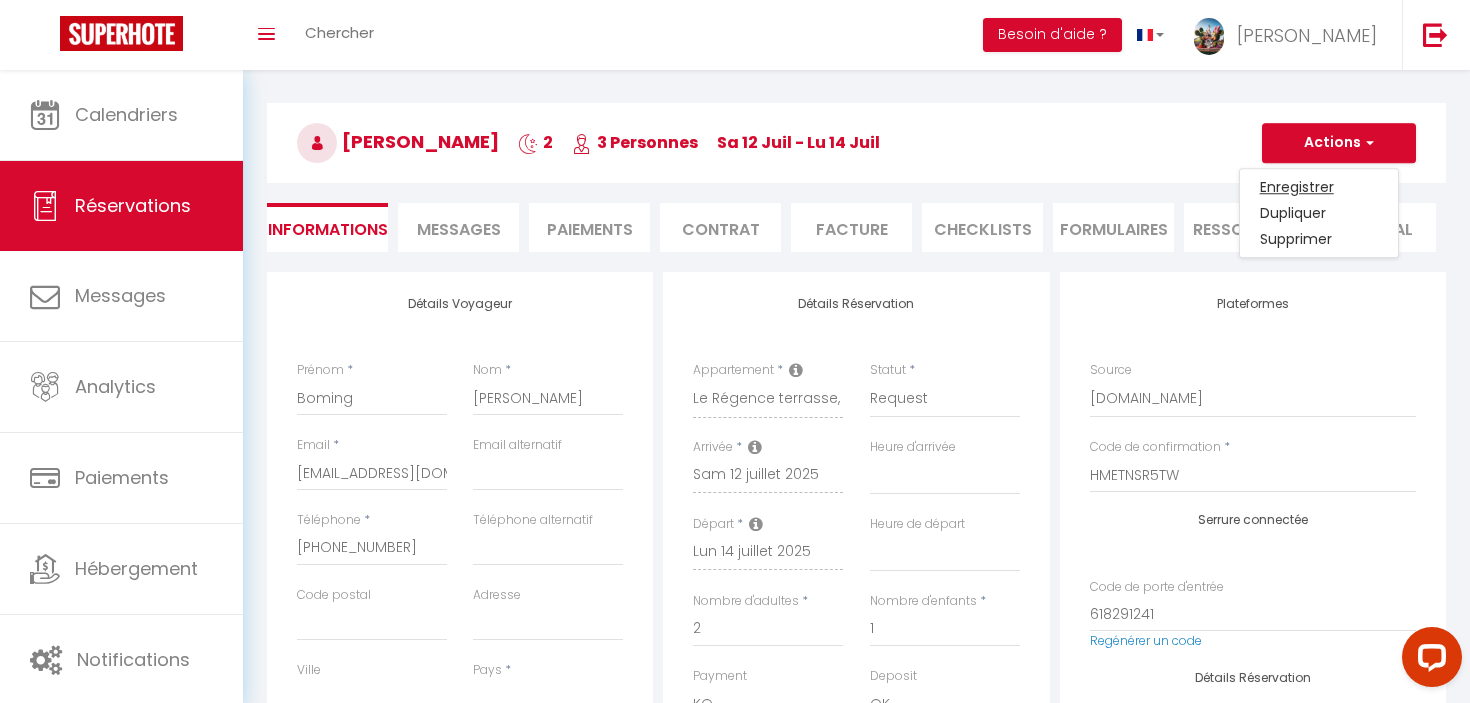 select 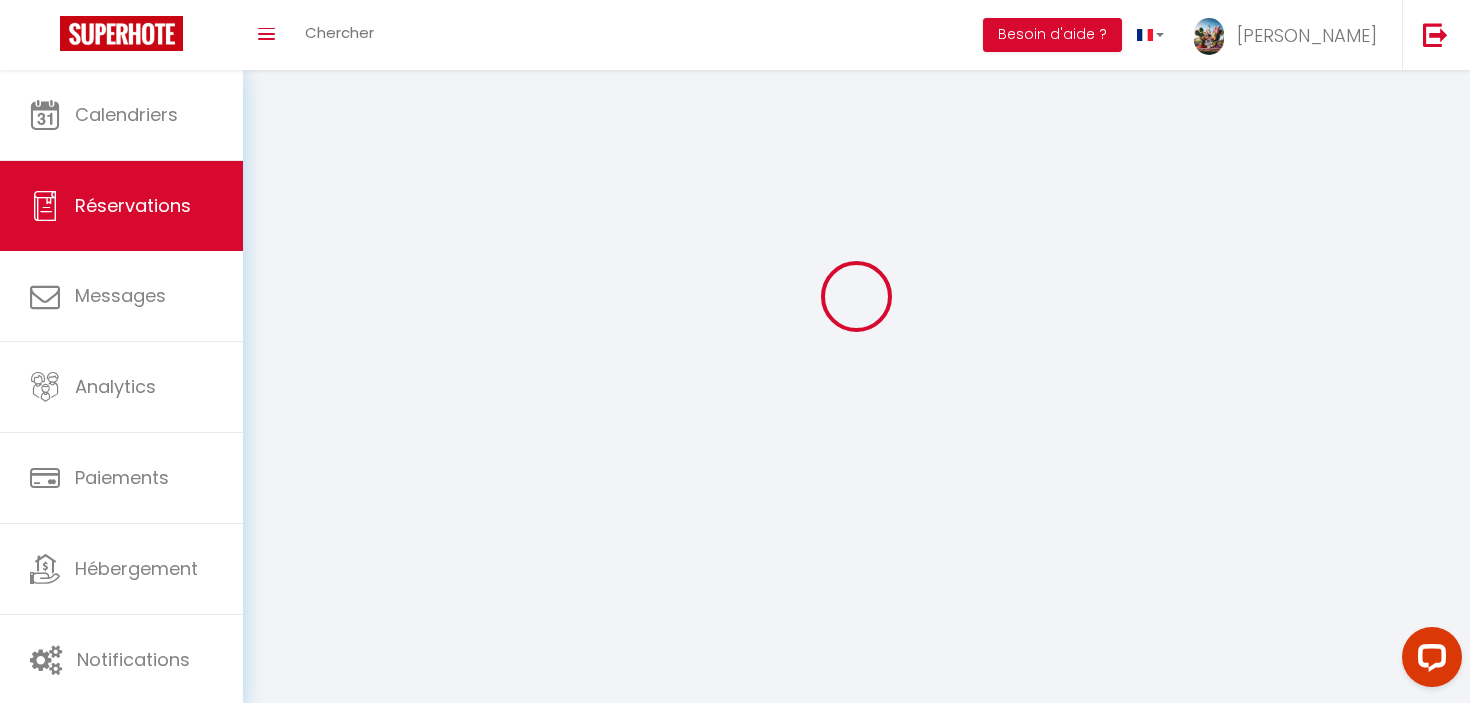 select 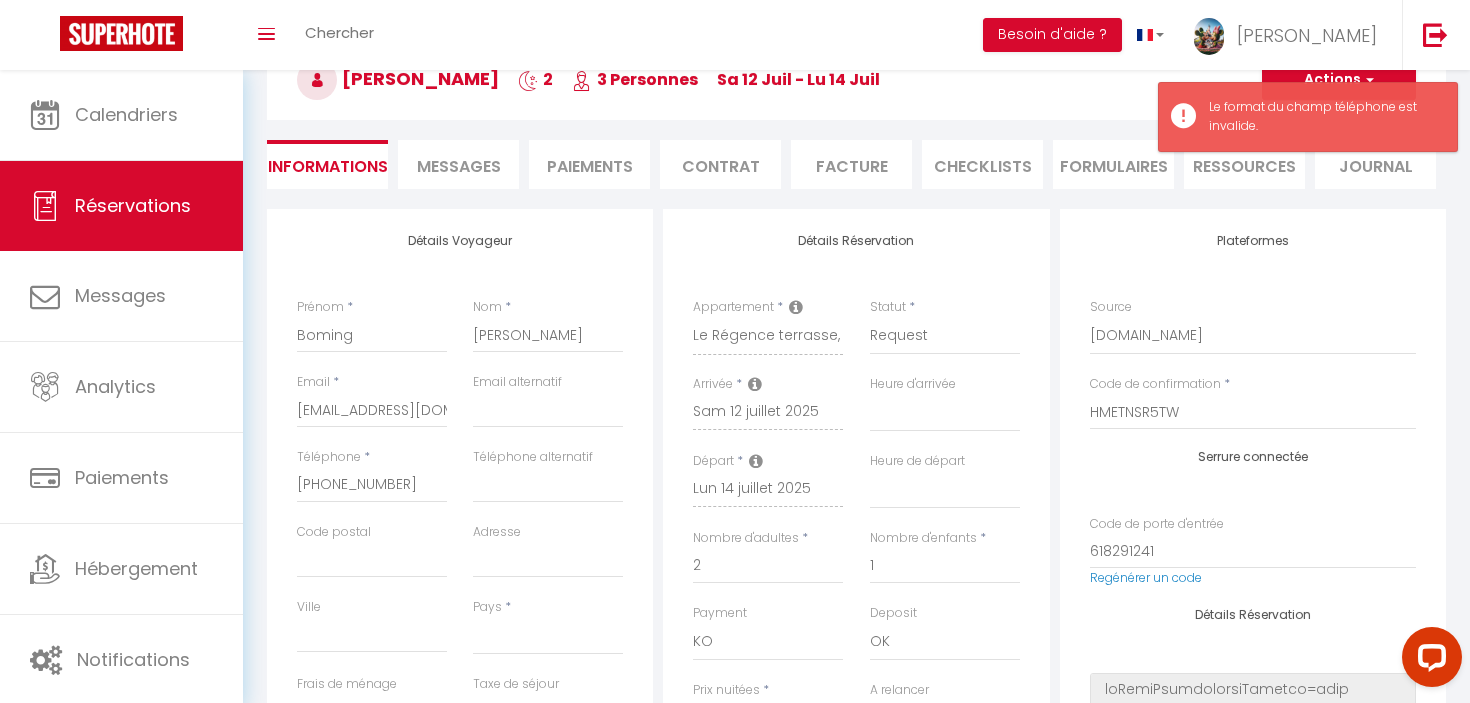 scroll, scrollTop: 141, scrollLeft: 0, axis: vertical 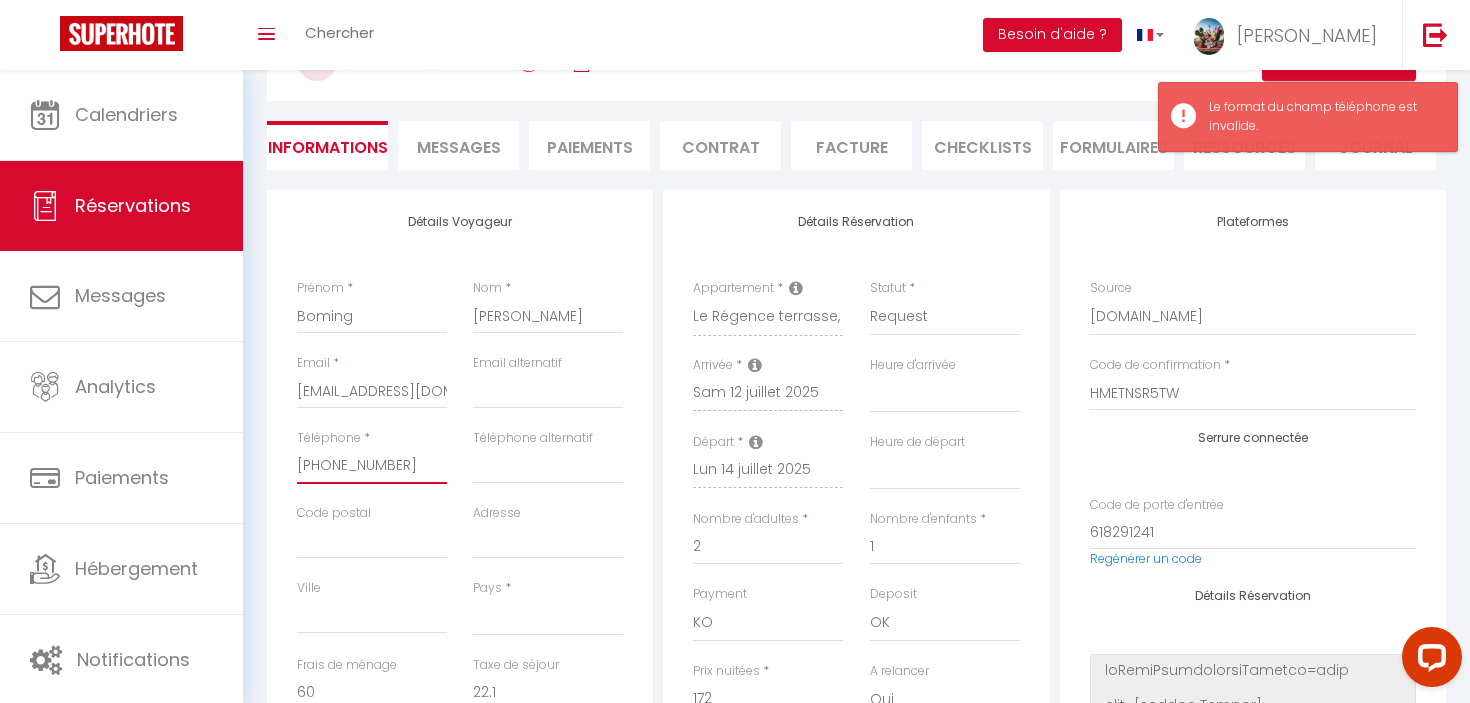 click on "+86 180 8228 9911‬" at bounding box center (372, 466) 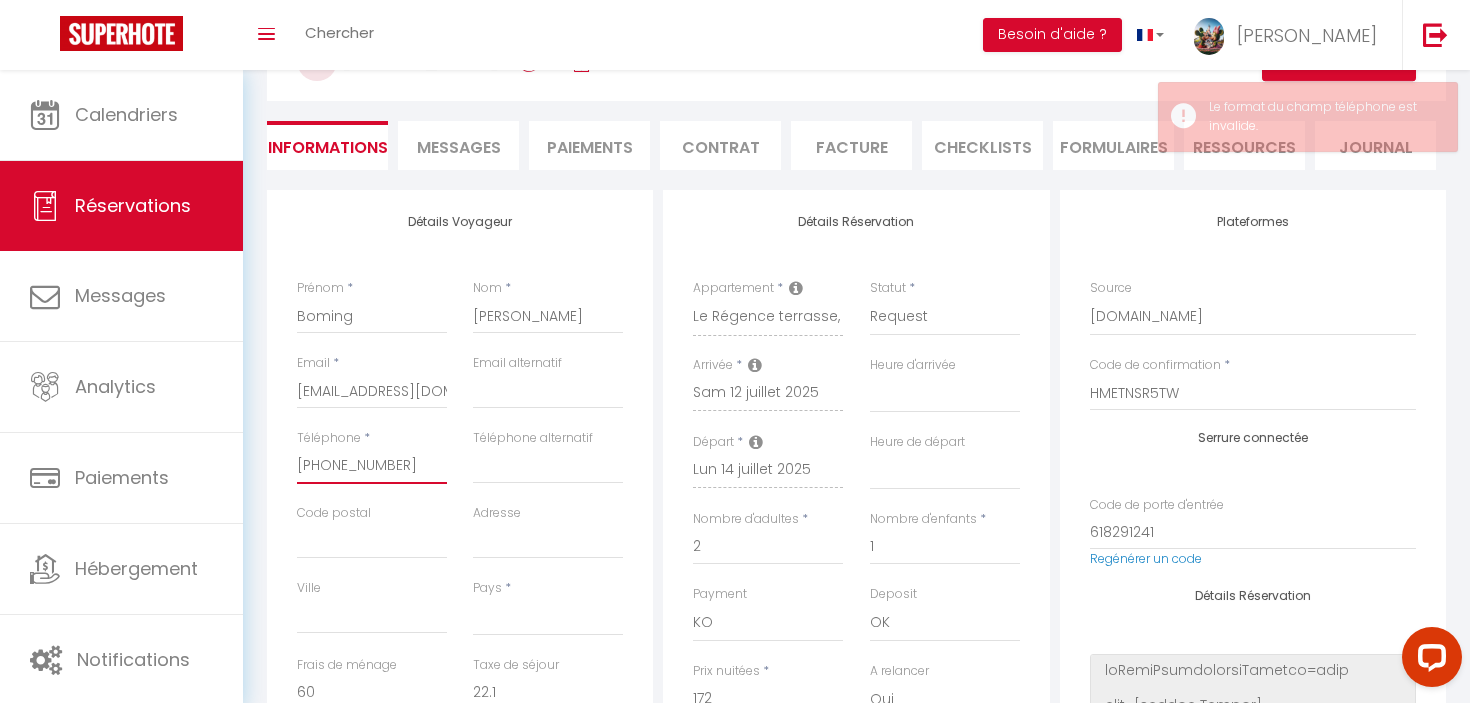 click on "+86 180 82289911‬" at bounding box center [372, 466] 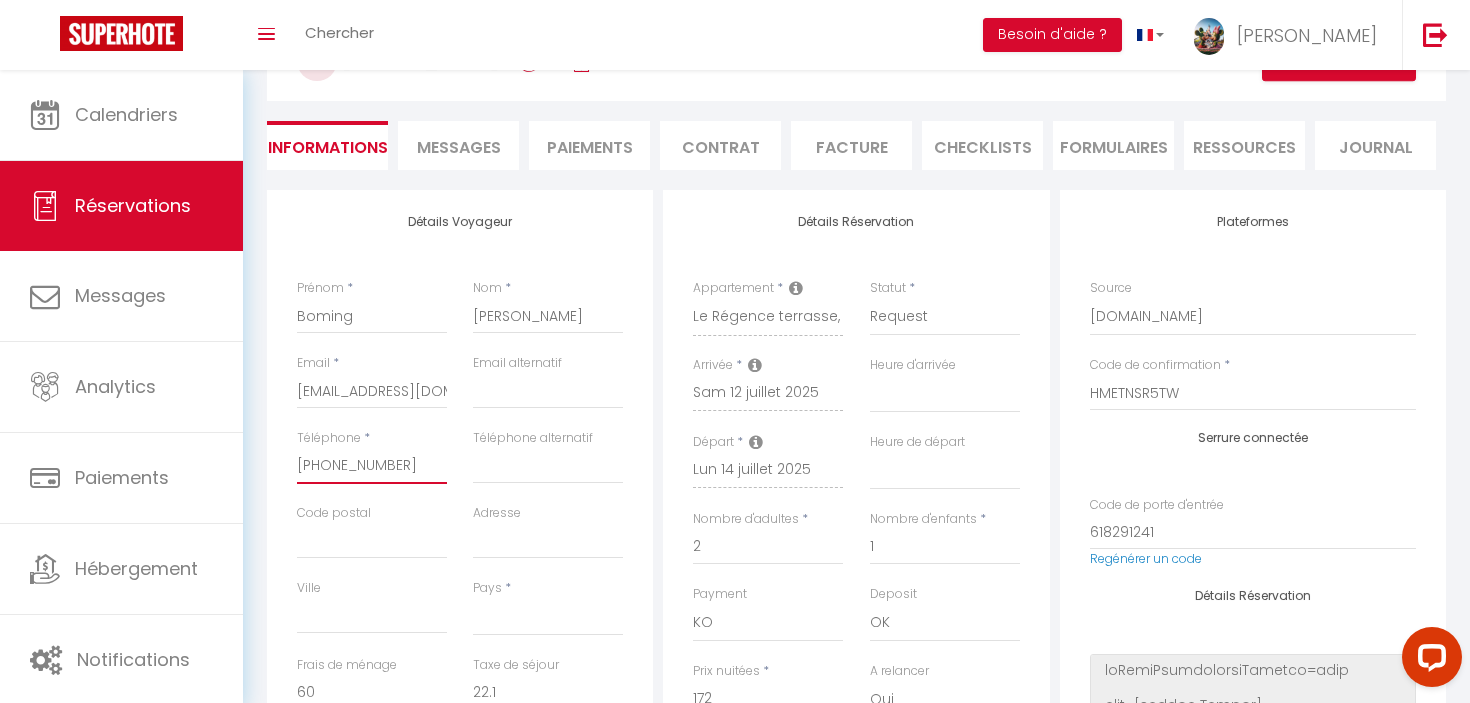 type on "+86 18082289911‬" 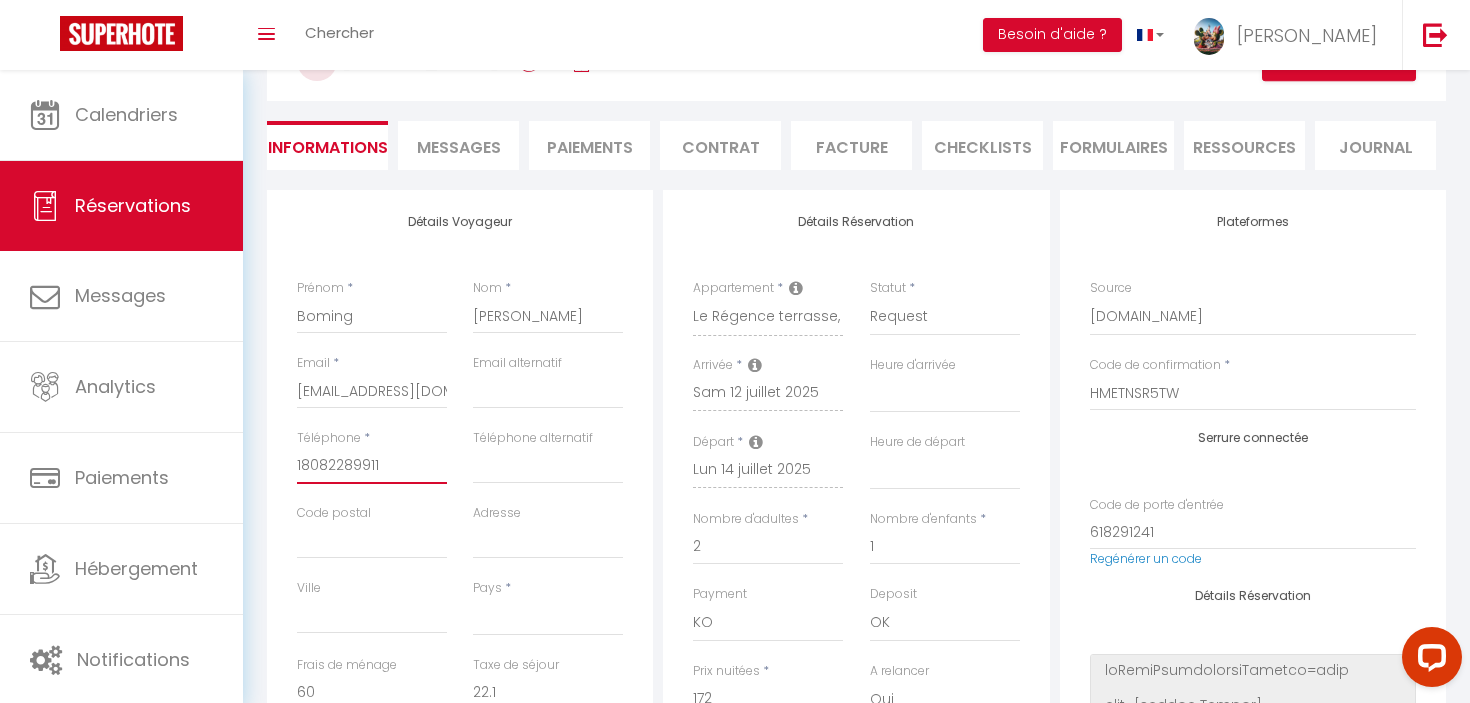 select 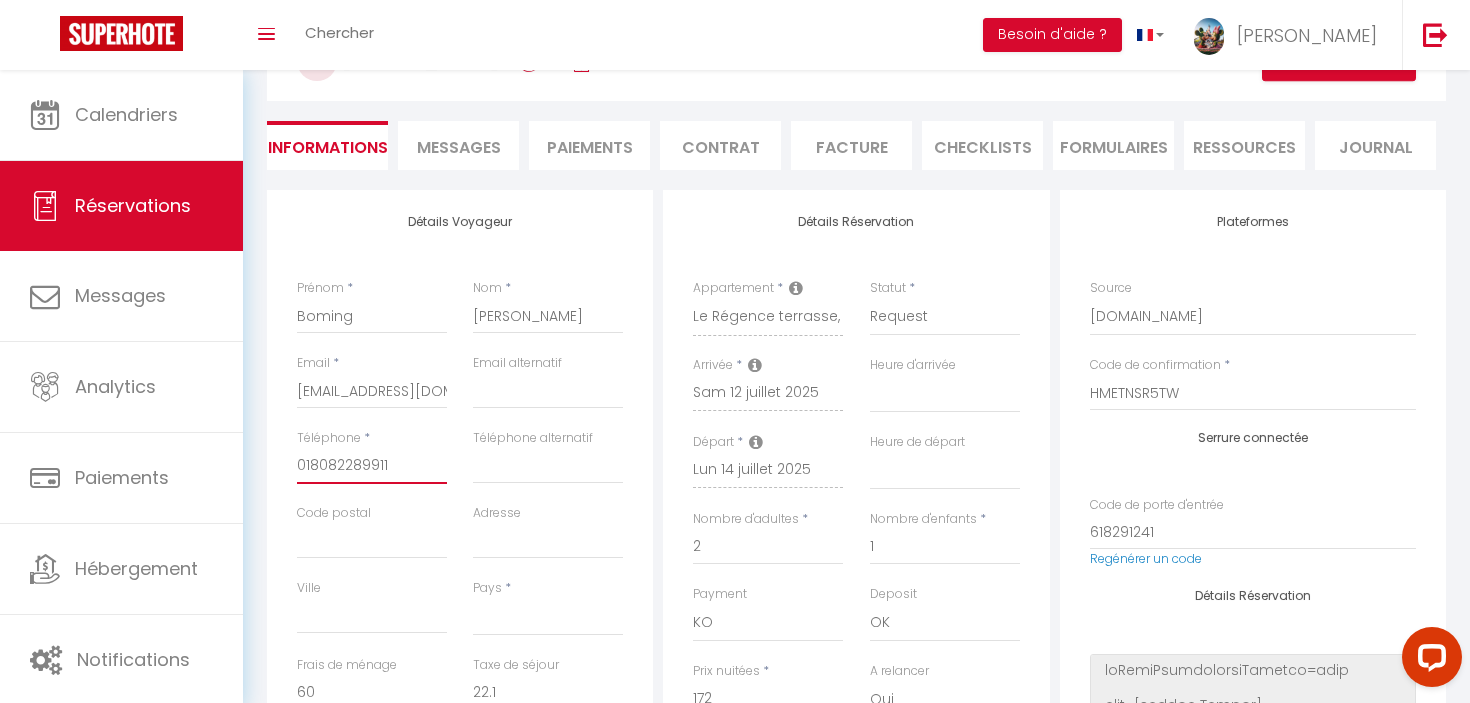 select 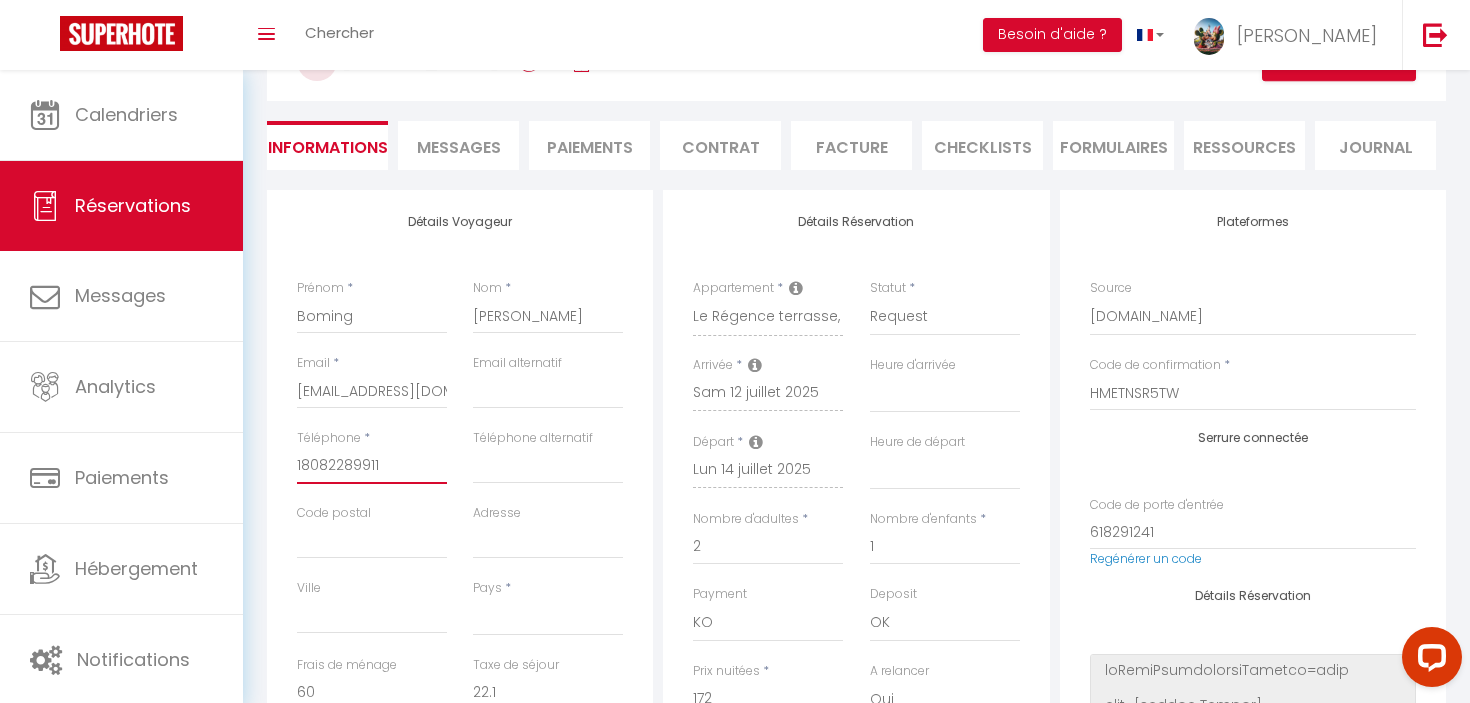 select 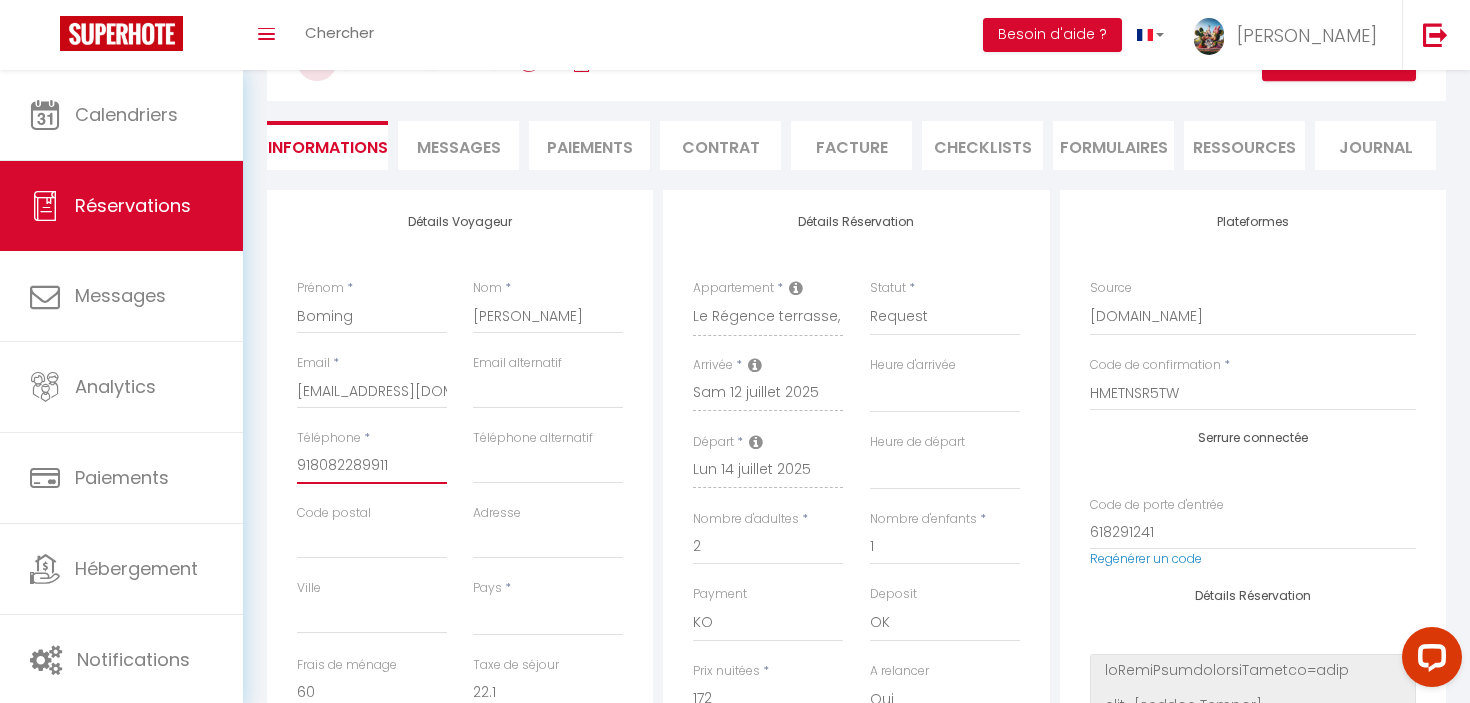 select 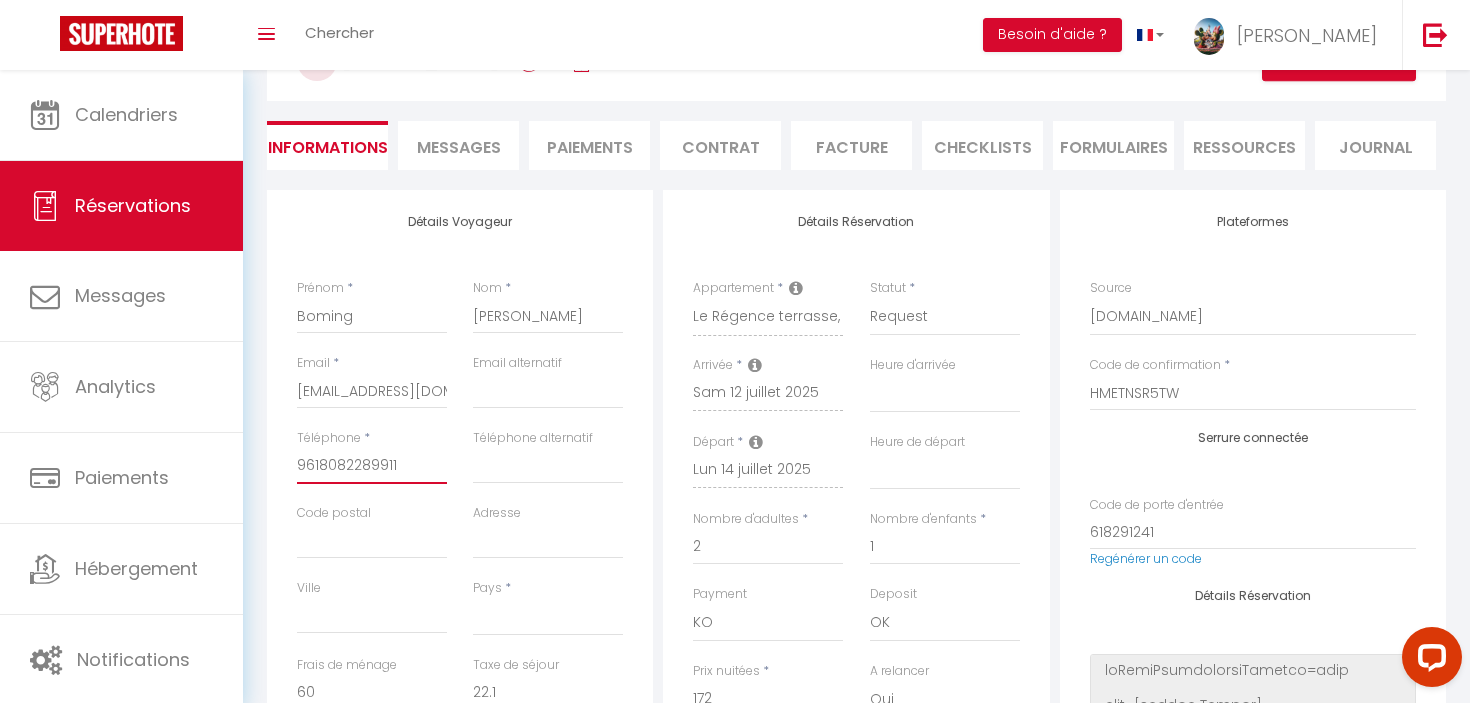 select 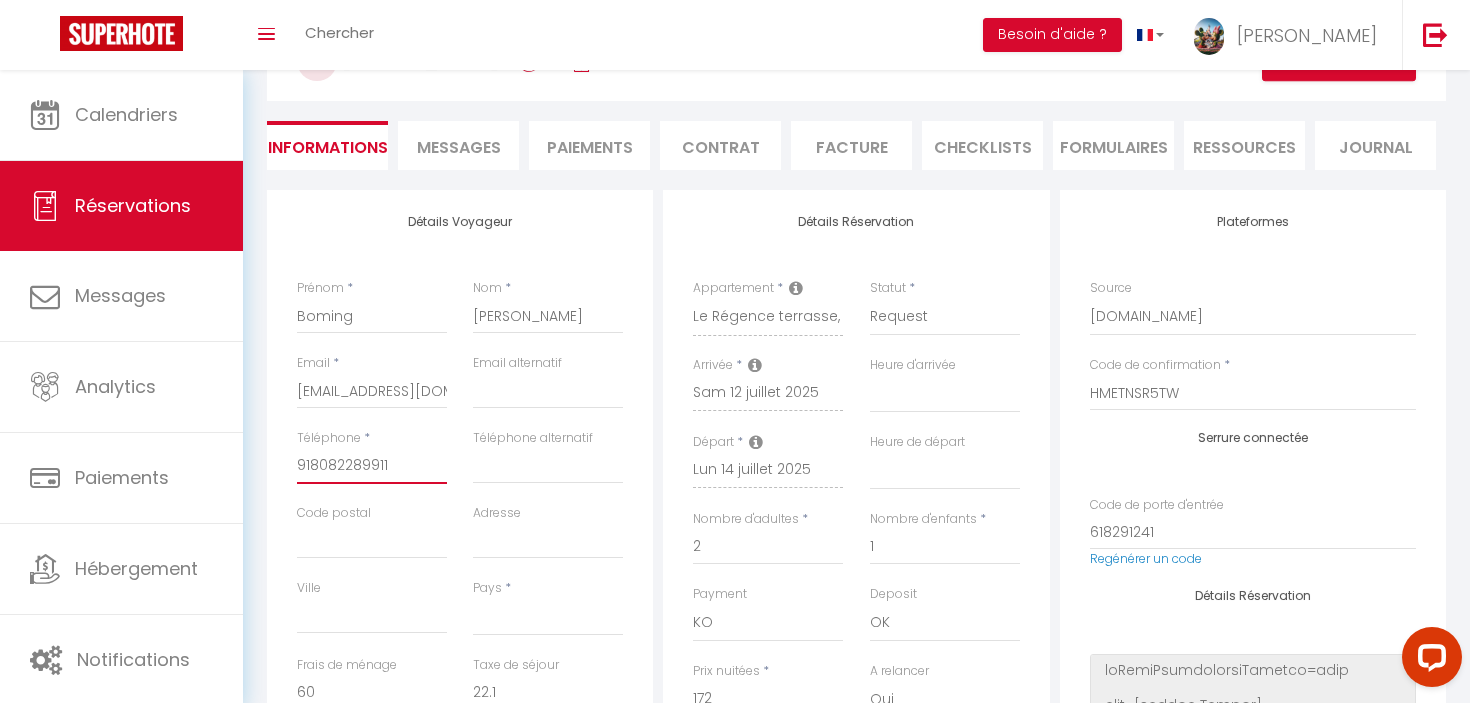 select 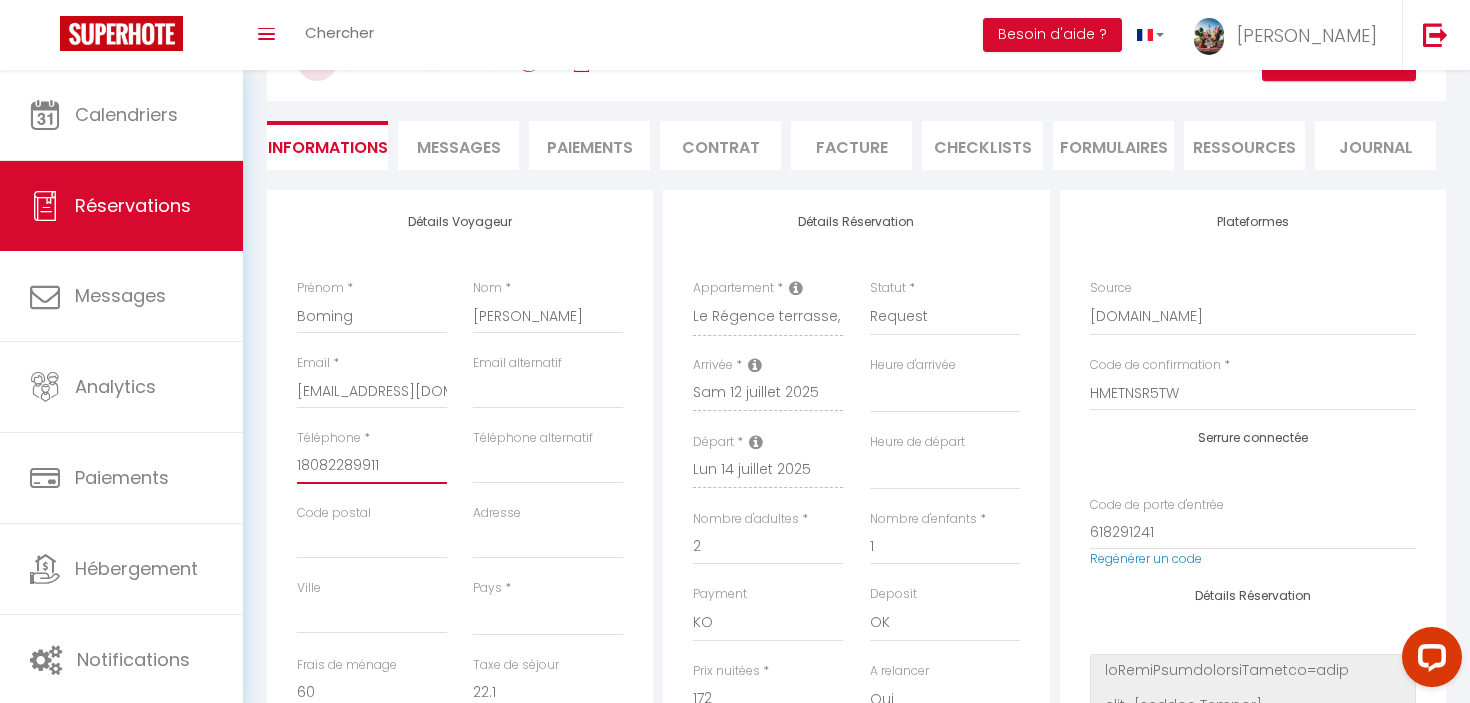 select 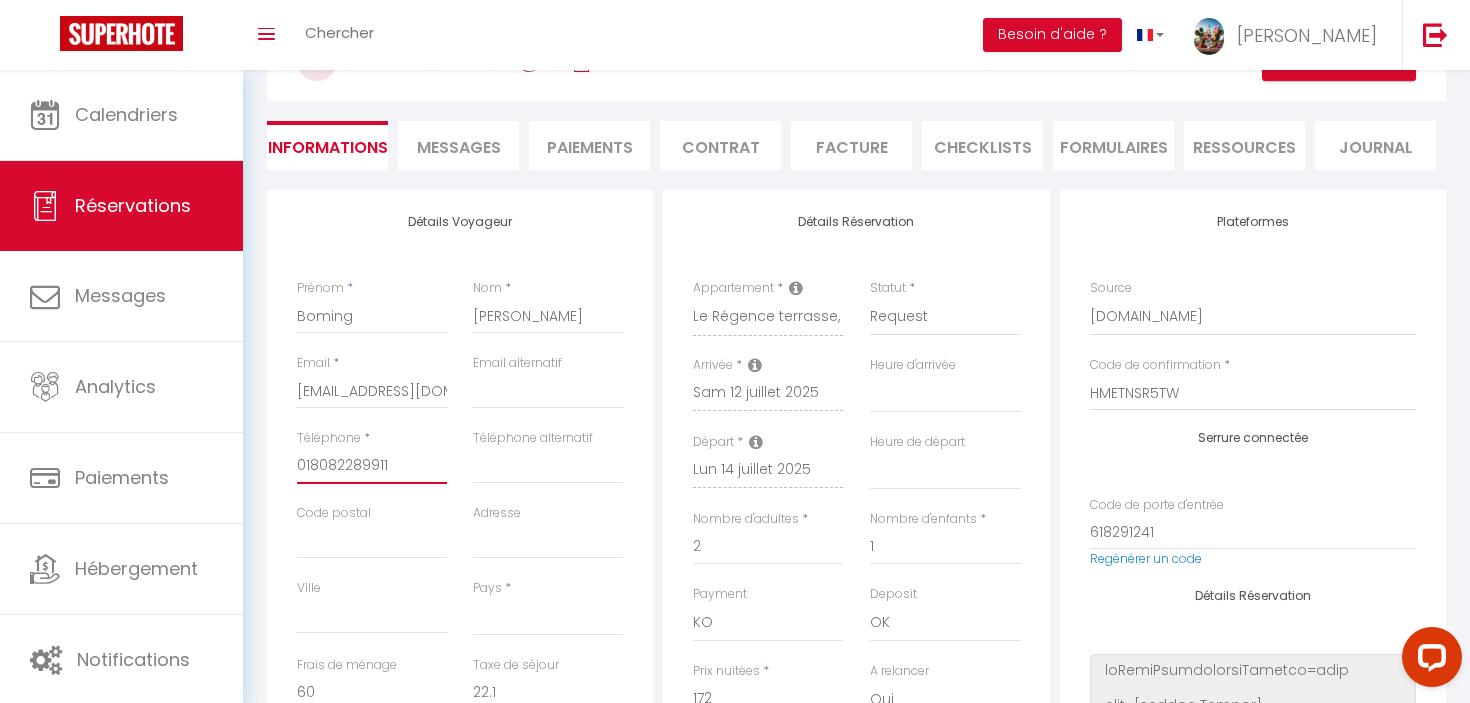 select 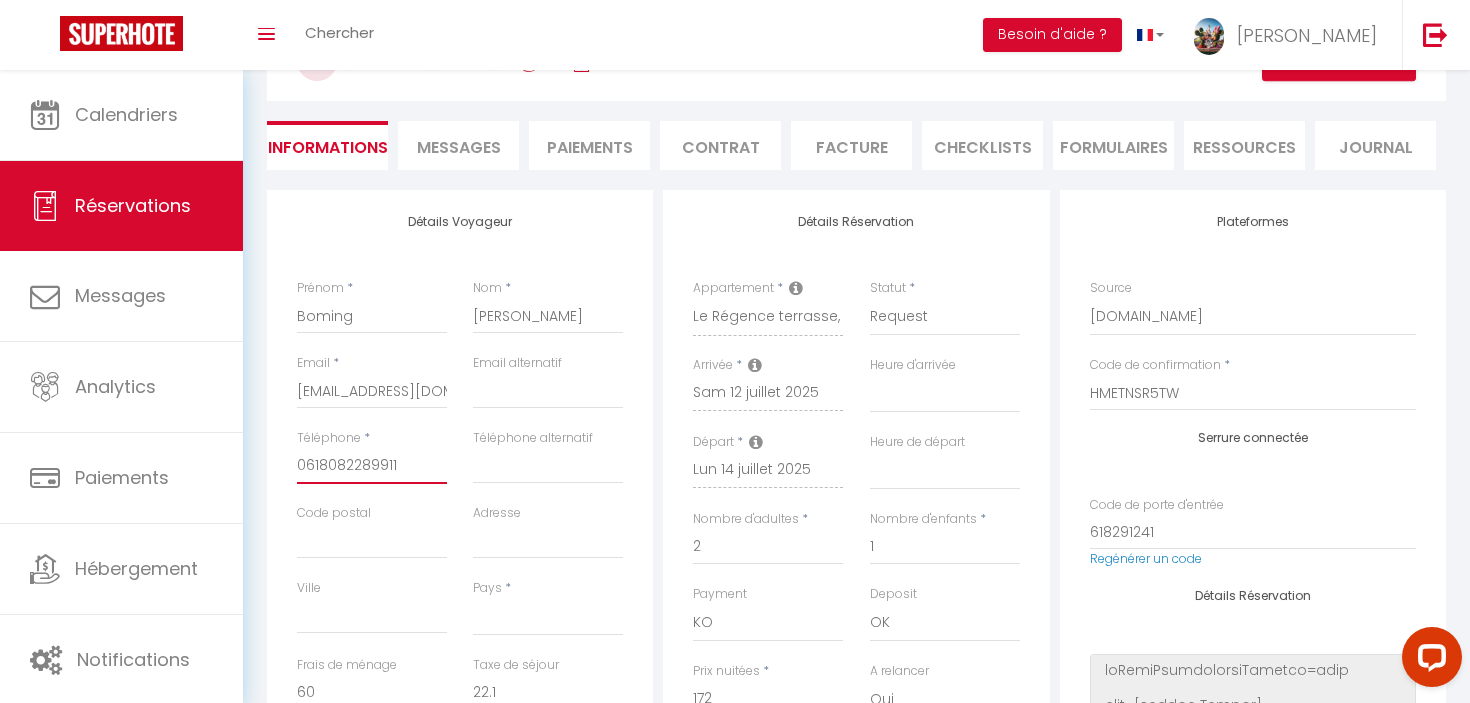 select 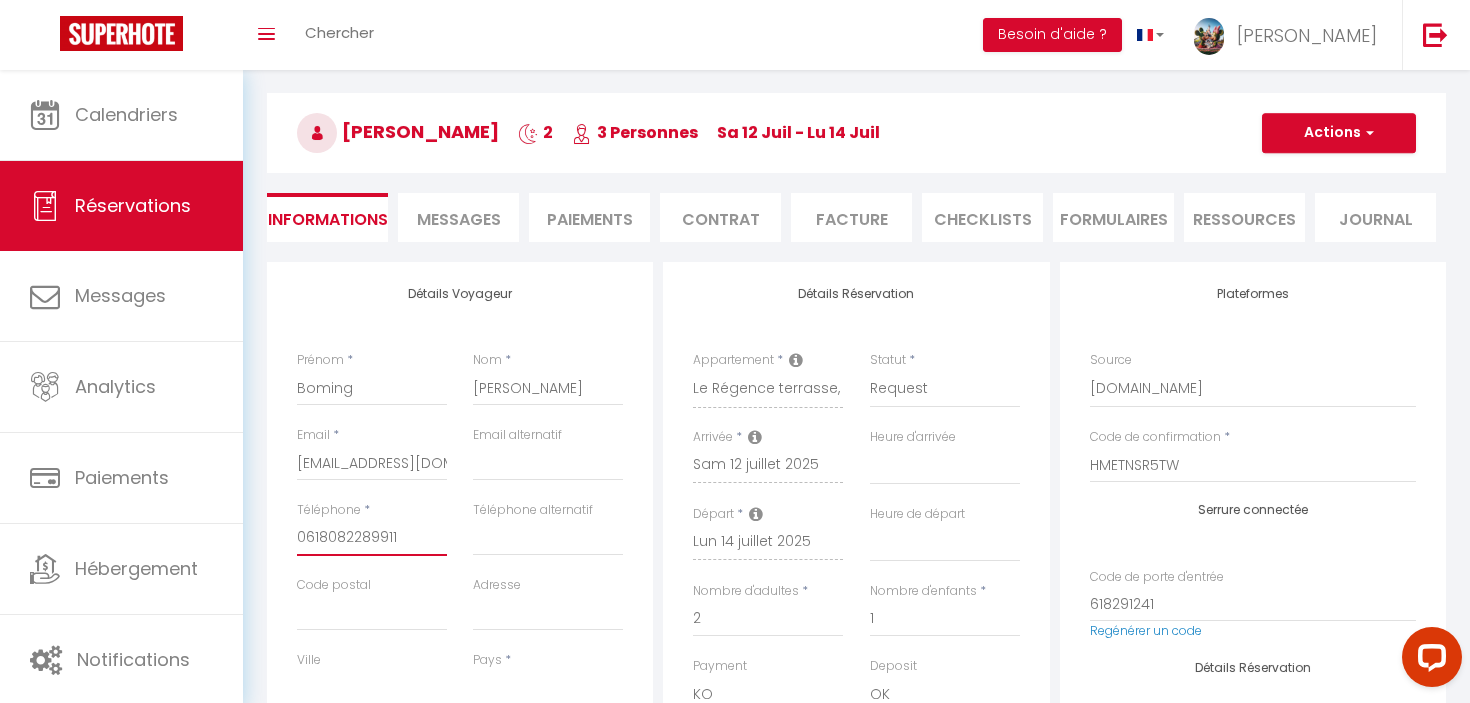 scroll, scrollTop: 47, scrollLeft: 0, axis: vertical 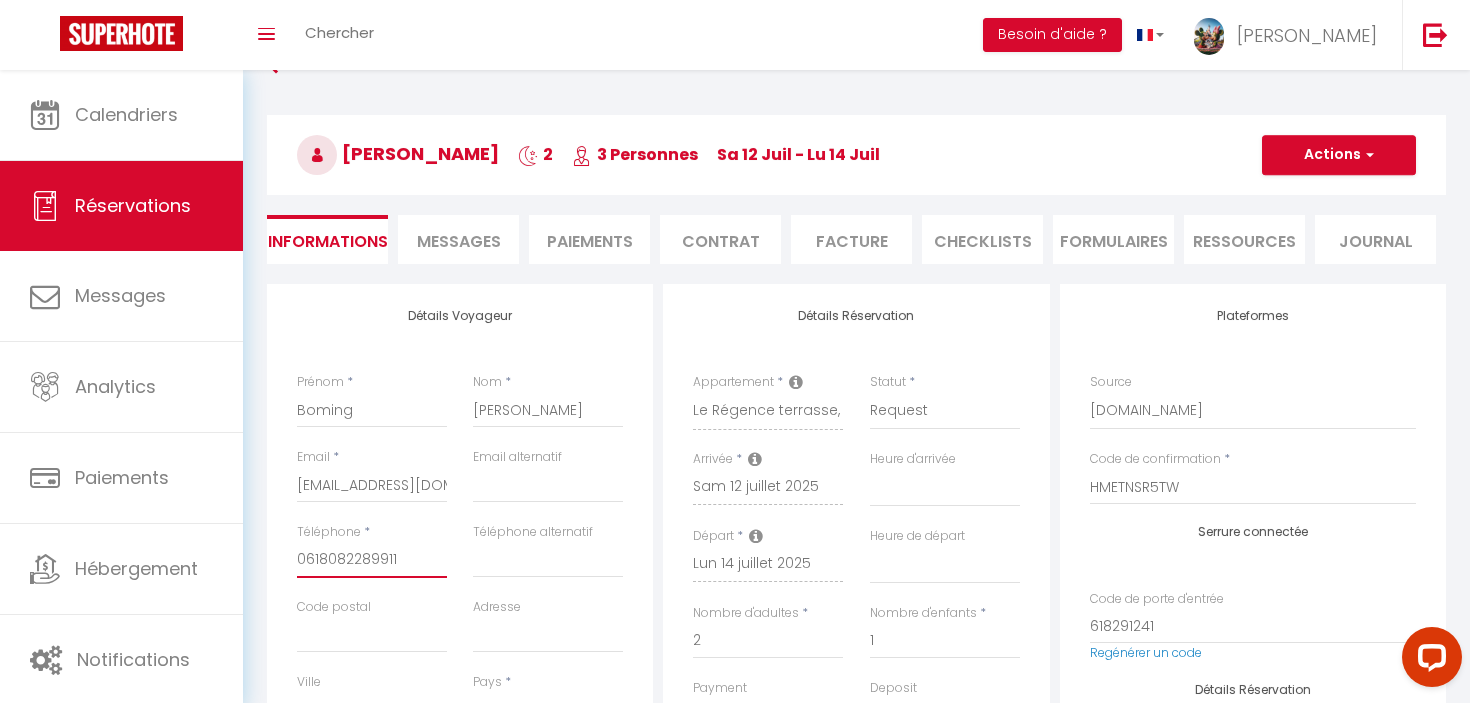 type on "0618082289911‬" 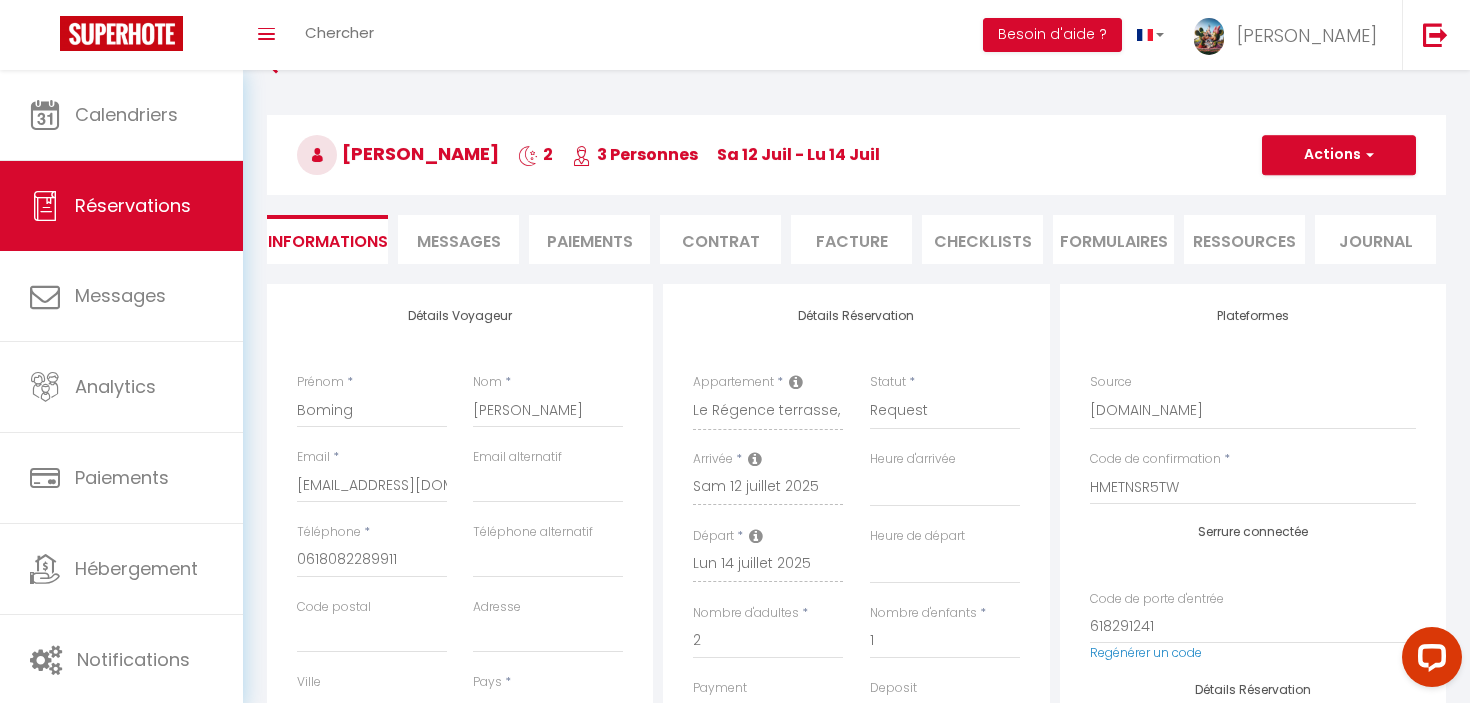 click on "Boming   Zhao   2    3 Personnes
sa 12 Juil - lu 14 Juil" at bounding box center (856, 155) 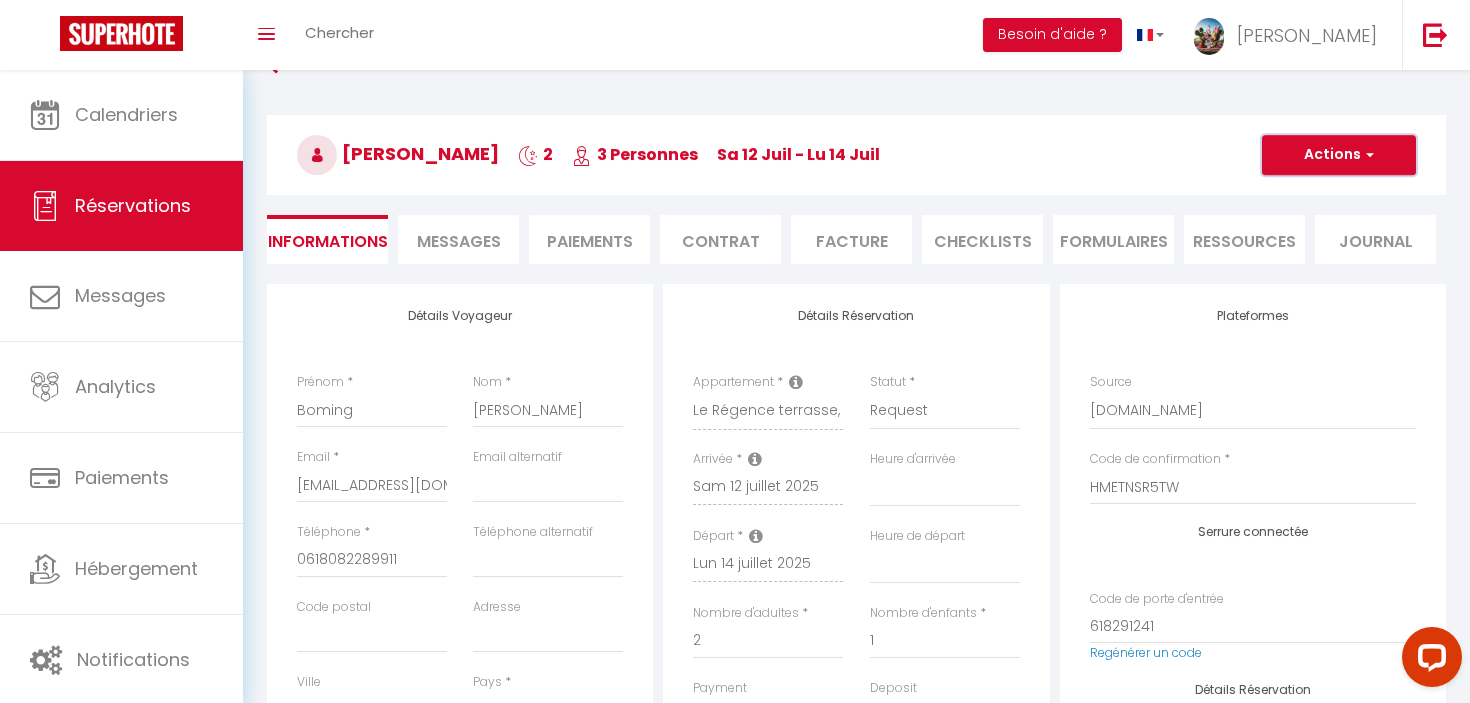 click on "Actions" at bounding box center (1339, 155) 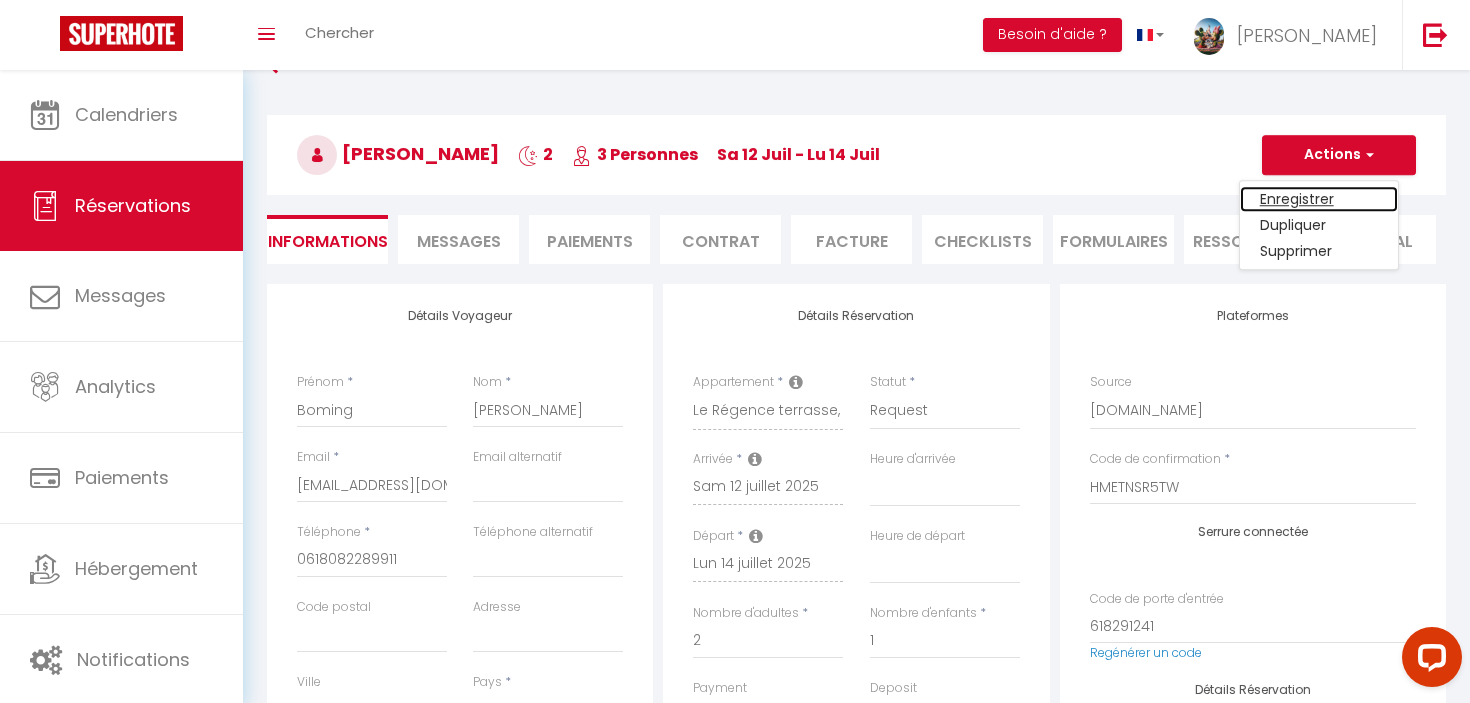click on "Enregistrer" at bounding box center [1319, 199] 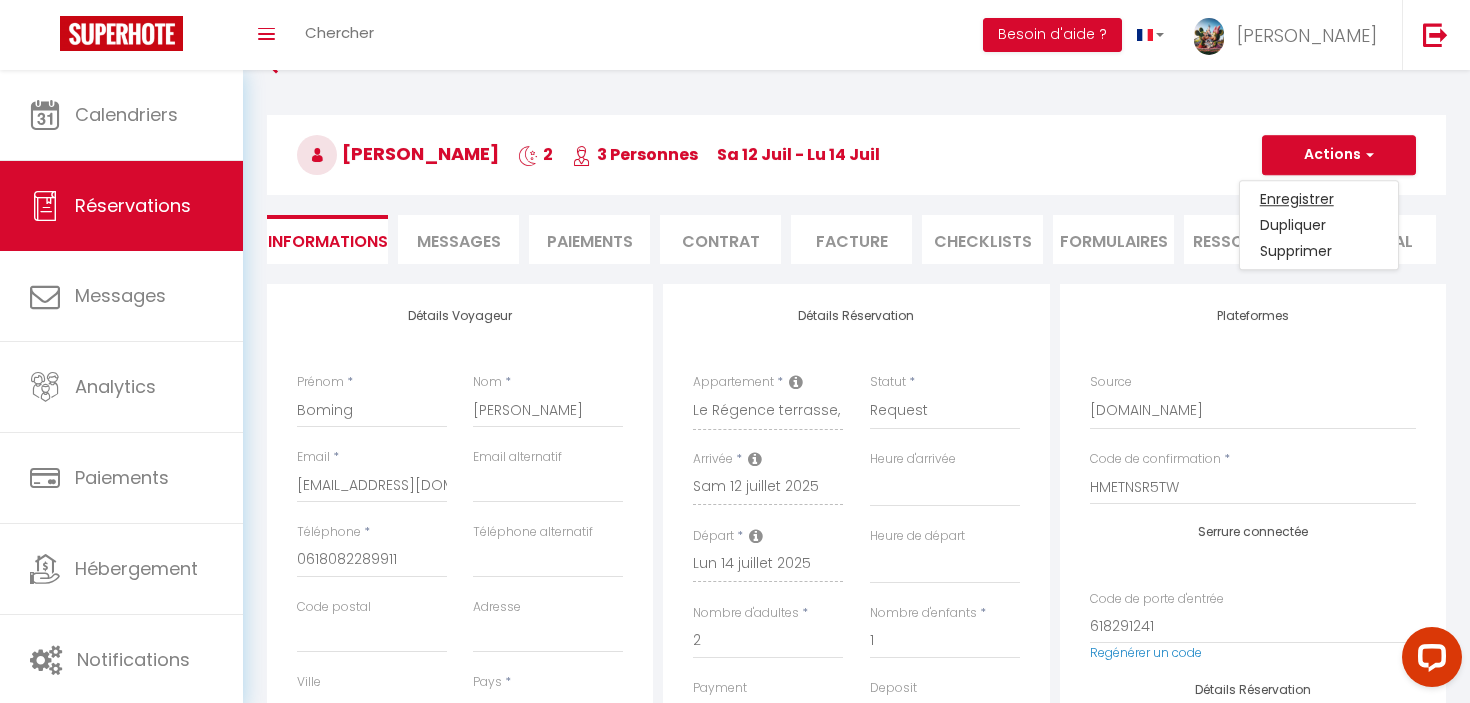 select 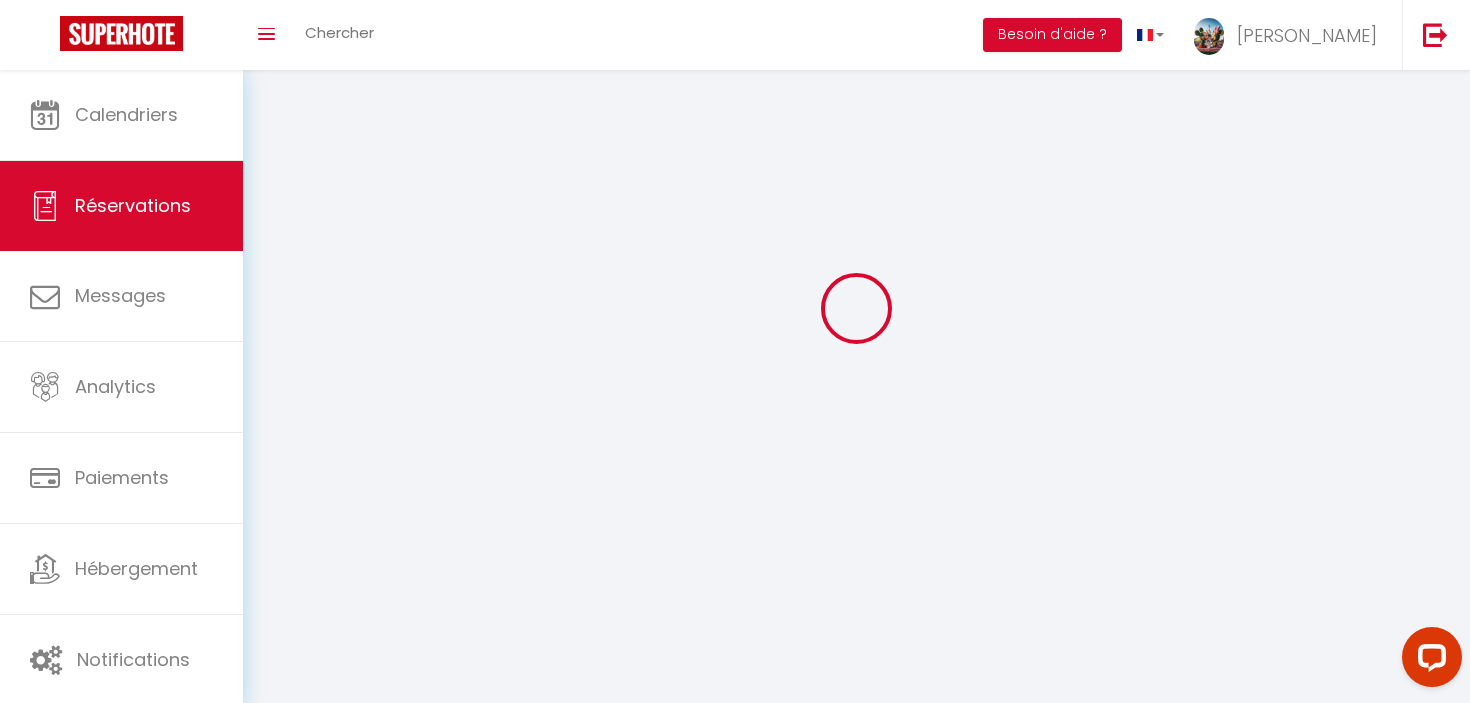 select 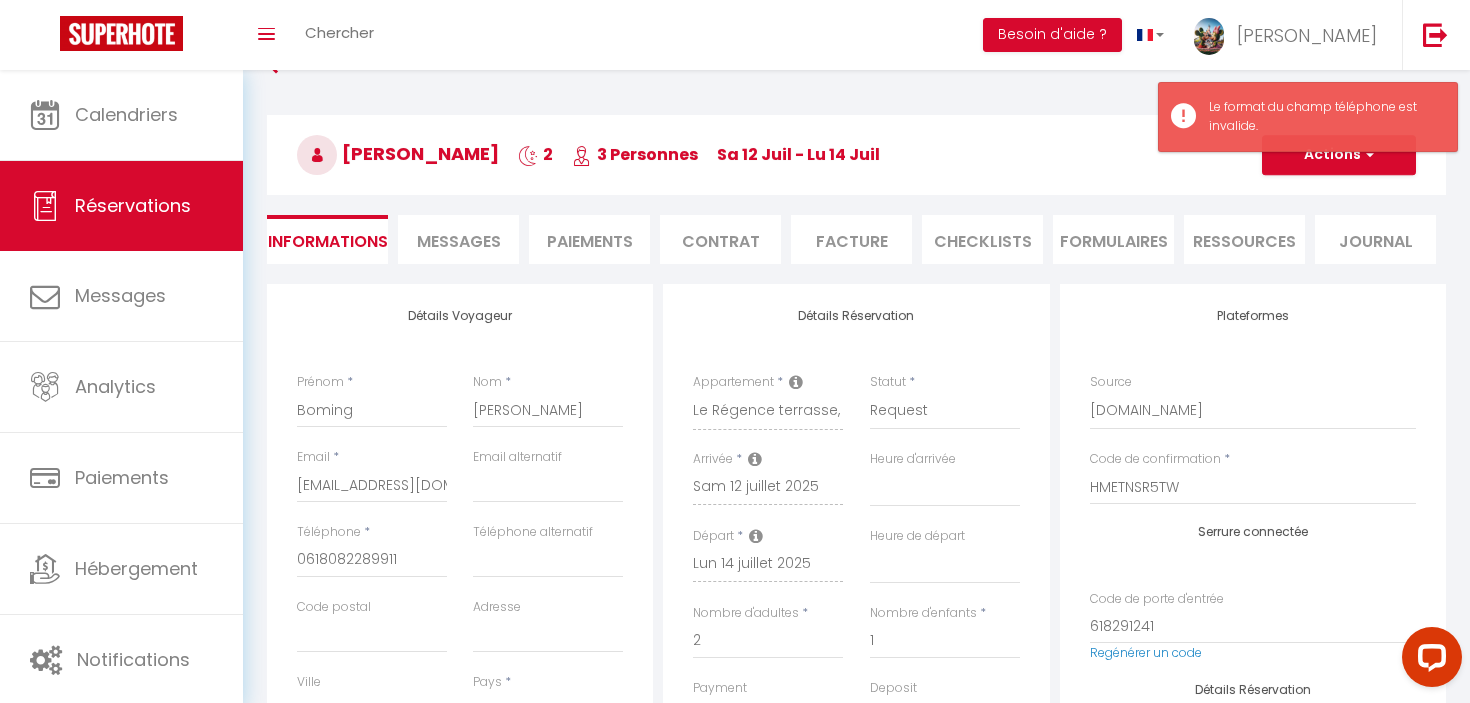 scroll, scrollTop: 36, scrollLeft: 0, axis: vertical 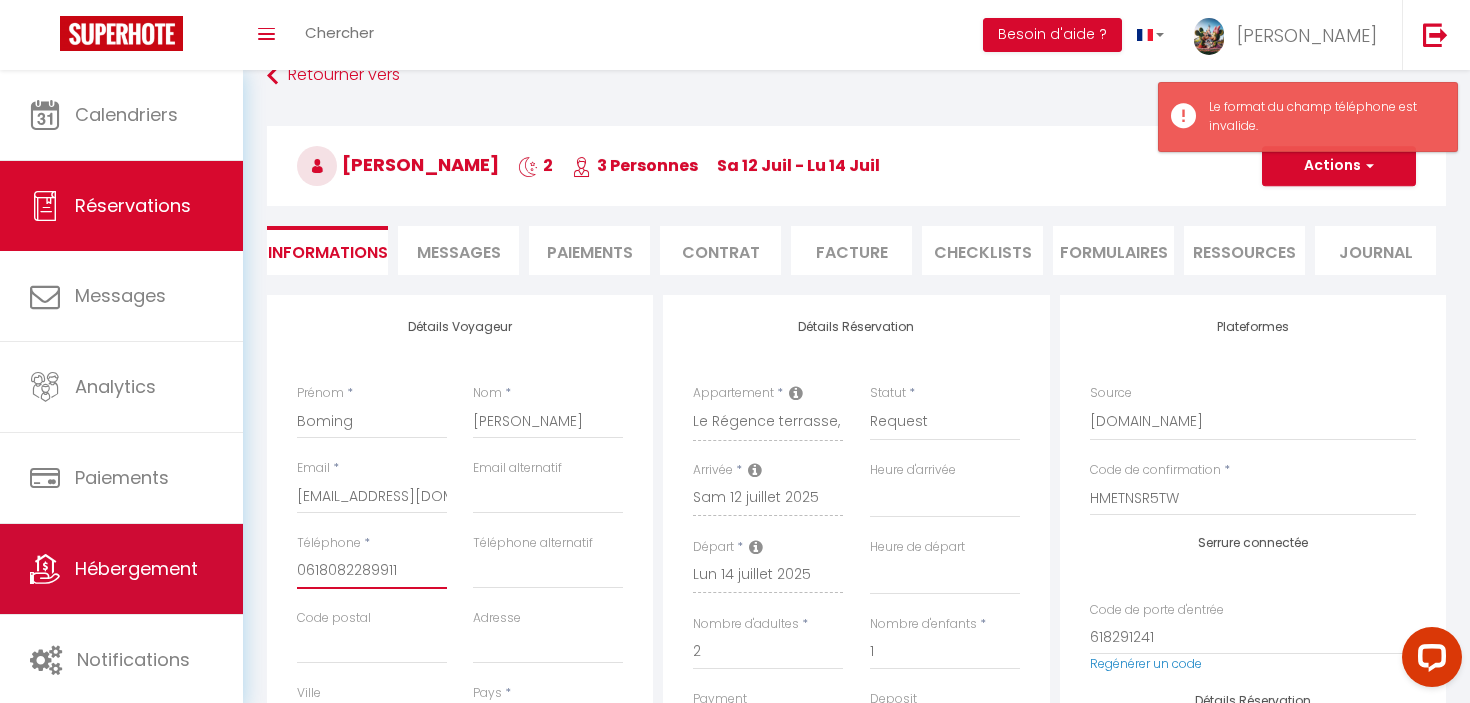 drag, startPoint x: 414, startPoint y: 572, endPoint x: 113, endPoint y: 572, distance: 301 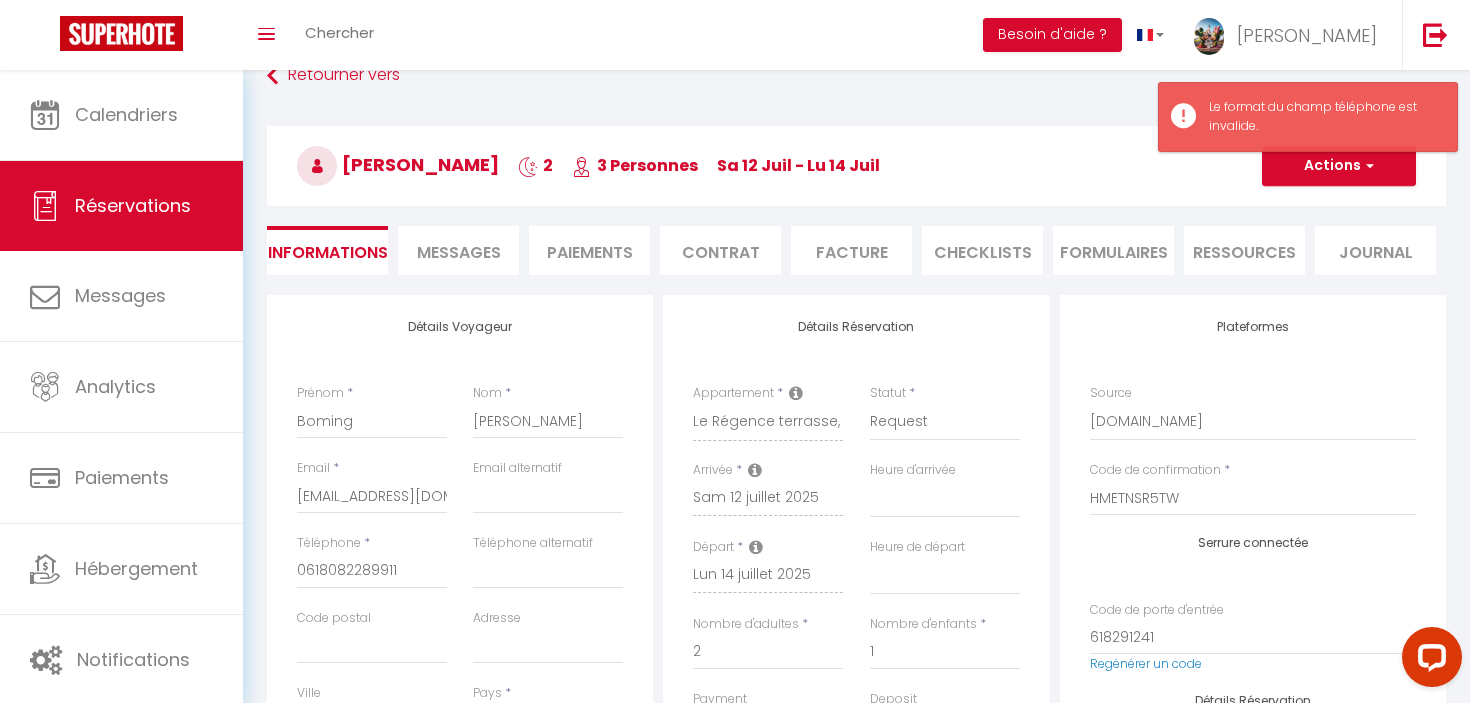 click on "Téléphone   *   0618082289911‬" at bounding box center (372, 561) 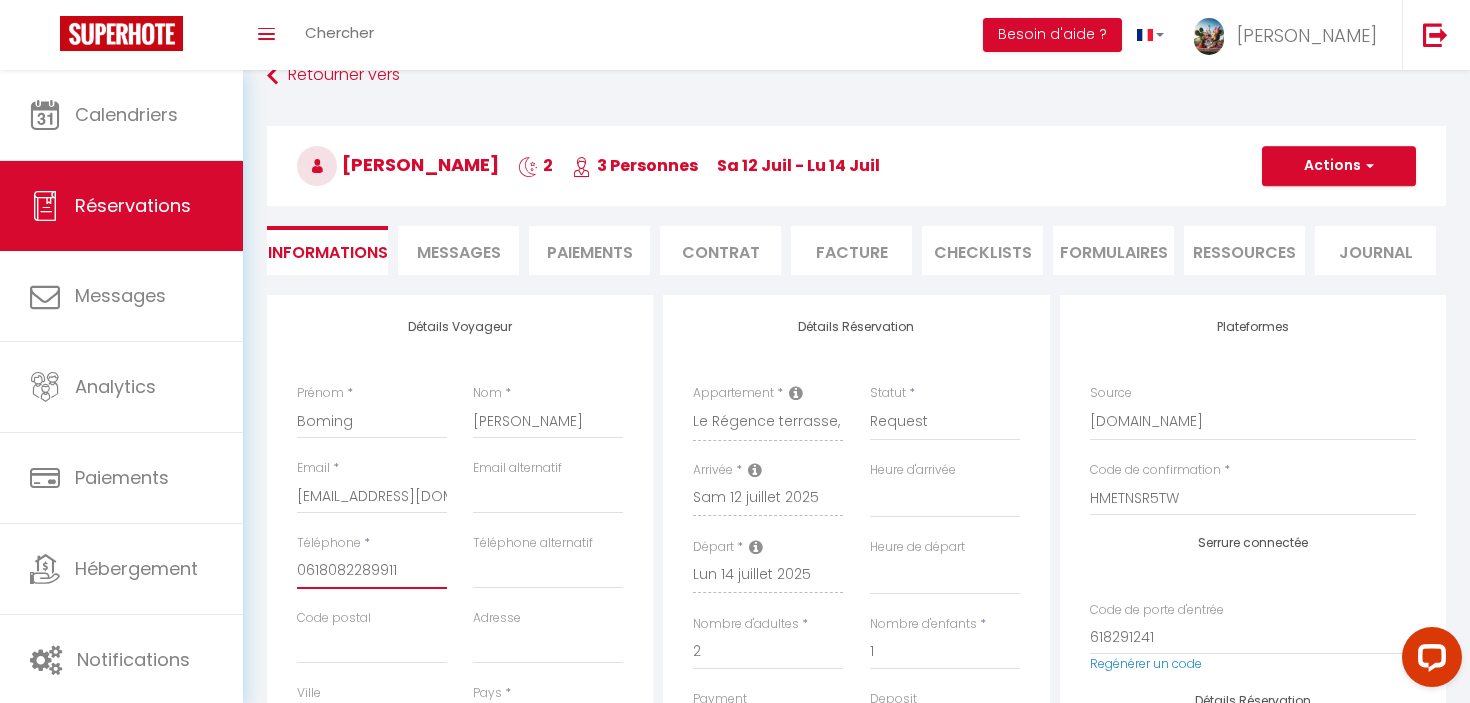 drag, startPoint x: 384, startPoint y: 570, endPoint x: 512, endPoint y: 570, distance: 128 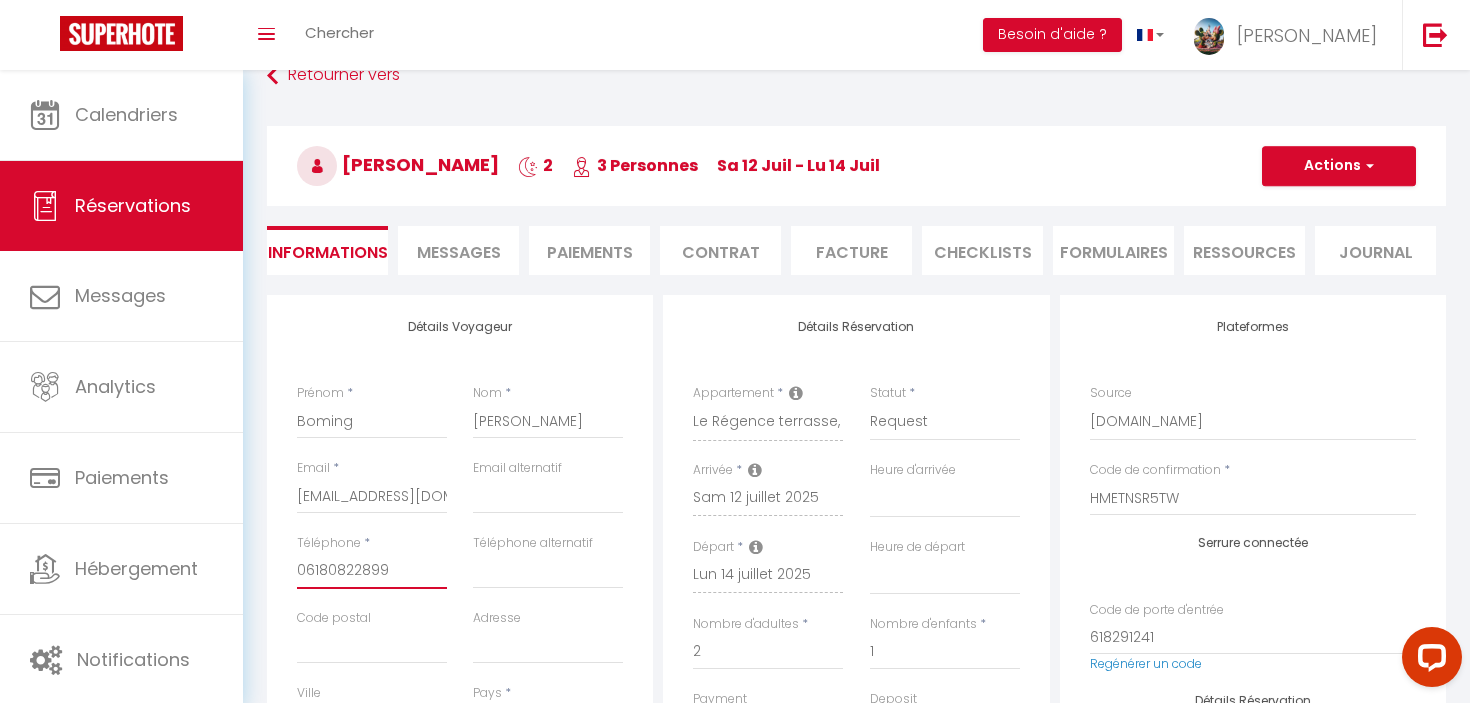 select 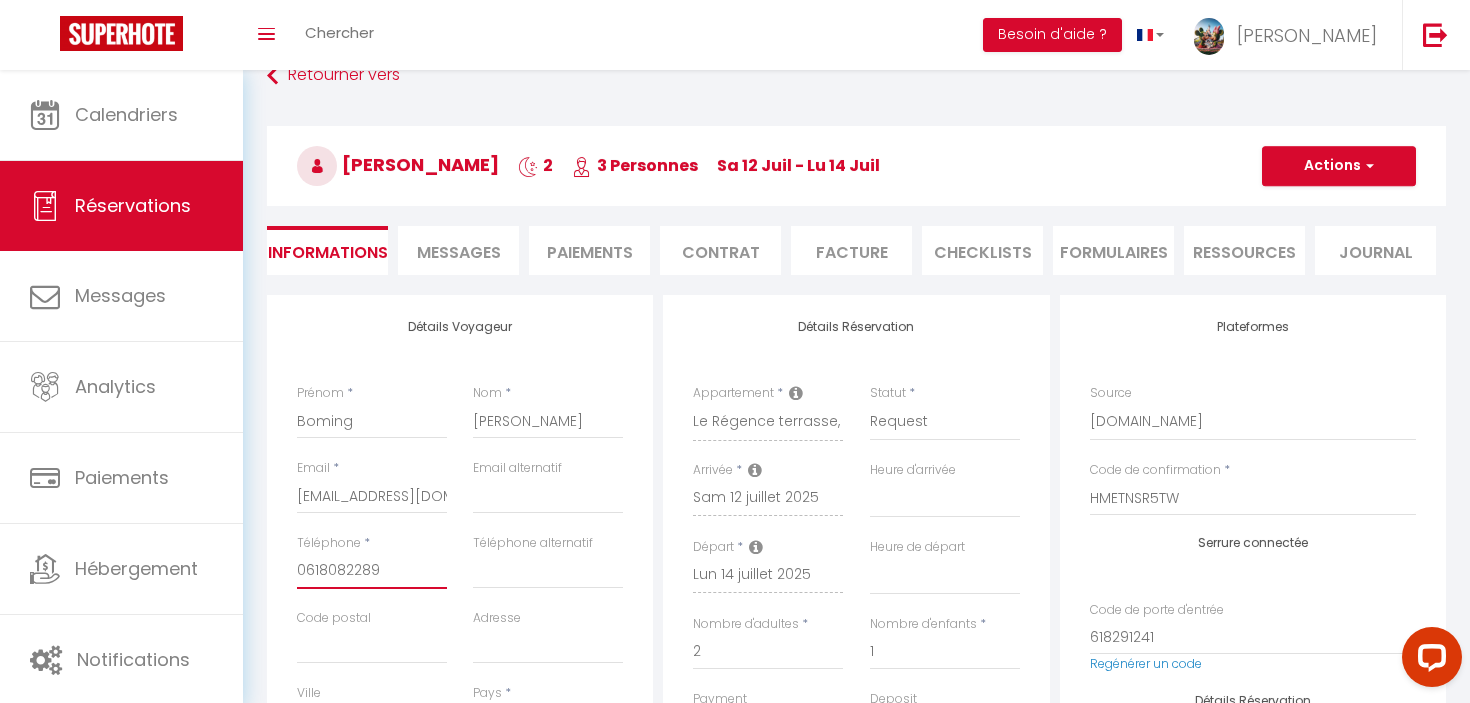 select 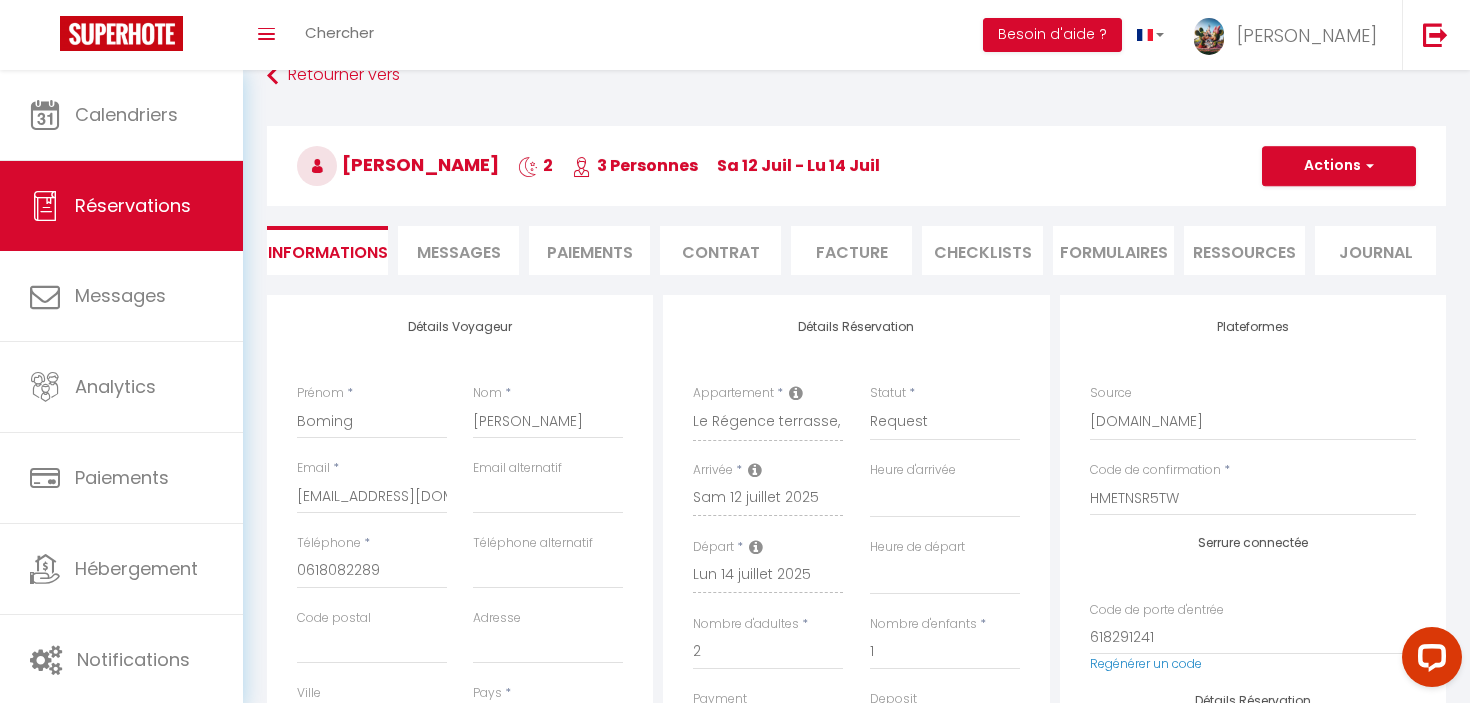 click on "Boming   Zhao   2    3 Personnes
sa 12 Juil - lu 14 Juil" at bounding box center [856, 166] 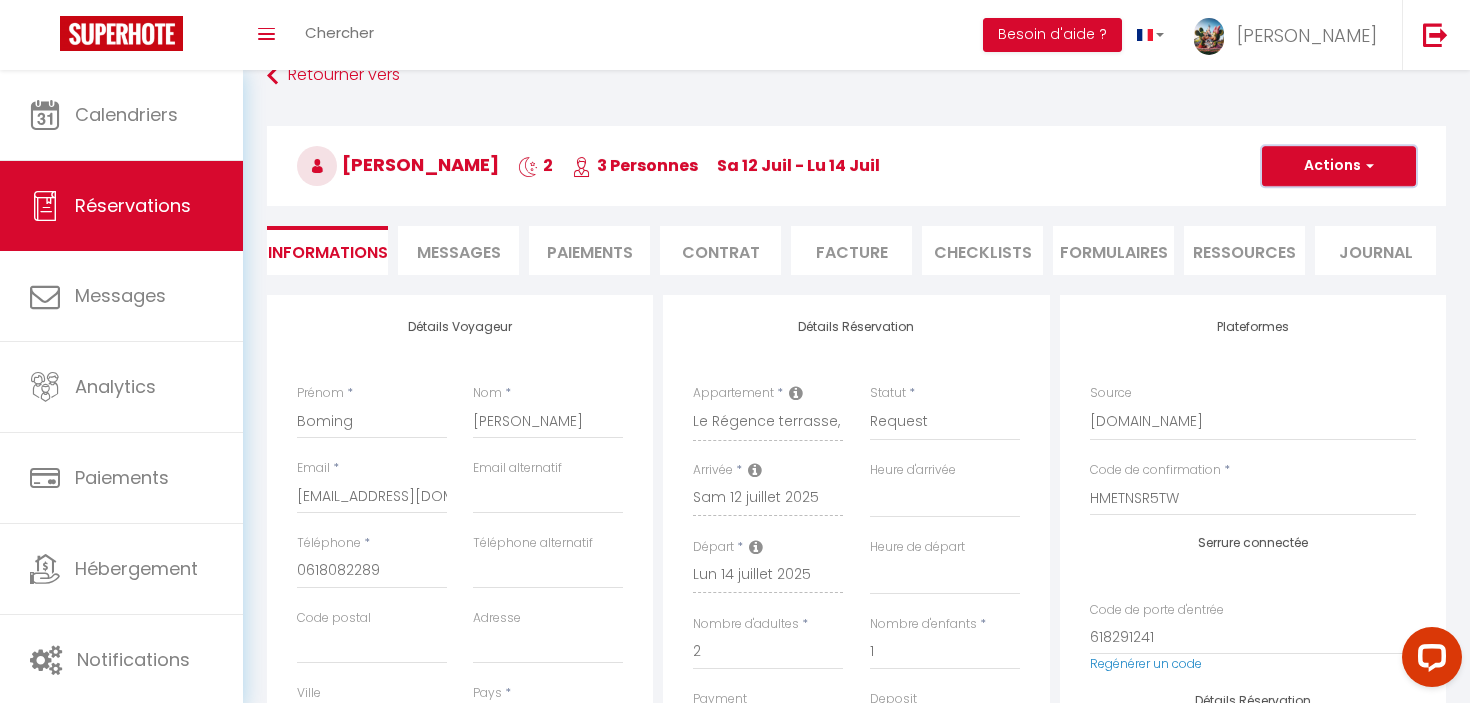 click on "Actions" at bounding box center (1339, 166) 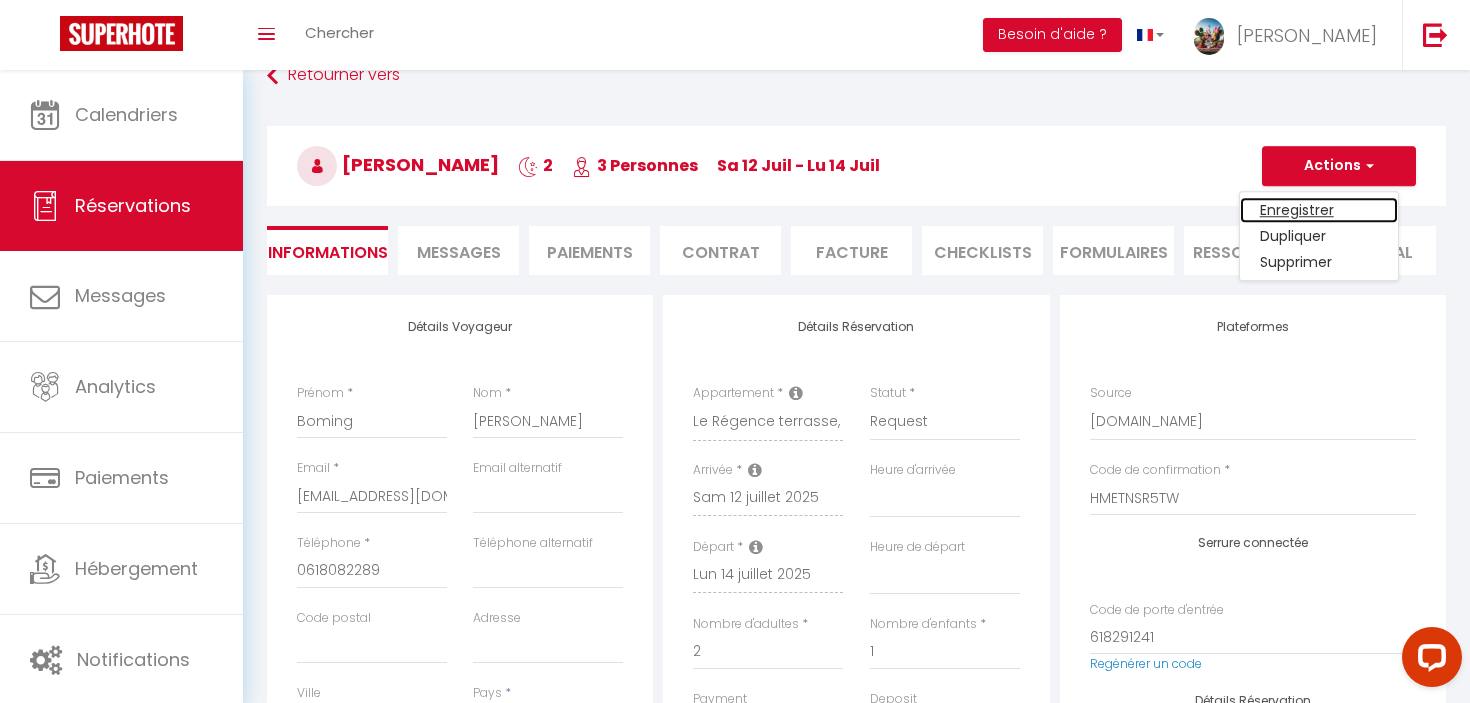 click on "Enregistrer" at bounding box center [1319, 210] 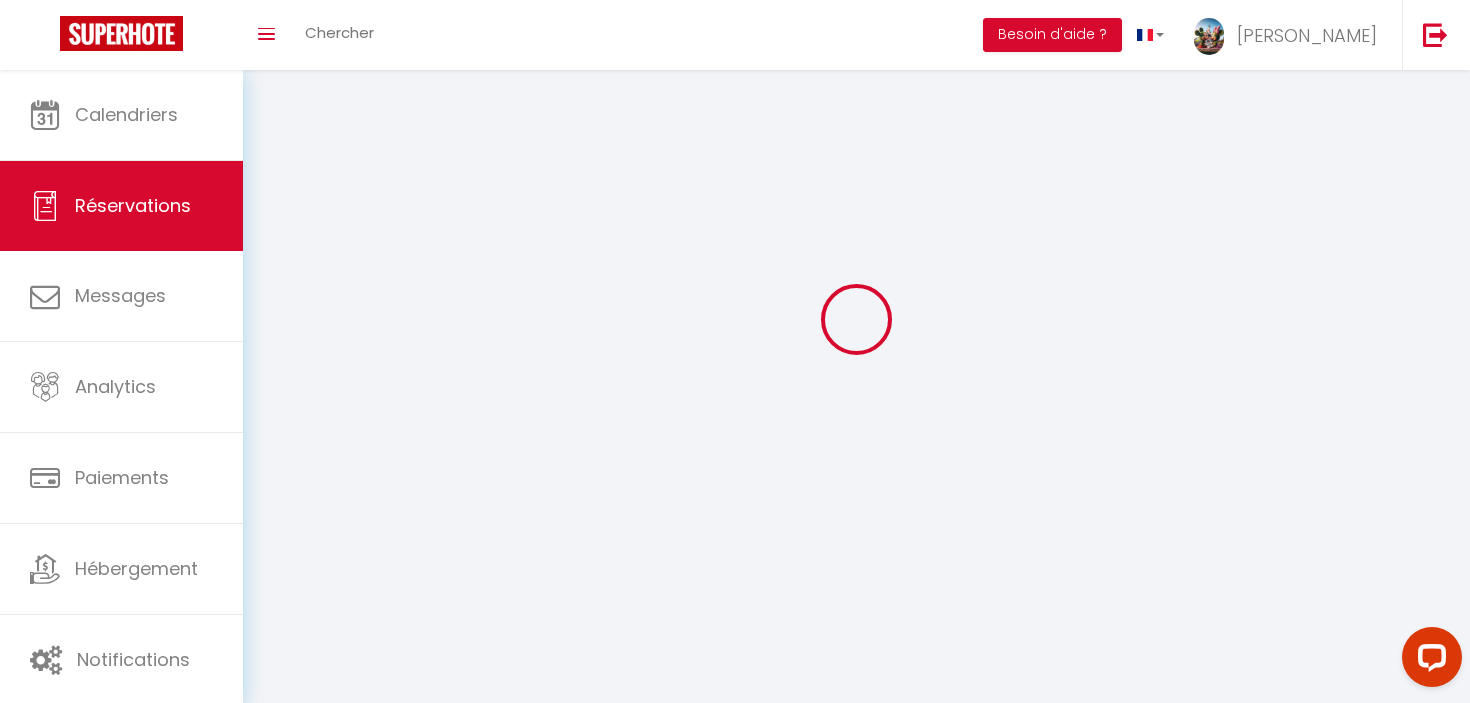 select on "not_cancelled" 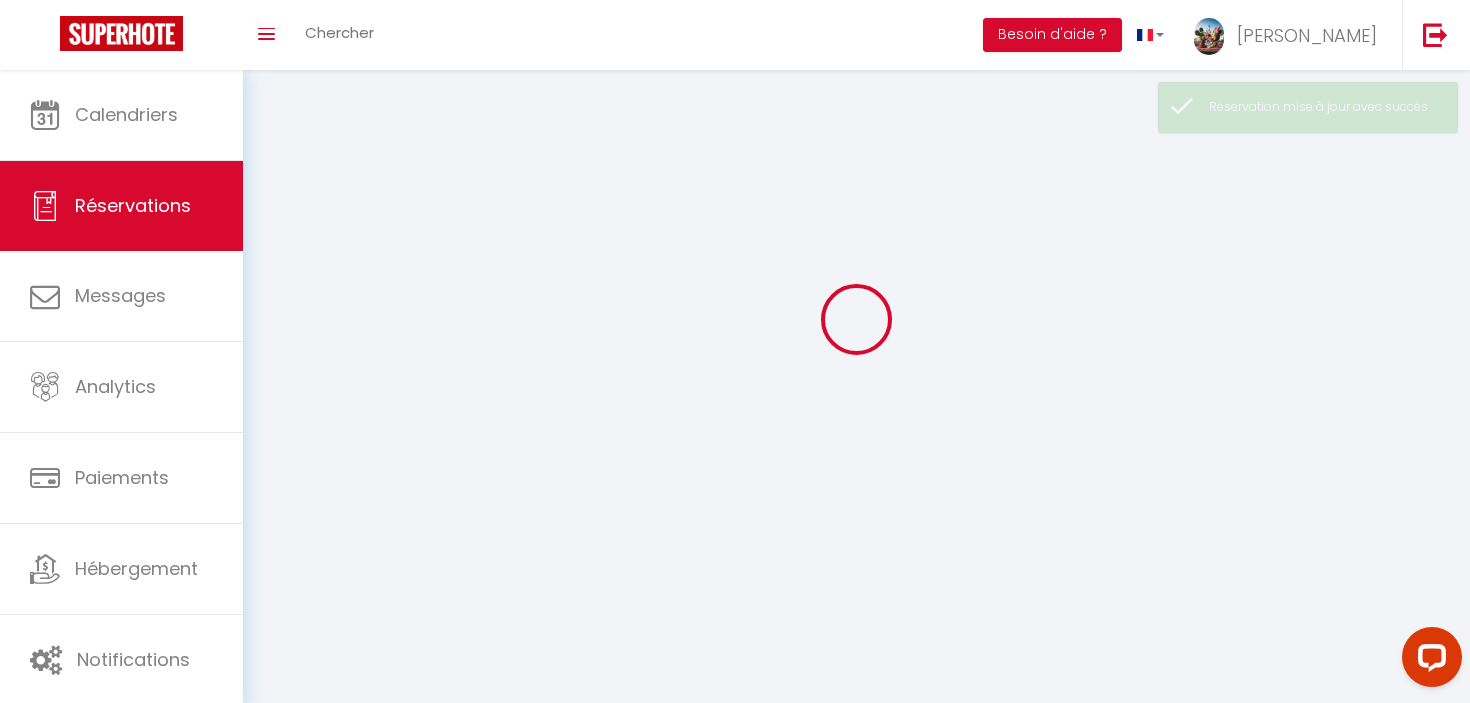 scroll, scrollTop: 0, scrollLeft: 0, axis: both 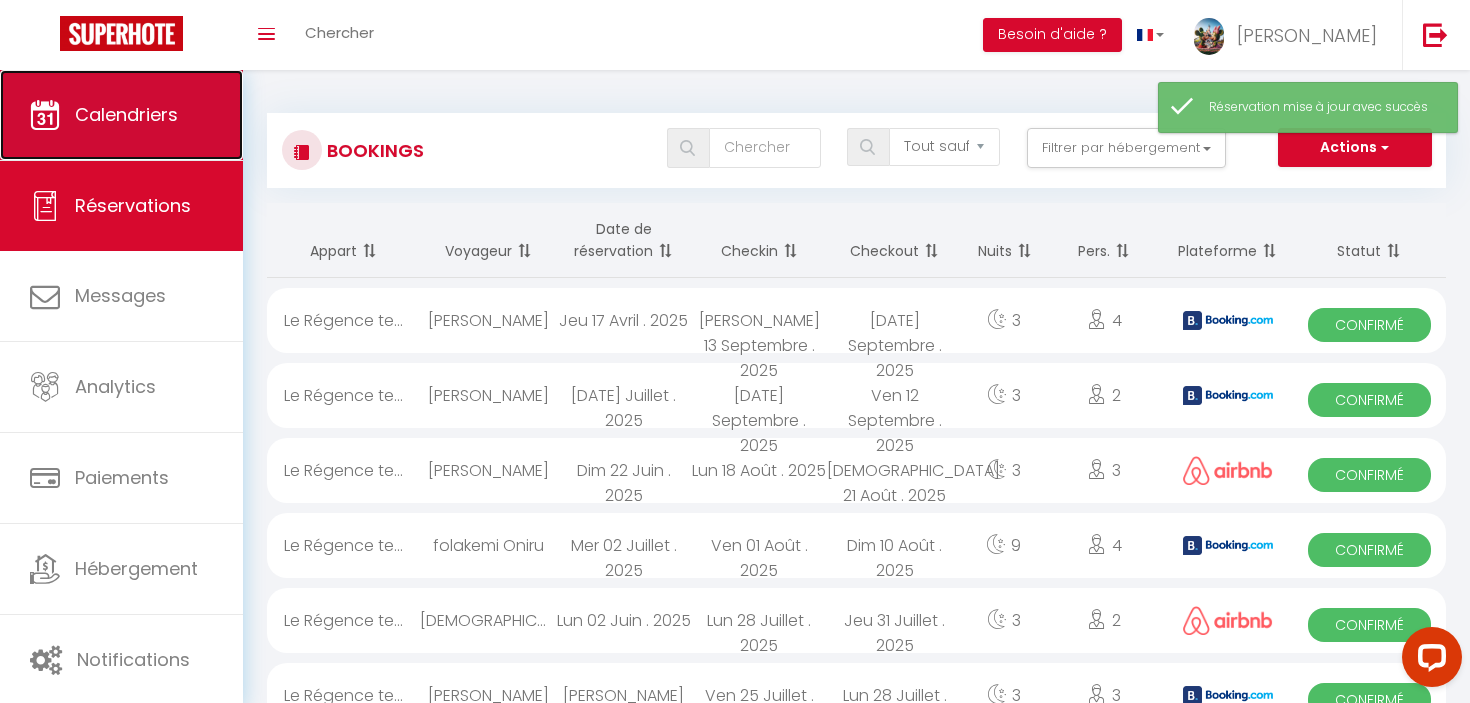 click on "Calendriers" at bounding box center [121, 115] 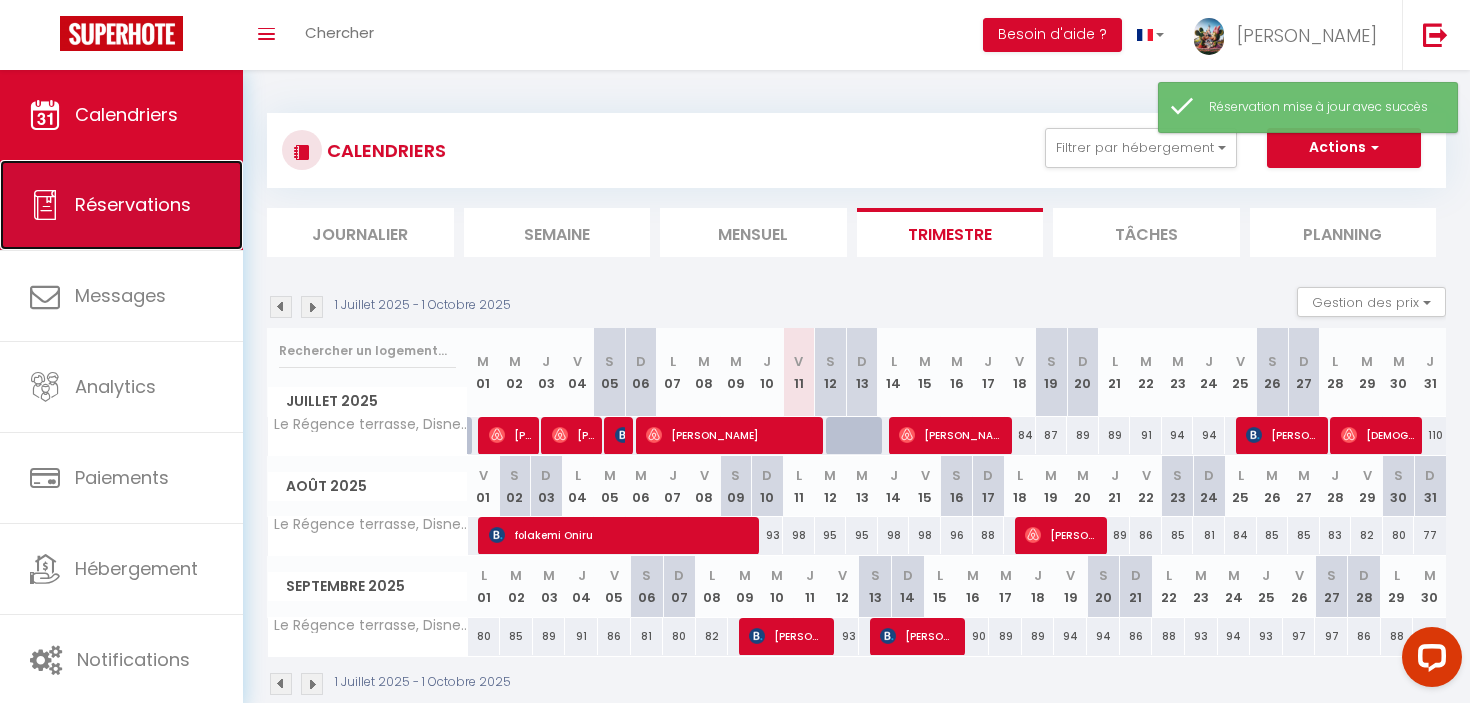 click on "Réservations" at bounding box center [121, 205] 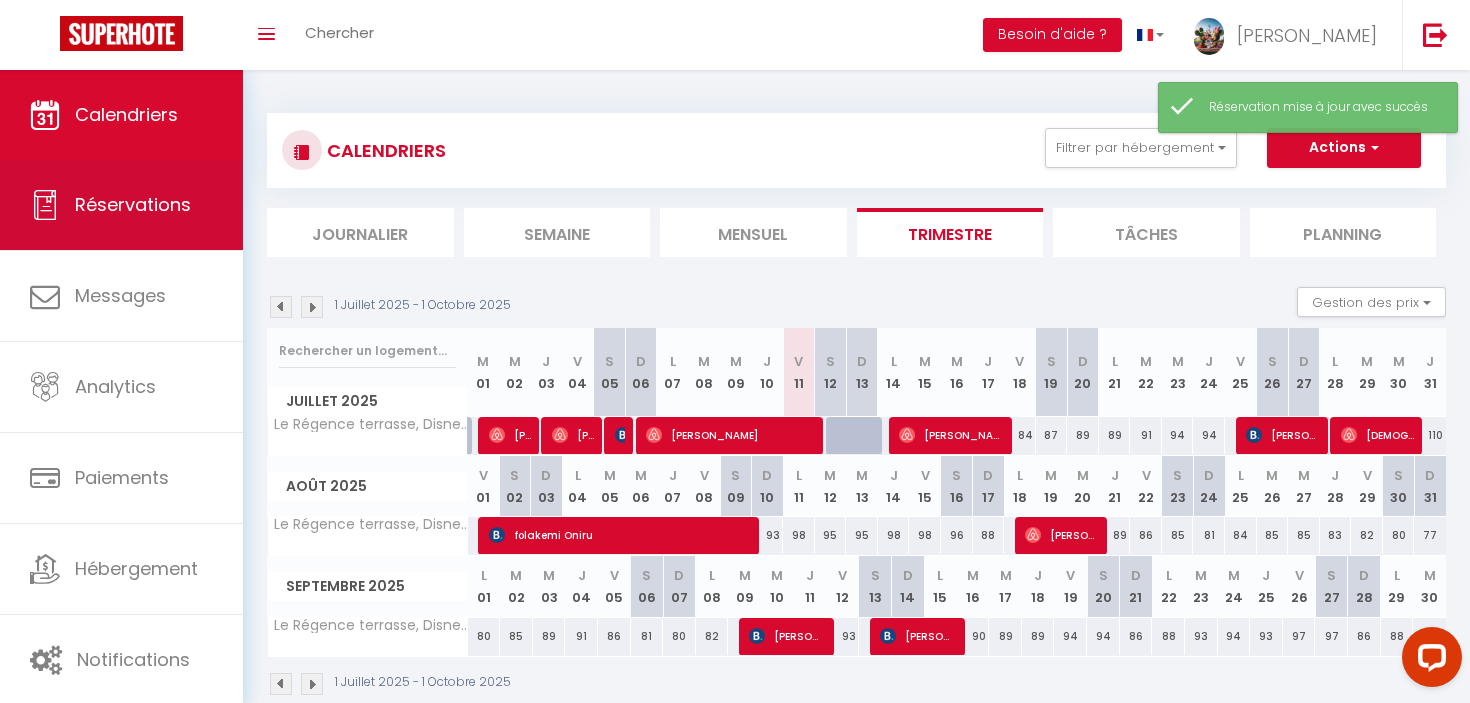 select on "not_cancelled" 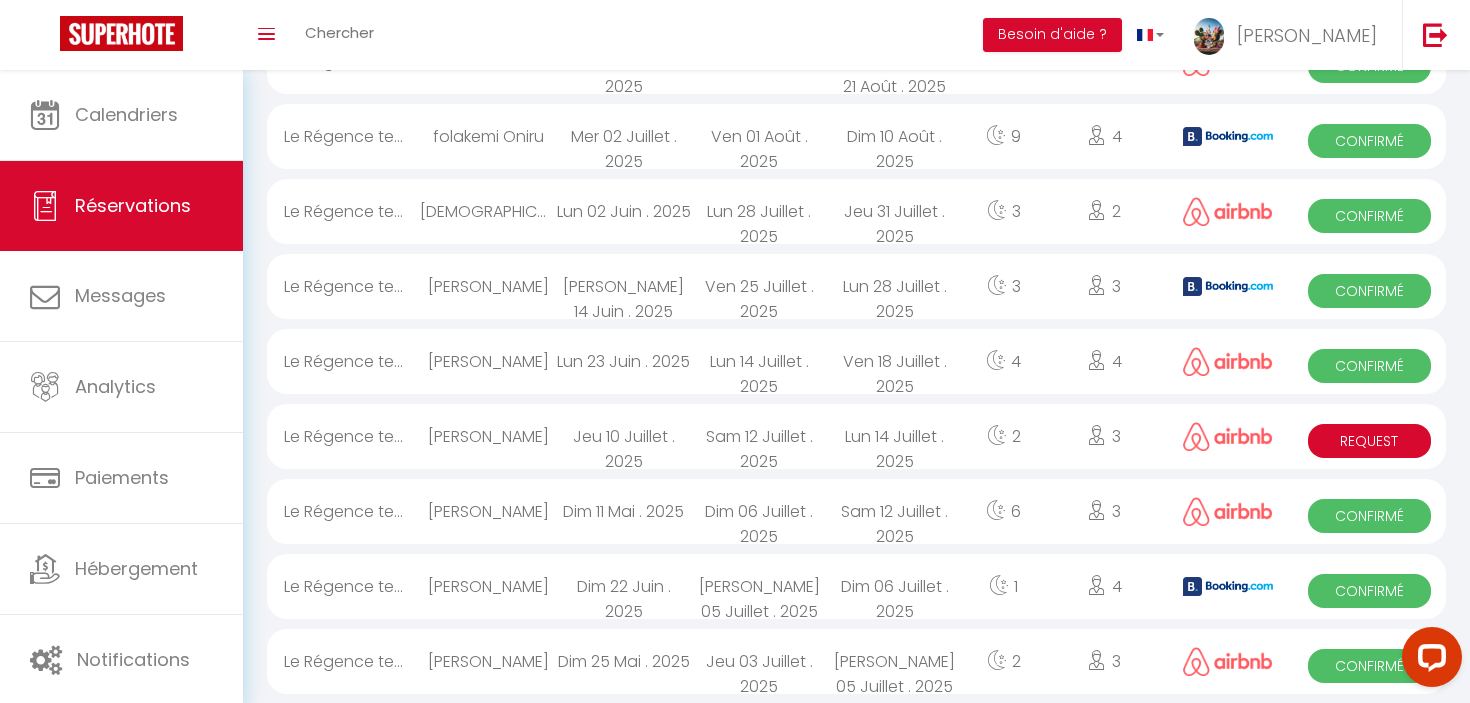 scroll, scrollTop: 408, scrollLeft: 0, axis: vertical 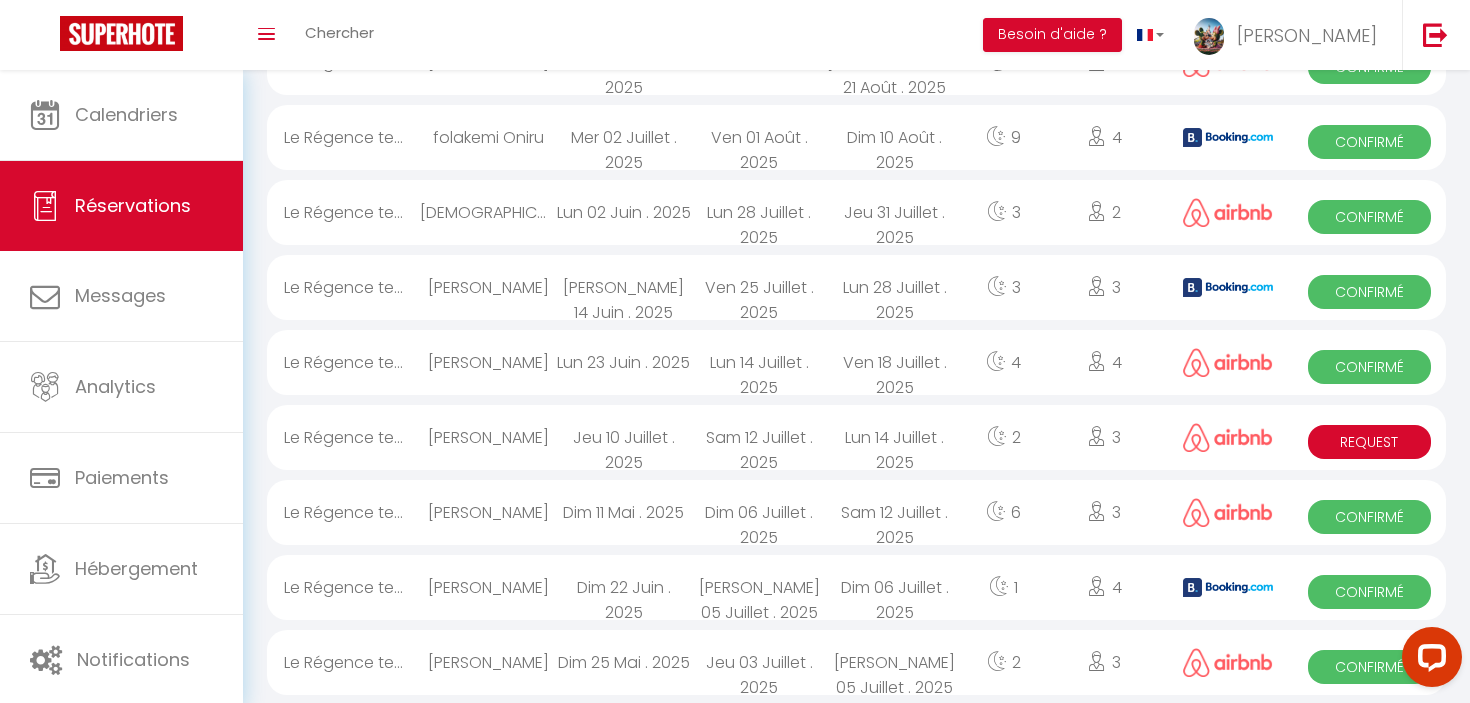 click on "Request" at bounding box center (1369, 442) 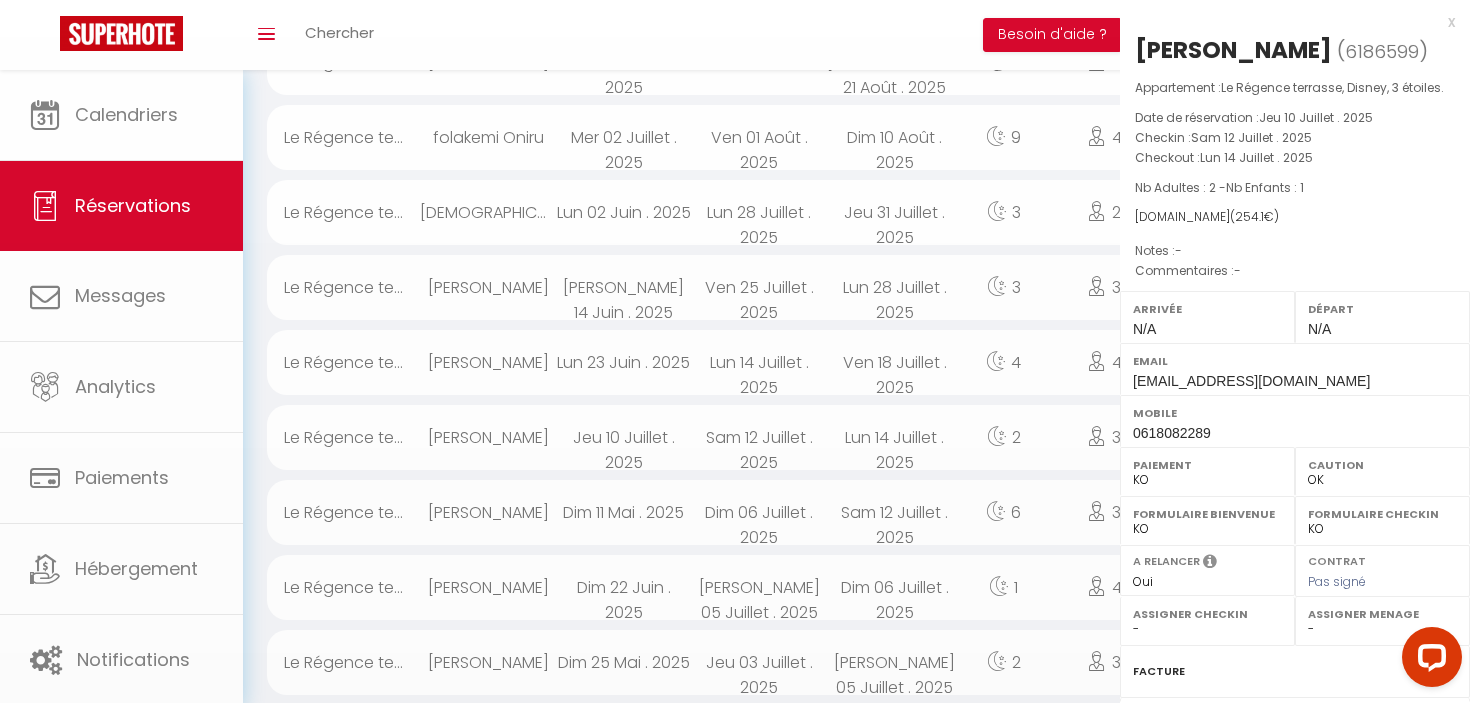 select on "22864" 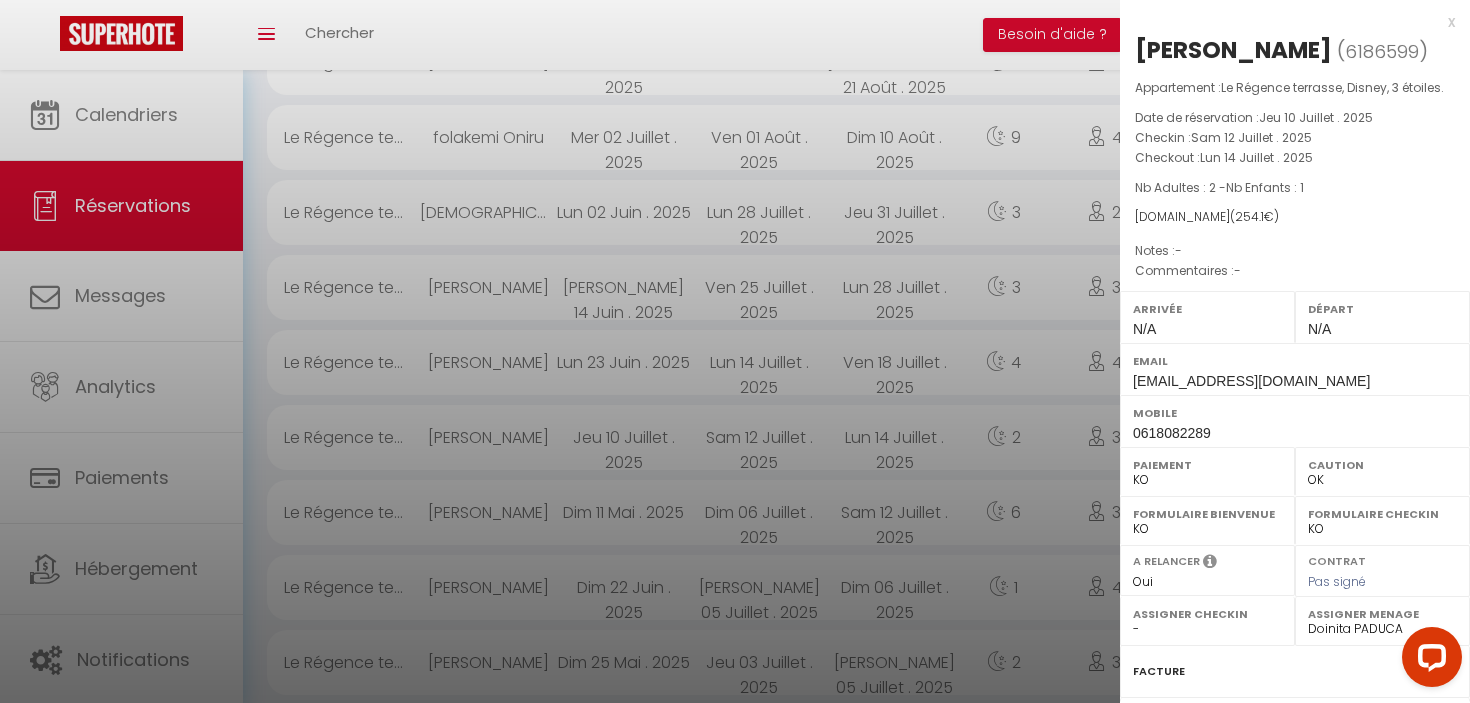 scroll, scrollTop: 229, scrollLeft: 0, axis: vertical 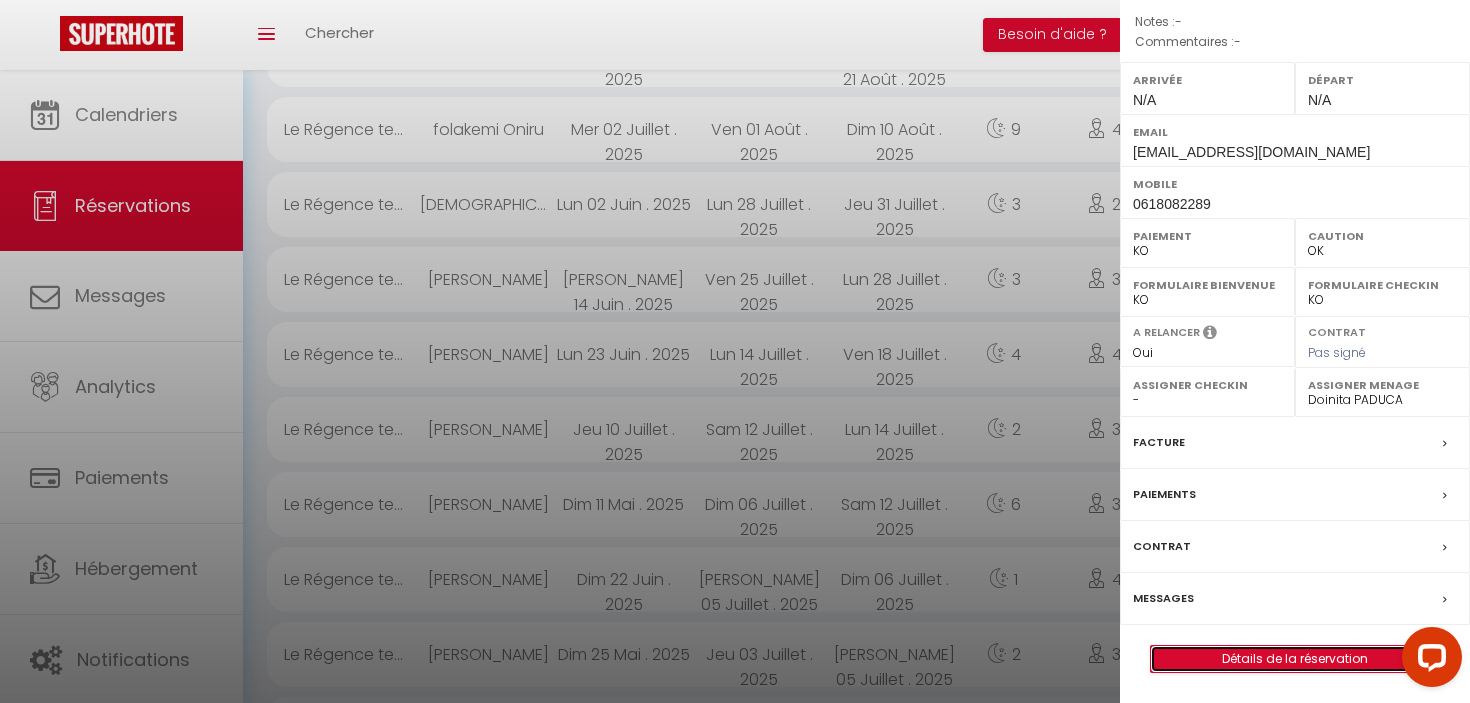 click on "Détails de la réservation" at bounding box center (1295, 659) 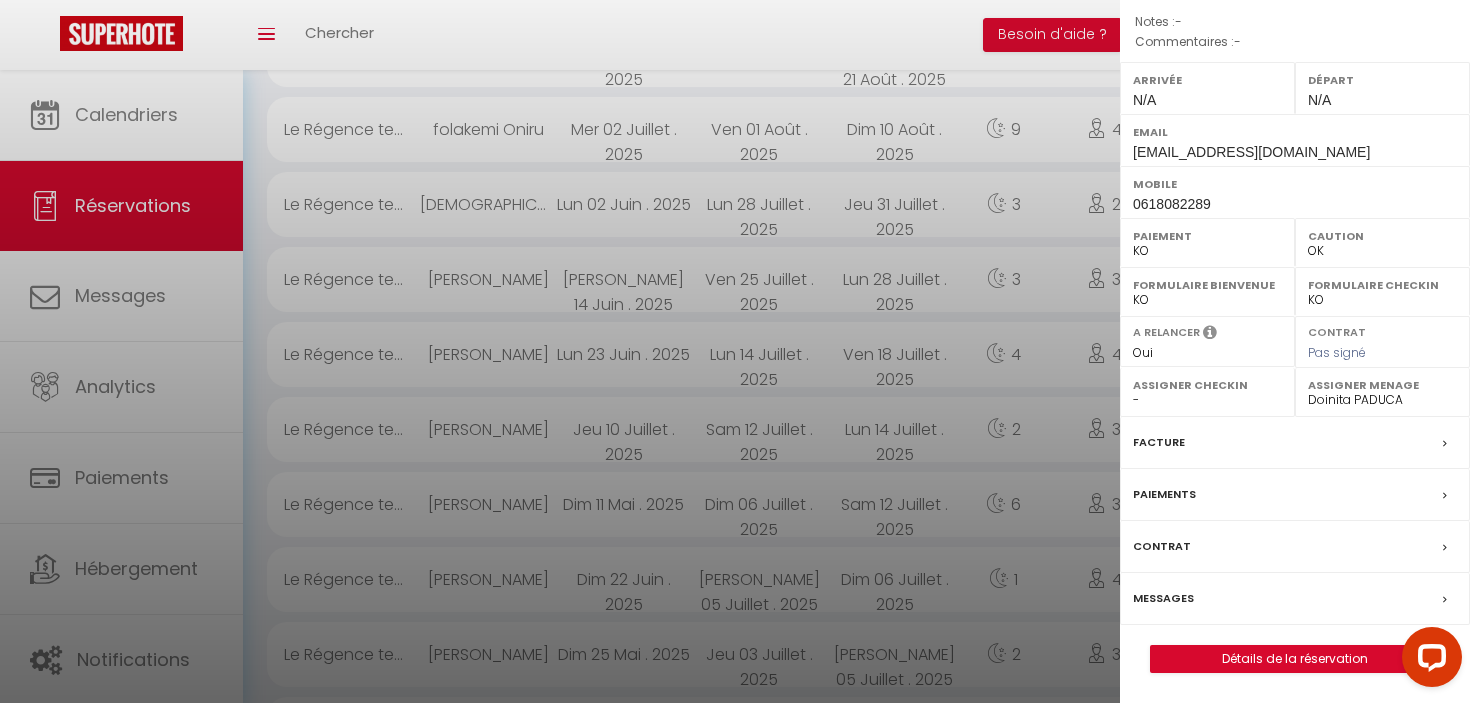 scroll, scrollTop: 0, scrollLeft: 0, axis: both 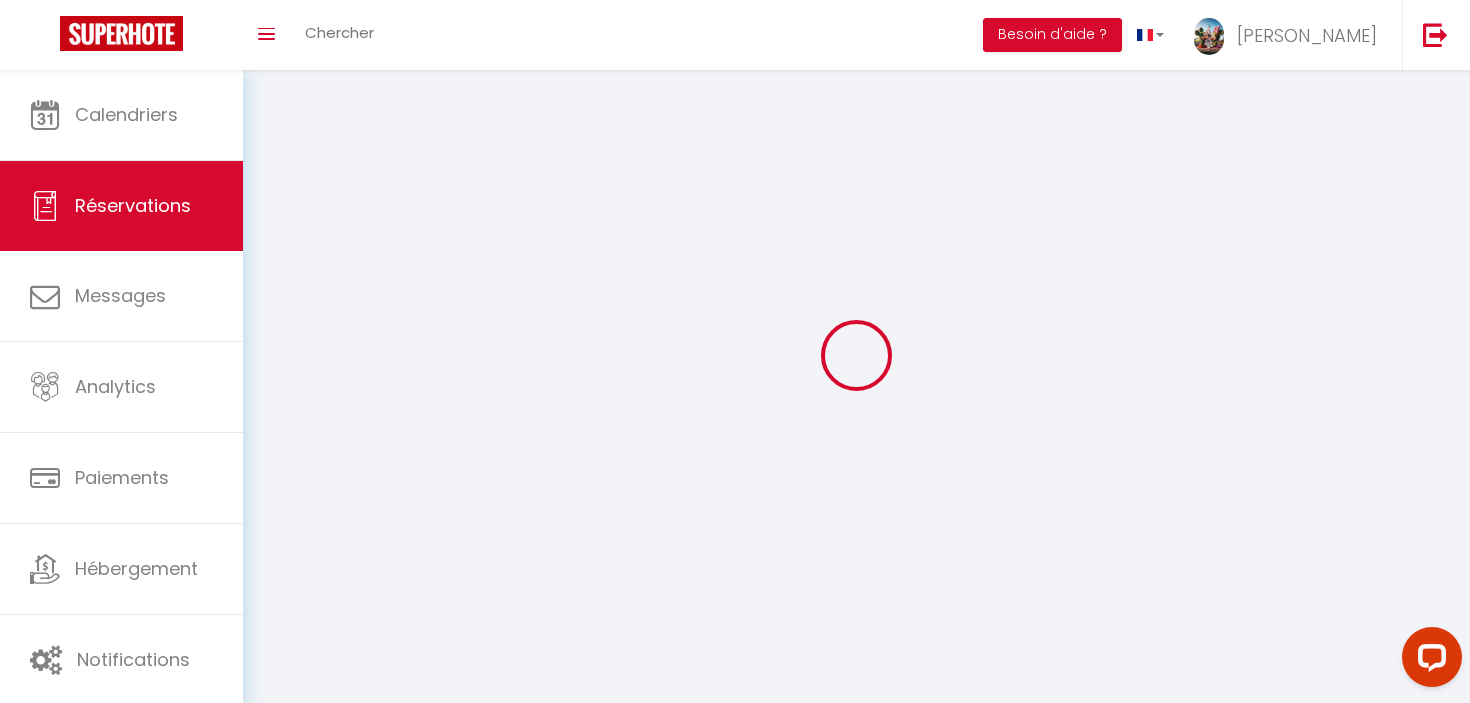 type on "Boming" 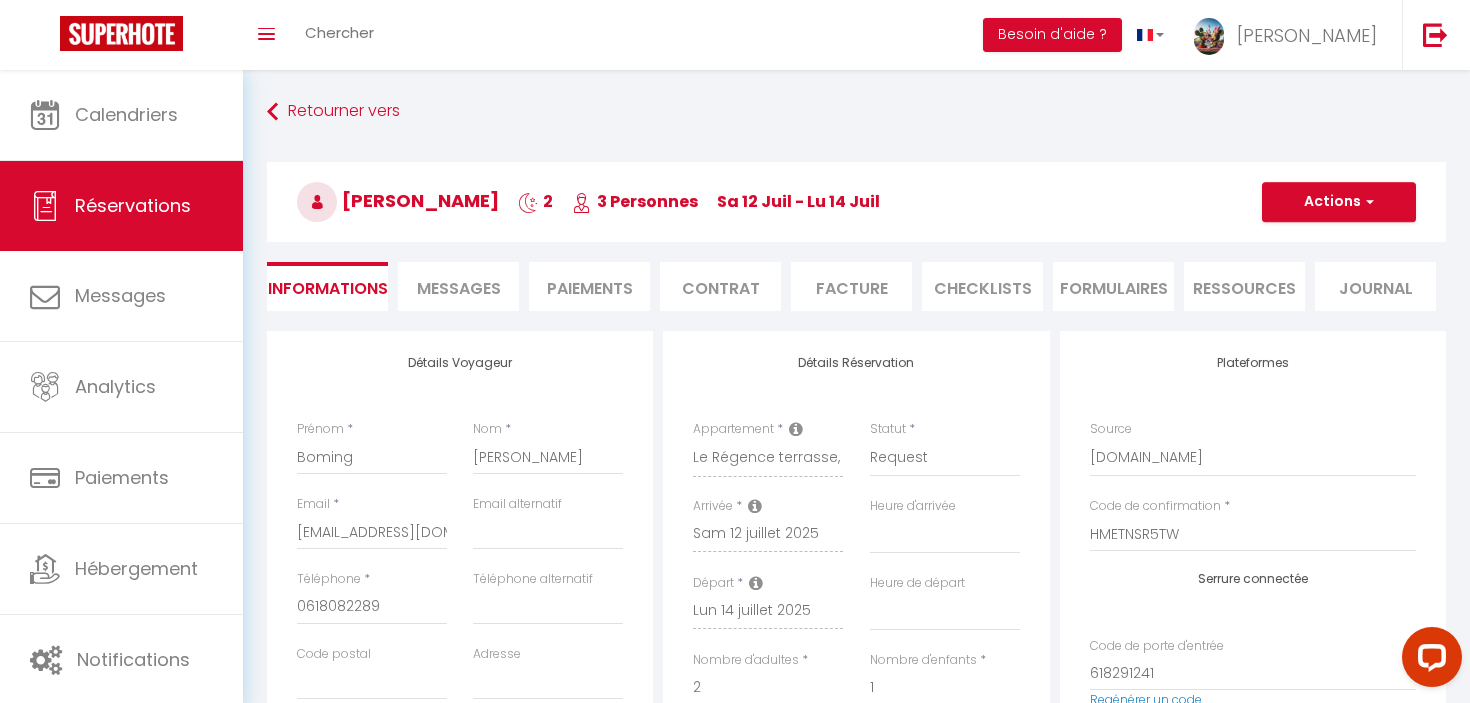 select 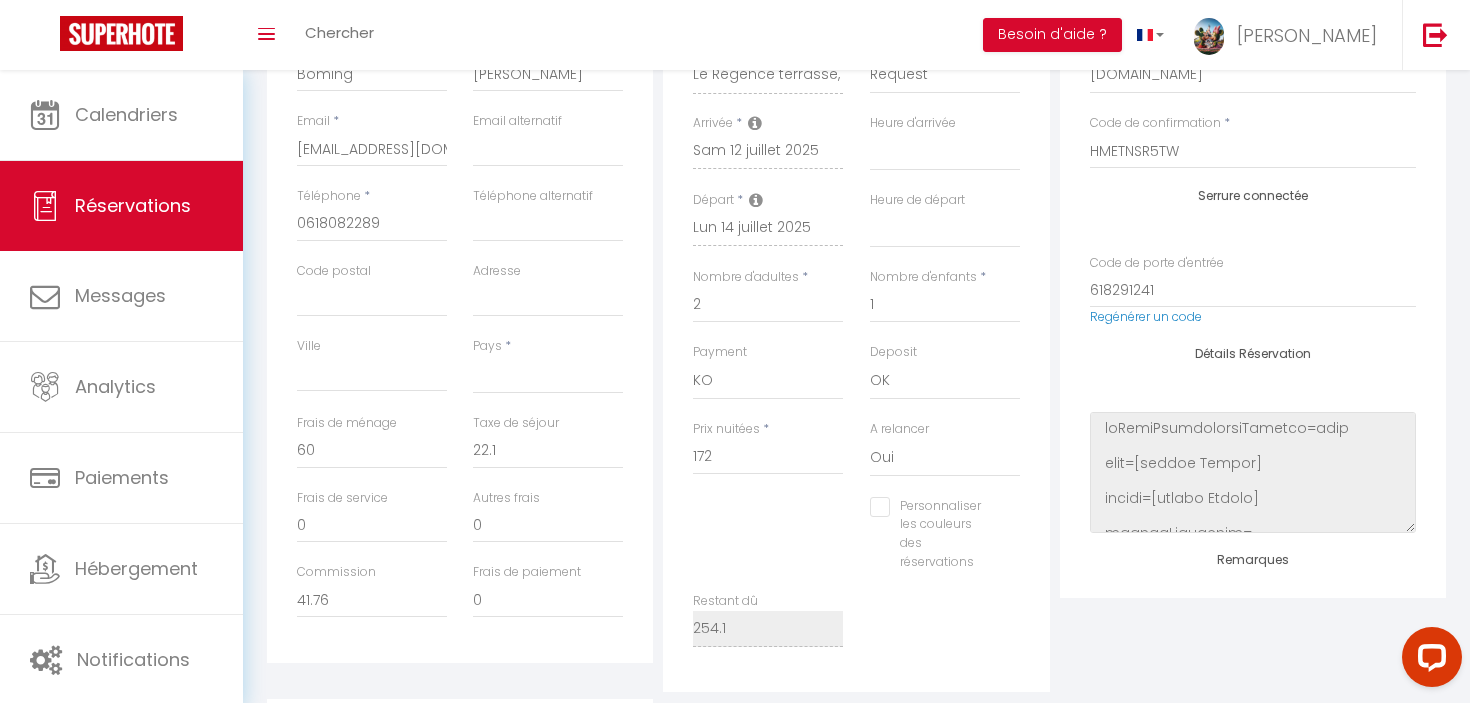 scroll, scrollTop: 385, scrollLeft: 0, axis: vertical 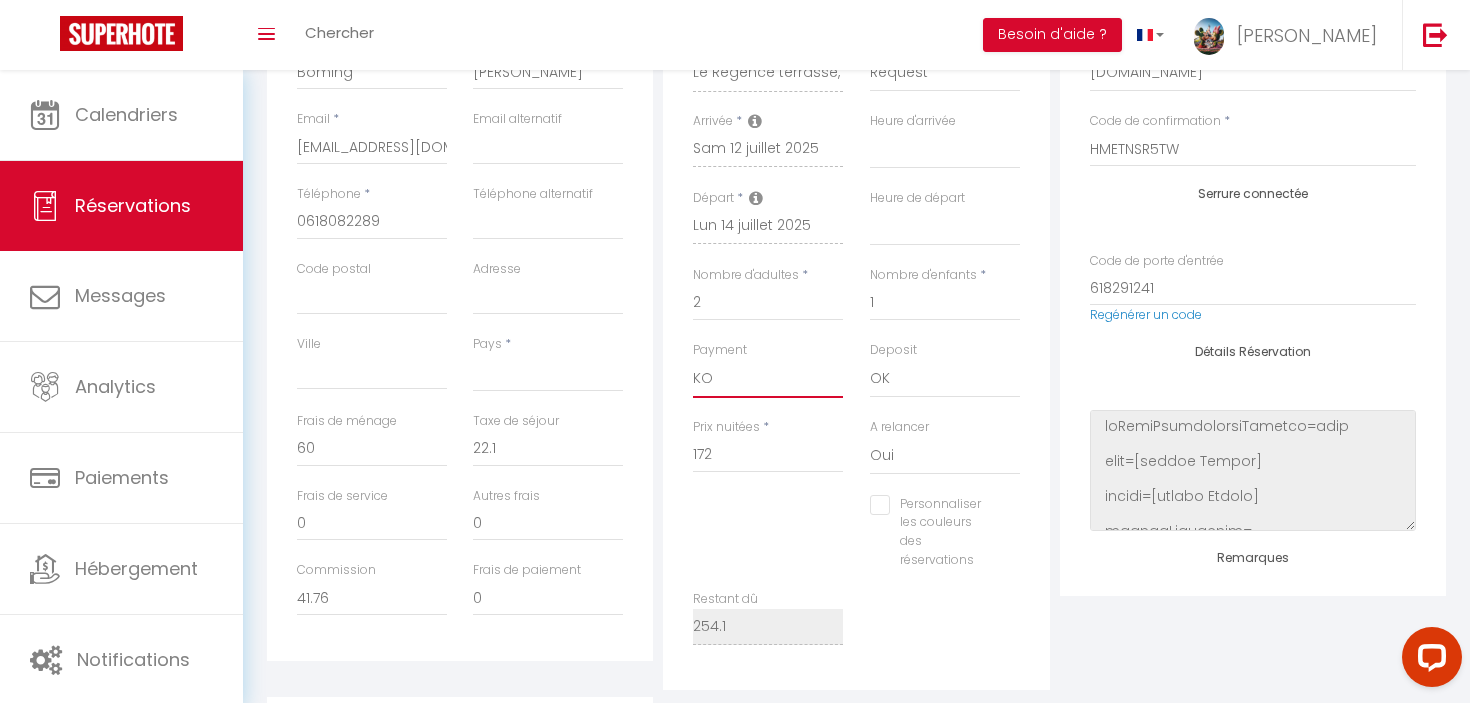 click on "OK   KO" at bounding box center [768, 379] 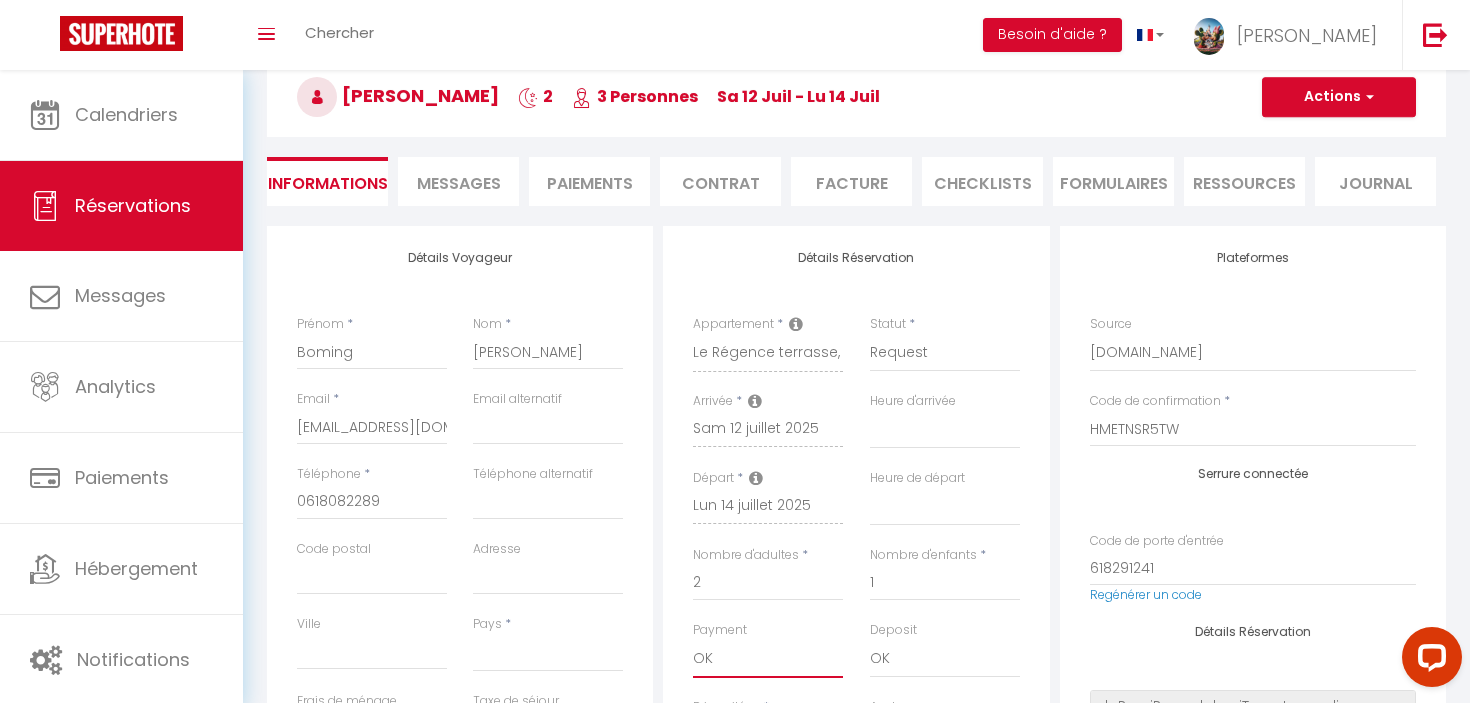 scroll, scrollTop: 106, scrollLeft: 0, axis: vertical 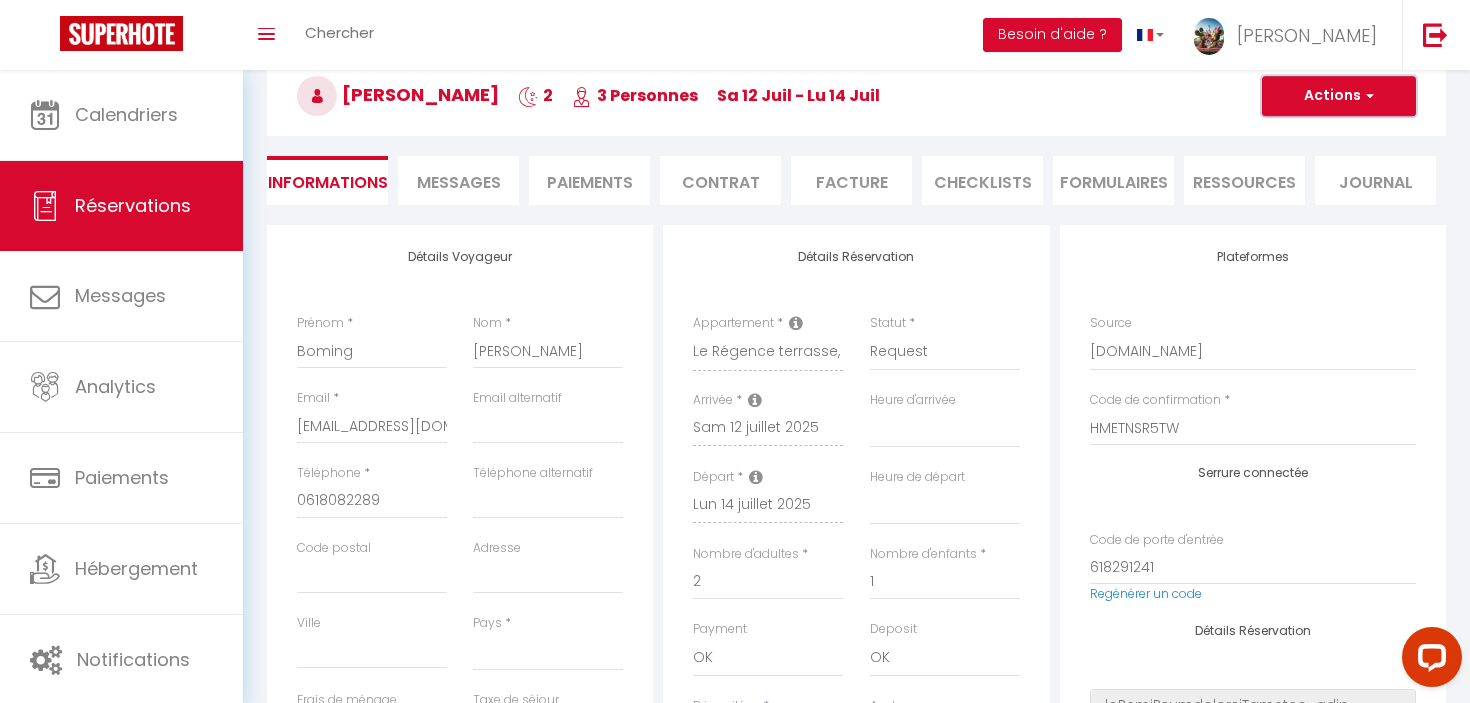 click on "Actions" at bounding box center (1339, 96) 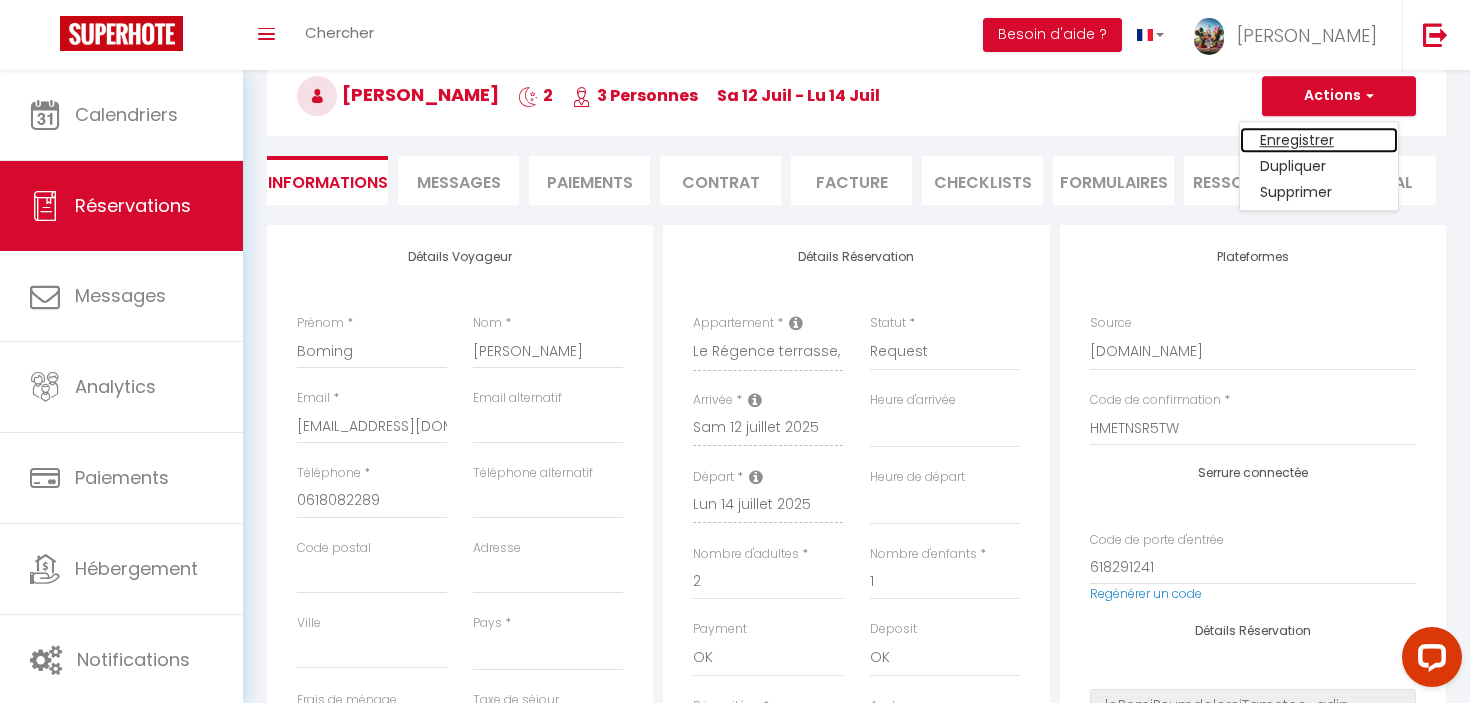 click on "Enregistrer" at bounding box center (1319, 140) 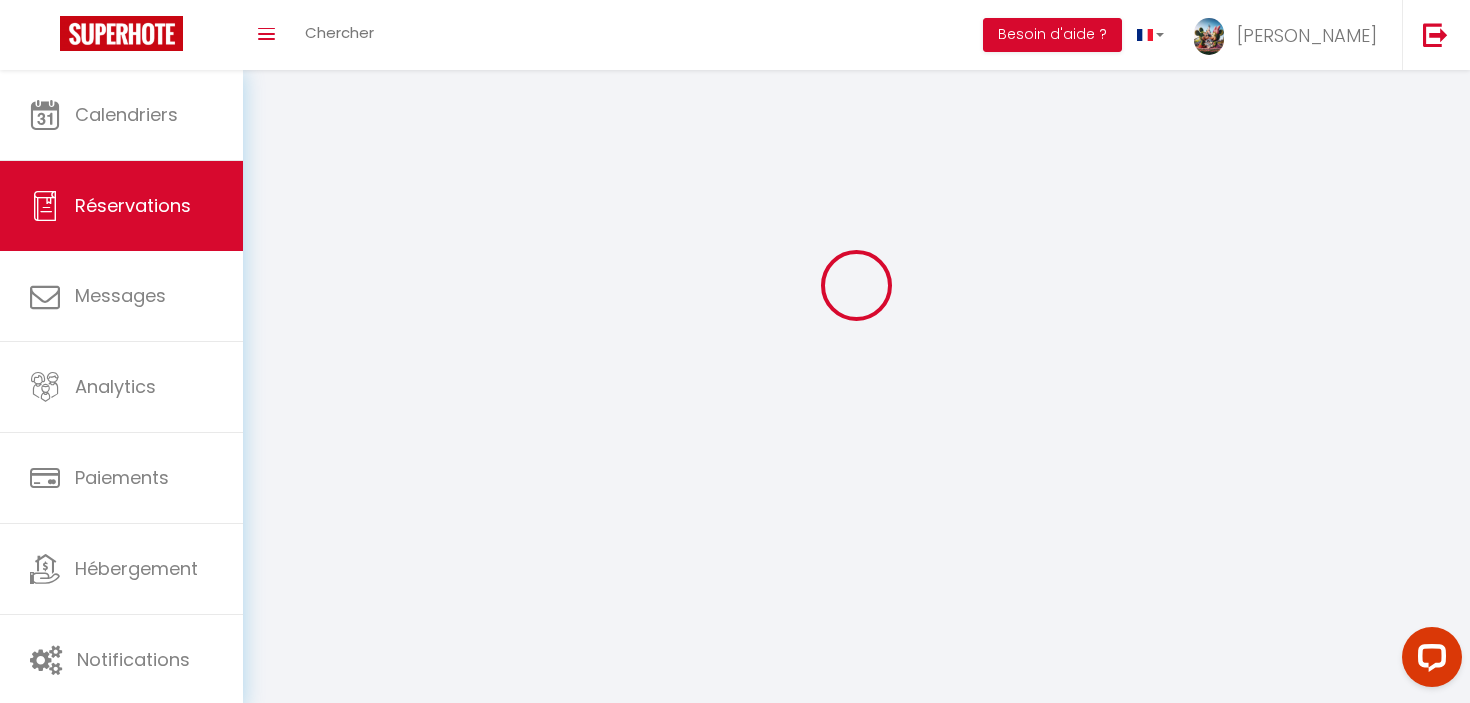 scroll, scrollTop: 70, scrollLeft: 0, axis: vertical 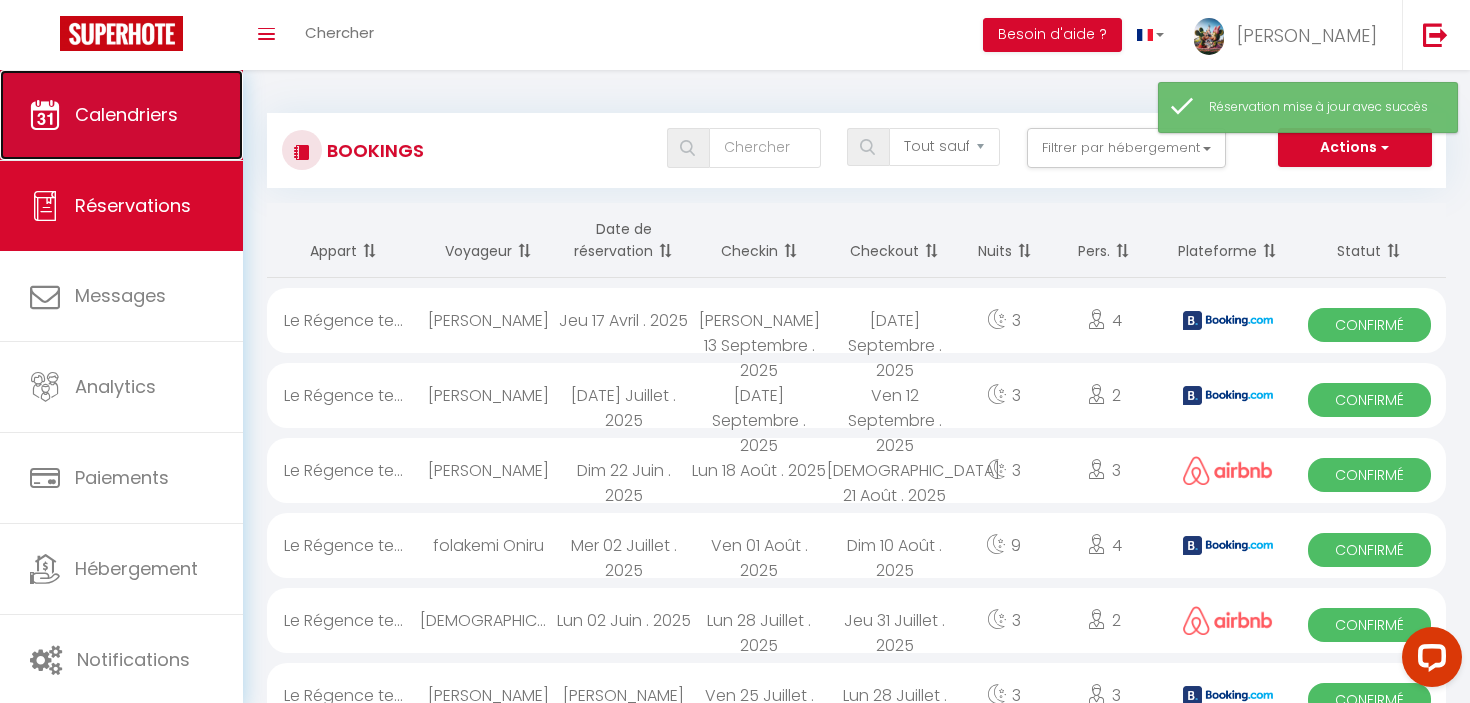 click on "Calendriers" at bounding box center (121, 115) 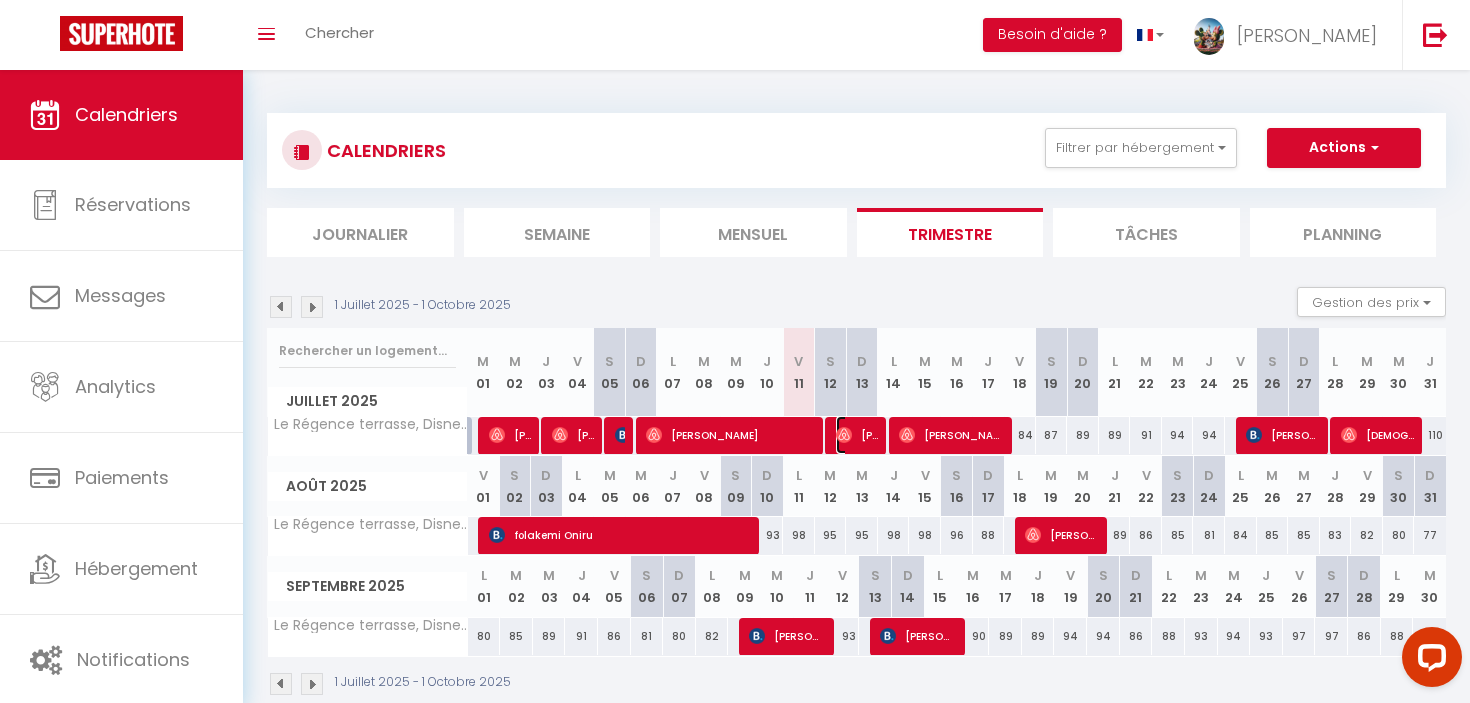 click on "[PERSON_NAME]" at bounding box center [857, 435] 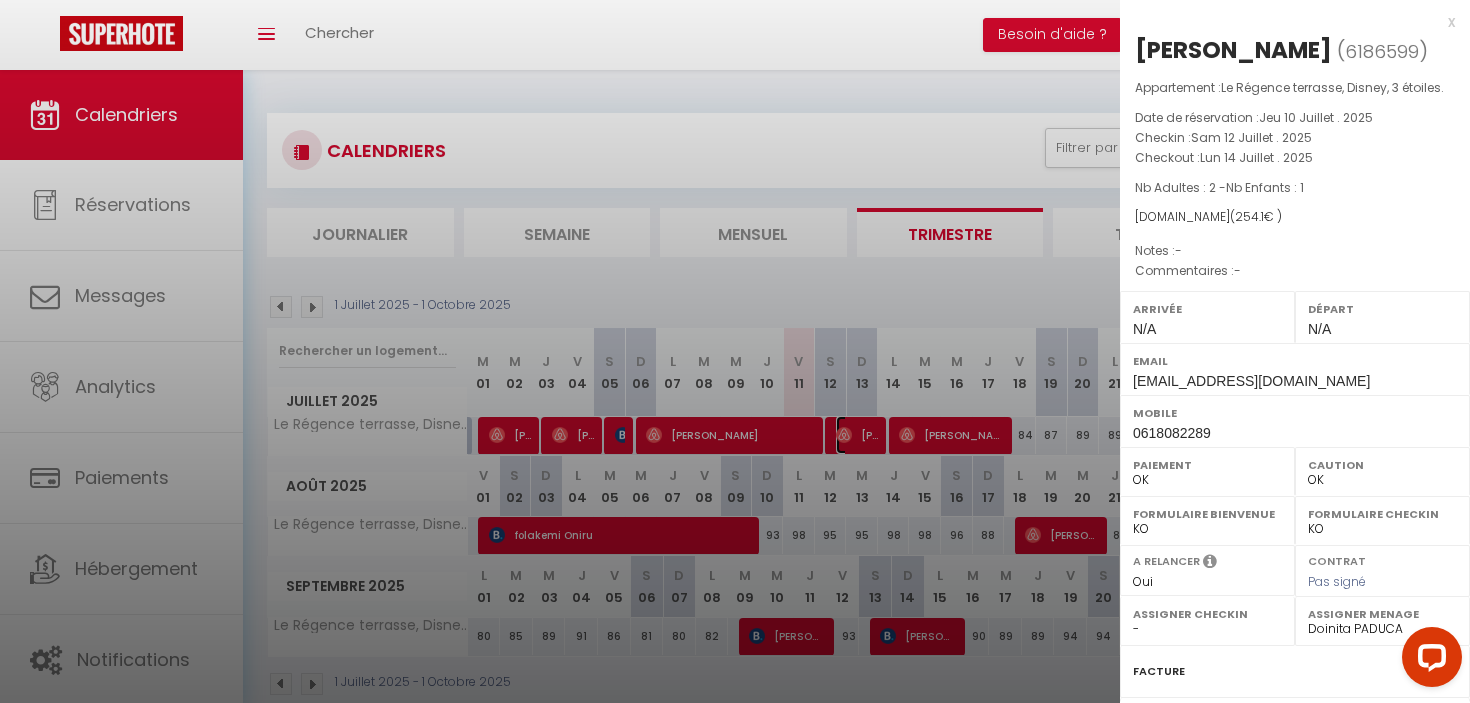 scroll, scrollTop: 229, scrollLeft: 0, axis: vertical 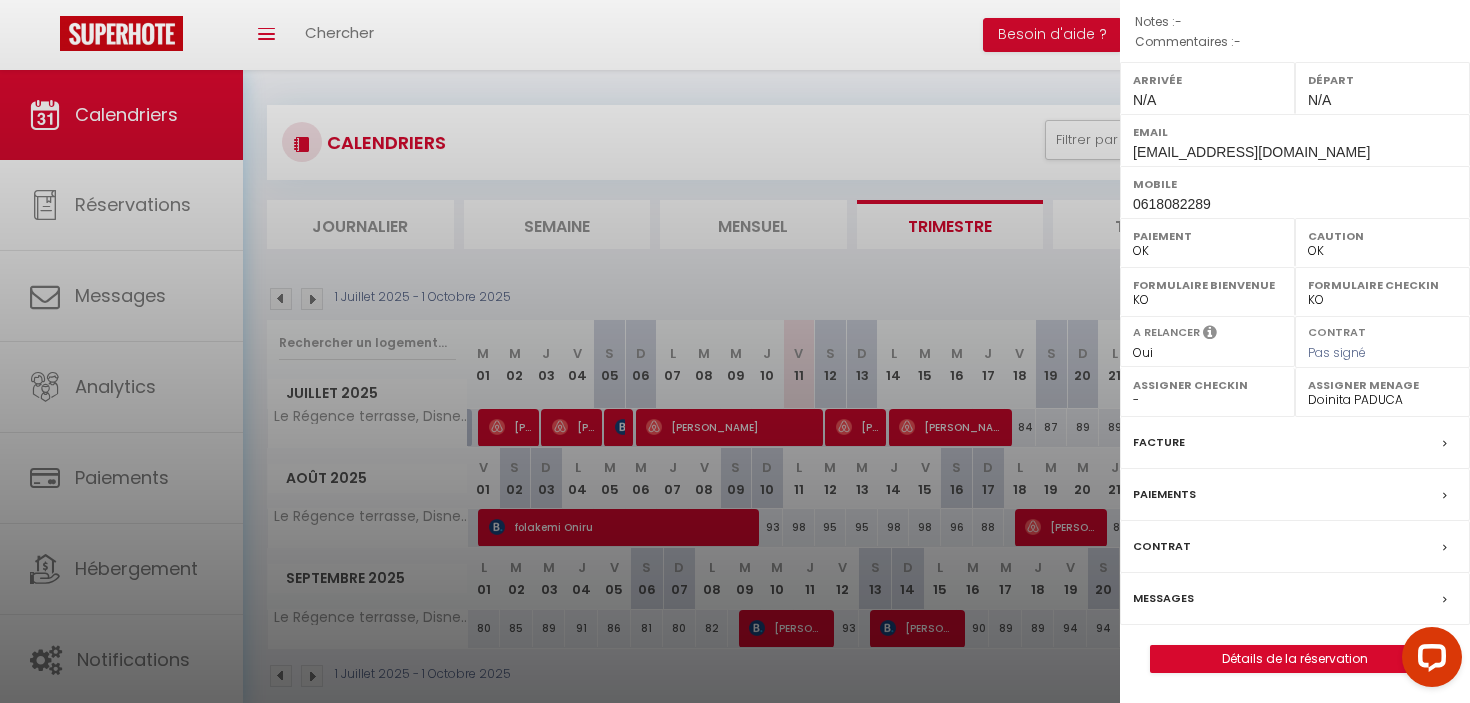 click at bounding box center [735, 351] 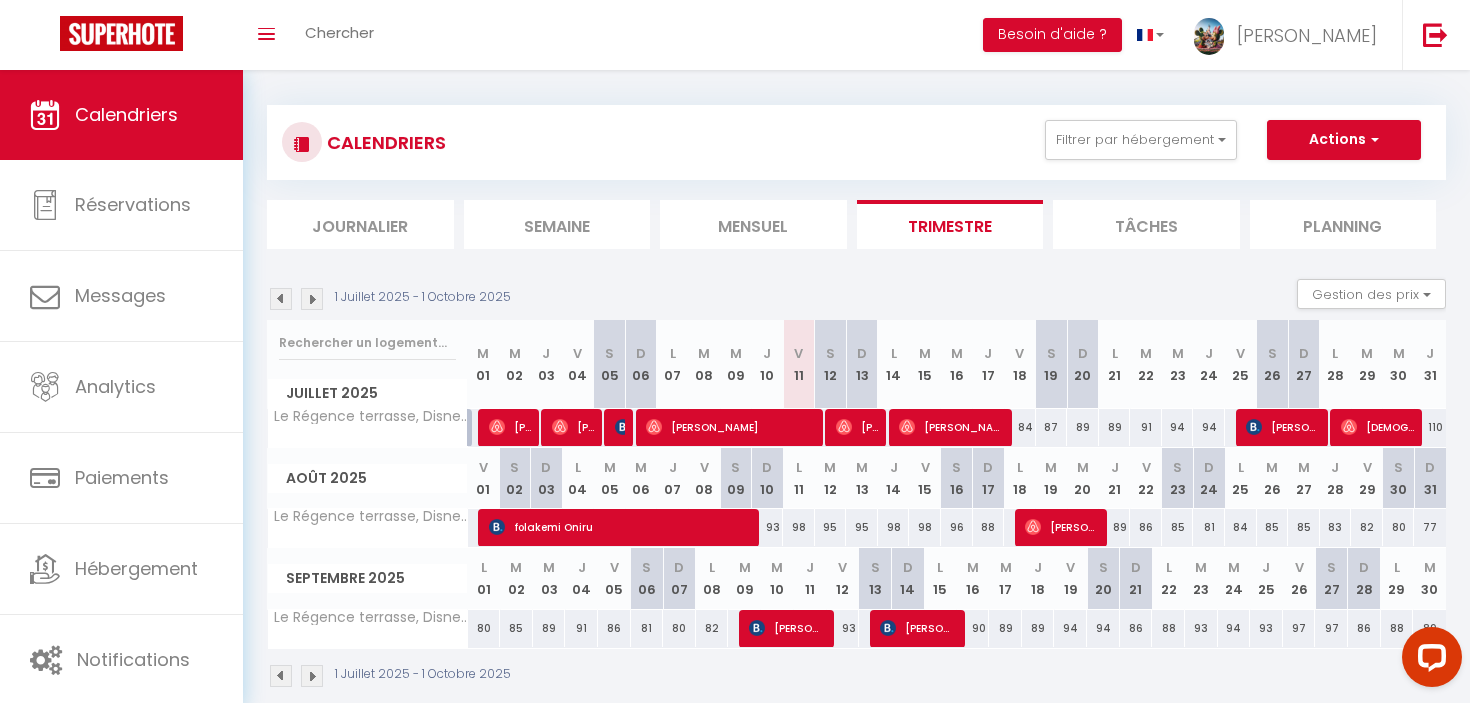scroll, scrollTop: 0, scrollLeft: 0, axis: both 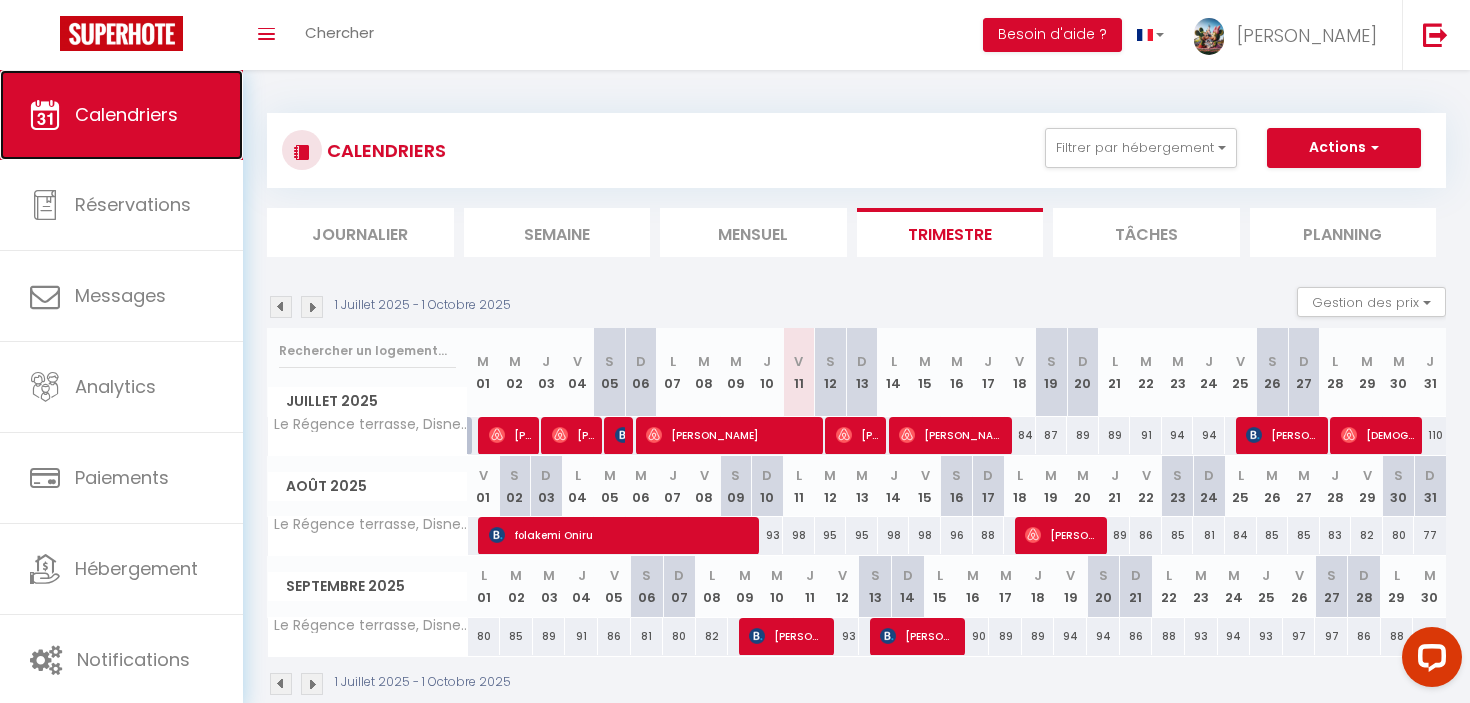 click at bounding box center [45, 115] 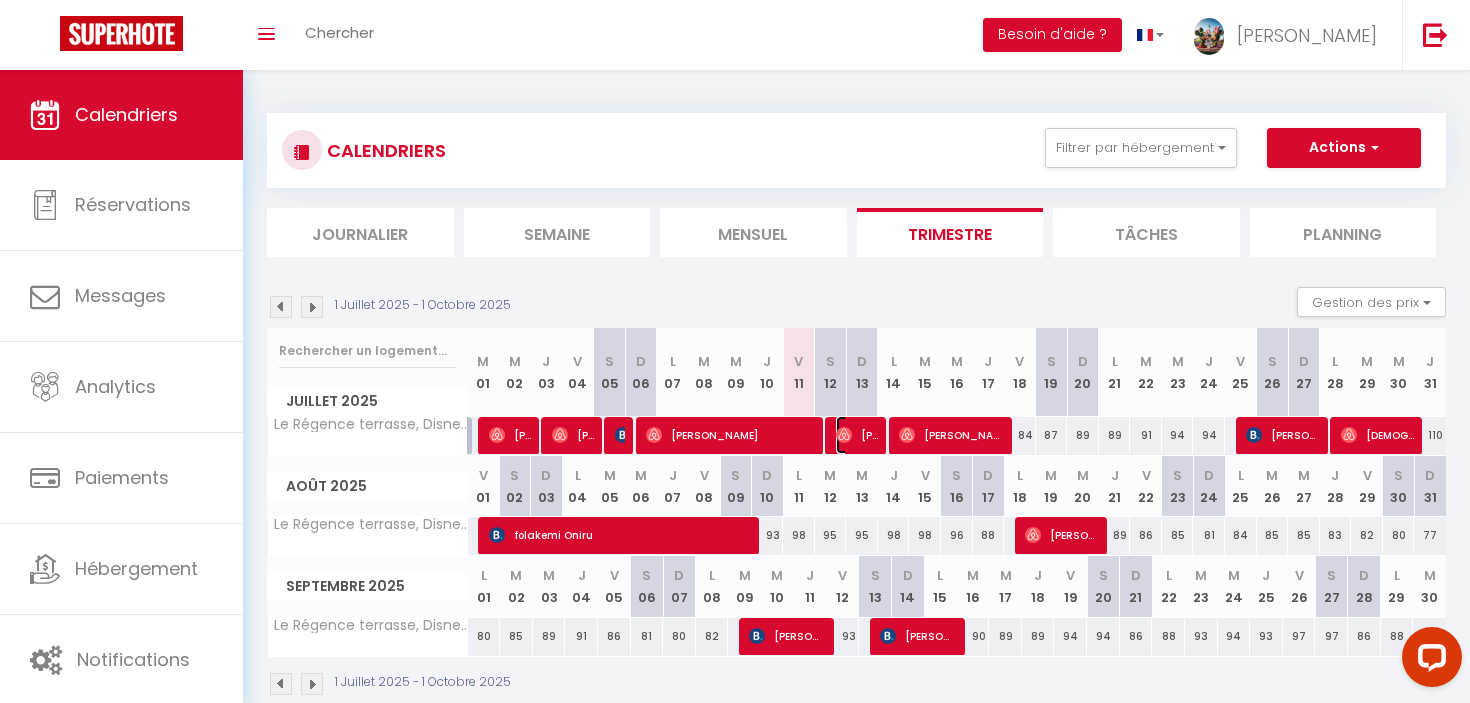 click on "[PERSON_NAME]" at bounding box center (857, 435) 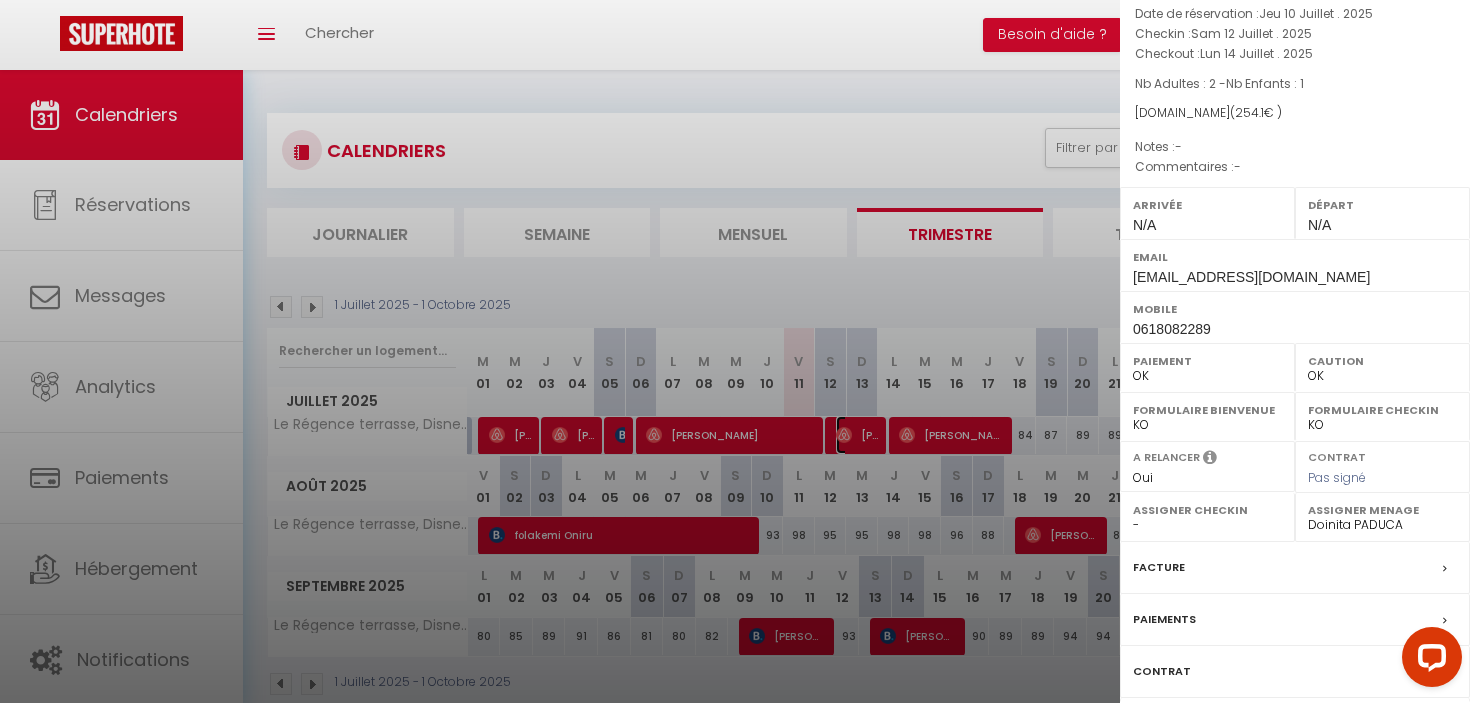 scroll, scrollTop: 0, scrollLeft: 0, axis: both 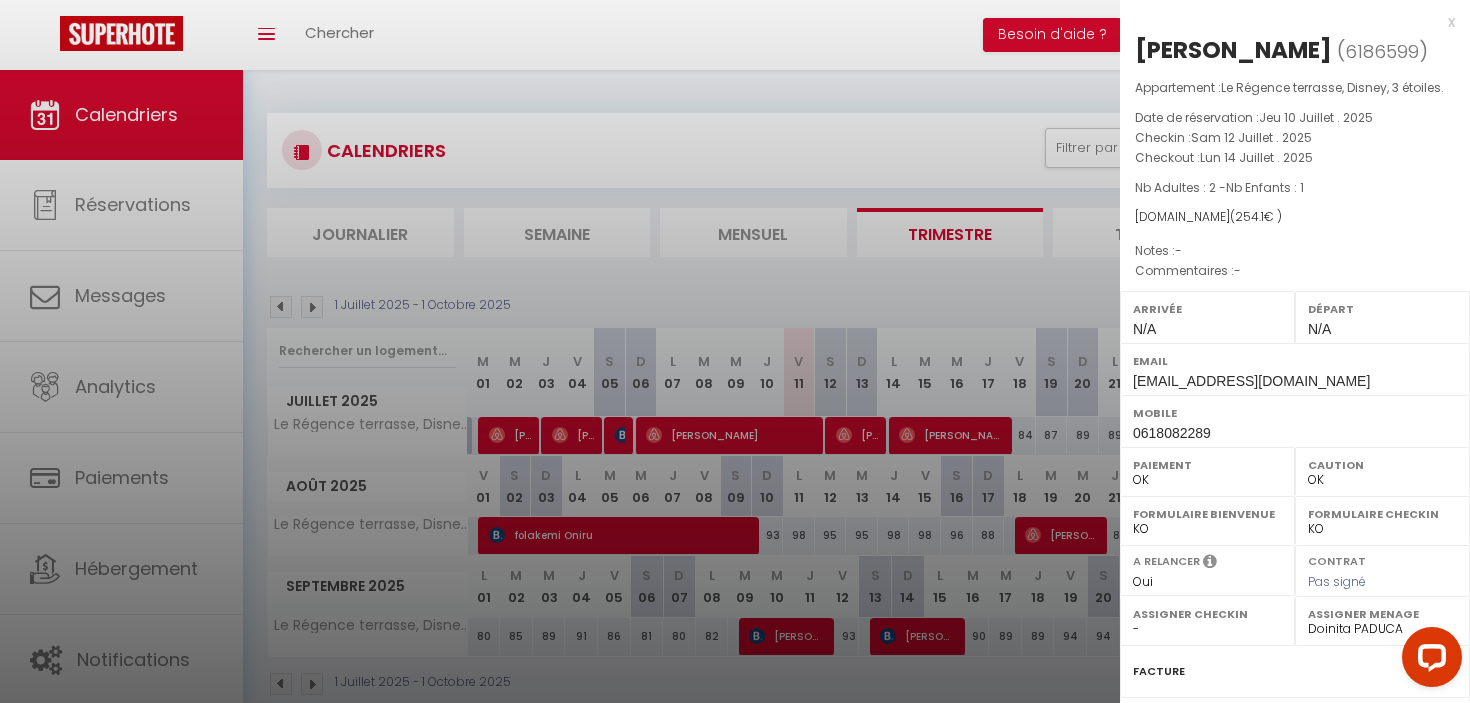 click on "x" at bounding box center (1287, 22) 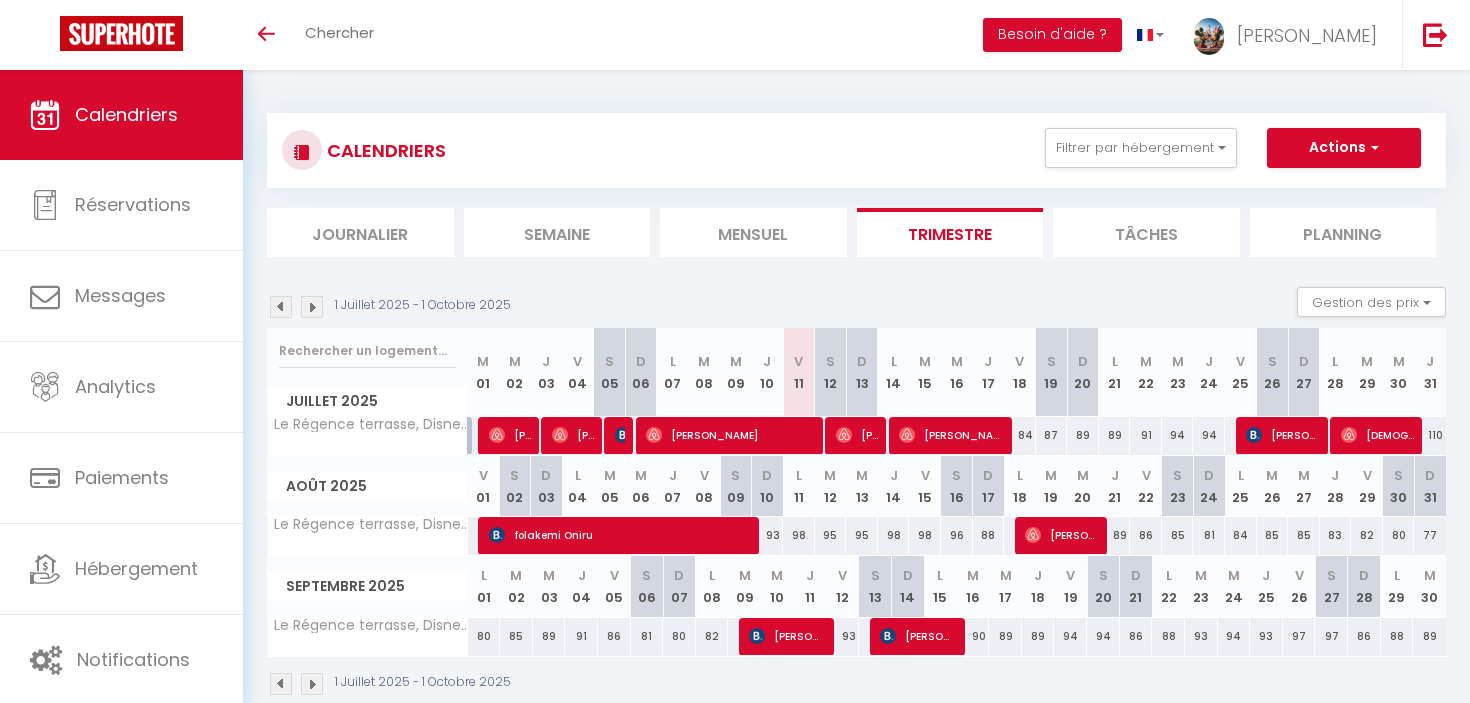 scroll, scrollTop: 0, scrollLeft: 0, axis: both 